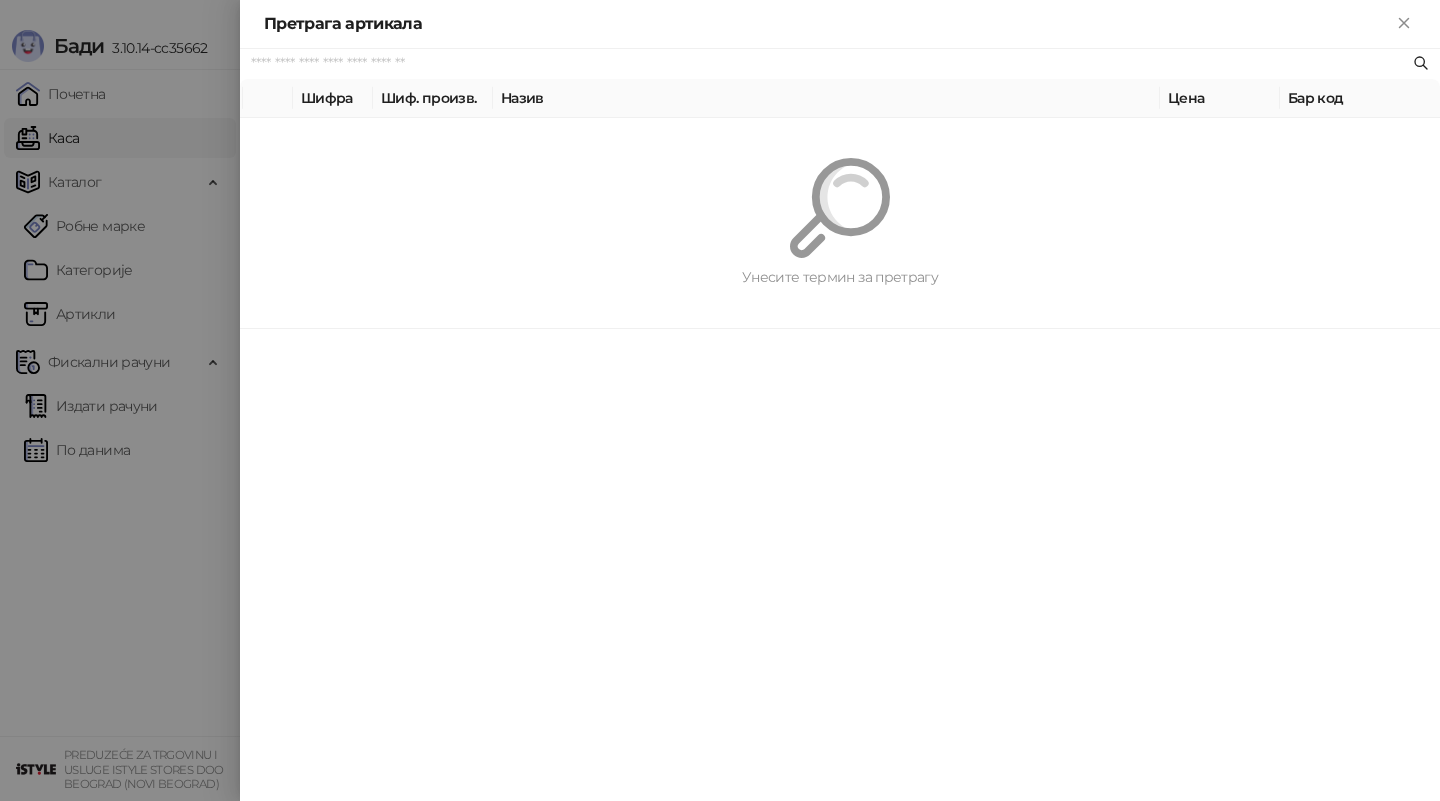 scroll, scrollTop: 0, scrollLeft: 0, axis: both 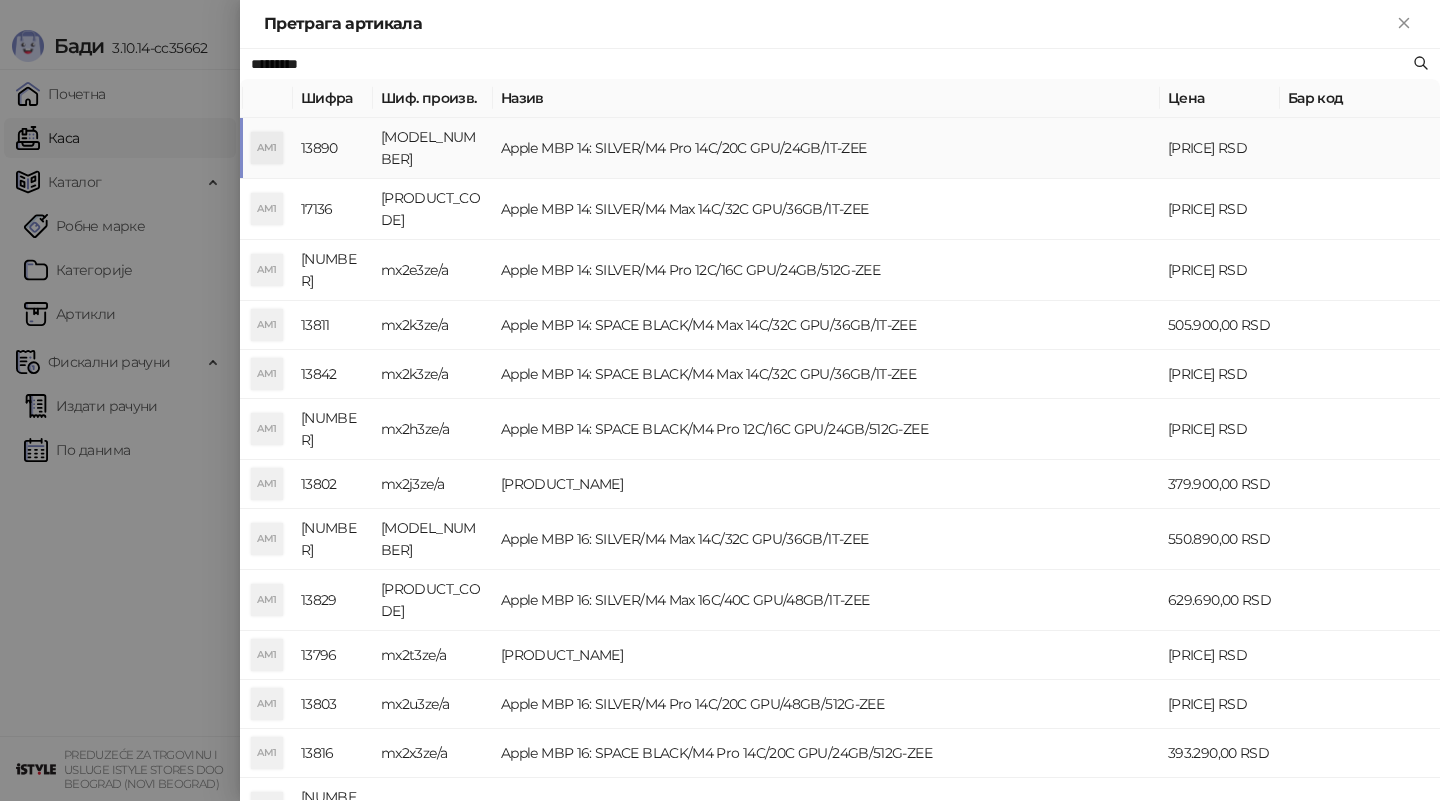 type on "*********" 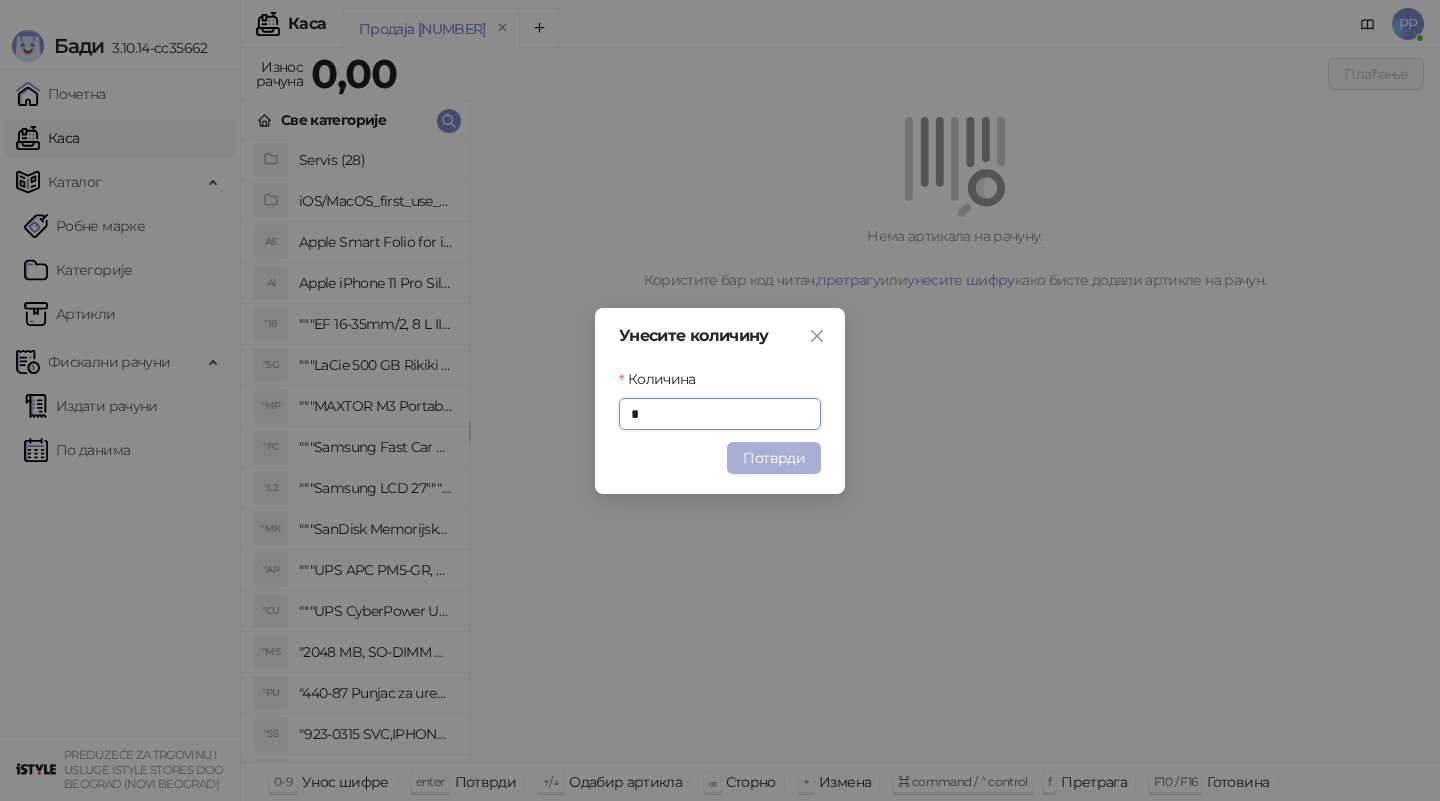 click on "Потврди" at bounding box center [774, 458] 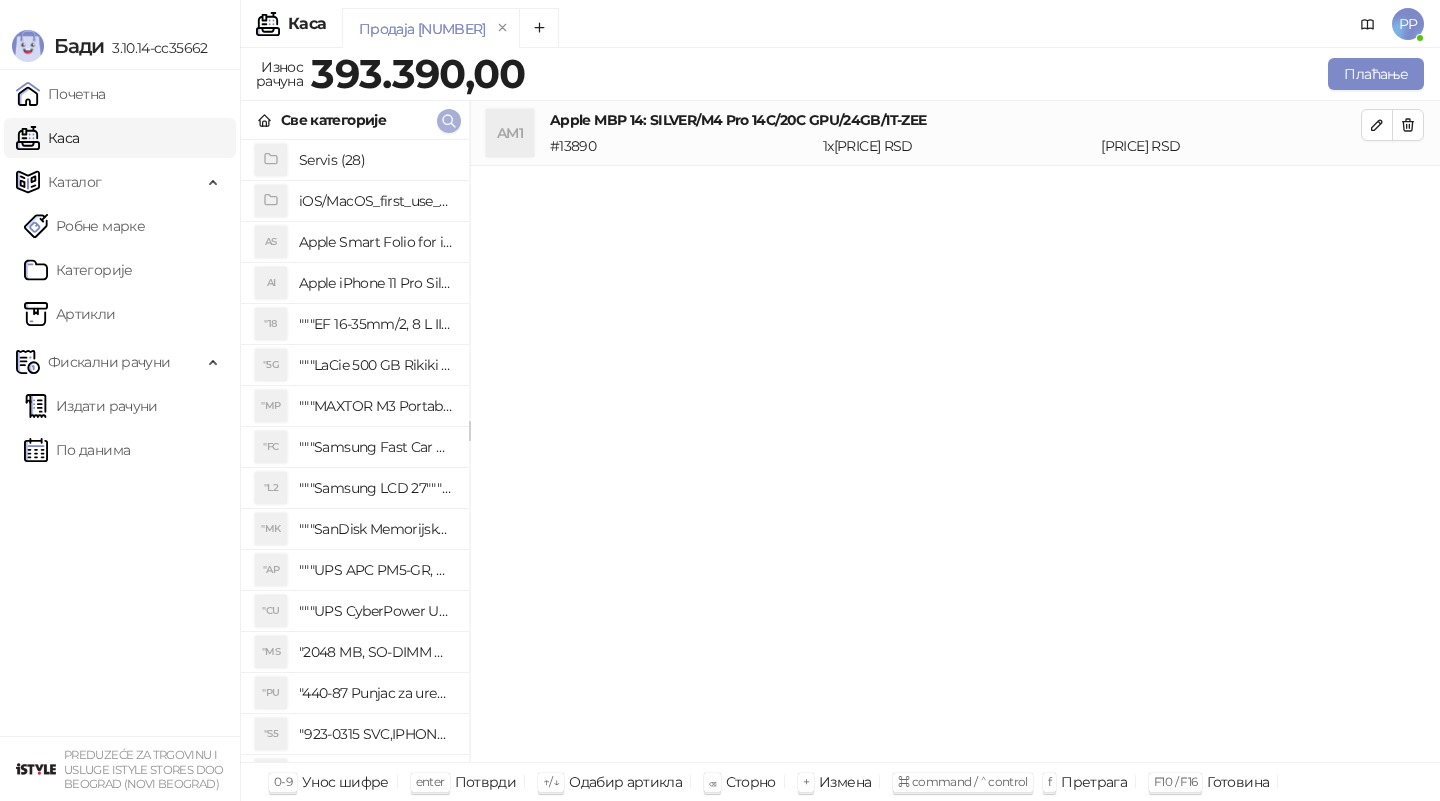 click at bounding box center [449, 121] 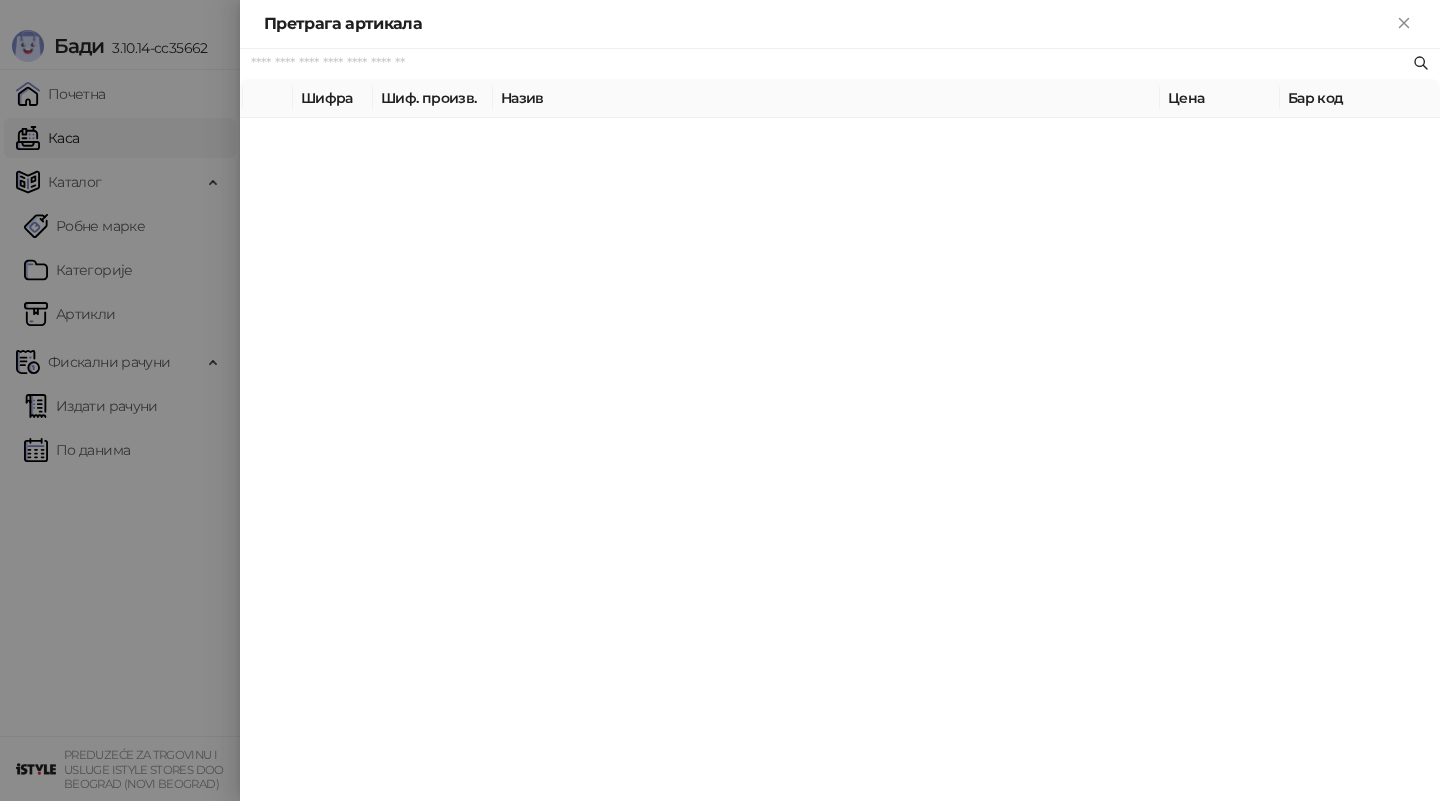 paste on "**********" 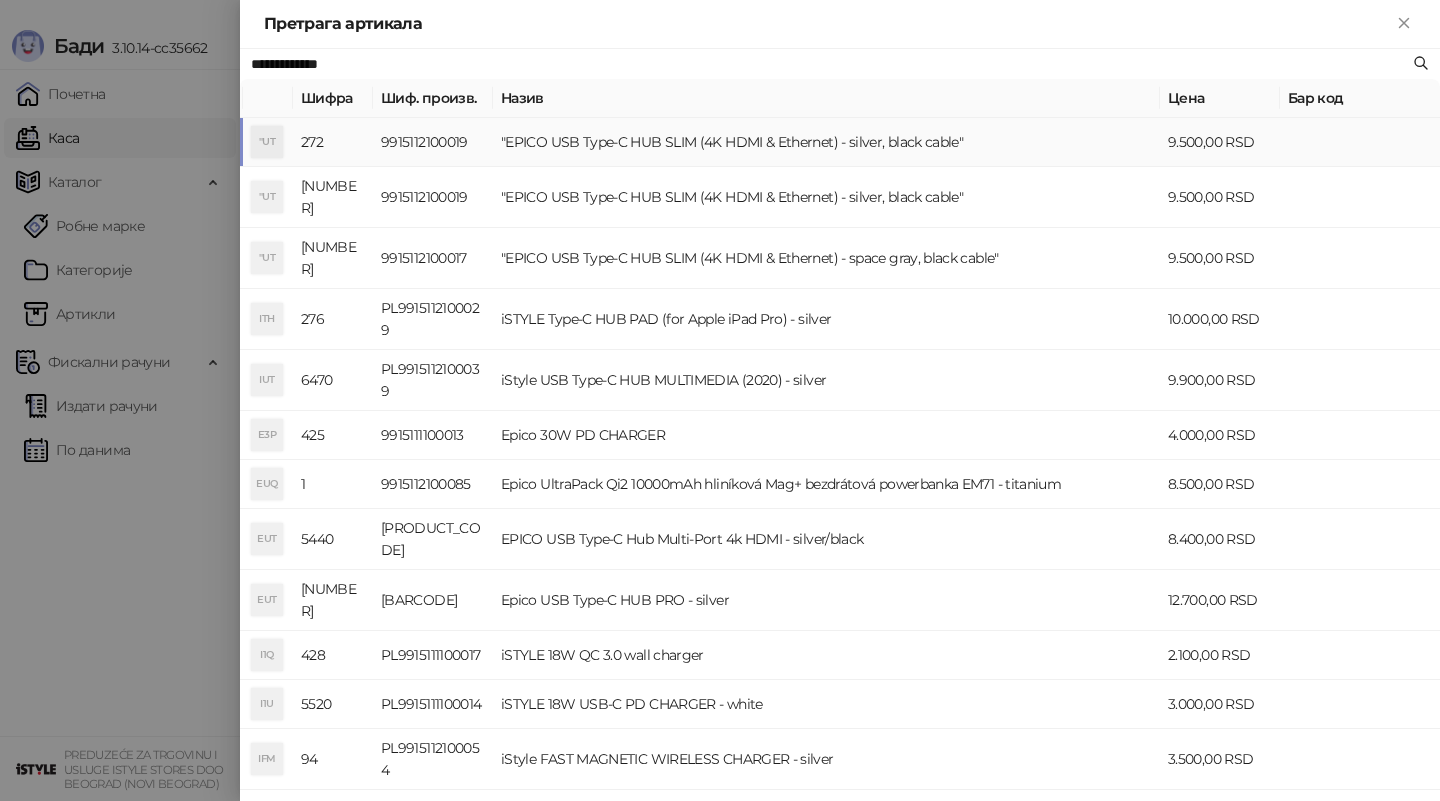 type on "**********" 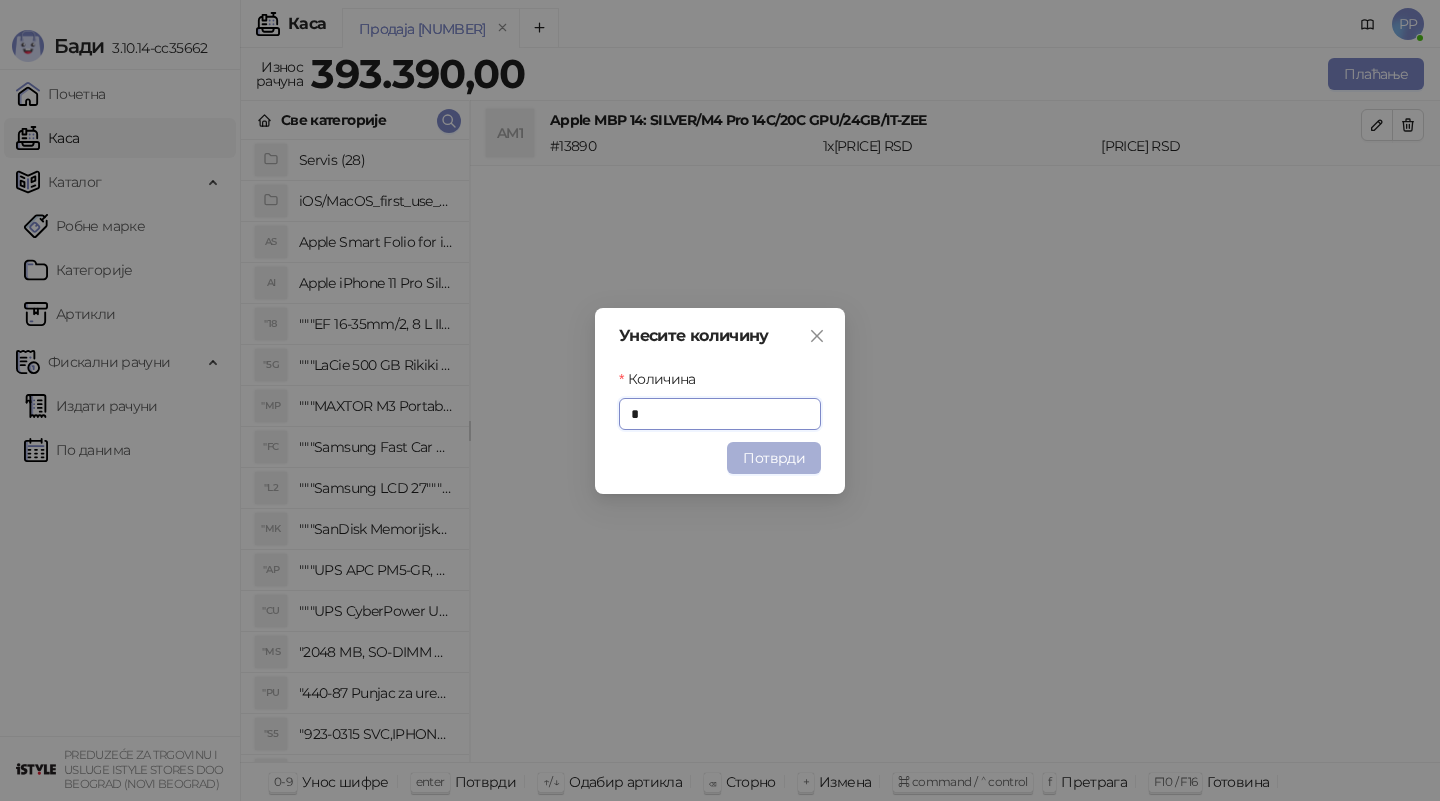 click on "Потврди" at bounding box center [774, 458] 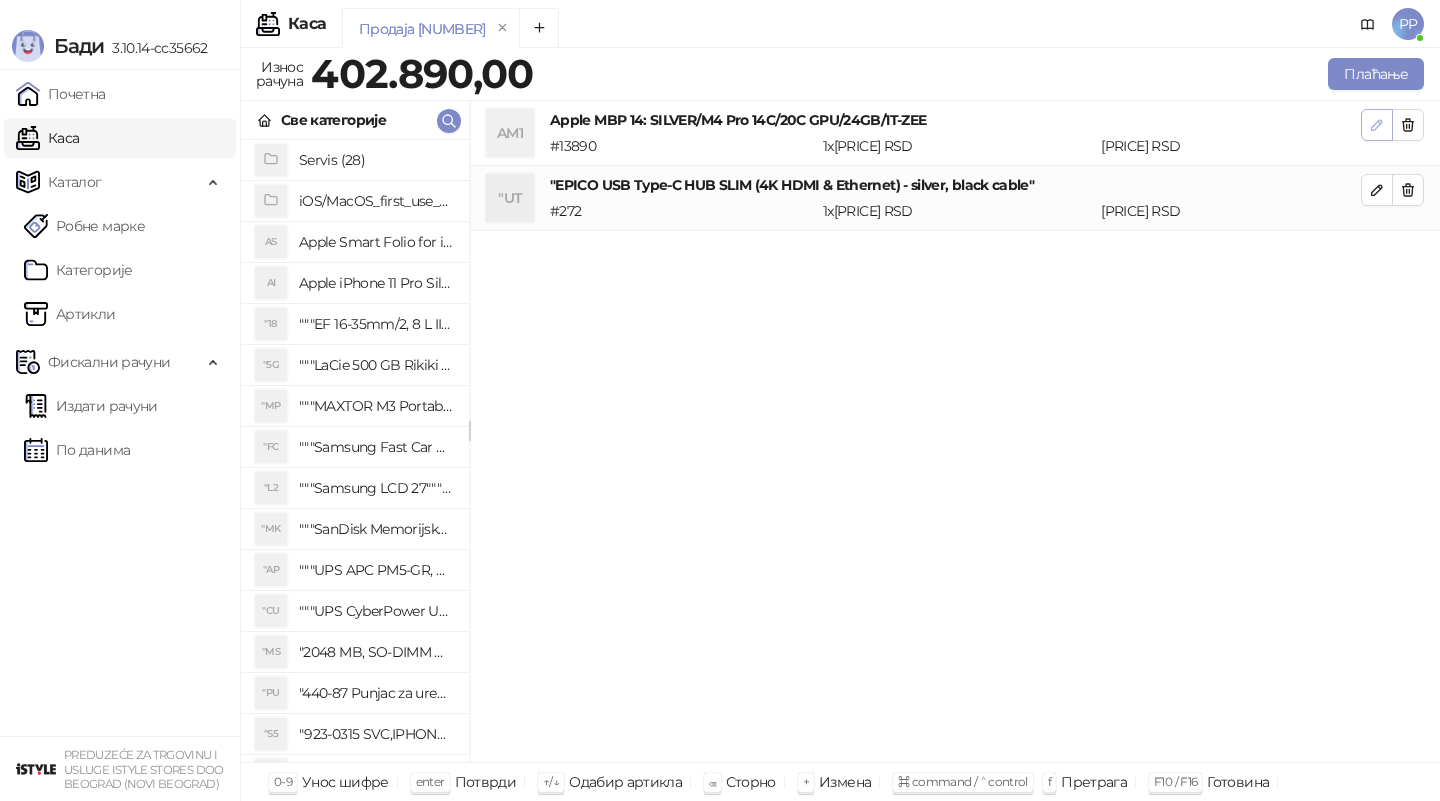 click at bounding box center (1377, 125) 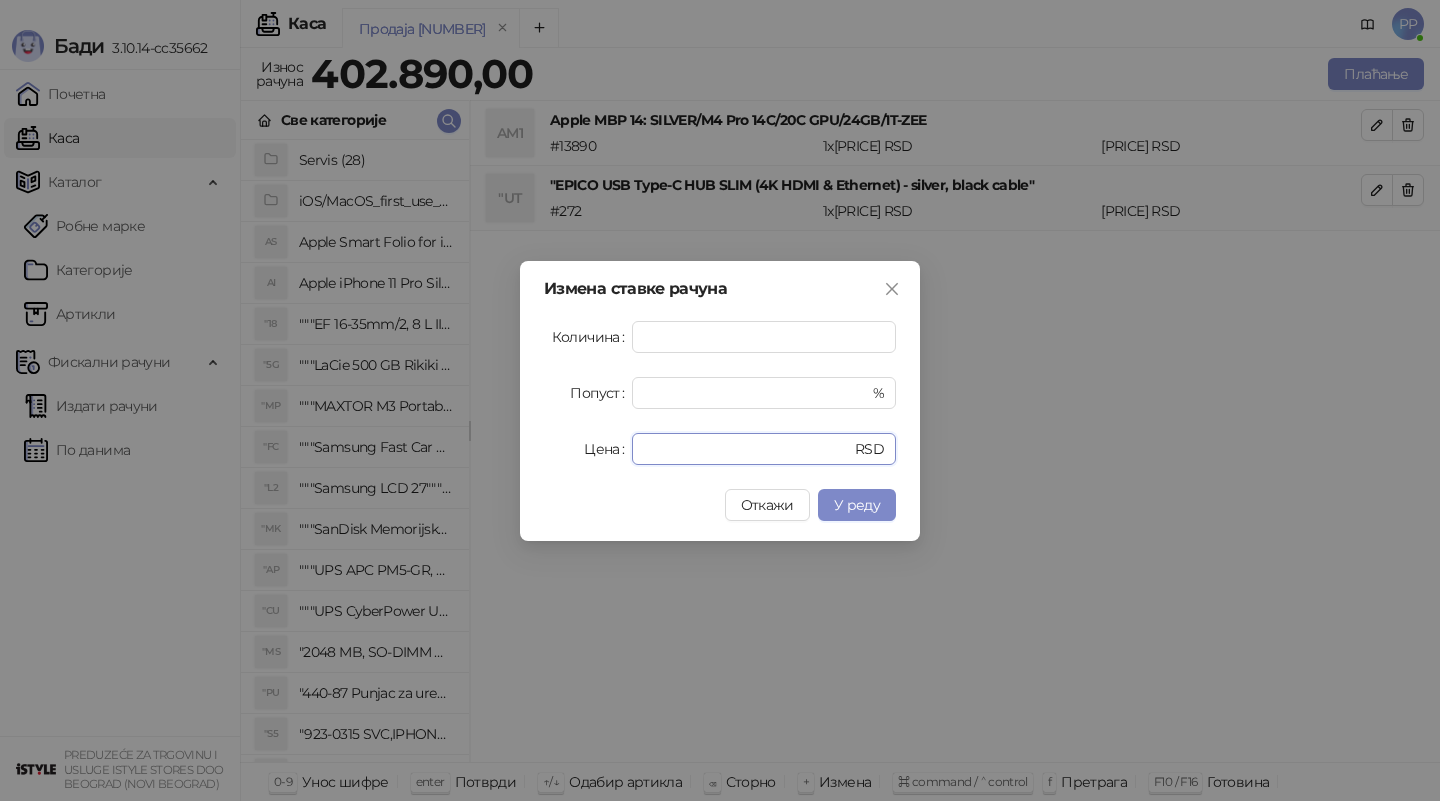drag, startPoint x: 695, startPoint y: 445, endPoint x: 526, endPoint y: 432, distance: 169.49927 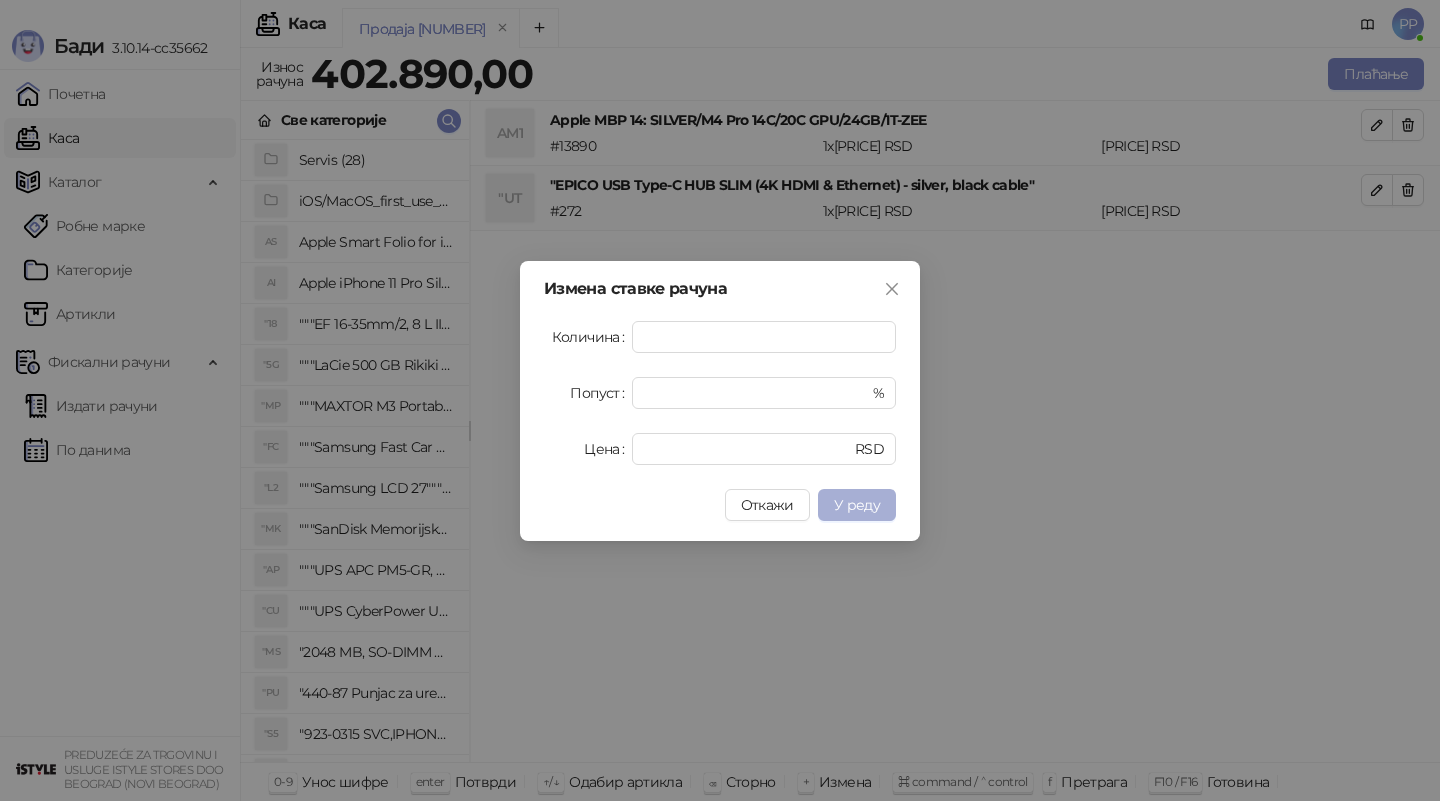 click on "У реду" at bounding box center (857, 505) 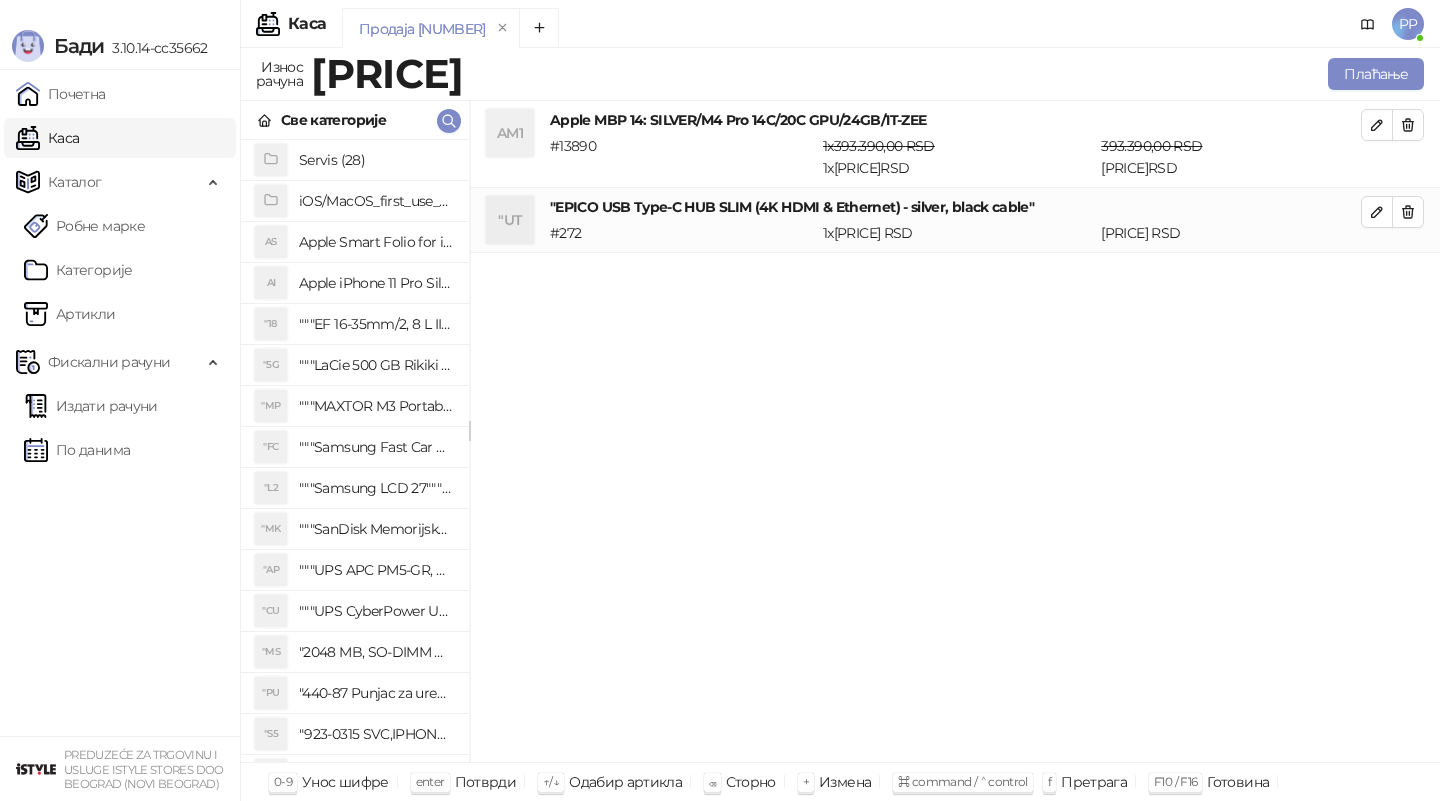 click on "AM1 Apple MBP 14: SILVER/M4 Pro 14C/20C GPU/24GB/1T-ZEE    # 13890 1  x  393.390,00   RSD 1  x  349.507,99  RSD  393.390,00   RSD 349.507,99  RSD  "UT "EPICO USB Type-C HUB SLIM (4K HDMI & Ethernet) - silver, black cable"    # 272 1  x  9.500,00 RSD 9.500,00 RSD" at bounding box center (955, 432) 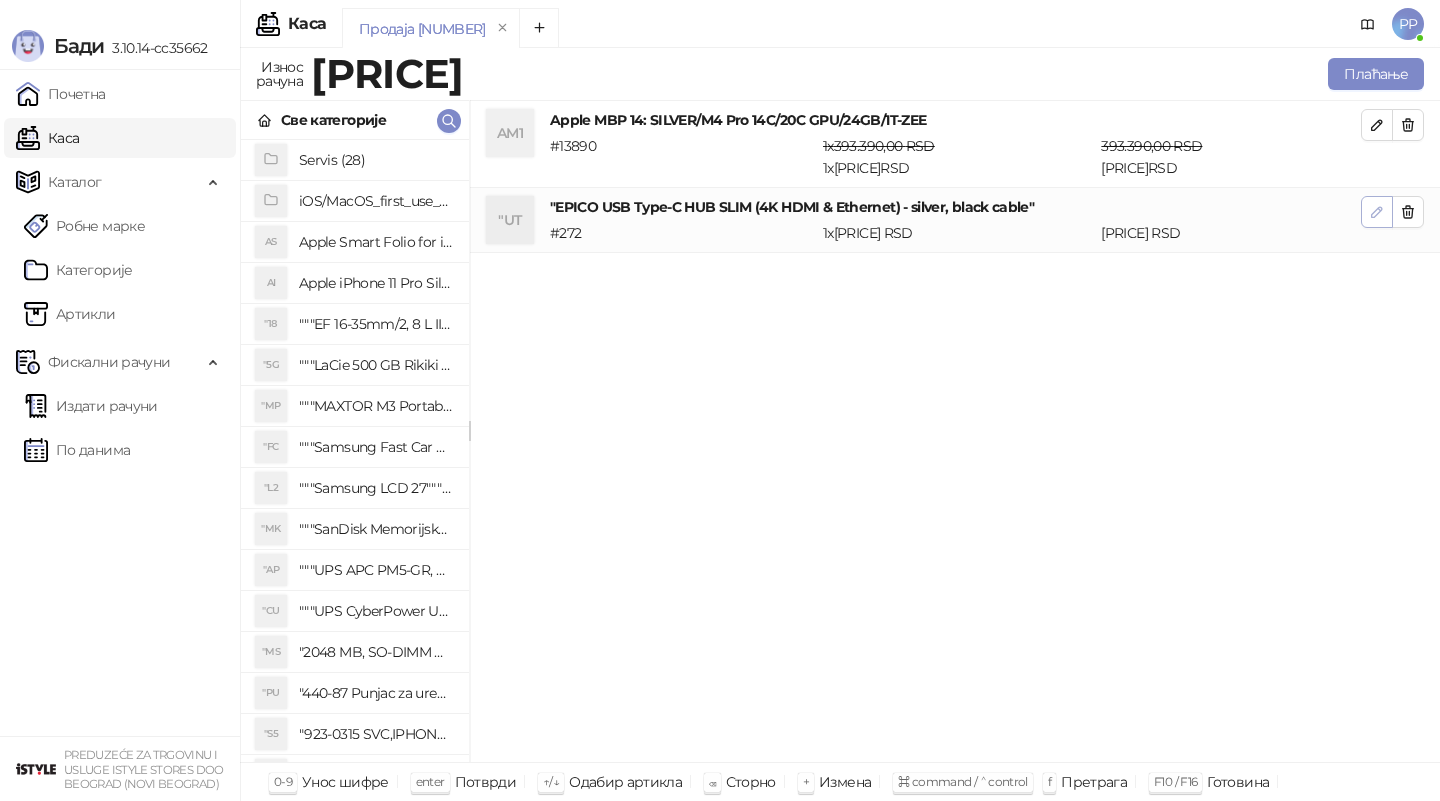 click 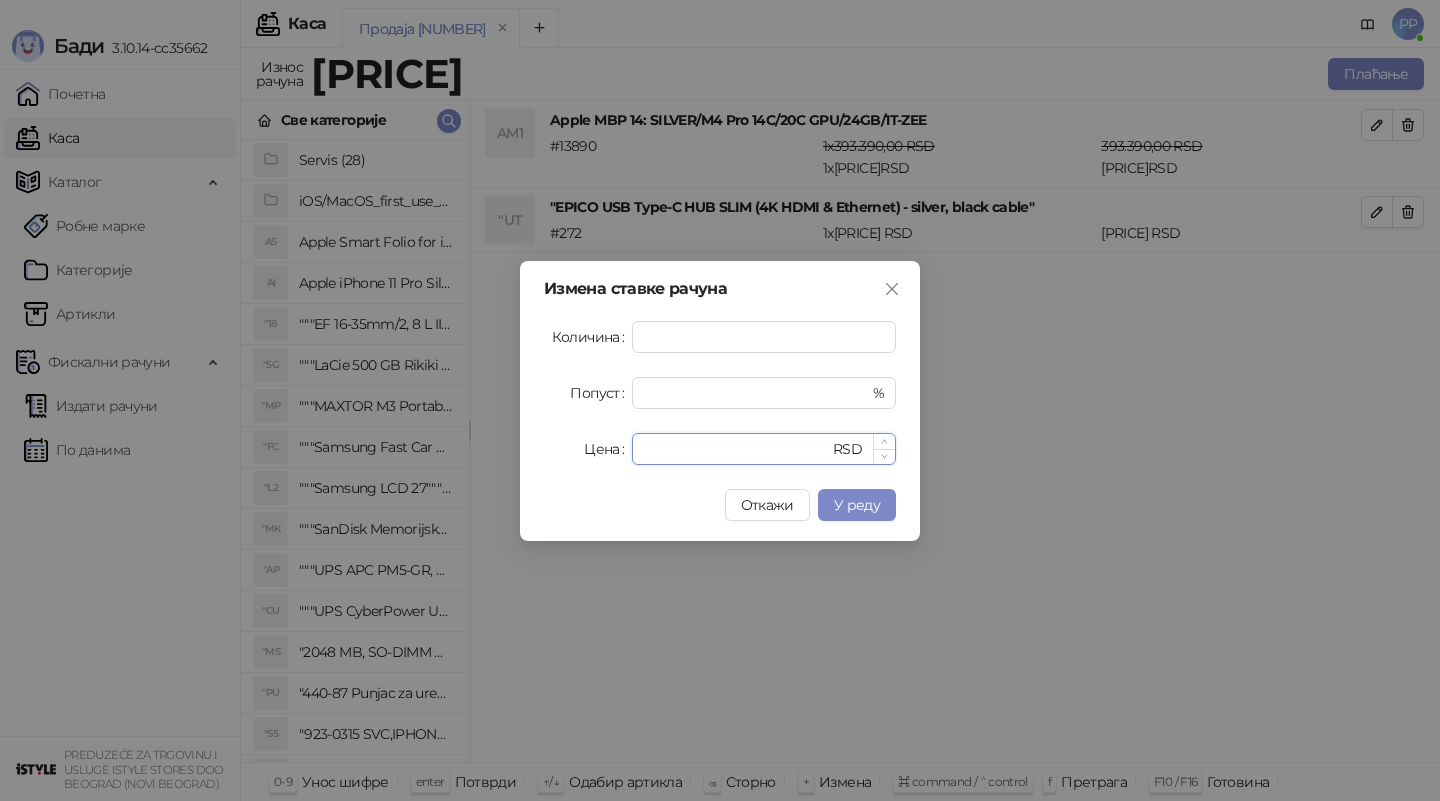 click on "****" at bounding box center [736, 449] 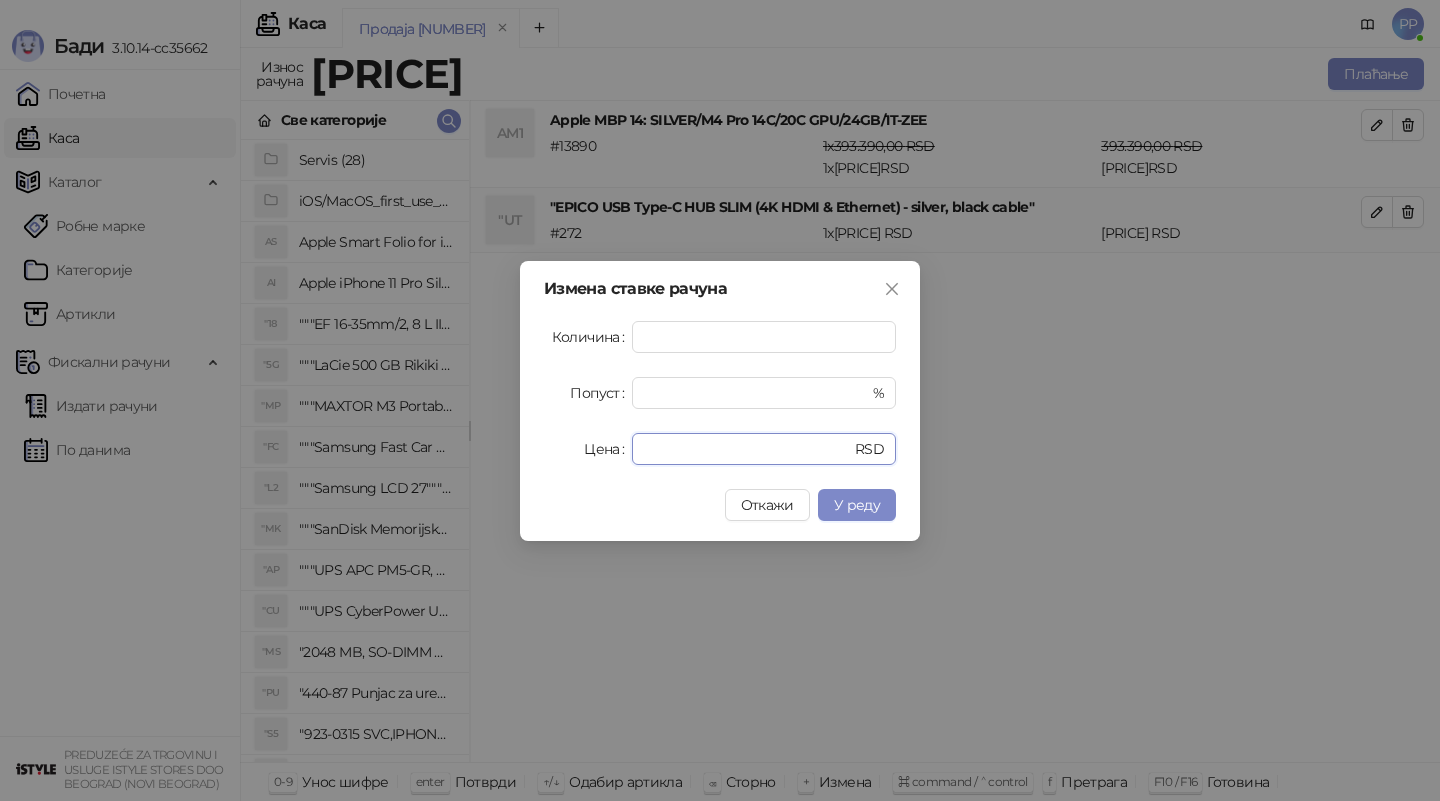 drag, startPoint x: 699, startPoint y: 446, endPoint x: 569, endPoint y: 440, distance: 130.13838 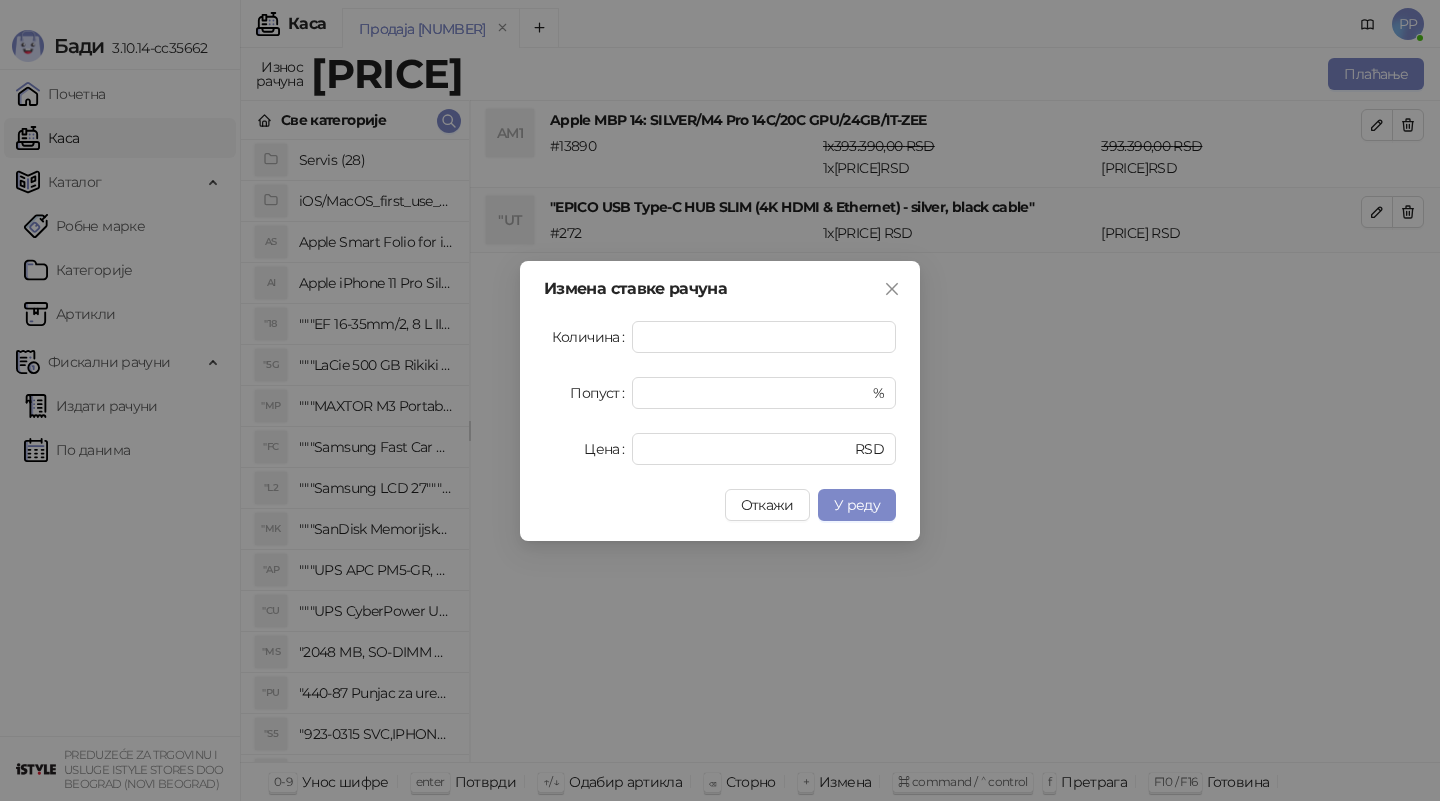 type on "****" 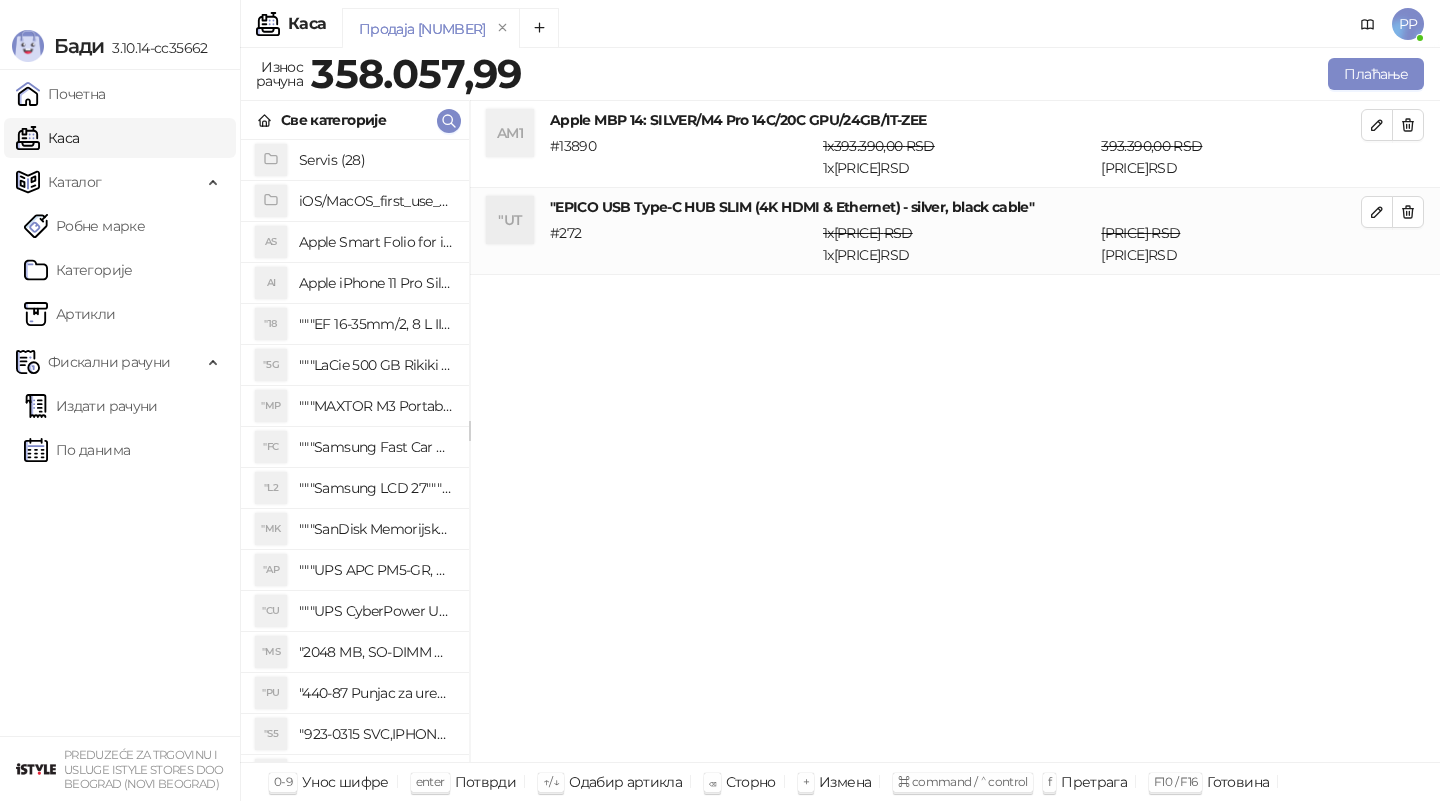 click on "AM1 Apple MBP 14: SILVER/M4 Pro 14C/20C GPU/24GB/1T-ZEE    # 13890 1  x  393.390,00   RSD 1  x  349.507,99  RSD  393.390,00   RSD 349.507,99  RSD  "UT "EPICO USB Type-C HUB SLIM (4K HDMI & Ethernet) - silver, black cable"    # 272 1  x  9.500,00   RSD 1  x  8.550,00  RSD  9.500,00   RSD 8.550,00  RSD" at bounding box center (955, 432) 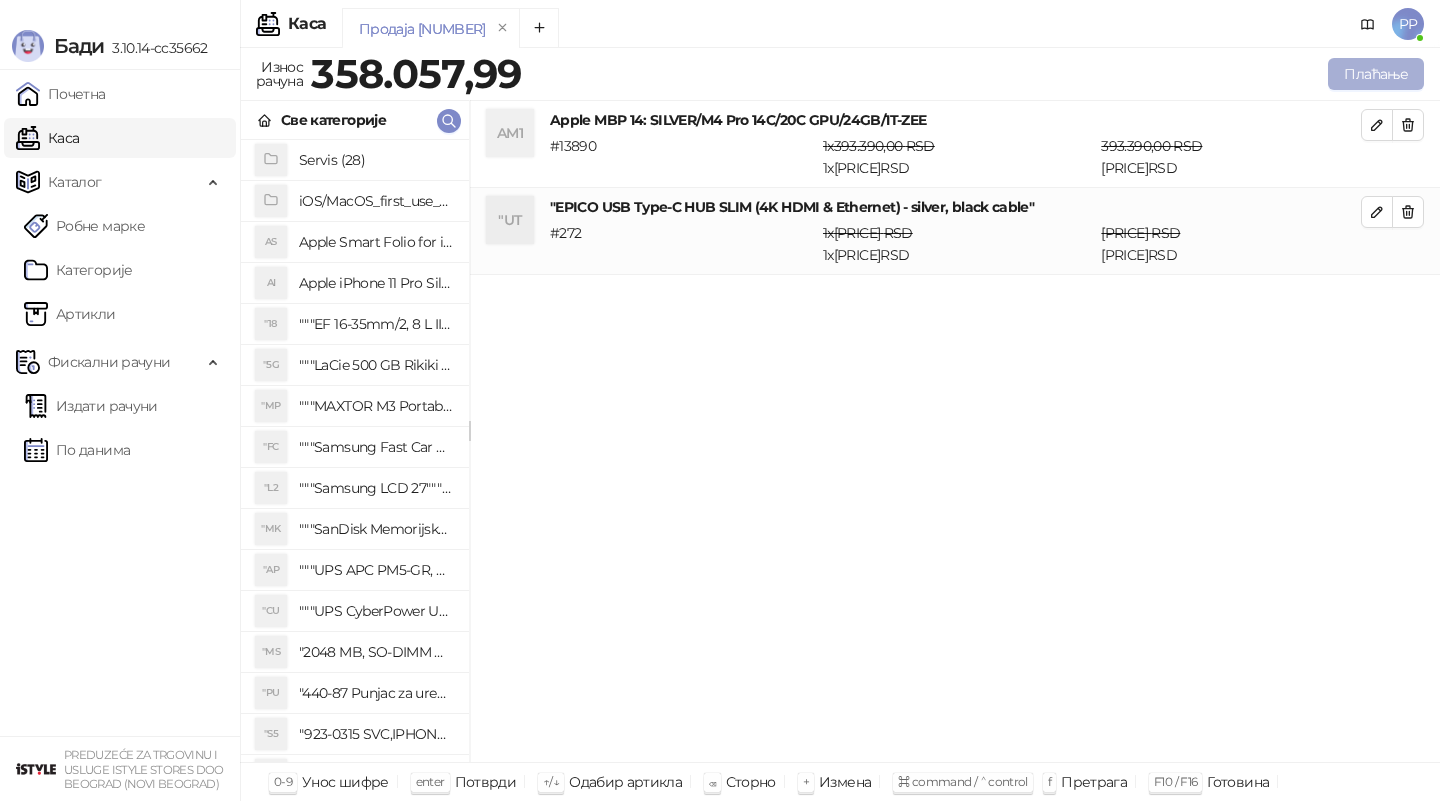 click on "Плаћање" at bounding box center (1376, 74) 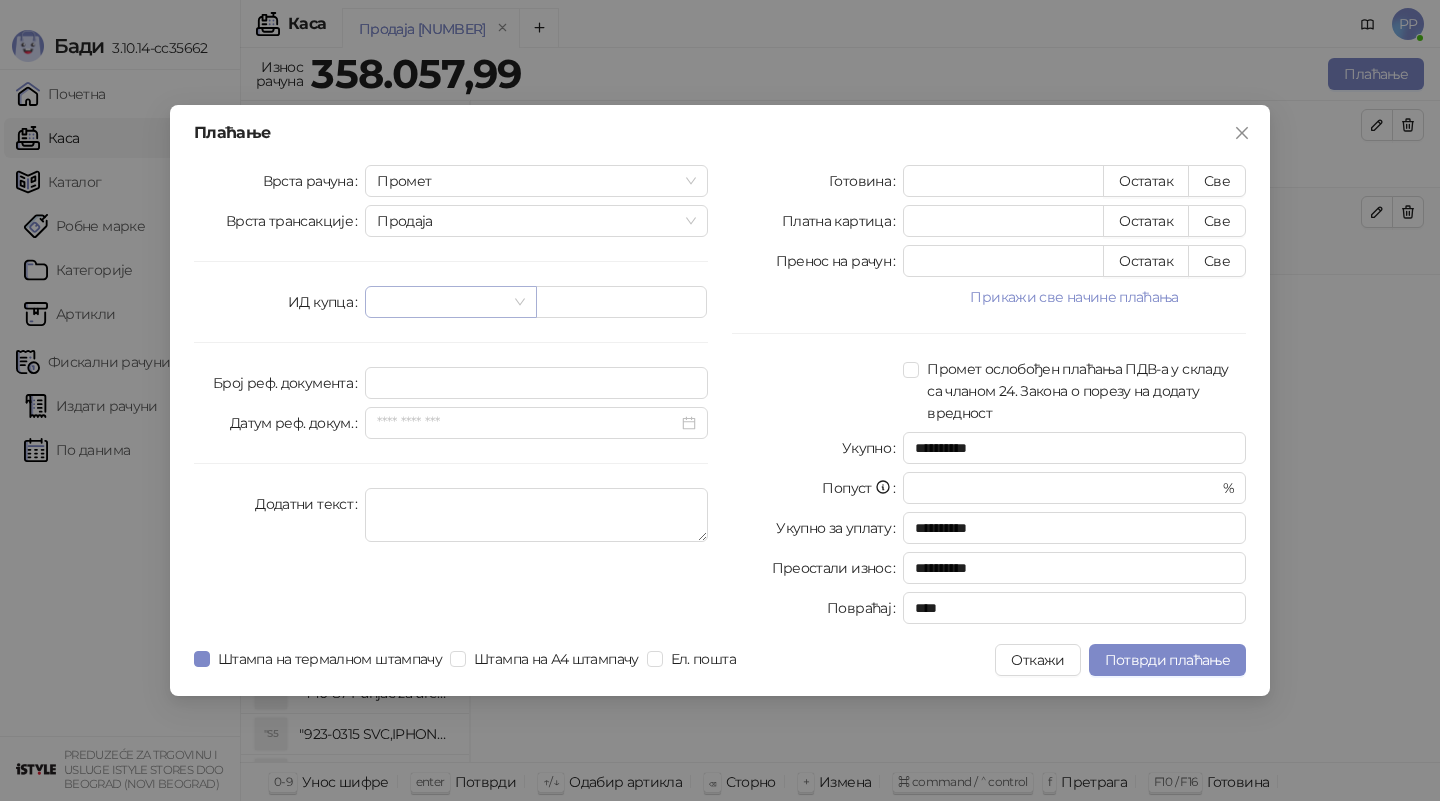 click at bounding box center [441, 302] 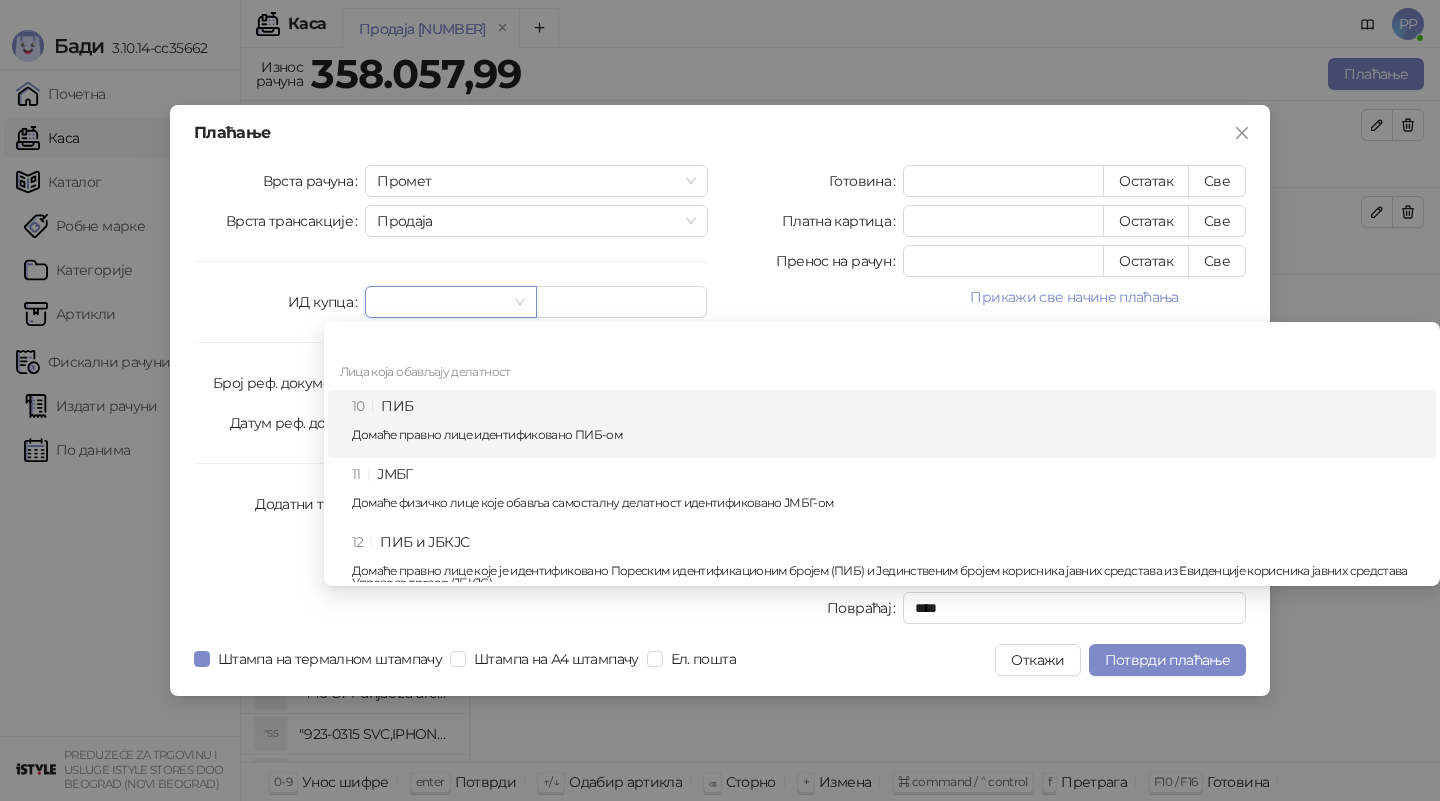 click on "10 ПИБ Домаће правно лице идентификовано ПИБ-ом" at bounding box center [888, 424] 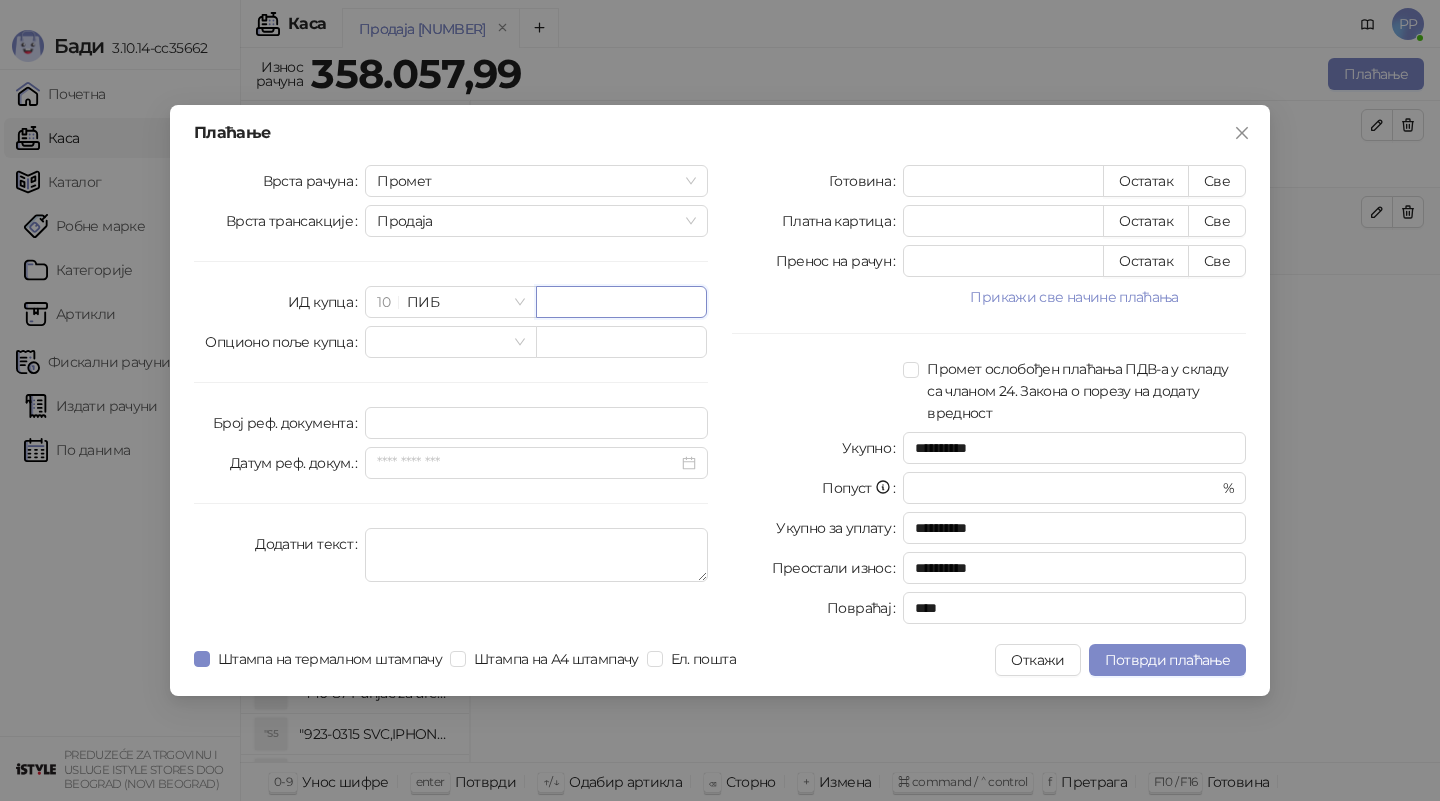 click at bounding box center (621, 302) 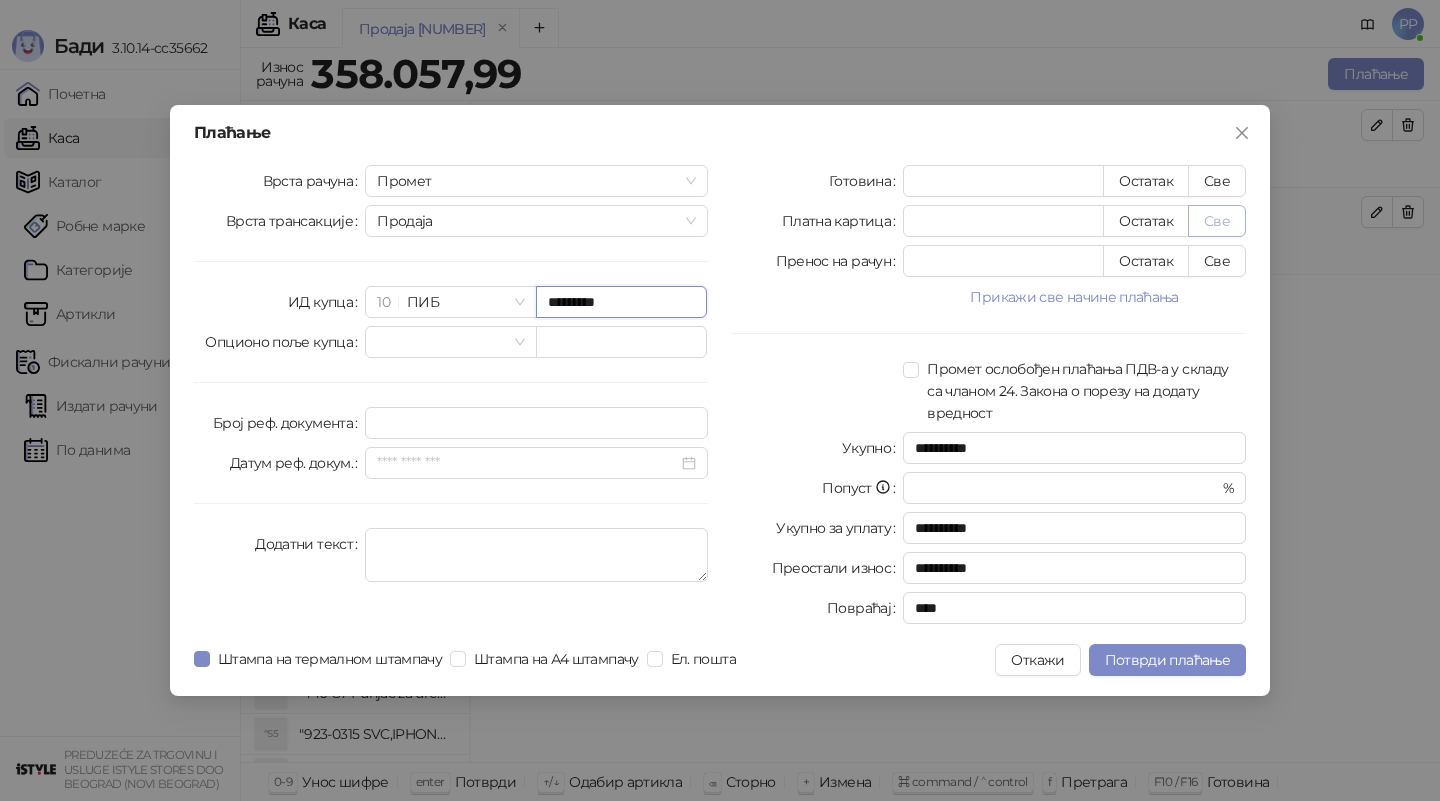 type on "*********" 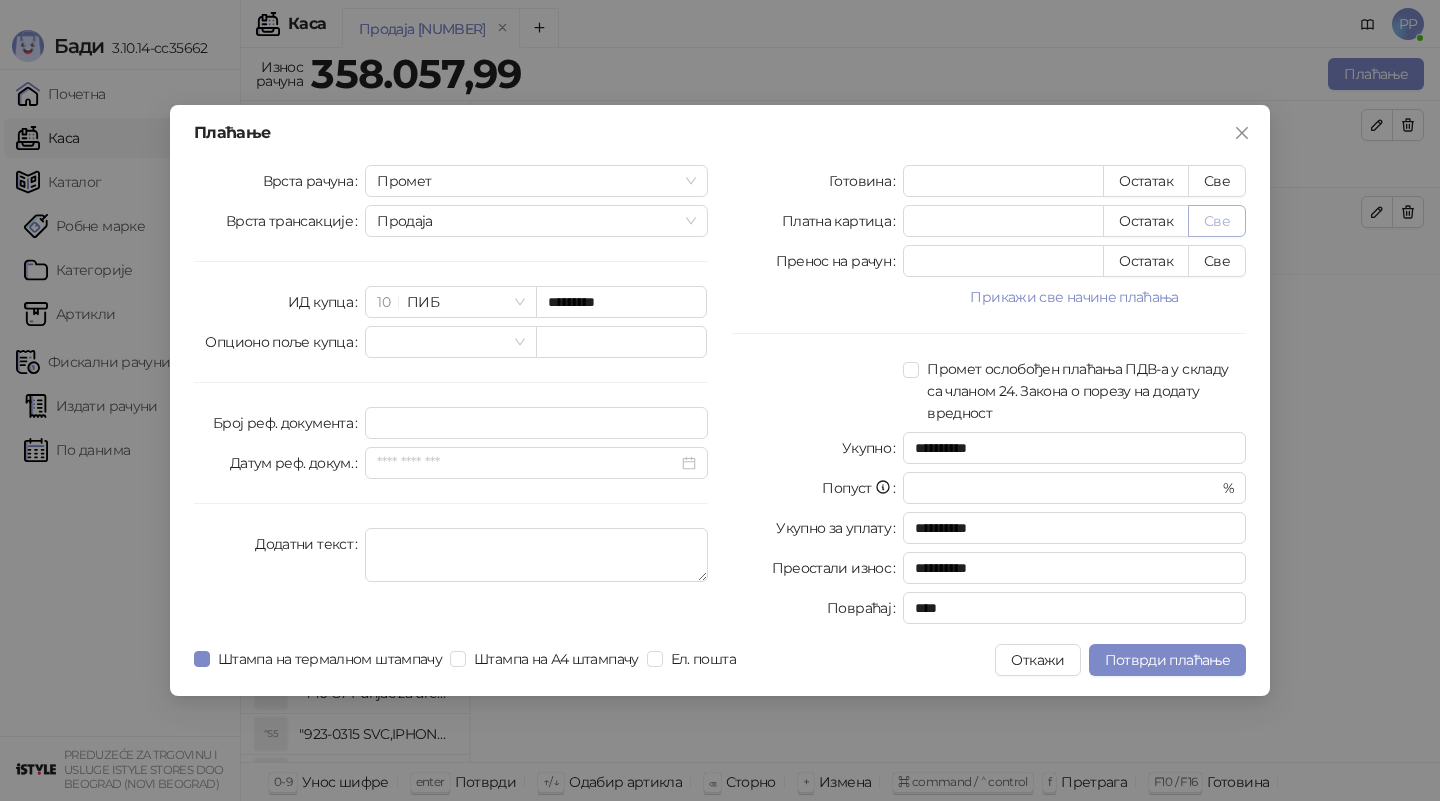 click on "Све" at bounding box center [1217, 221] 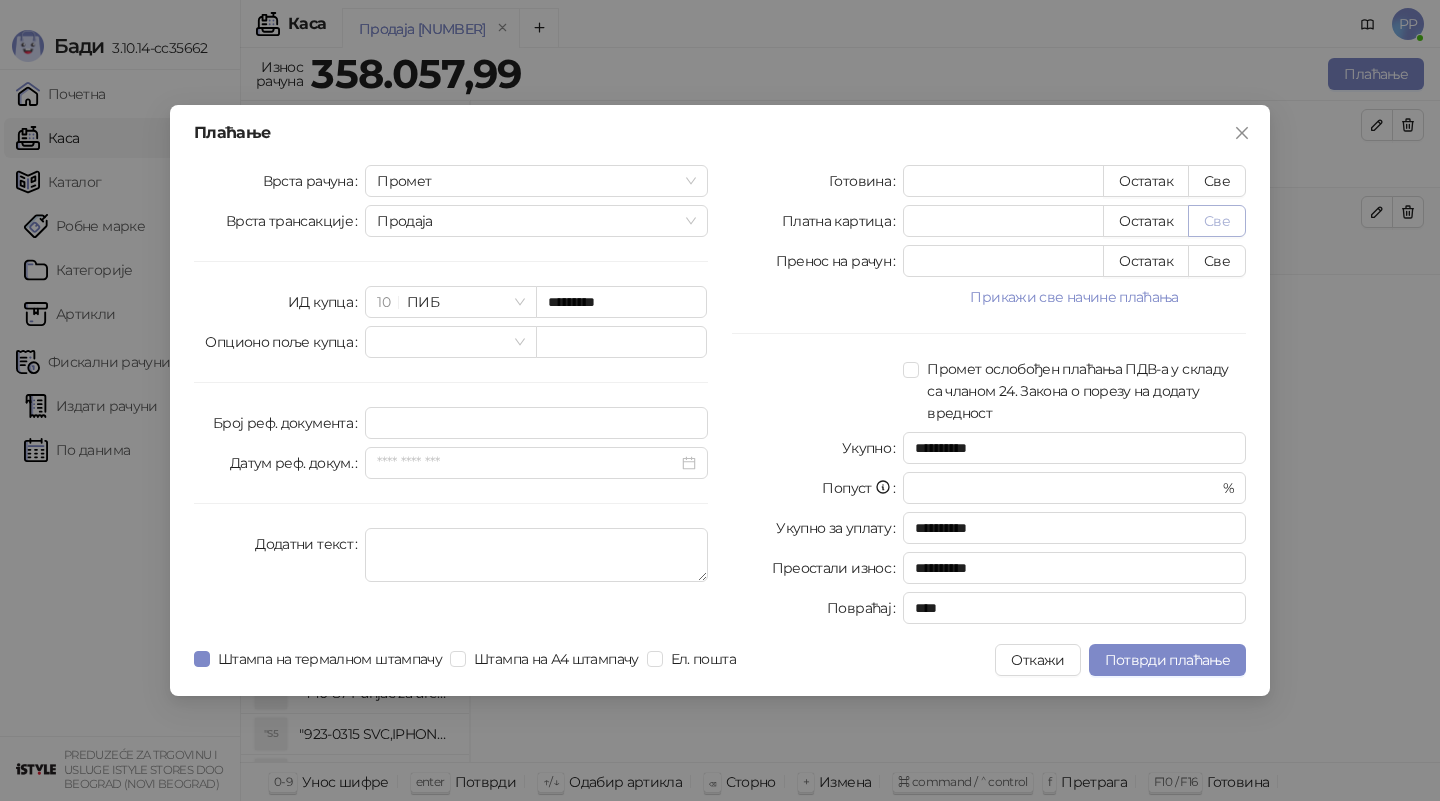 type on "*********" 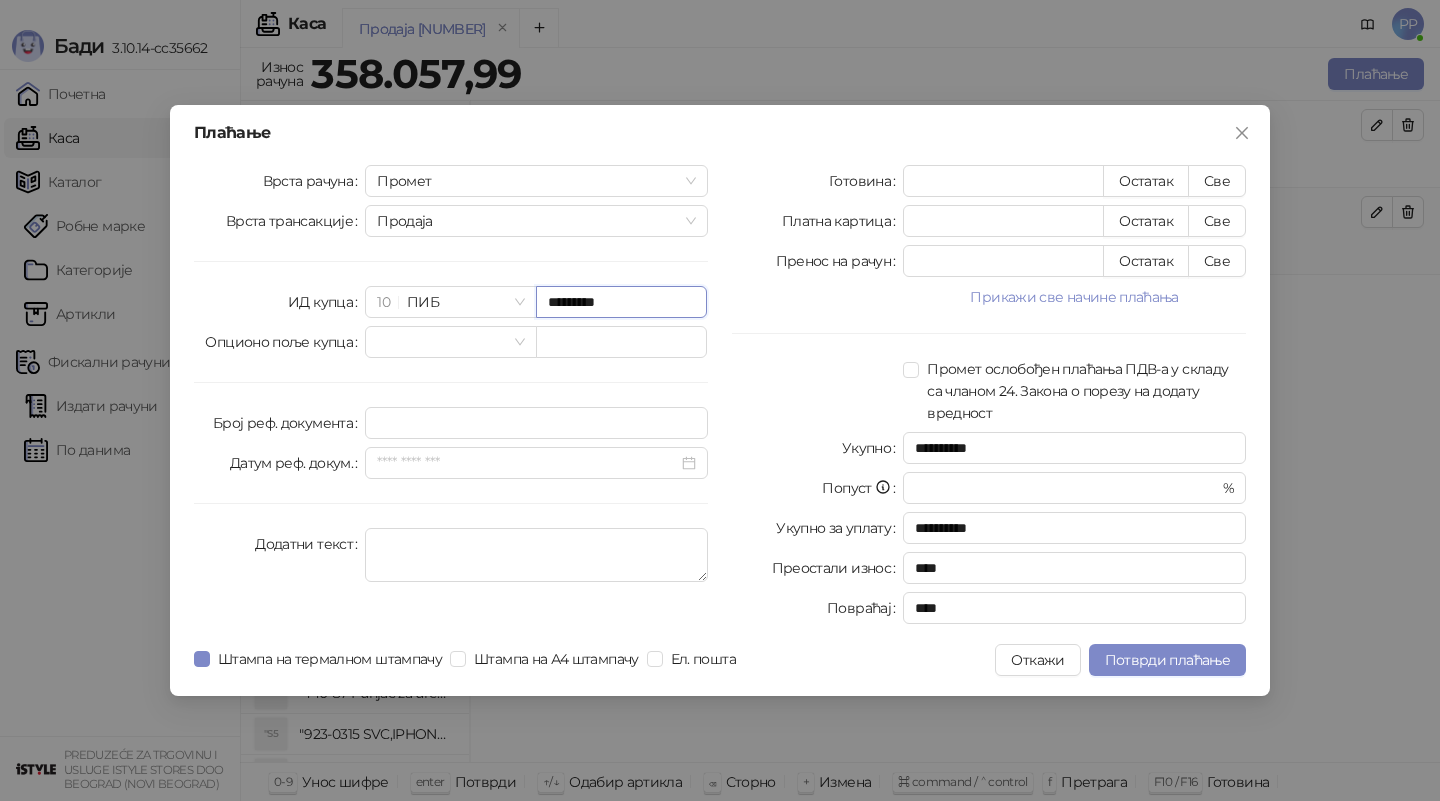 click on "*********" at bounding box center [621, 302] 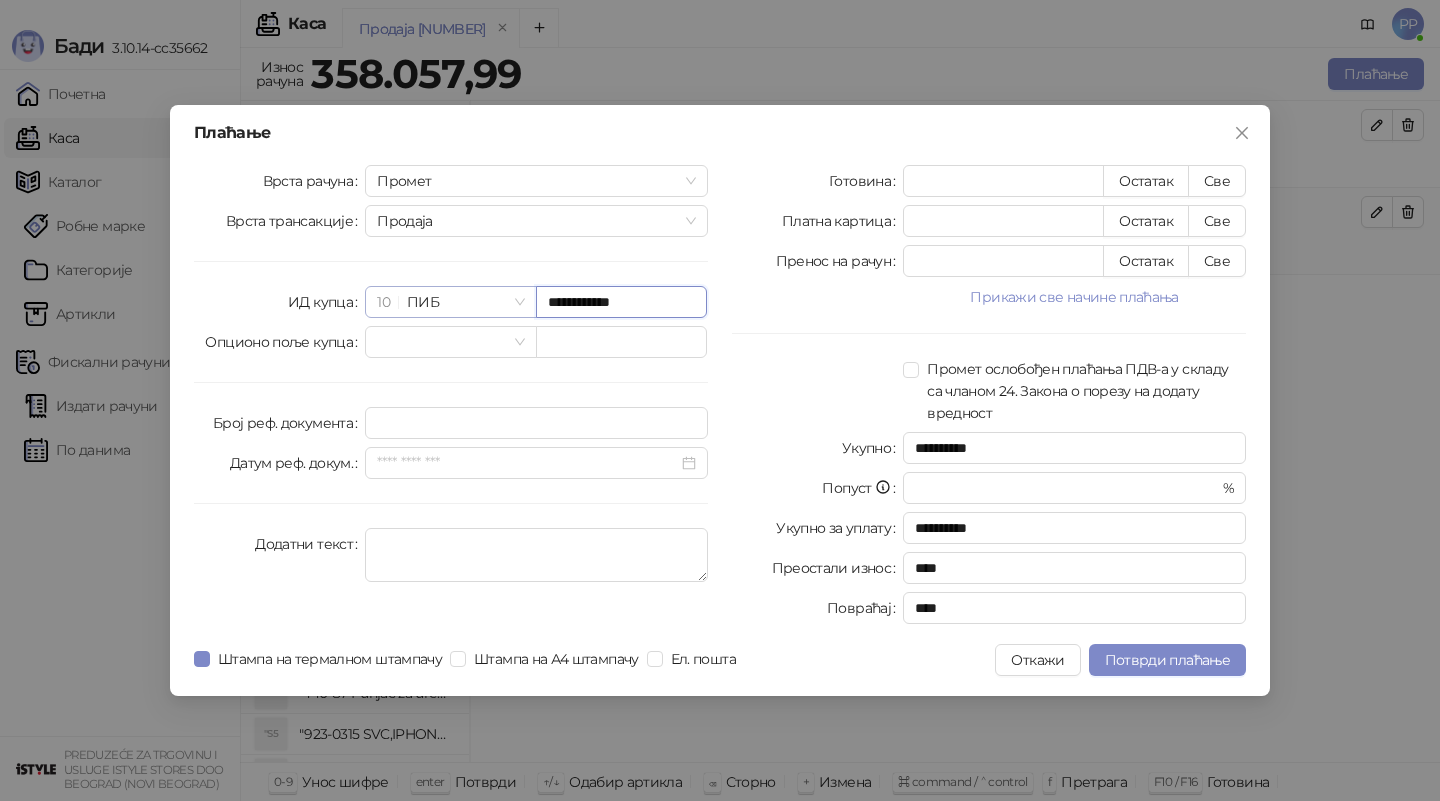click on "10 ПИБ" at bounding box center [450, 302] 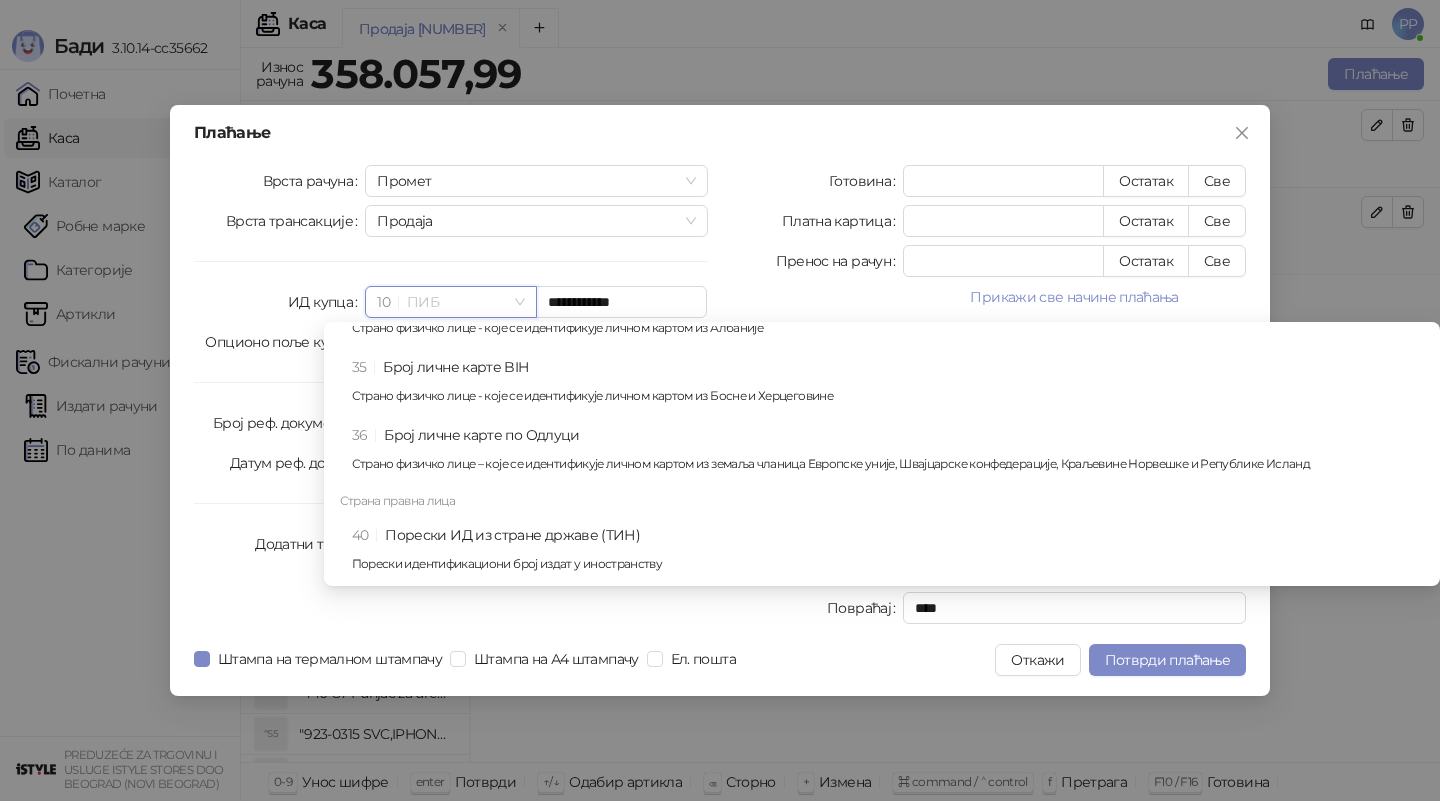 scroll, scrollTop: 1240, scrollLeft: 0, axis: vertical 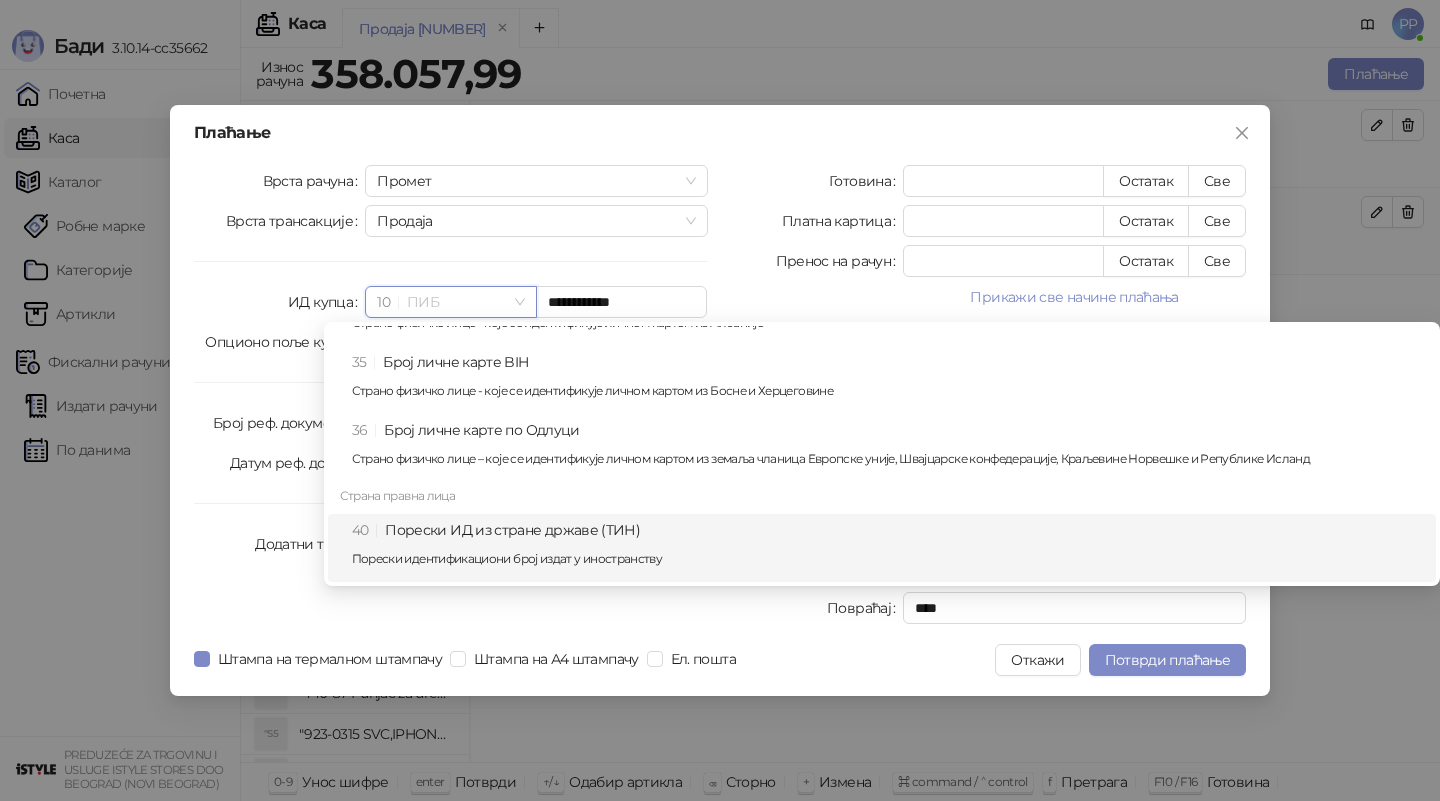 click on "[NUMBER] Порески ИД из стране државе (ТИН) Порески идентификациони број издат у иностранству" at bounding box center [888, 548] 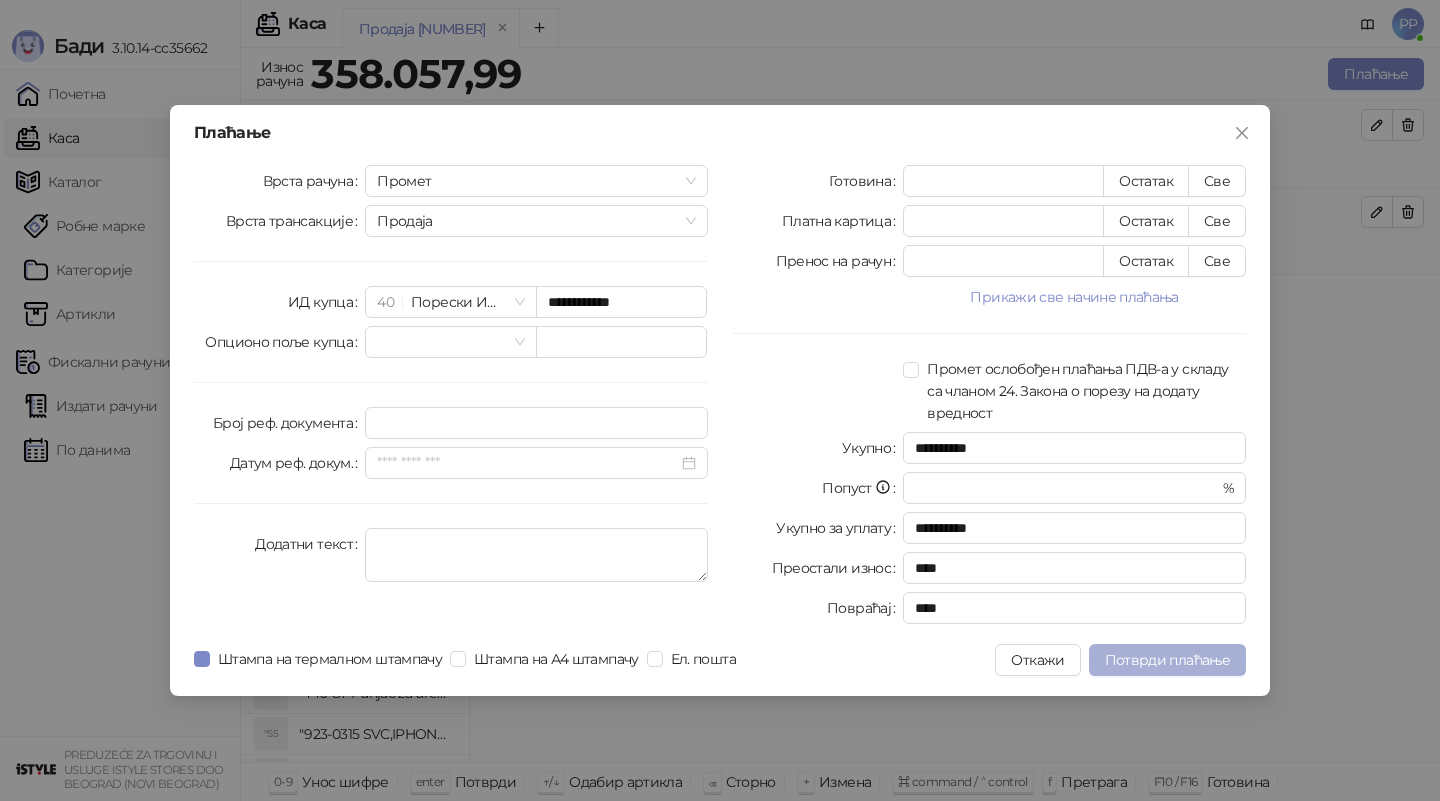 click on "Потврди плаћање" at bounding box center (1167, 660) 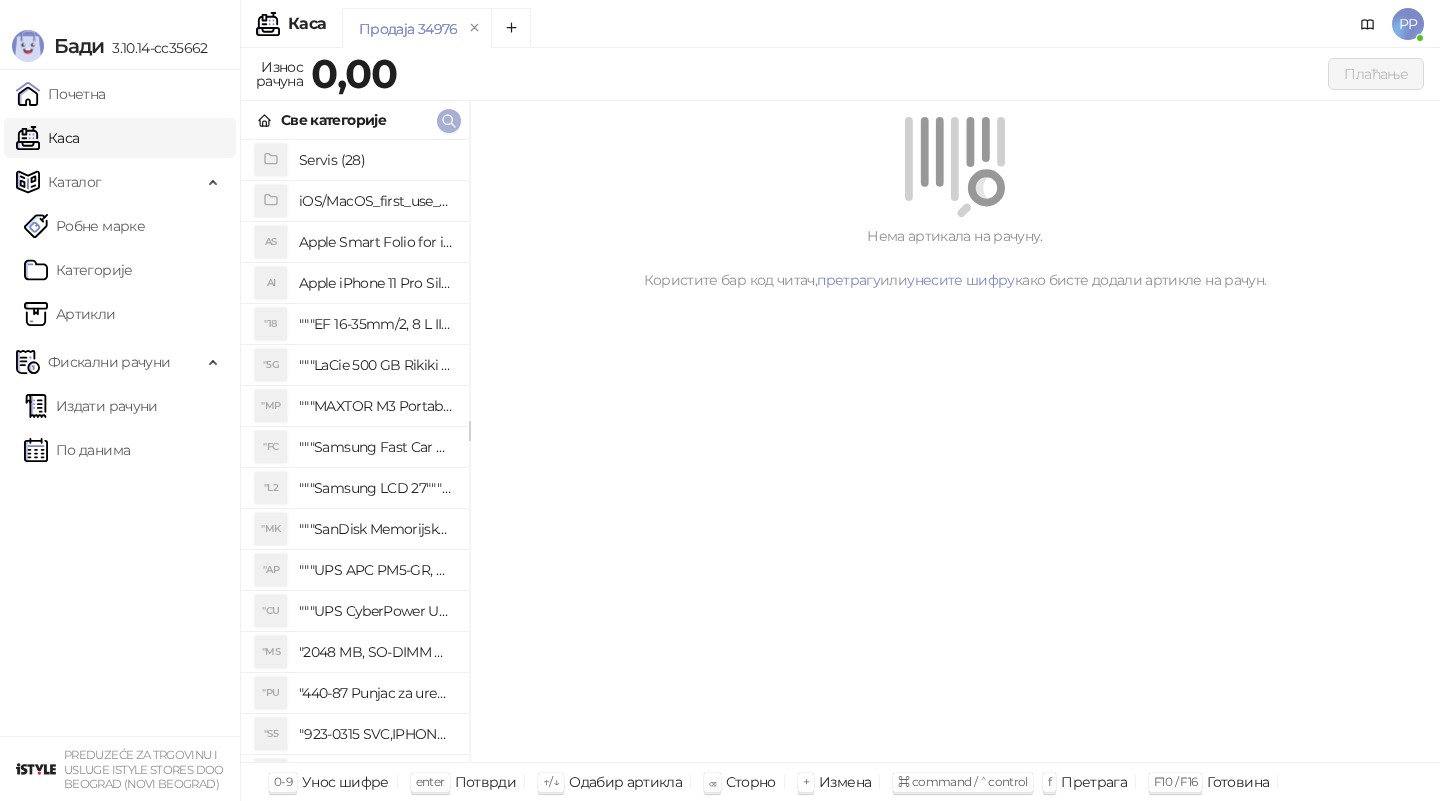 click at bounding box center (449, 120) 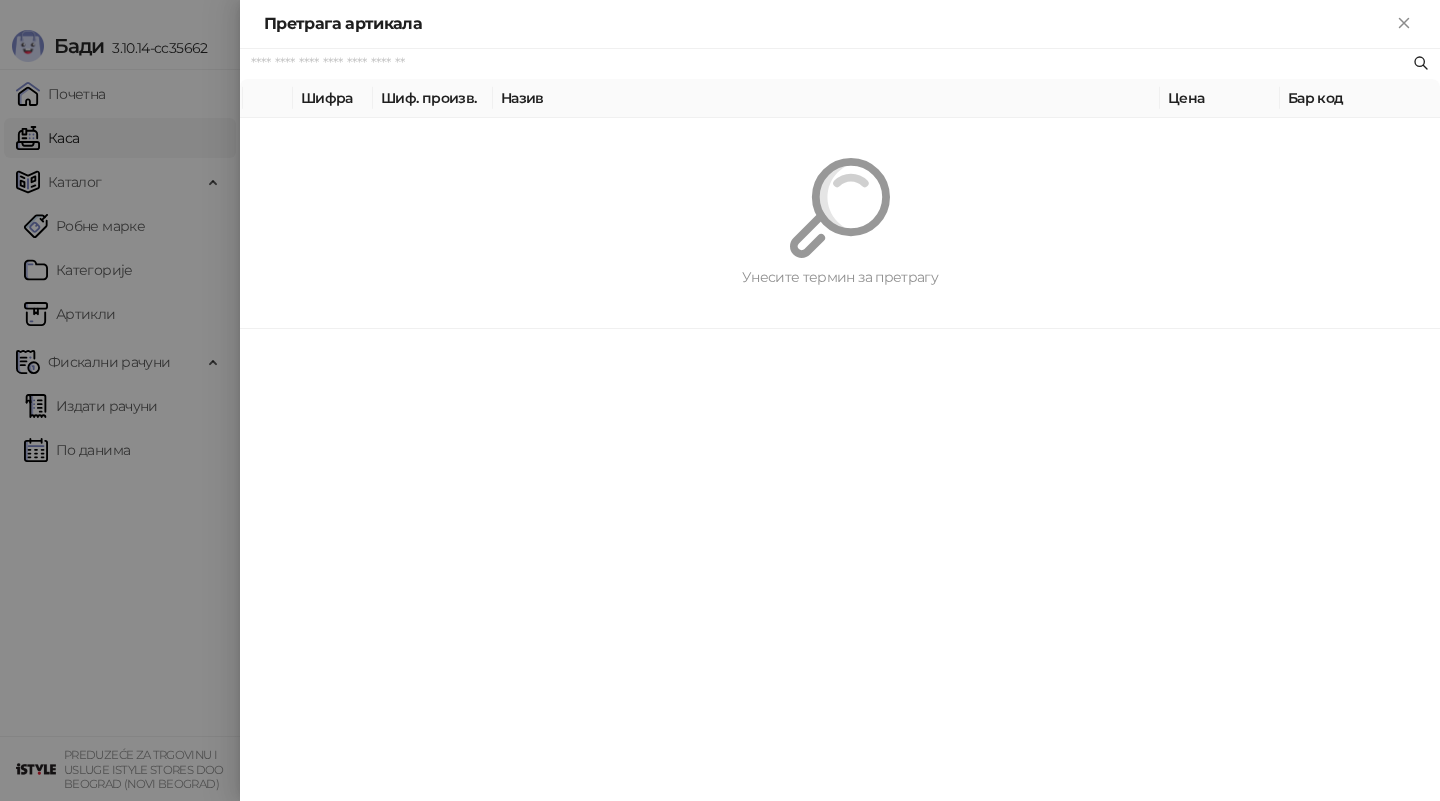 paste on "**********" 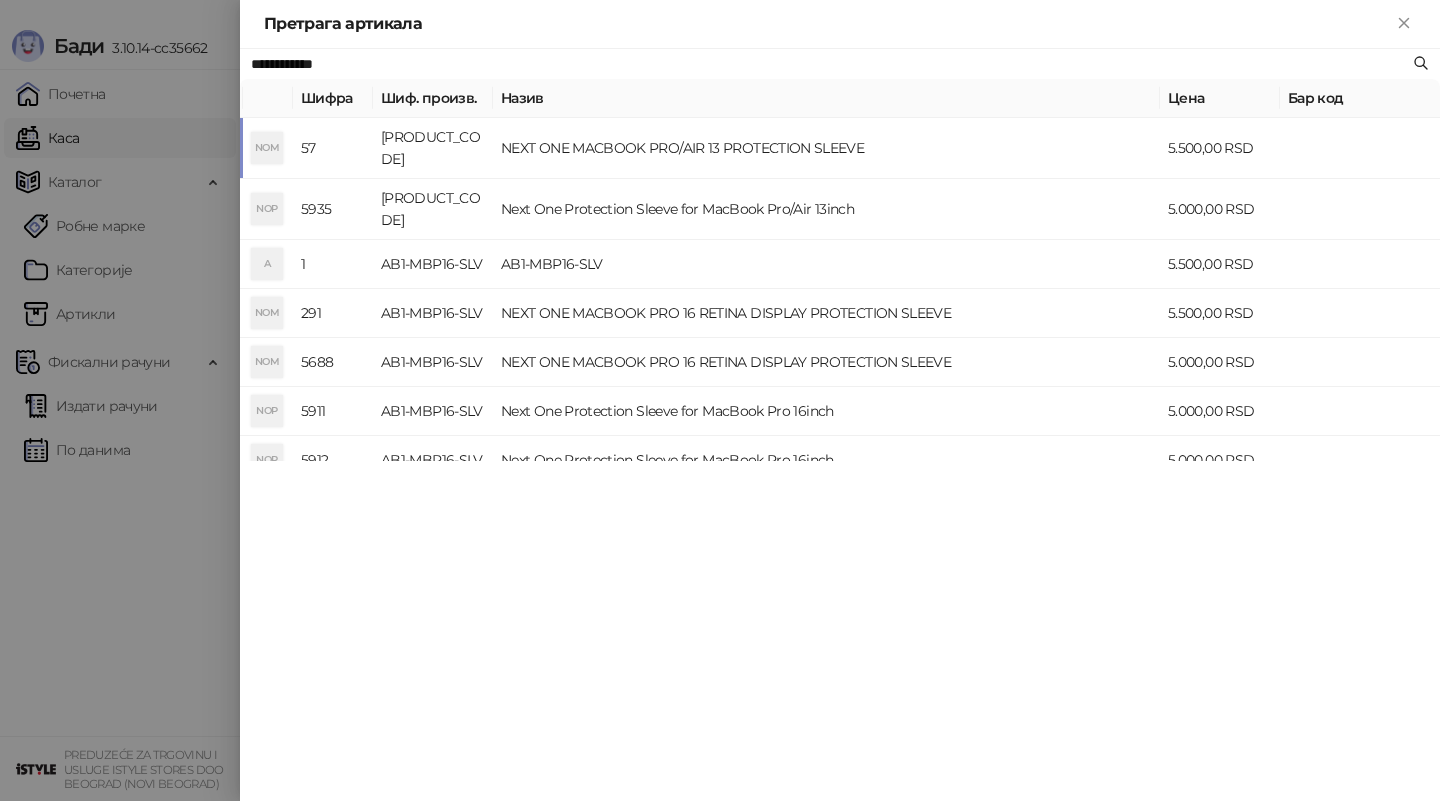 type on "**********" 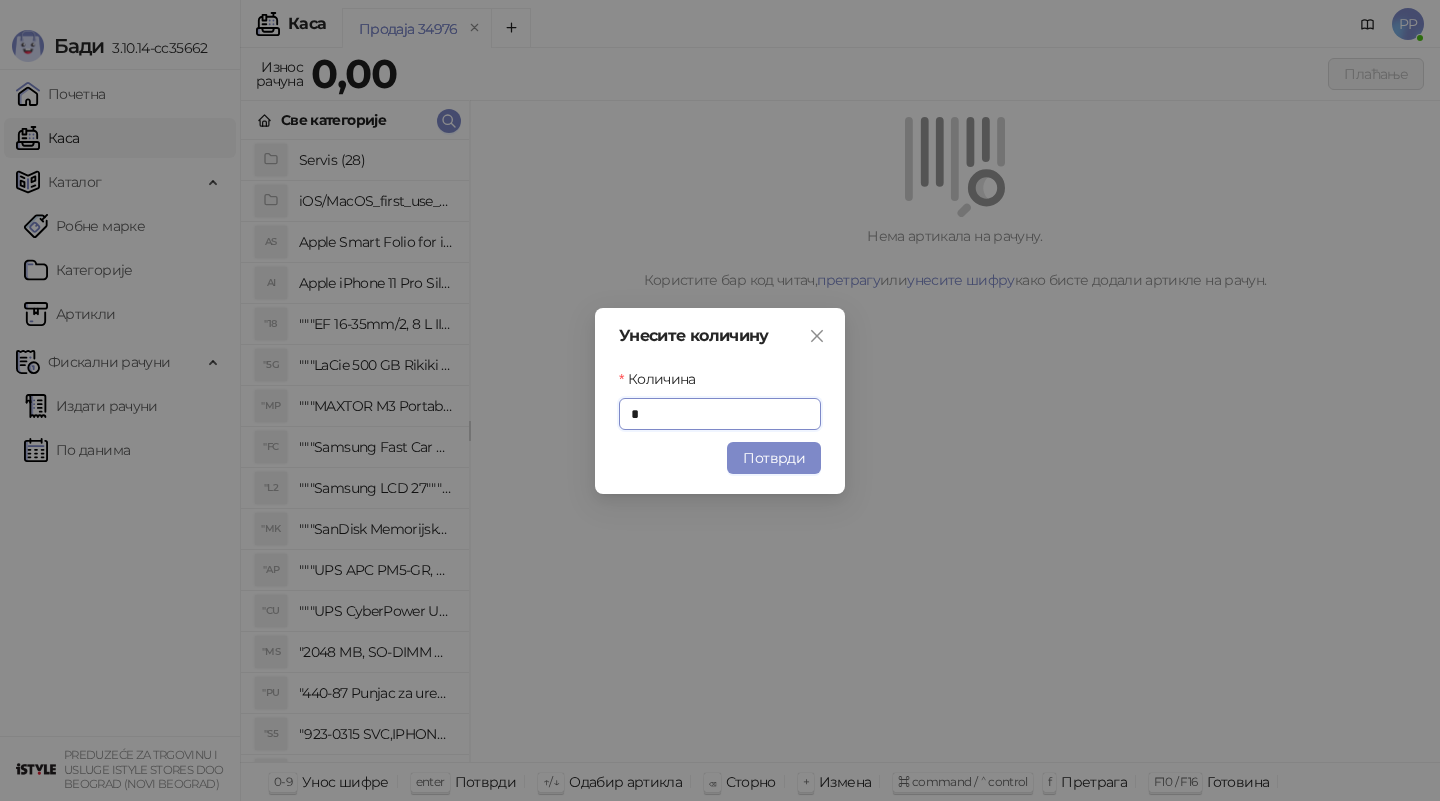 click on "Унесите количину Количина * Потврди" at bounding box center [720, 401] 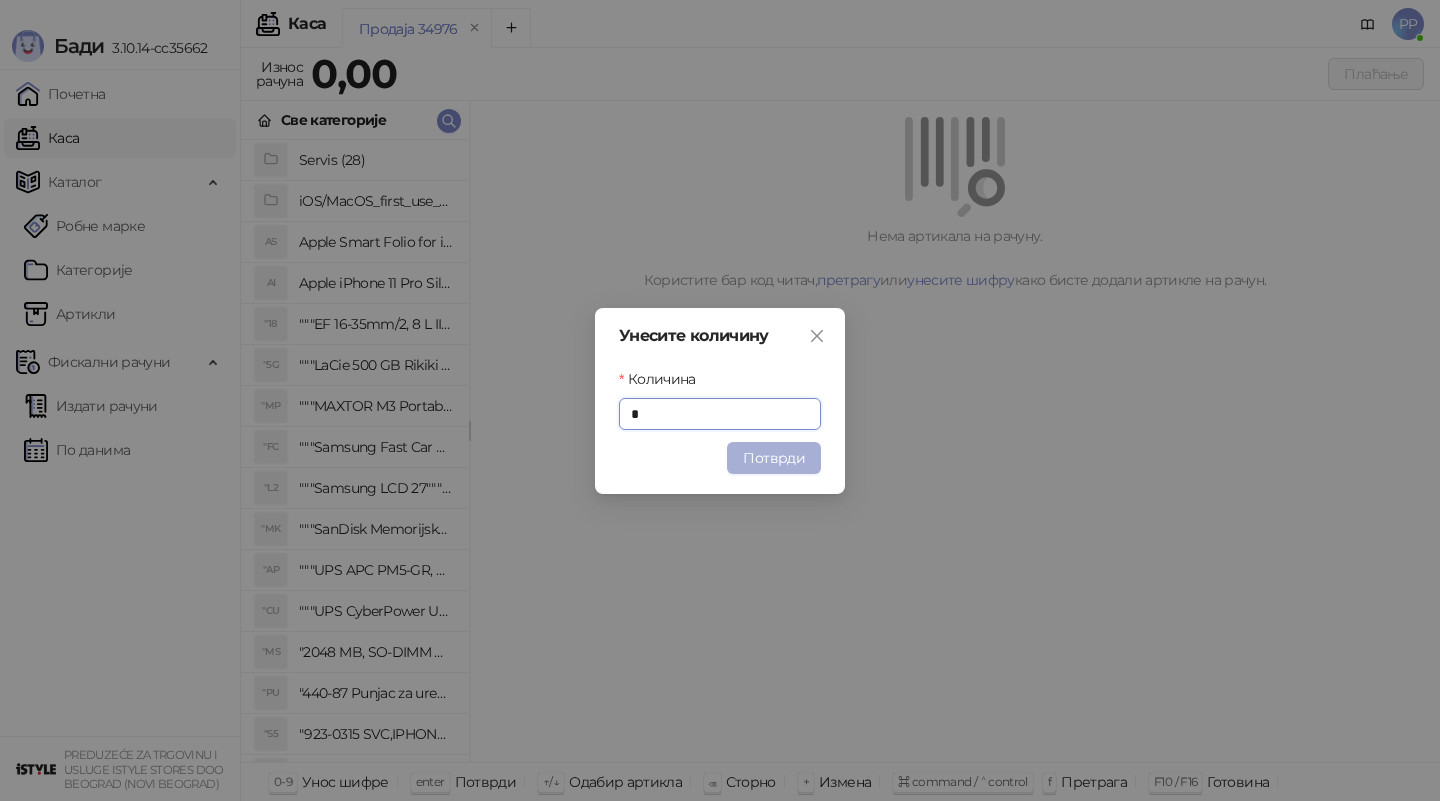 click on "Потврди" at bounding box center [774, 458] 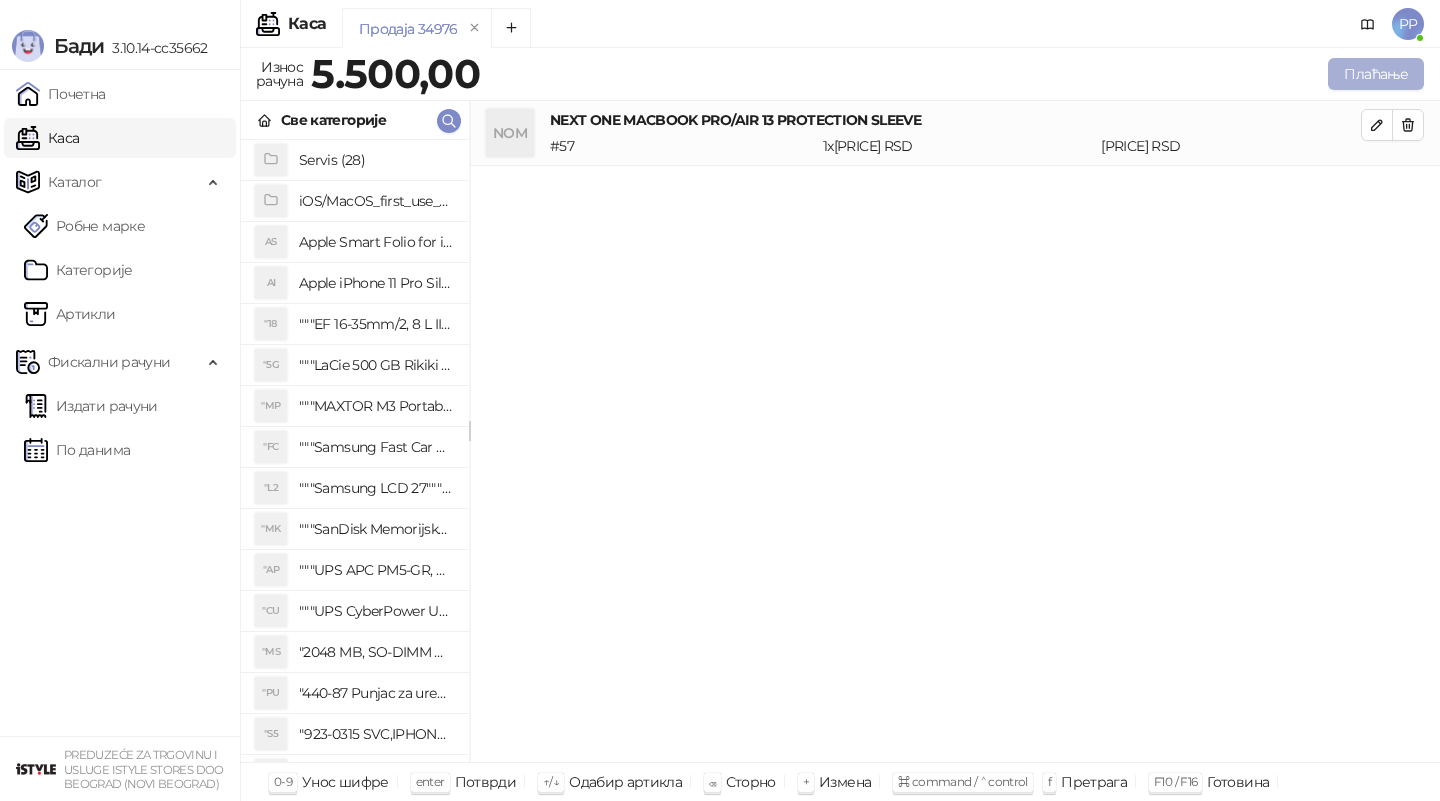 click on "Плаћање" at bounding box center [1376, 74] 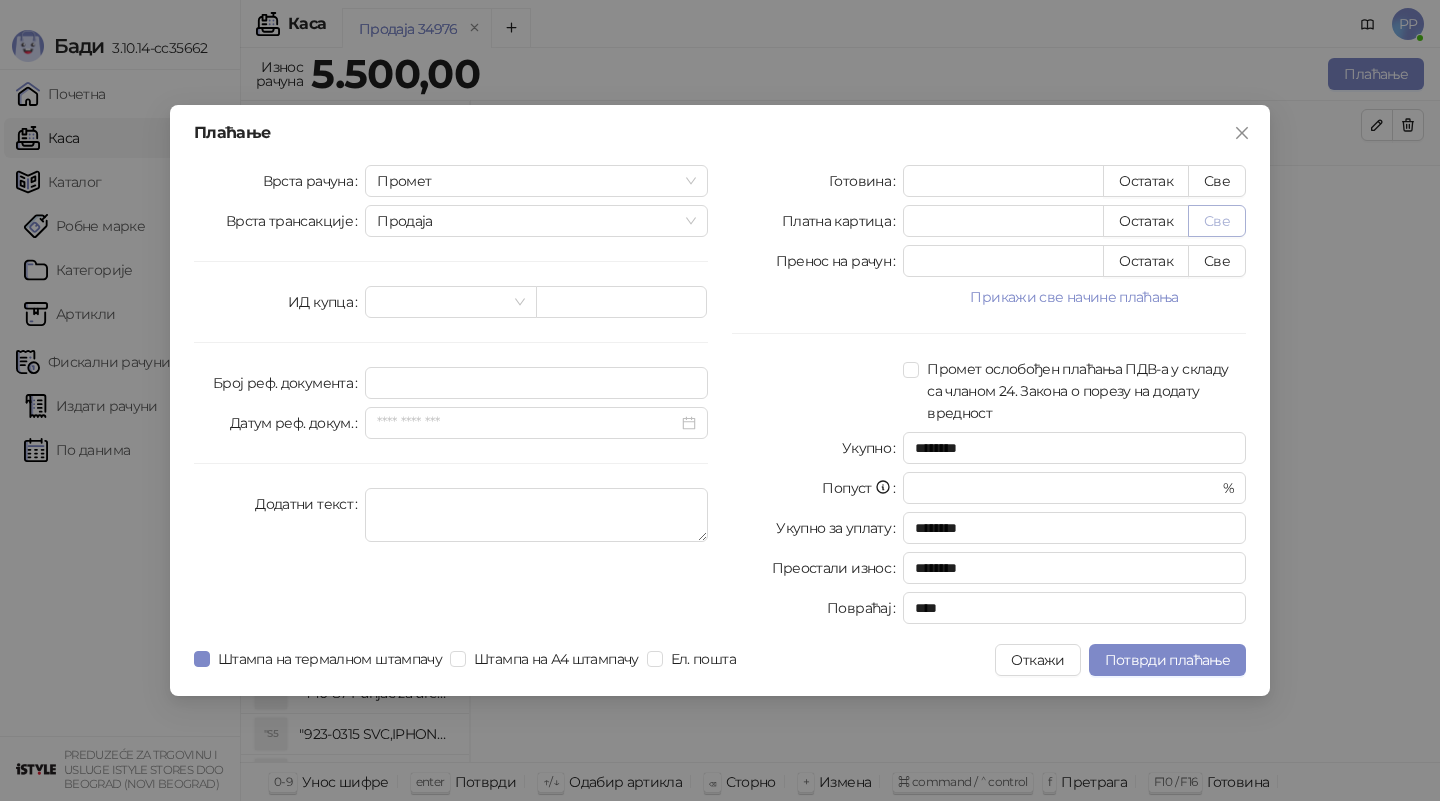 click on "Све" at bounding box center (1217, 221) 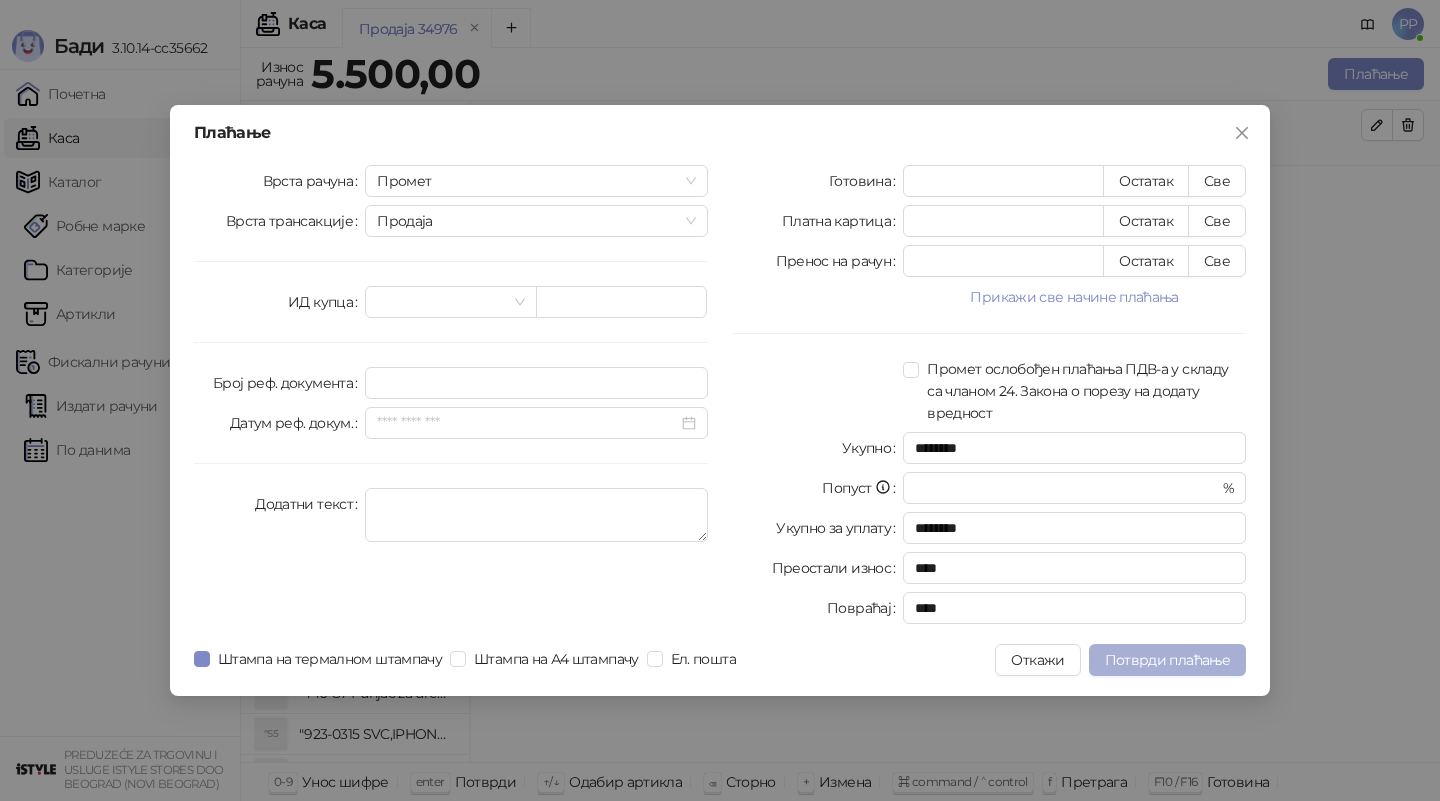 click on "Потврди плаћање" at bounding box center [1167, 660] 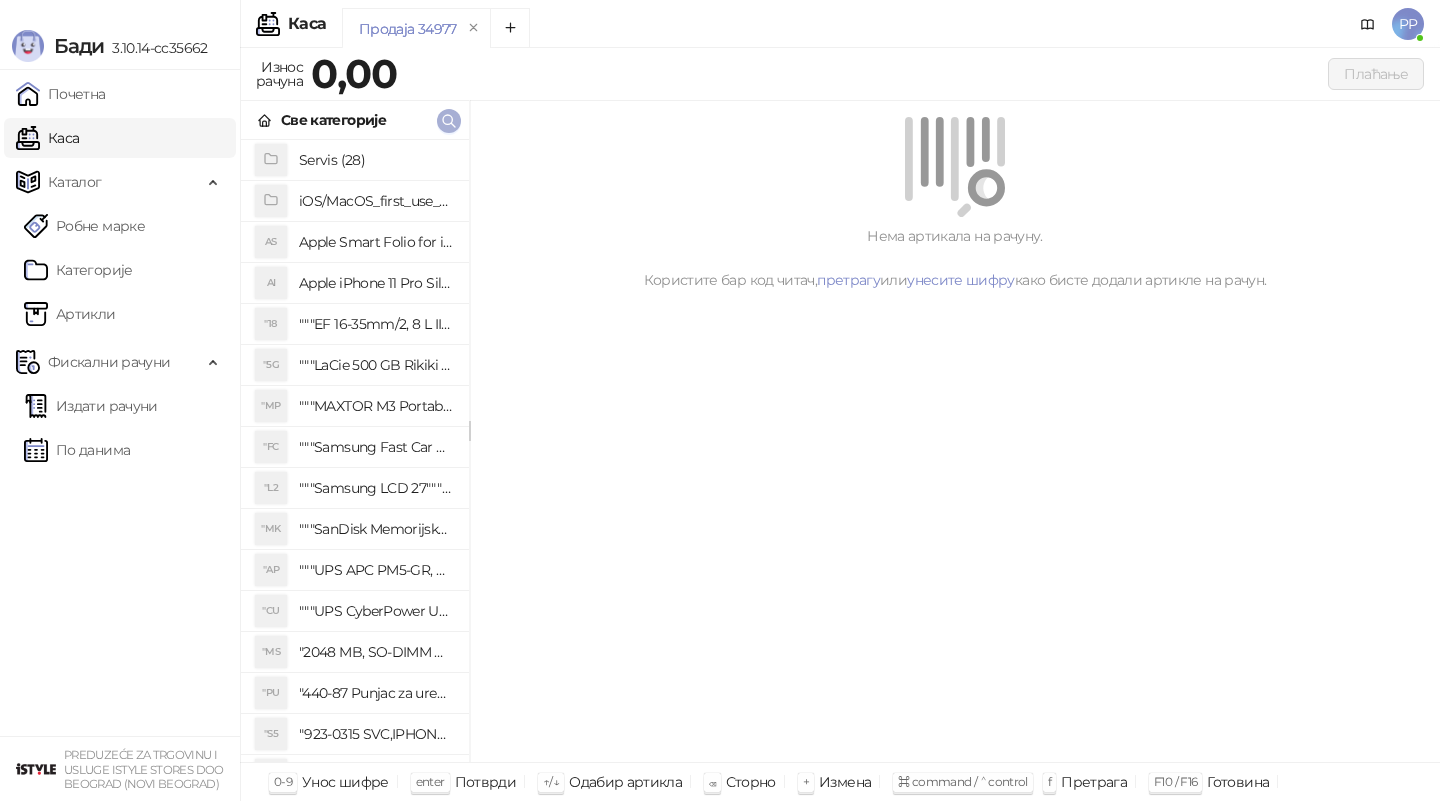 click 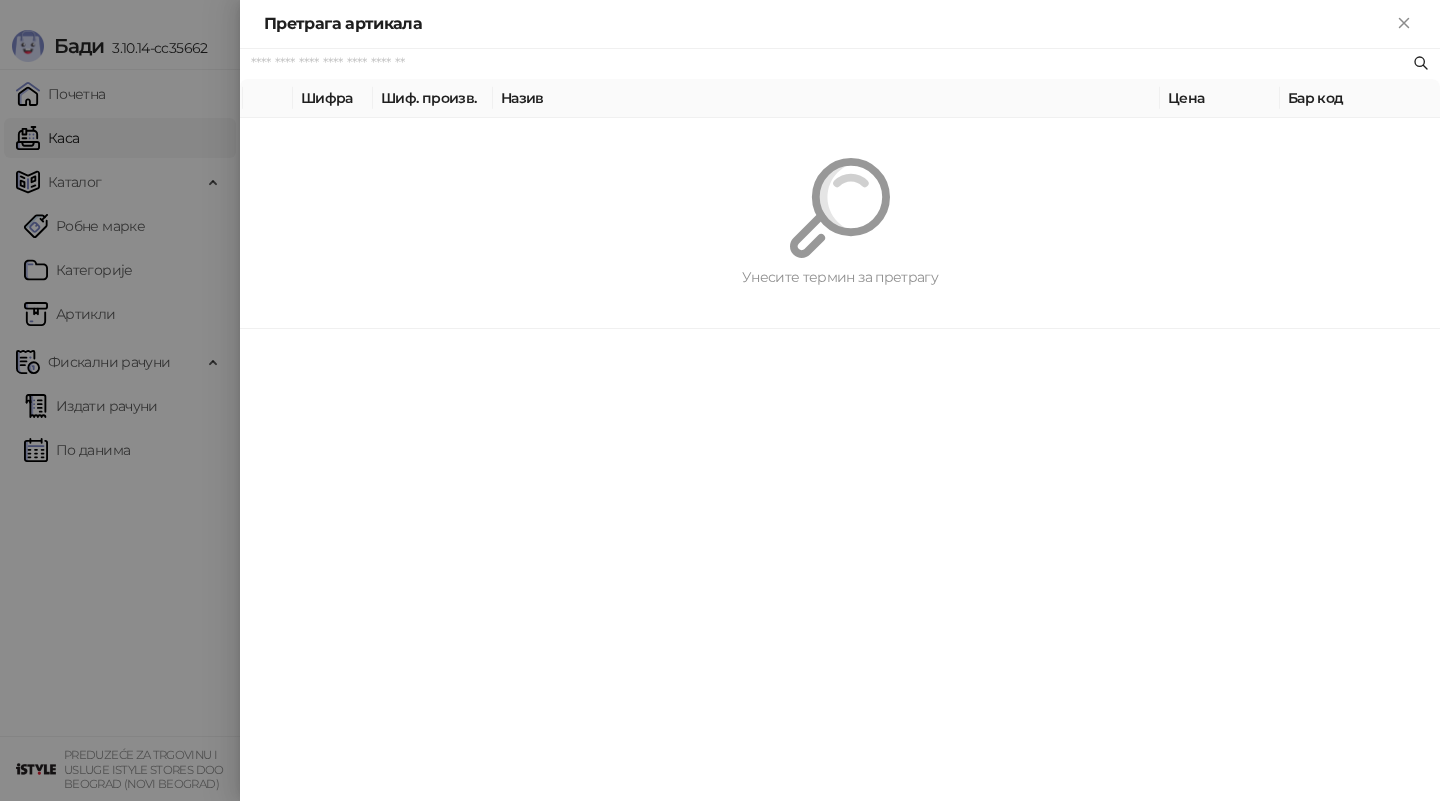 paste on "*********" 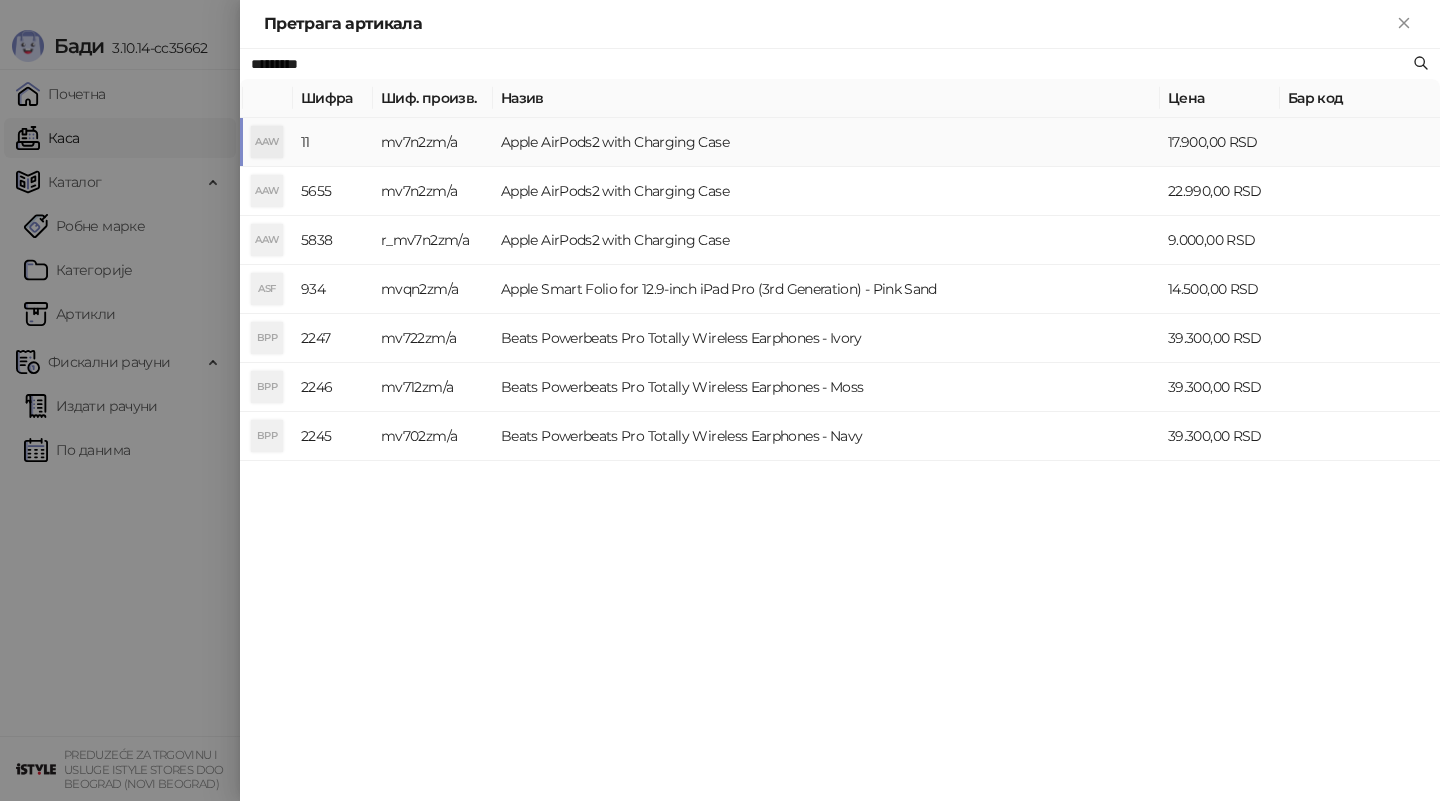 click on "Apple AirPods2 with Charging Case" at bounding box center [826, 142] 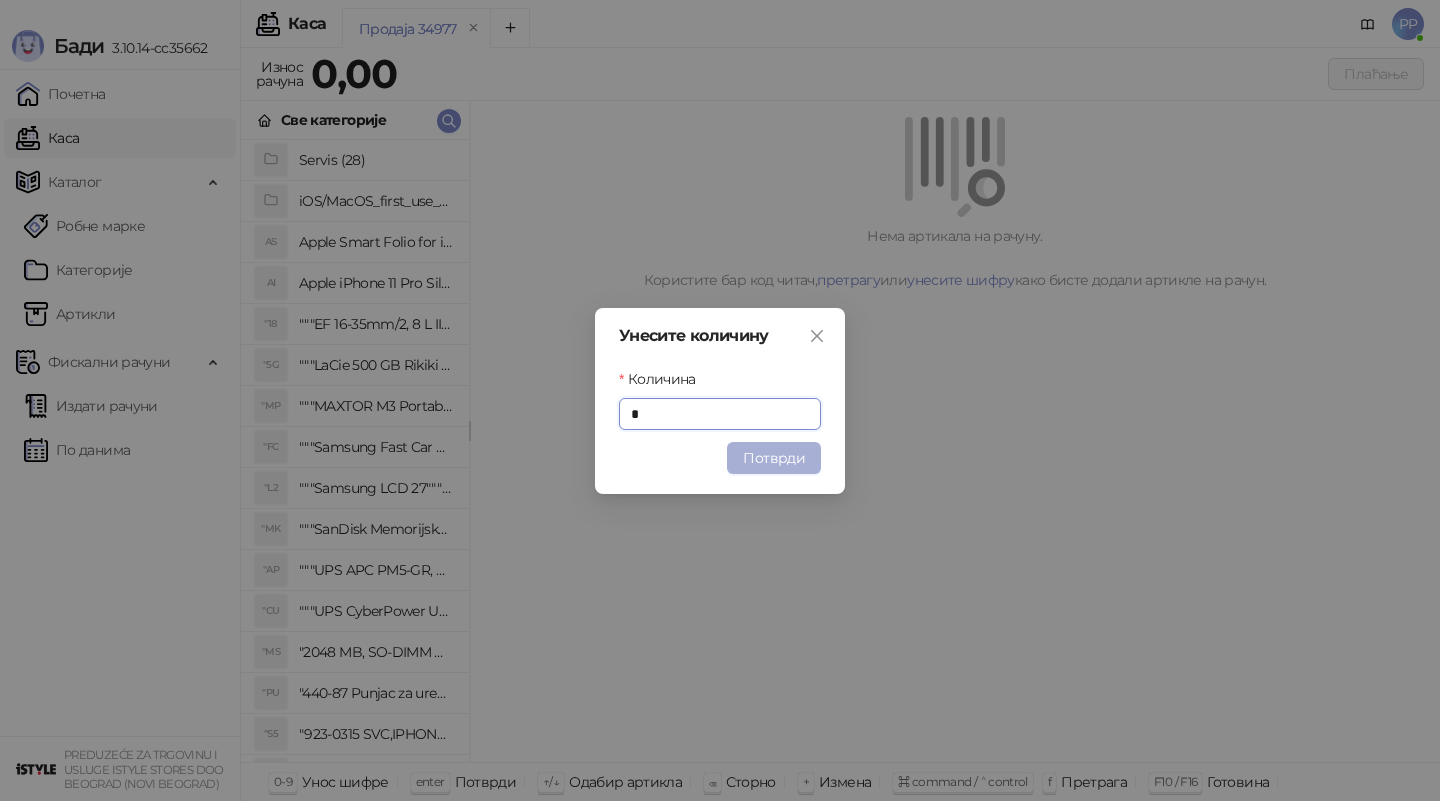 click on "Потврди" at bounding box center (774, 458) 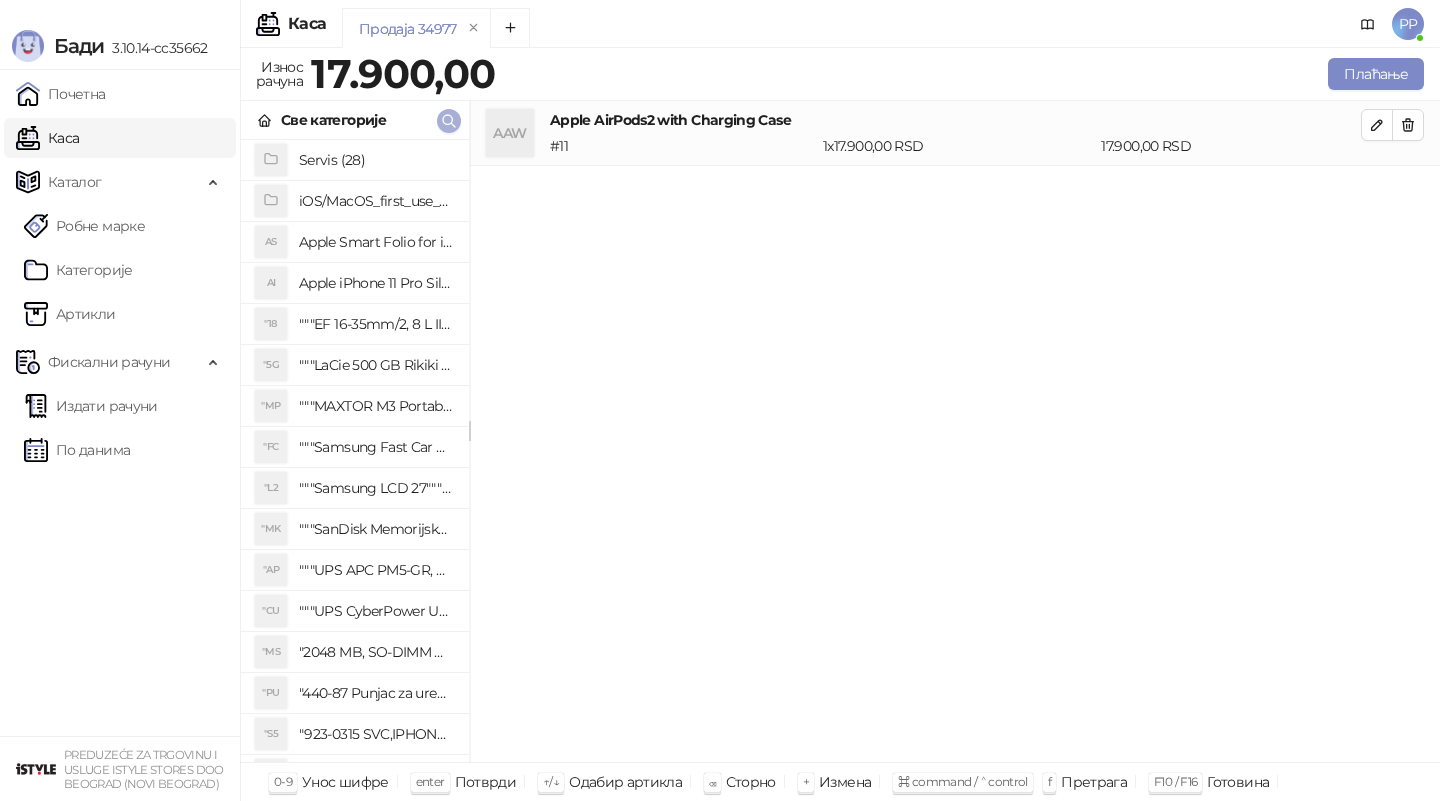 click 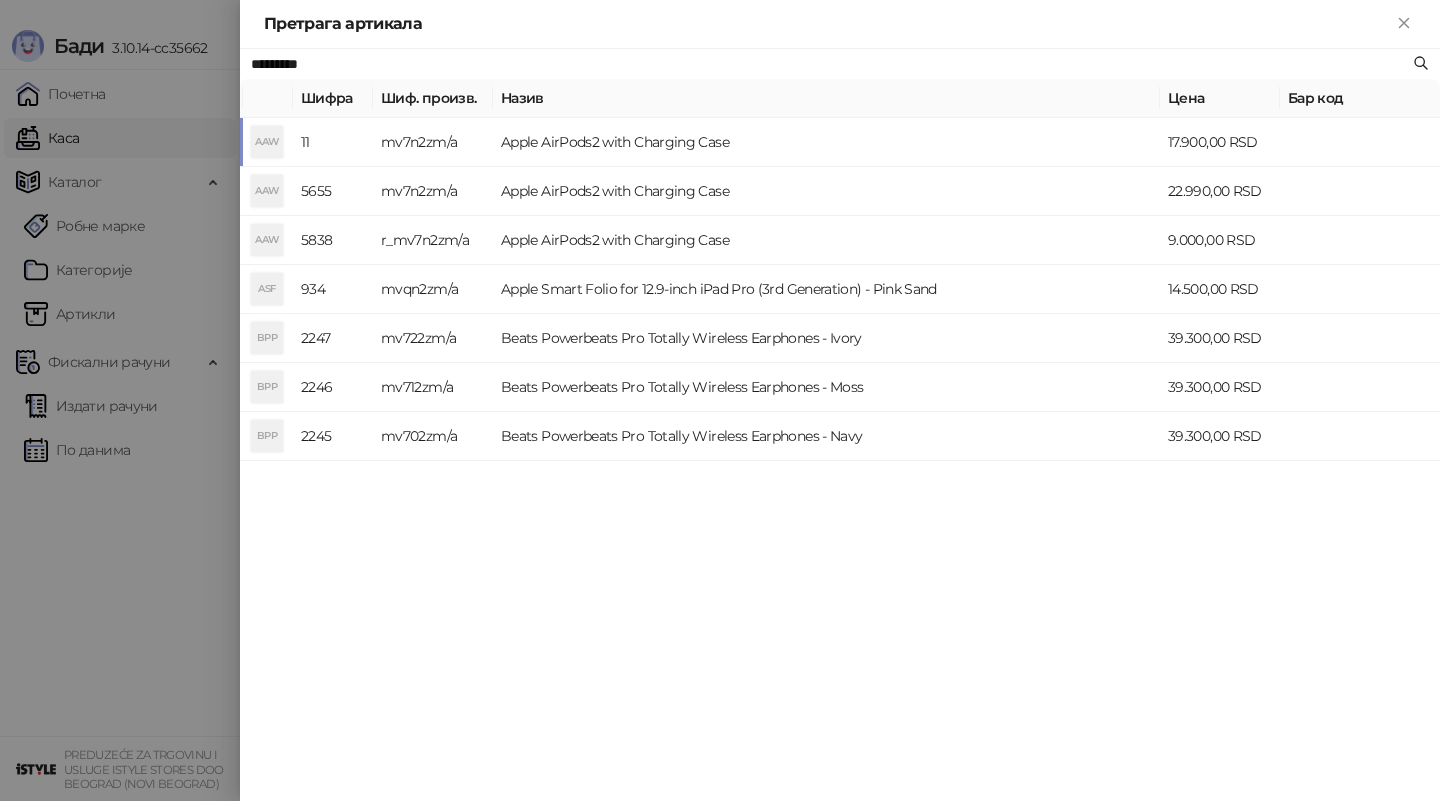 click on "*********" at bounding box center (830, 64) 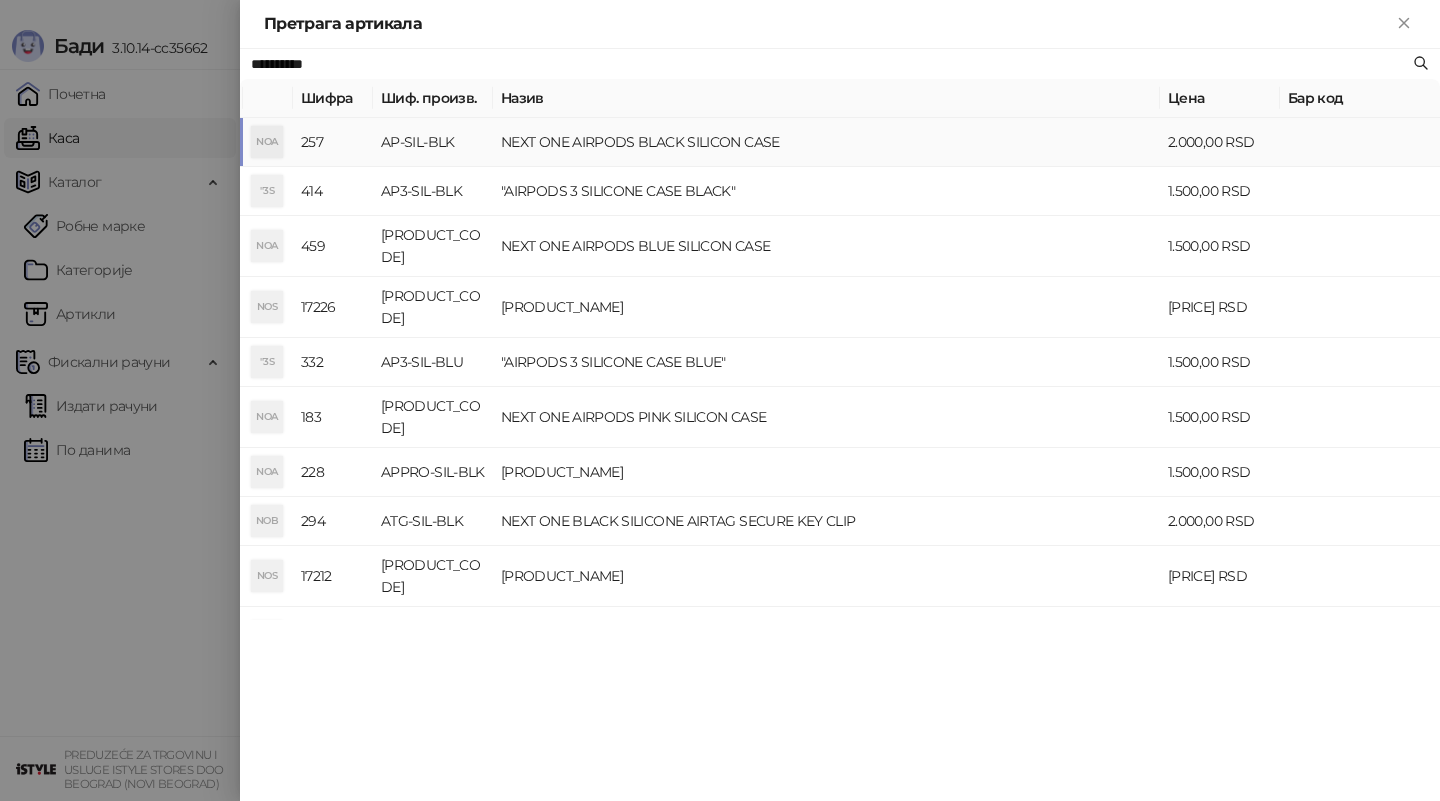 type on "**********" 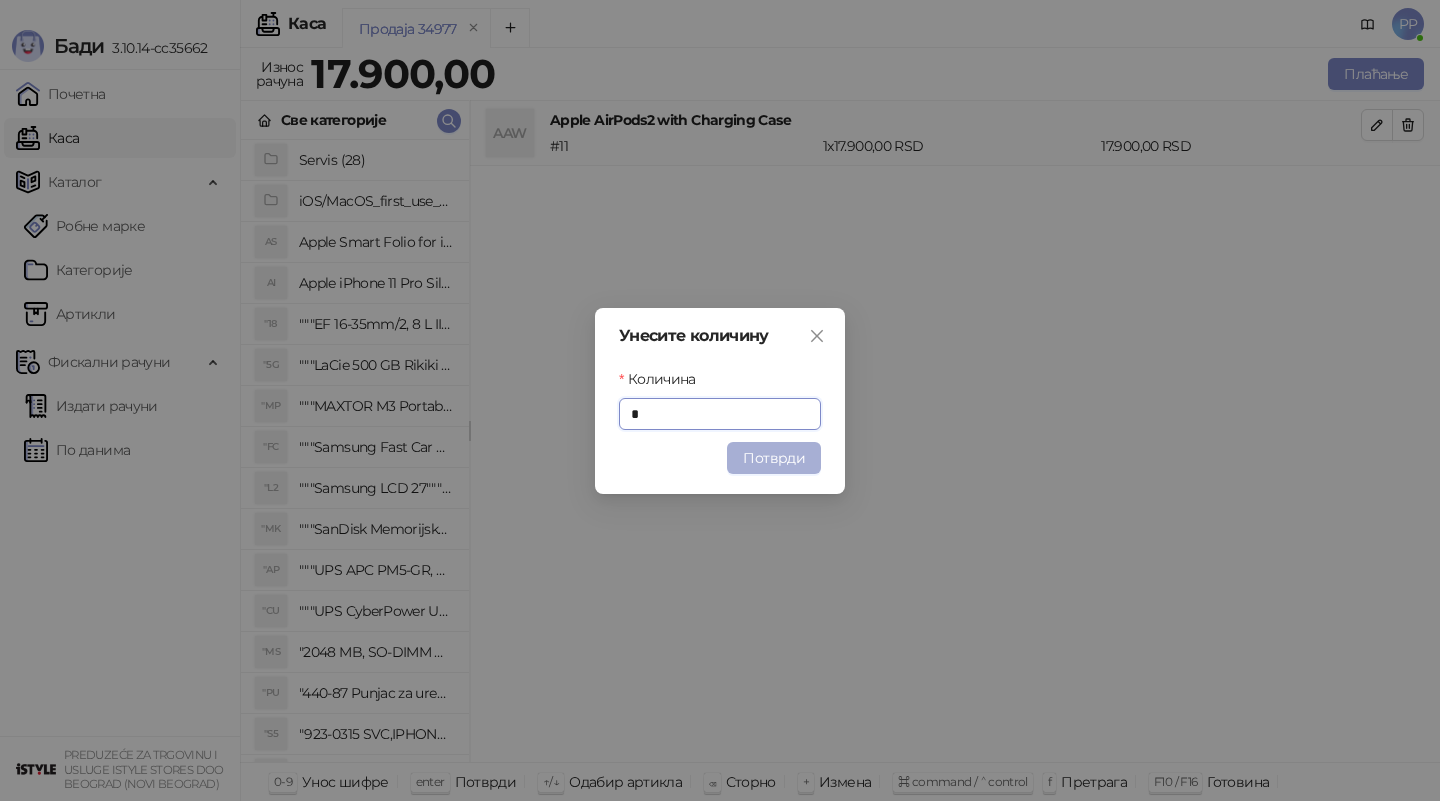click on "Потврди" at bounding box center (774, 458) 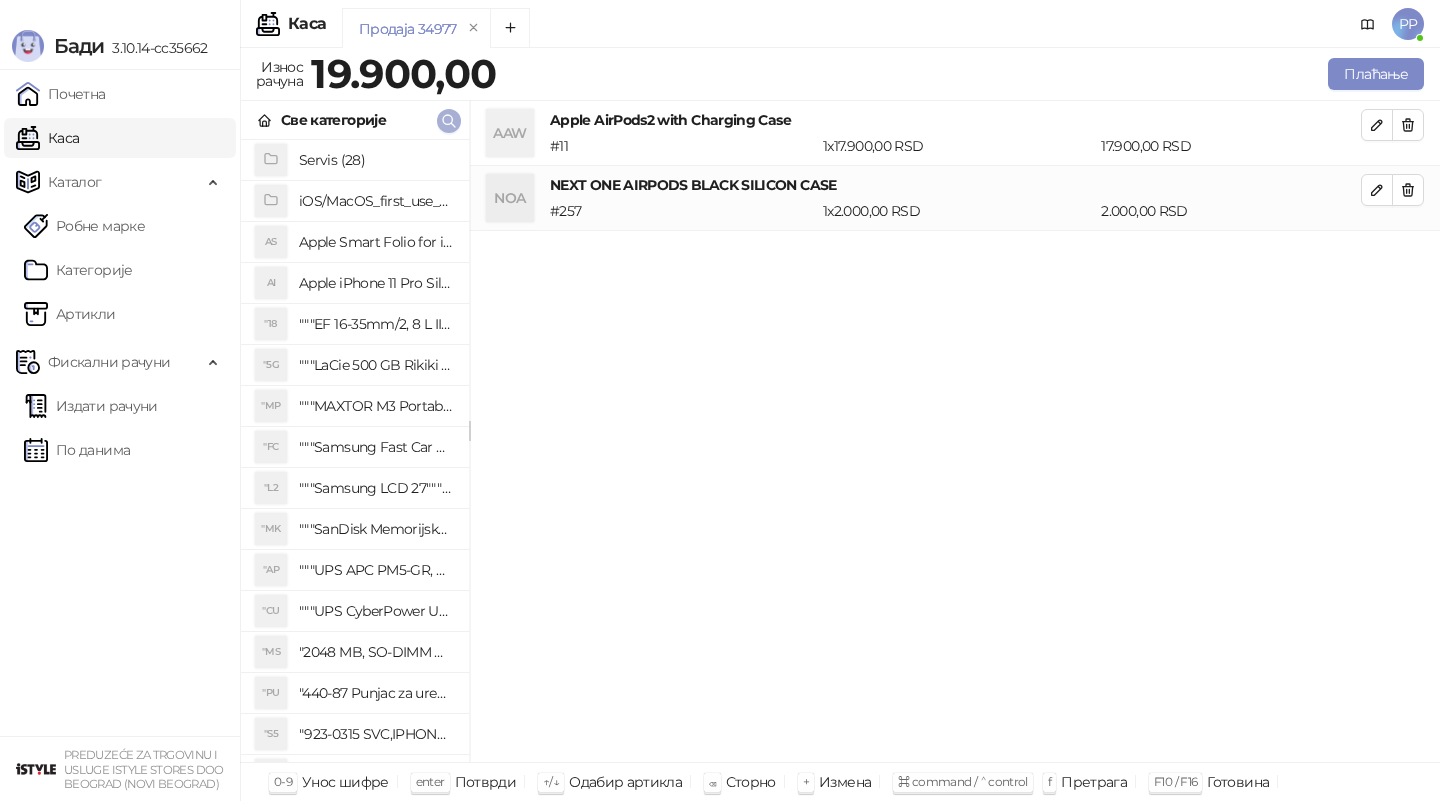 click 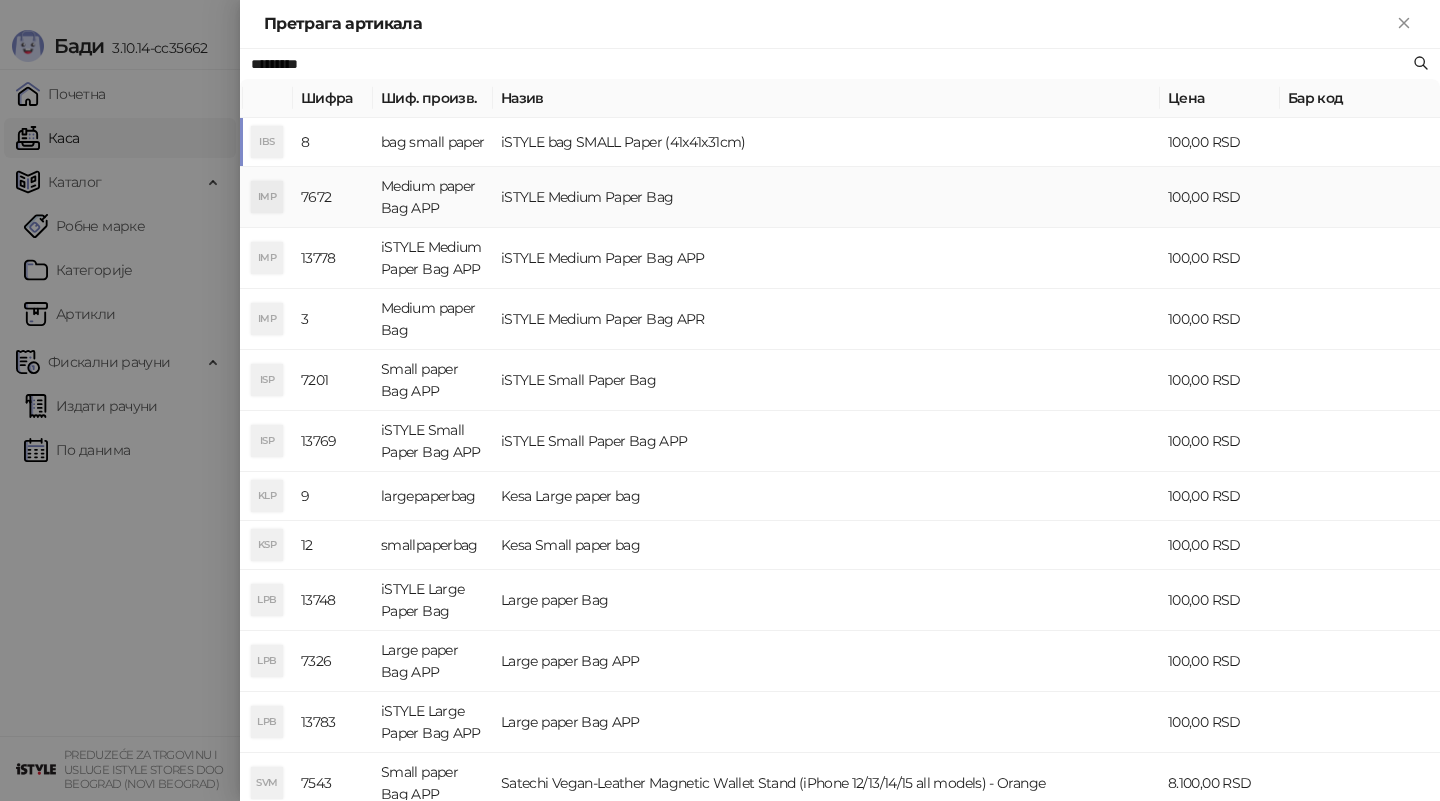 type on "*********" 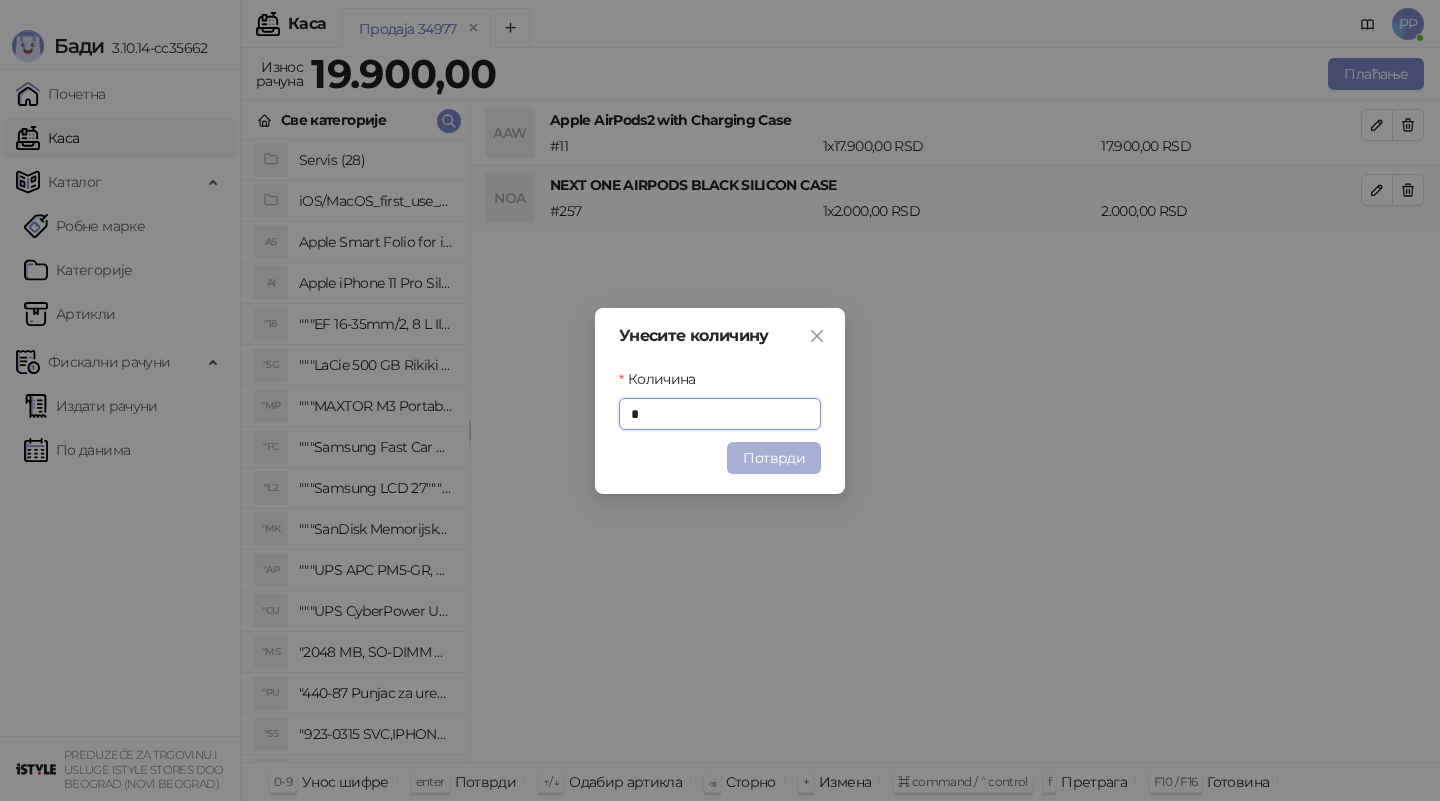 click on "Потврди" at bounding box center (774, 458) 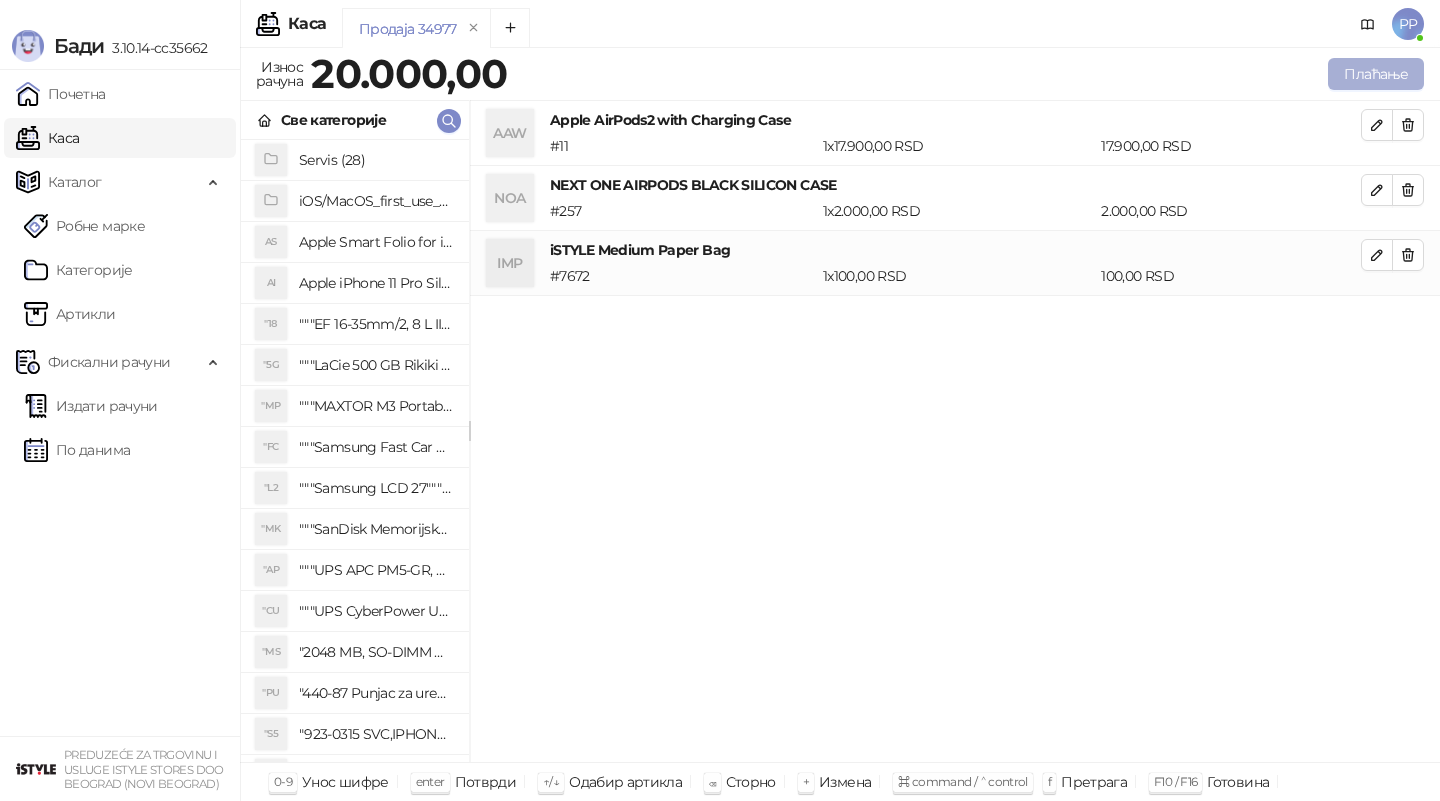 click on "Плаћање" at bounding box center [1376, 74] 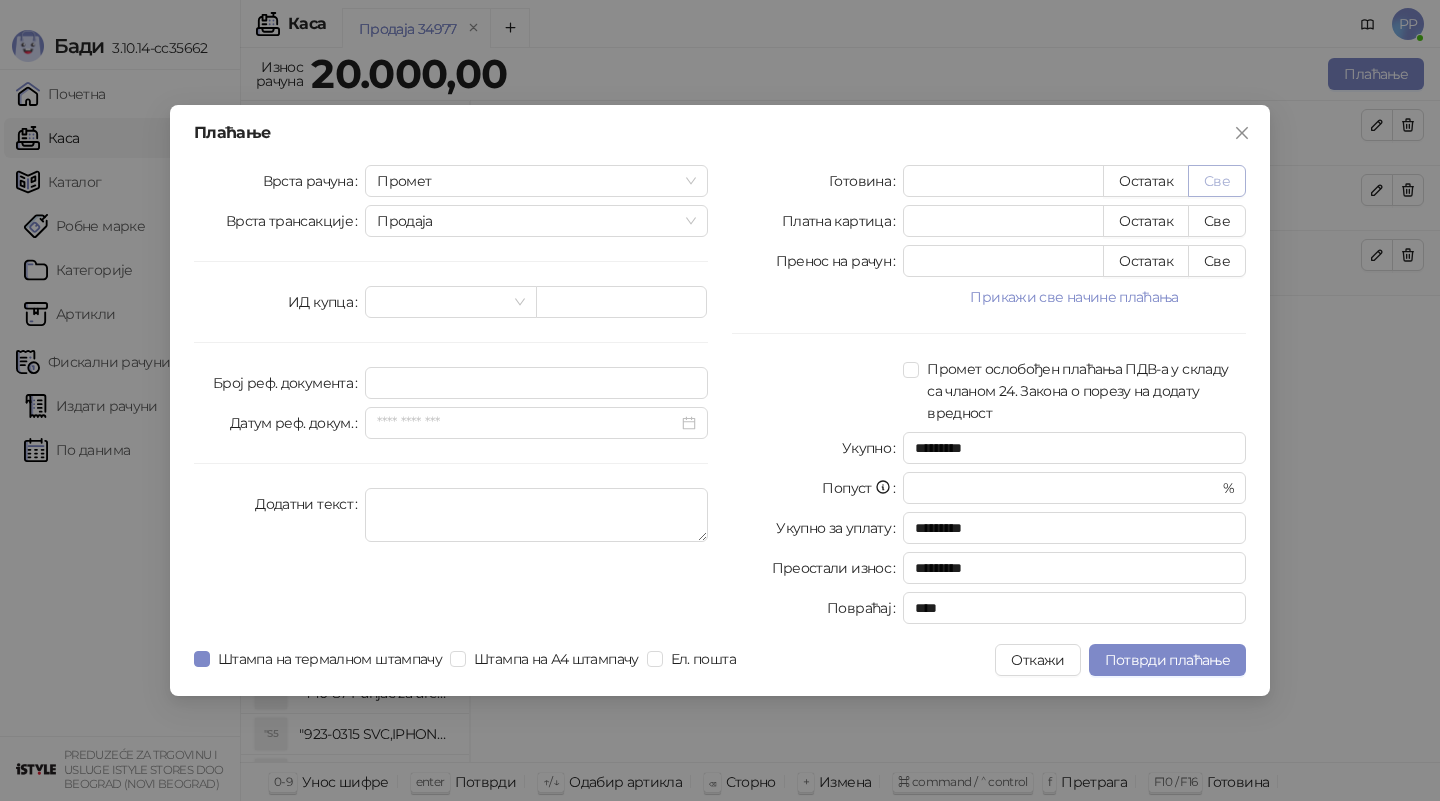 click on "Све" at bounding box center [1217, 181] 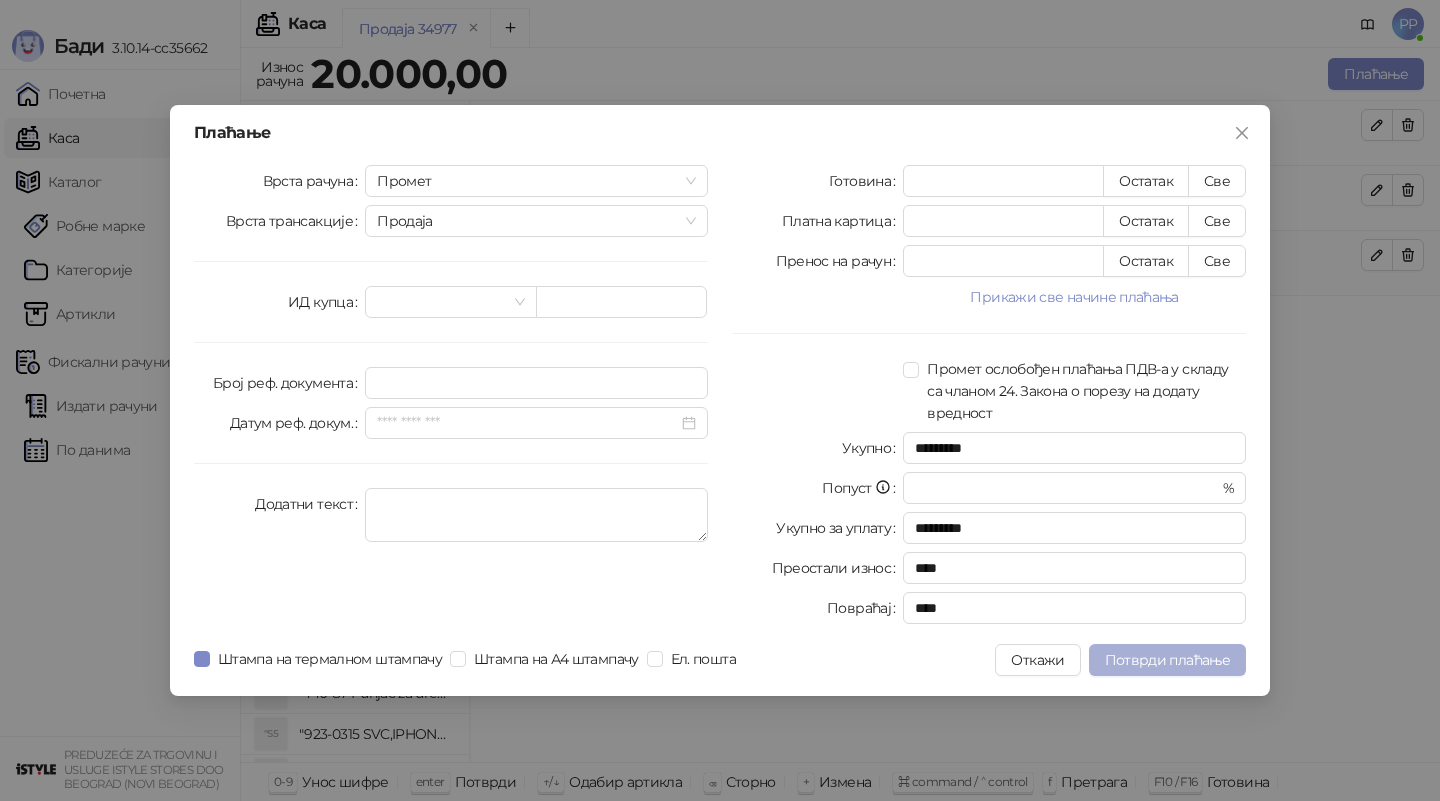 click on "Потврди плаћање" at bounding box center (1167, 660) 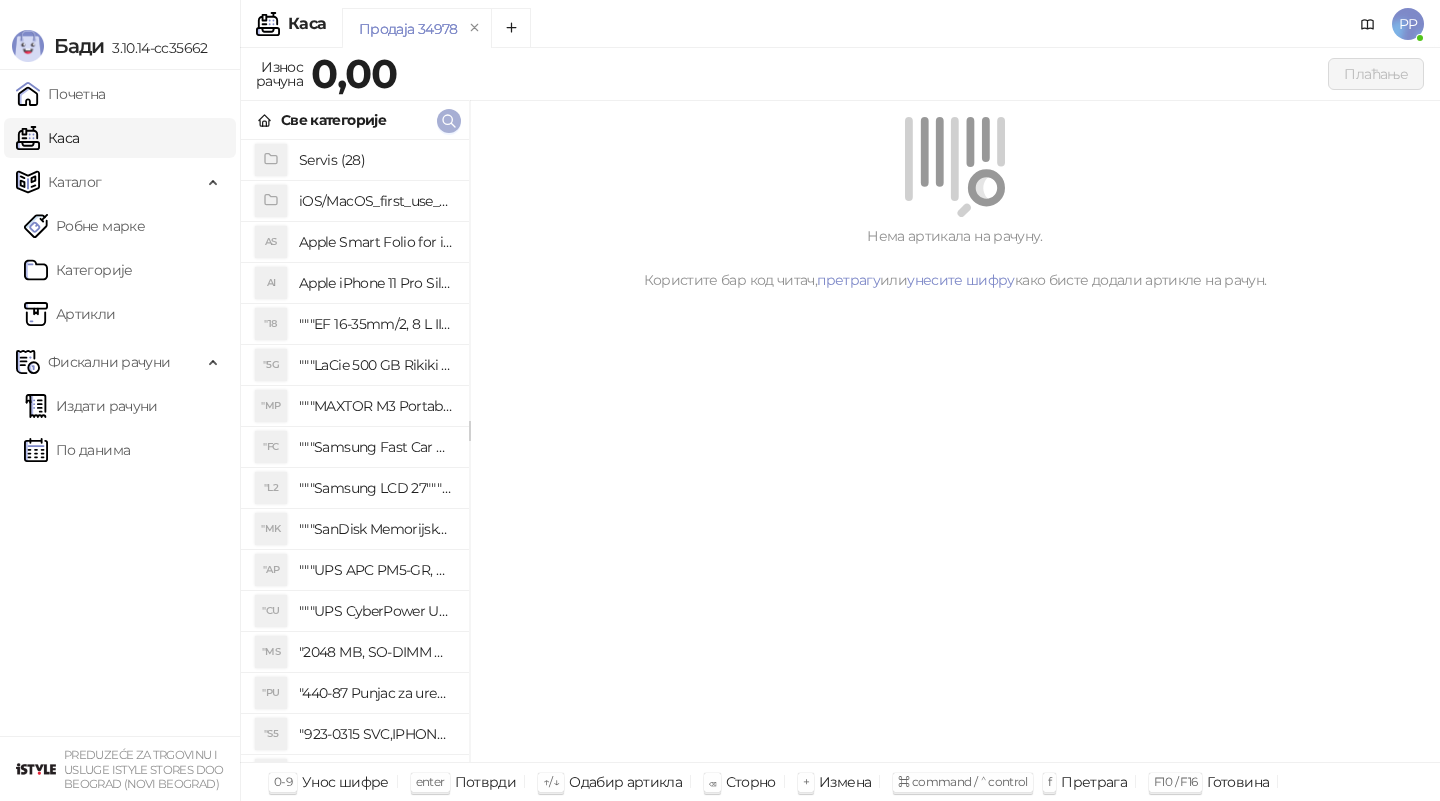 click 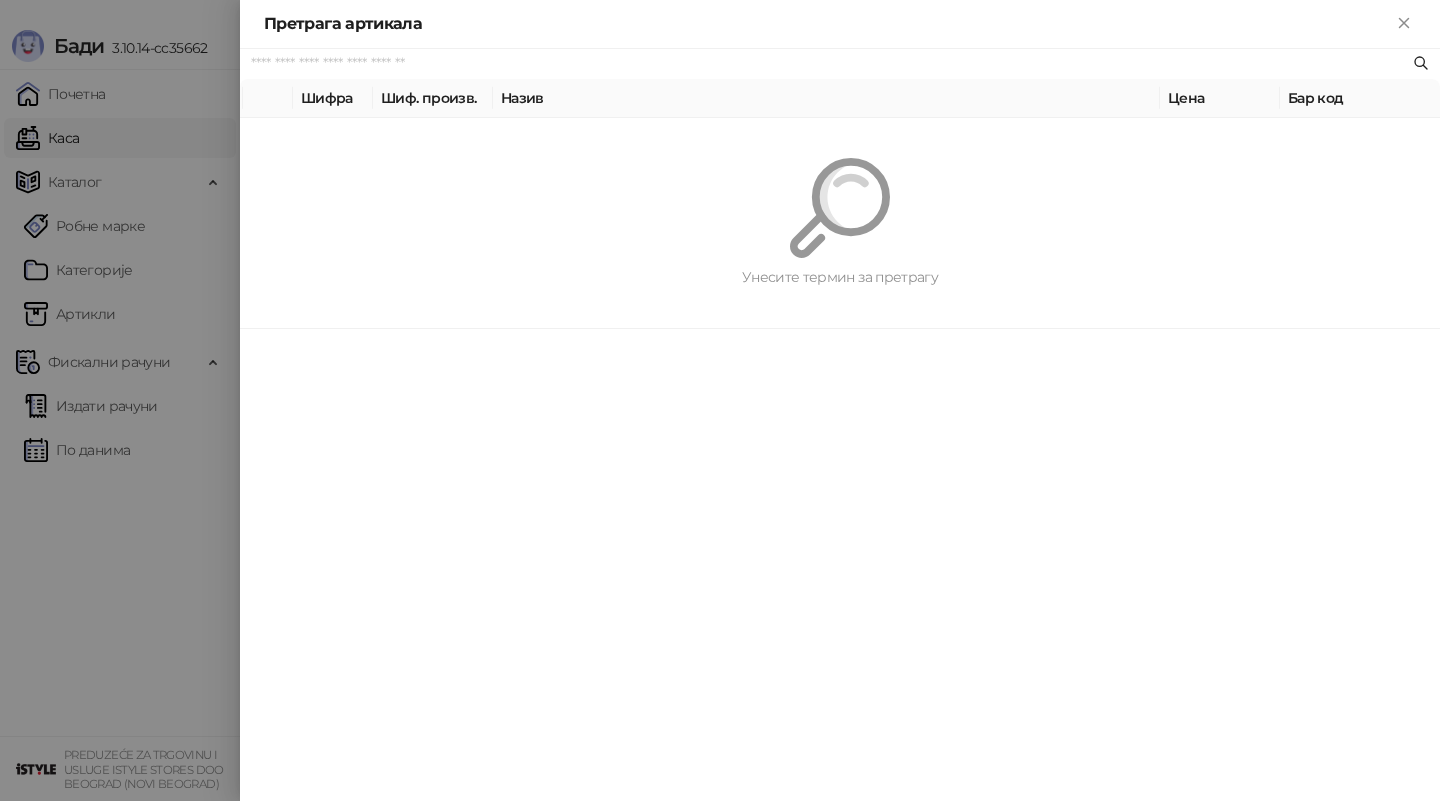 paste on "*********" 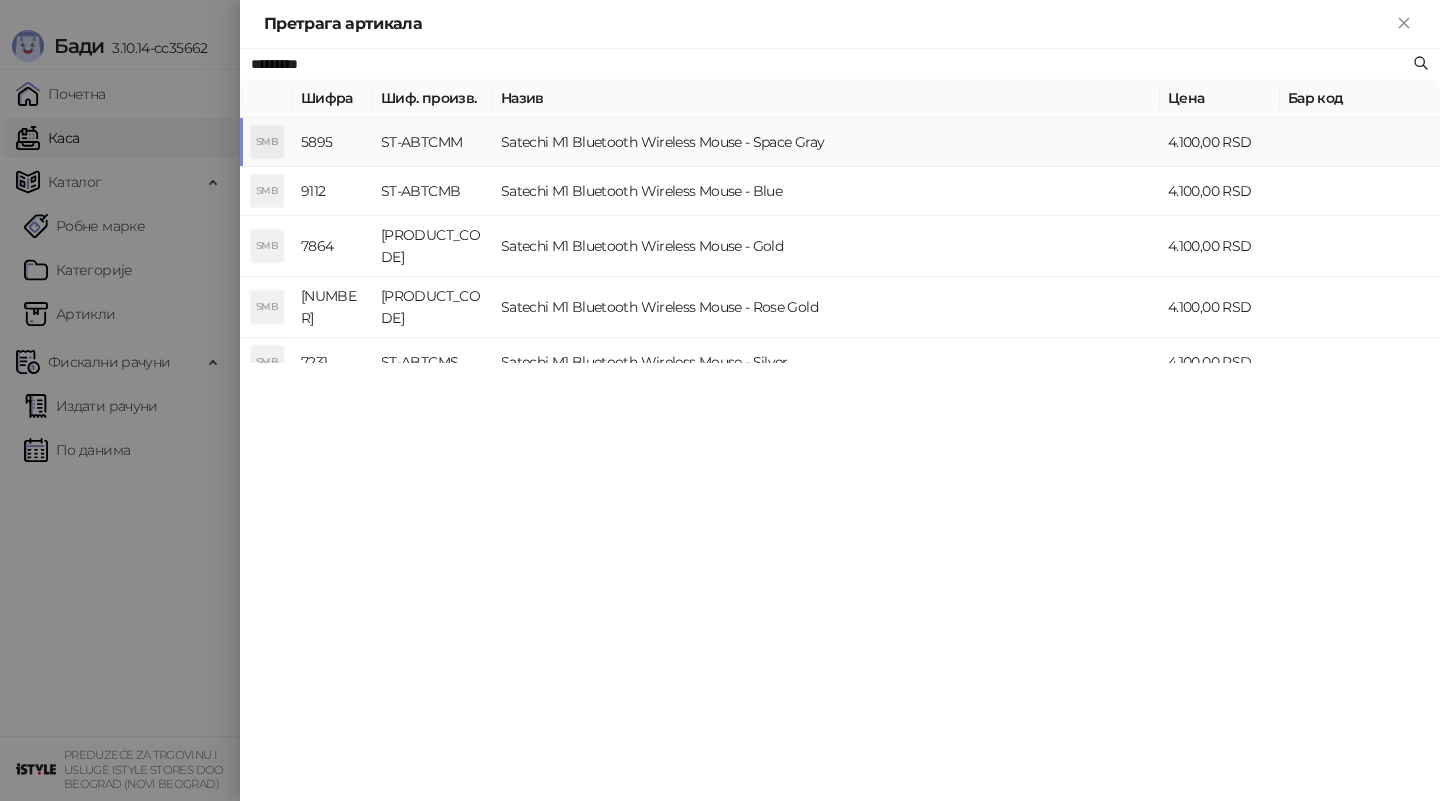 type on "*********" 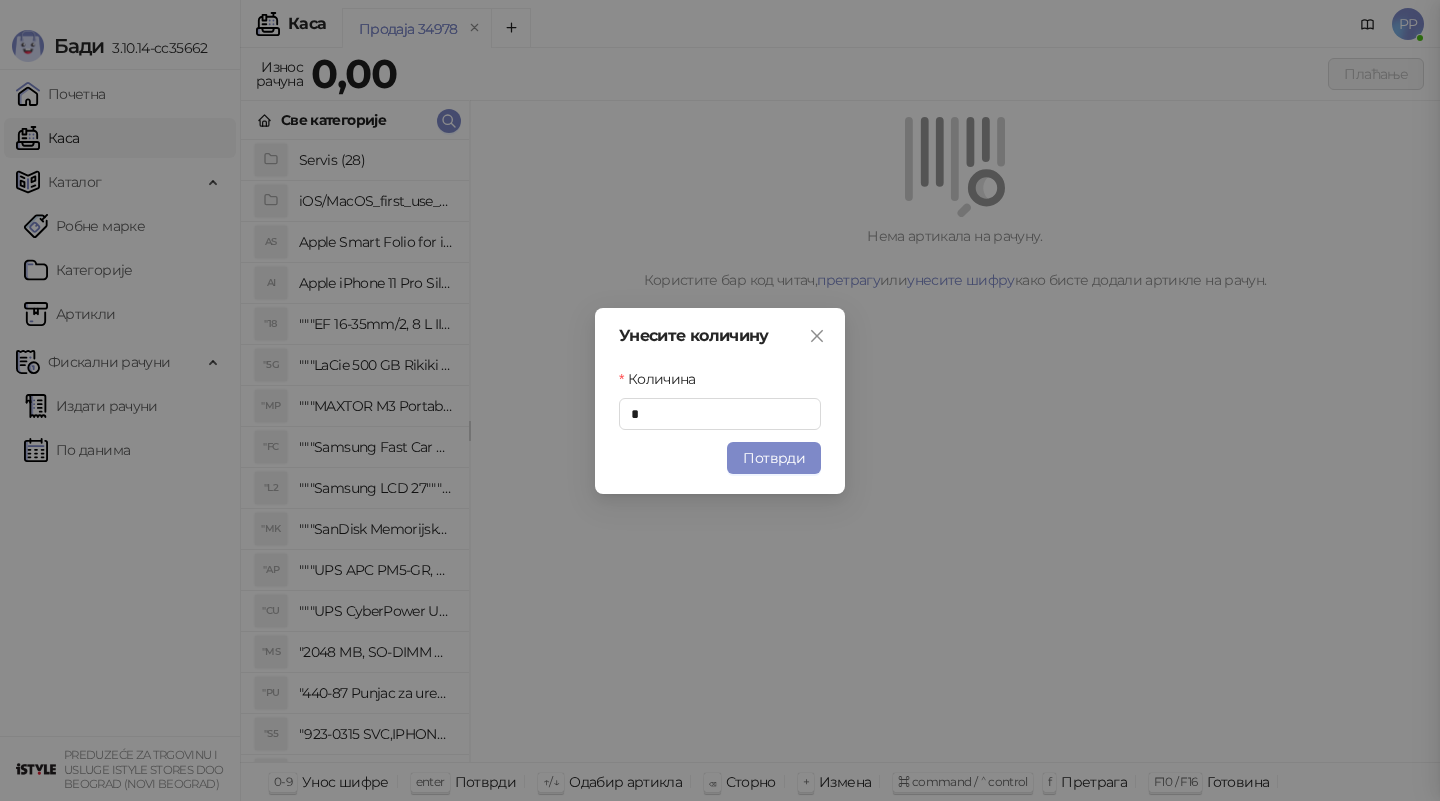 click on "Потврди" at bounding box center (774, 458) 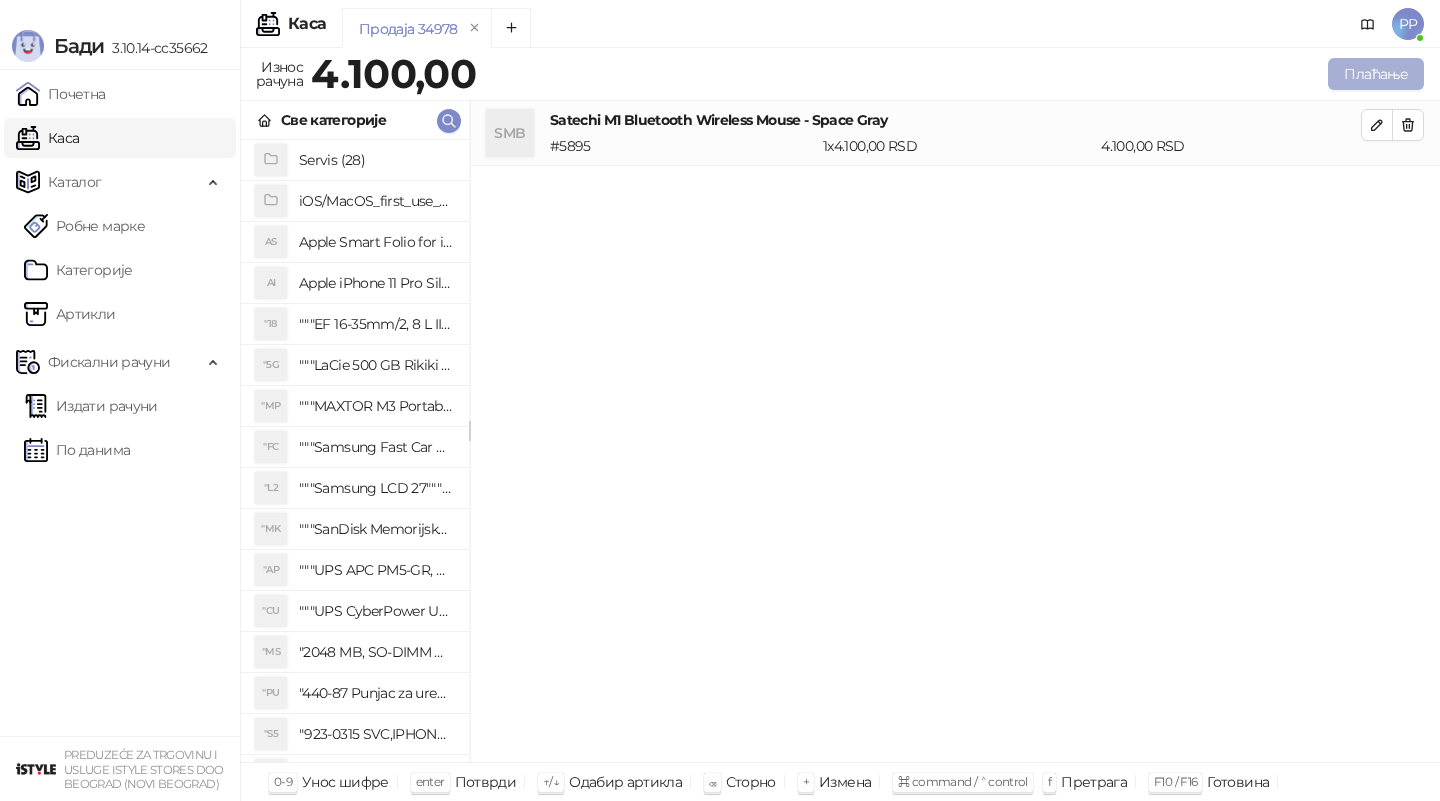 click on "Плаћање" at bounding box center (1376, 74) 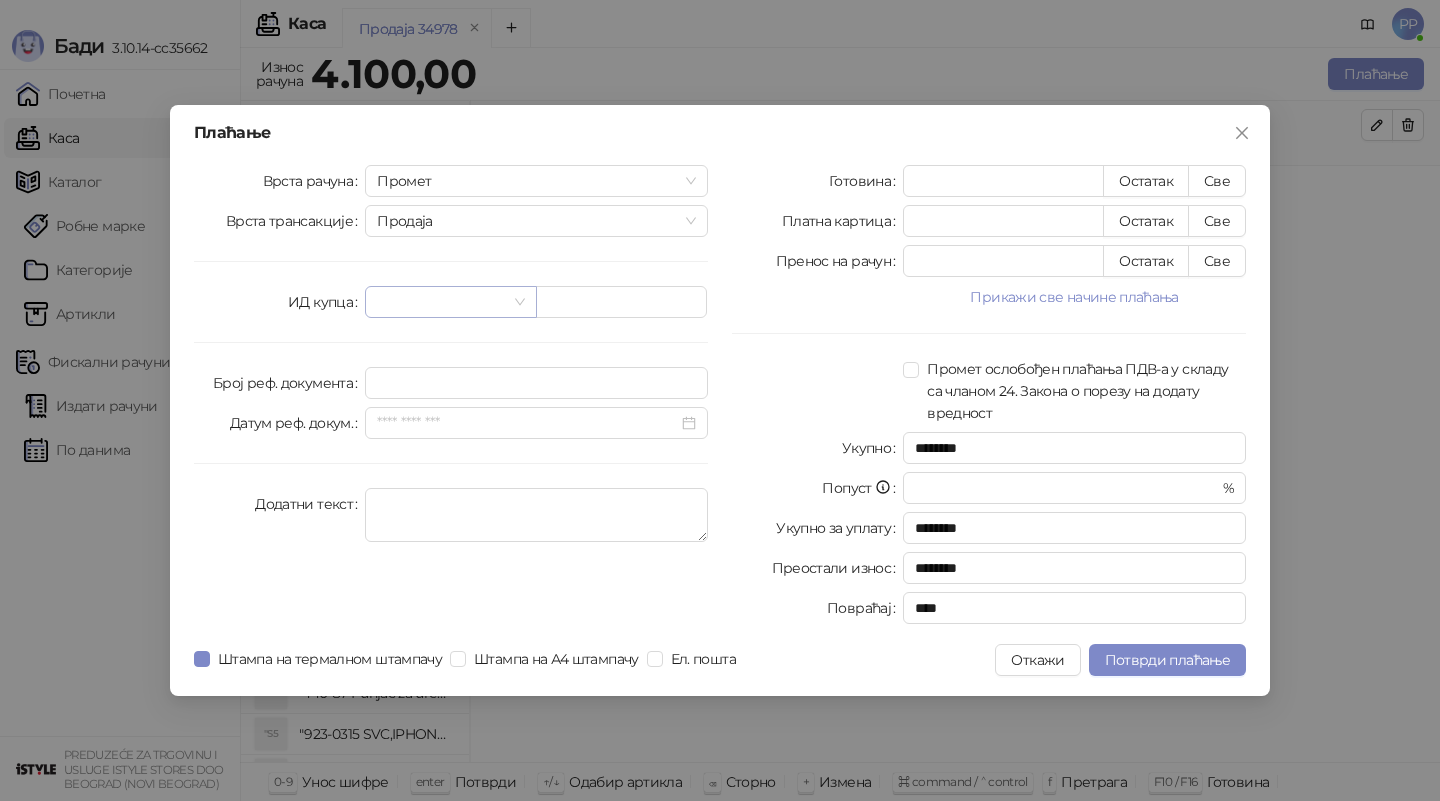 click at bounding box center (441, 302) 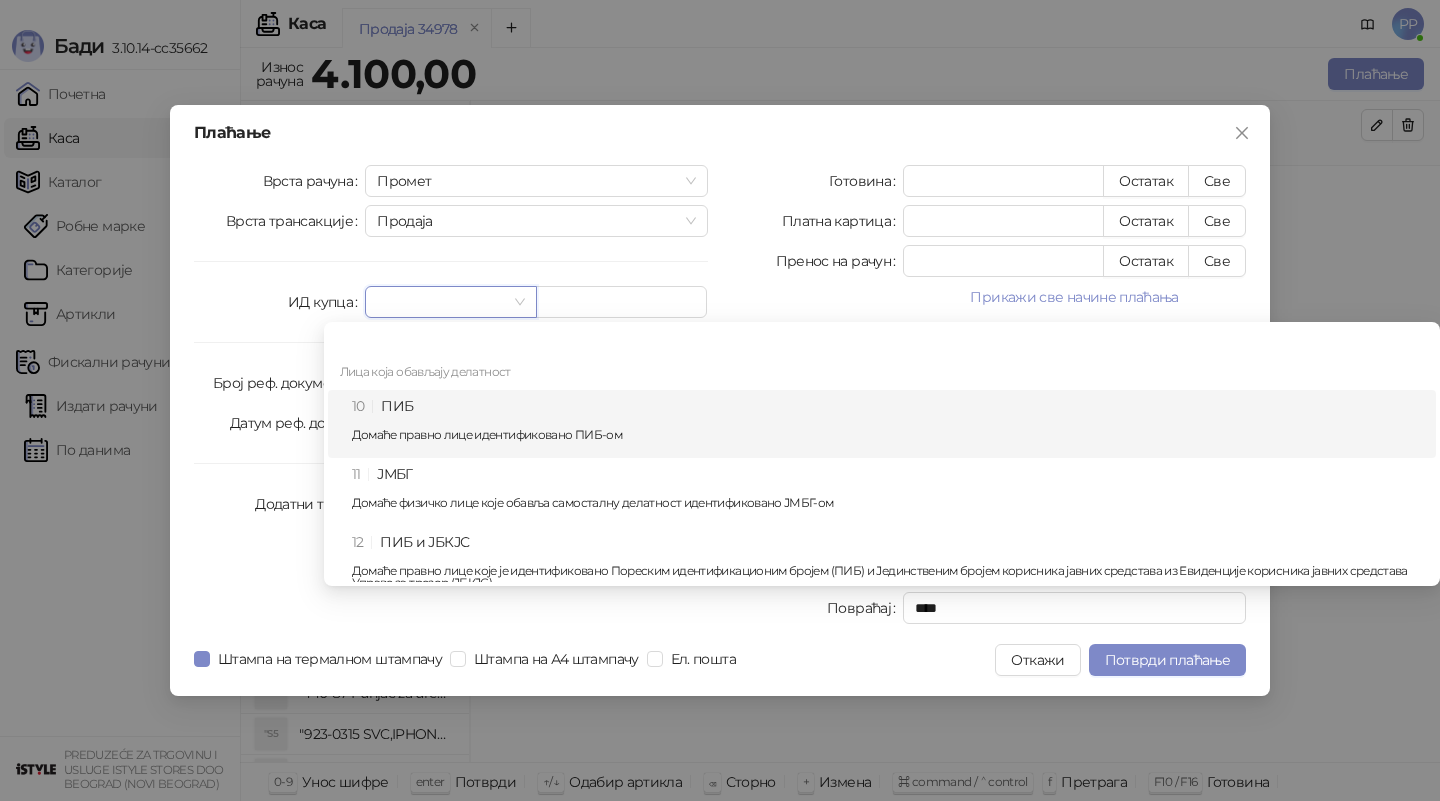 click on "10 ПИБ Домаће правно лице идентификовано ПИБ-ом" at bounding box center (888, 424) 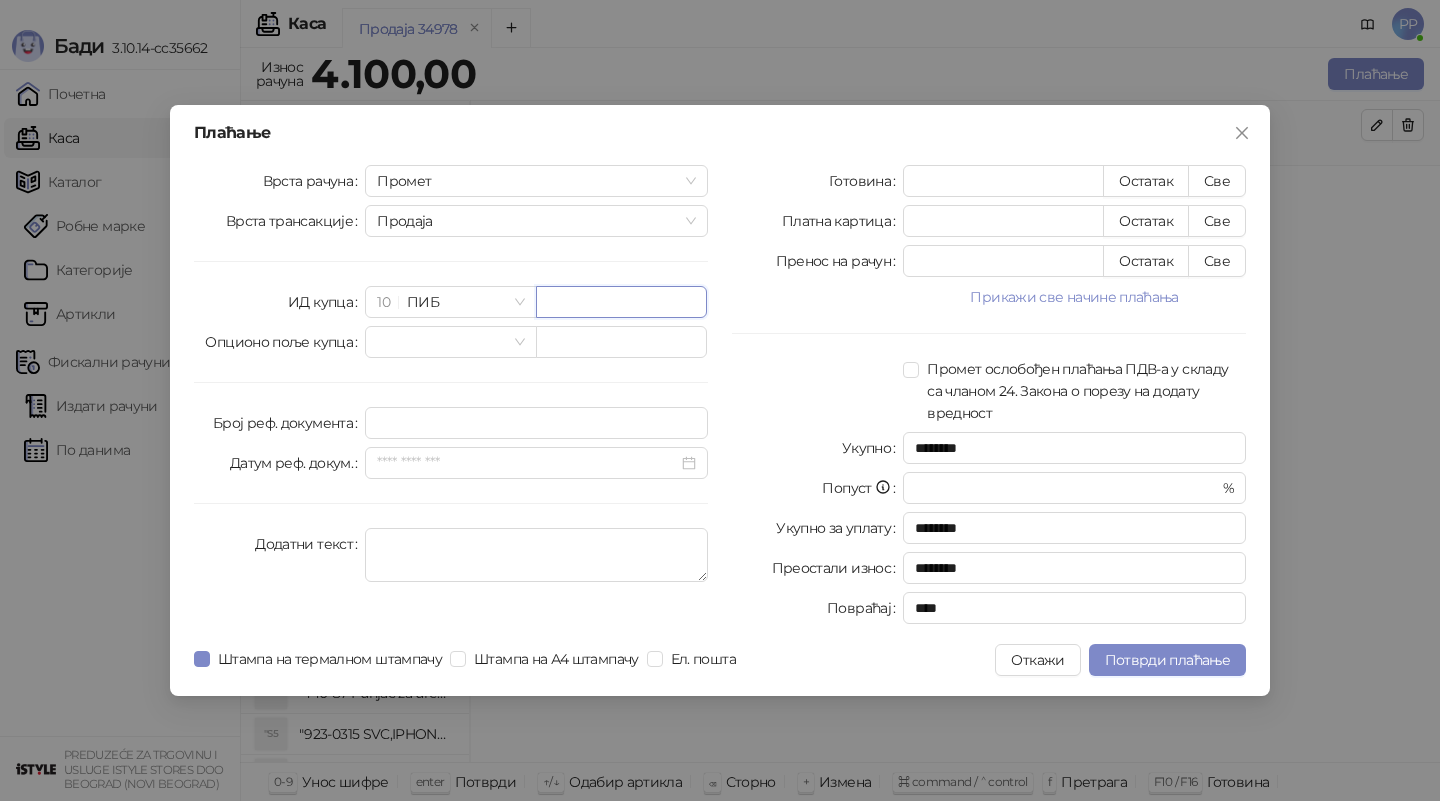 click at bounding box center (621, 302) 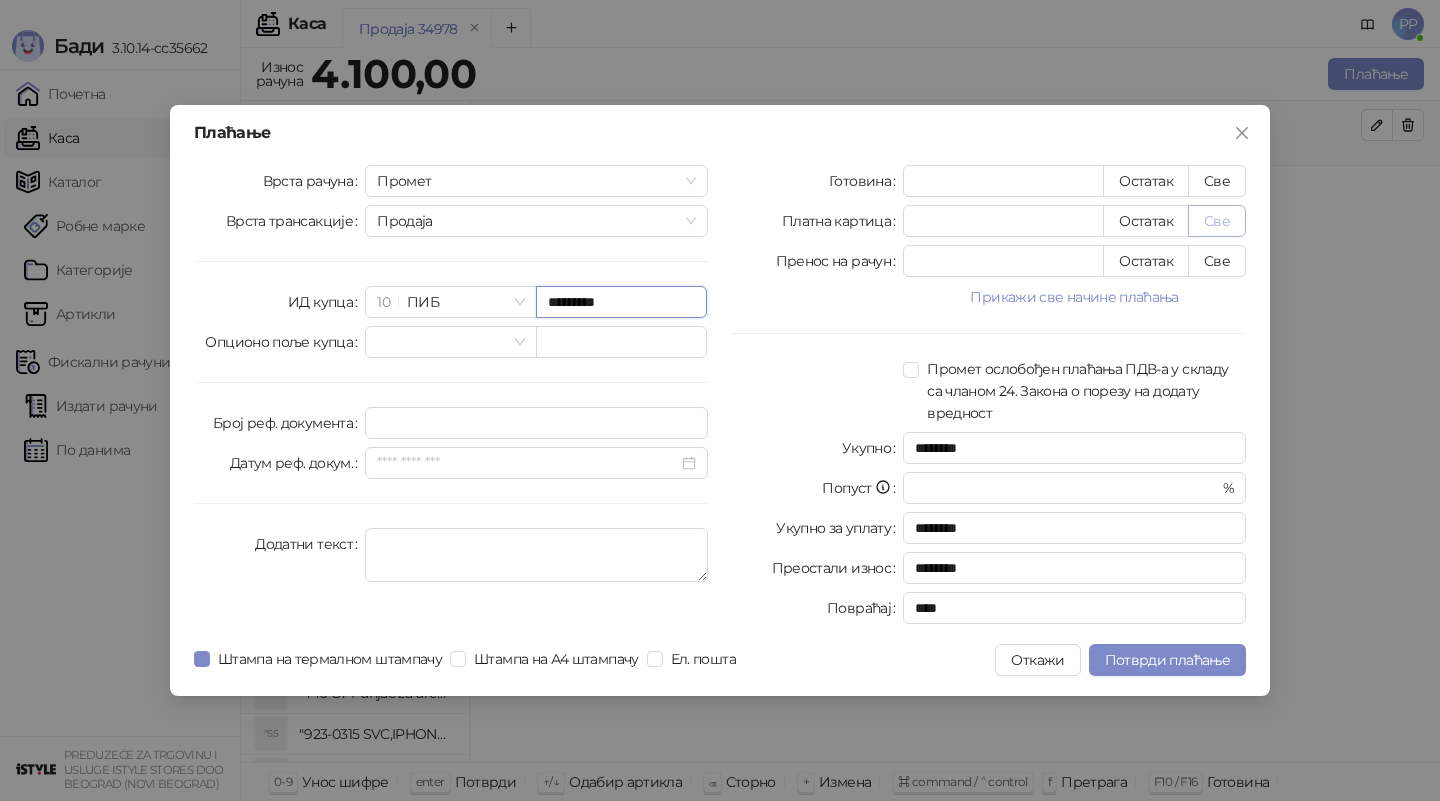 type on "*********" 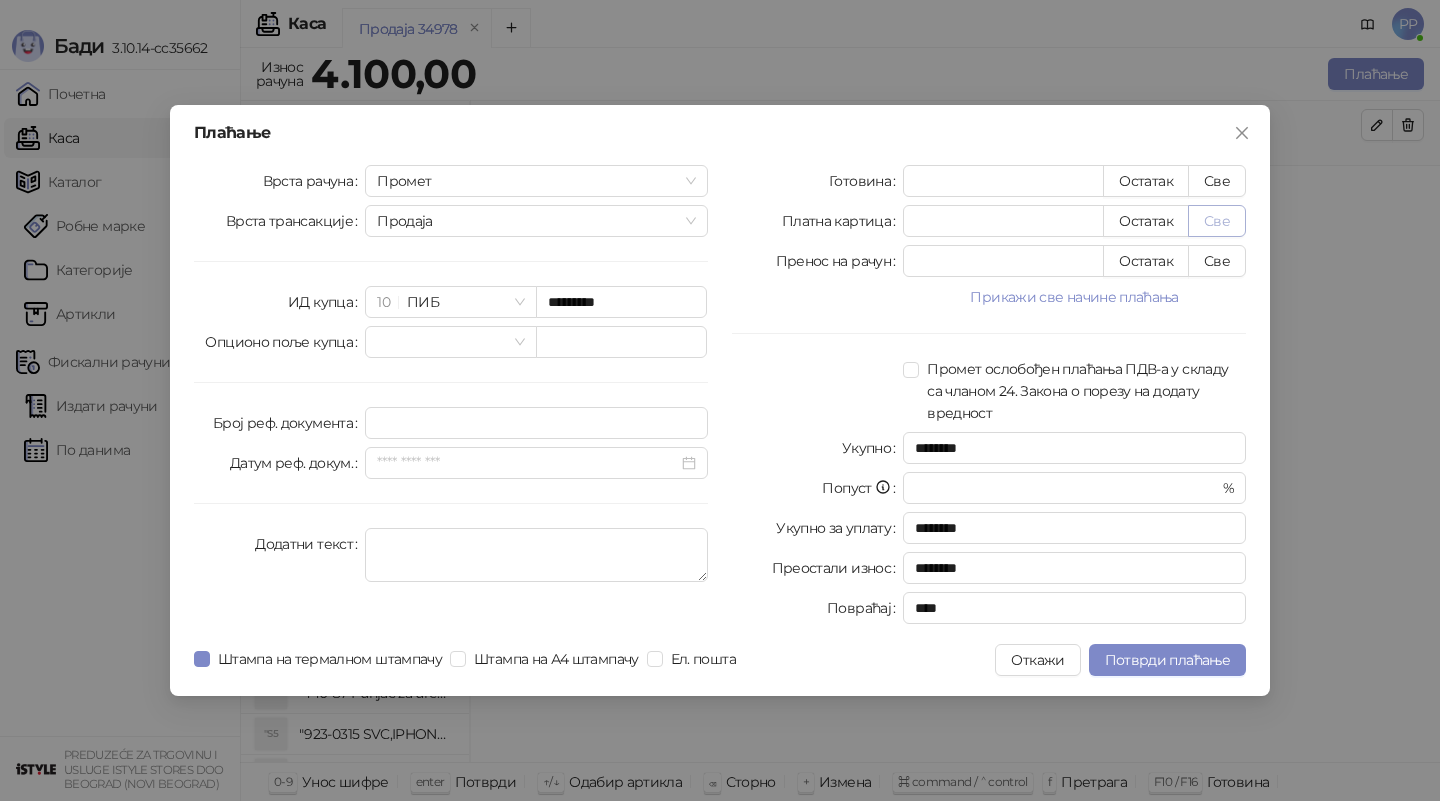 click on "Све" at bounding box center [1217, 221] 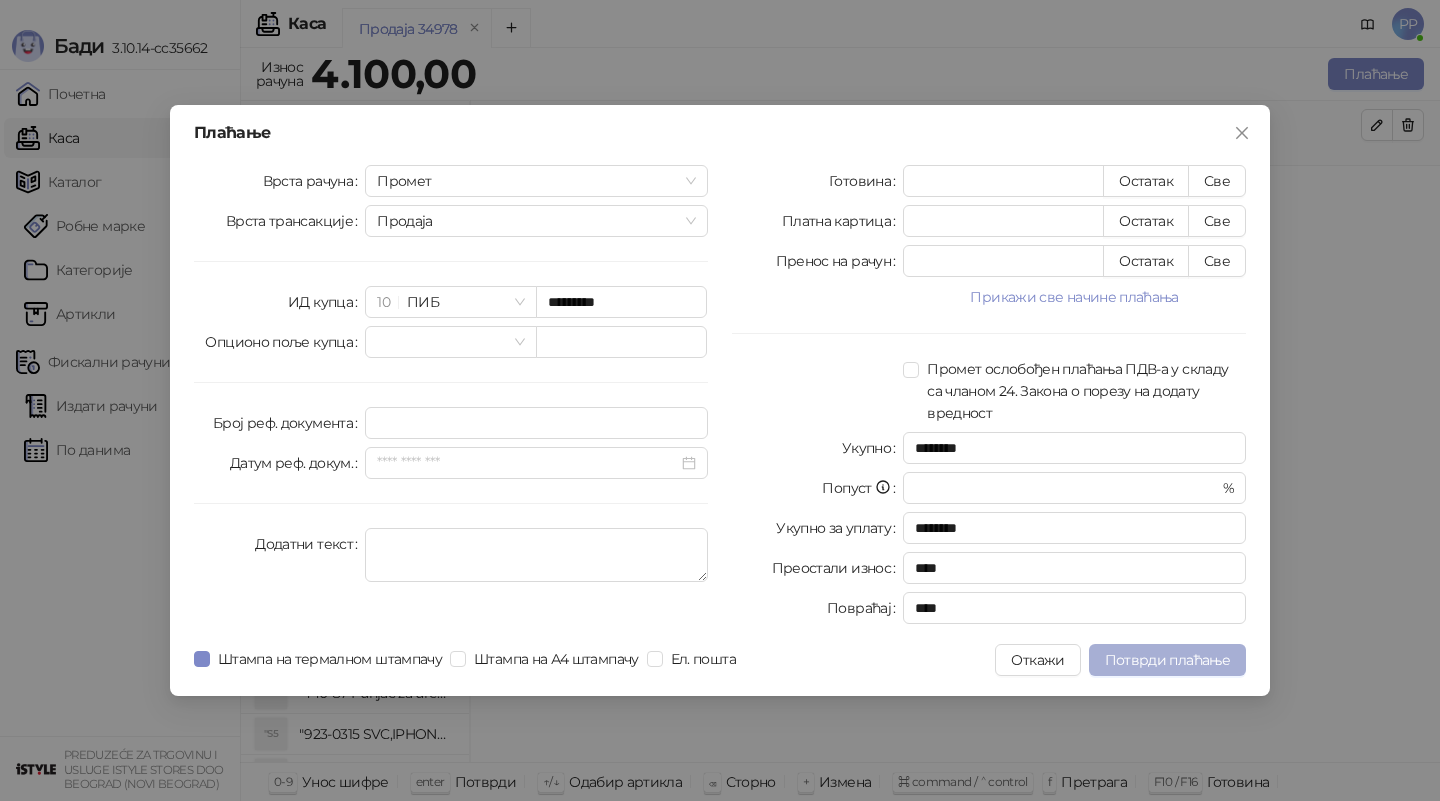 click on "Потврди плаћање" at bounding box center [1167, 660] 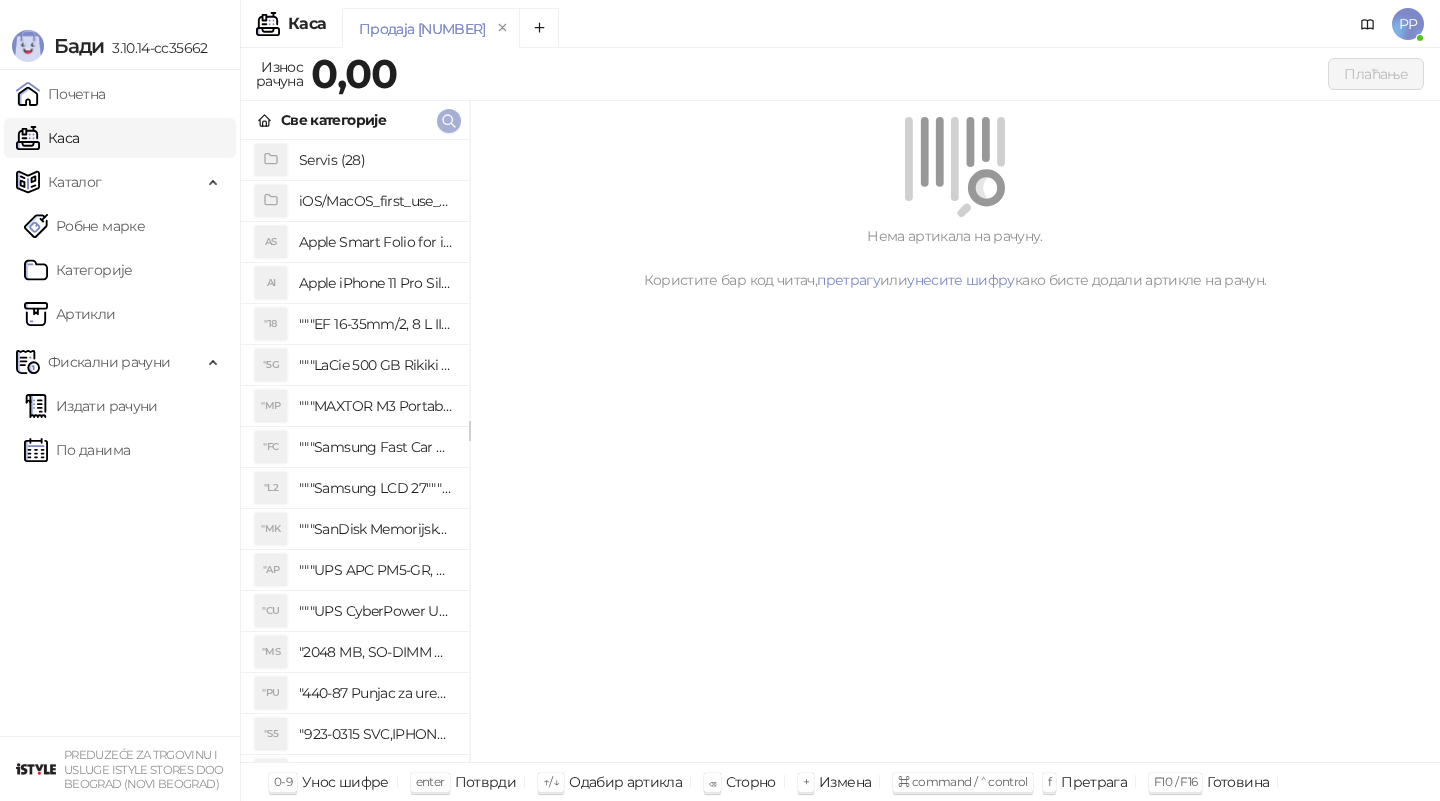 click 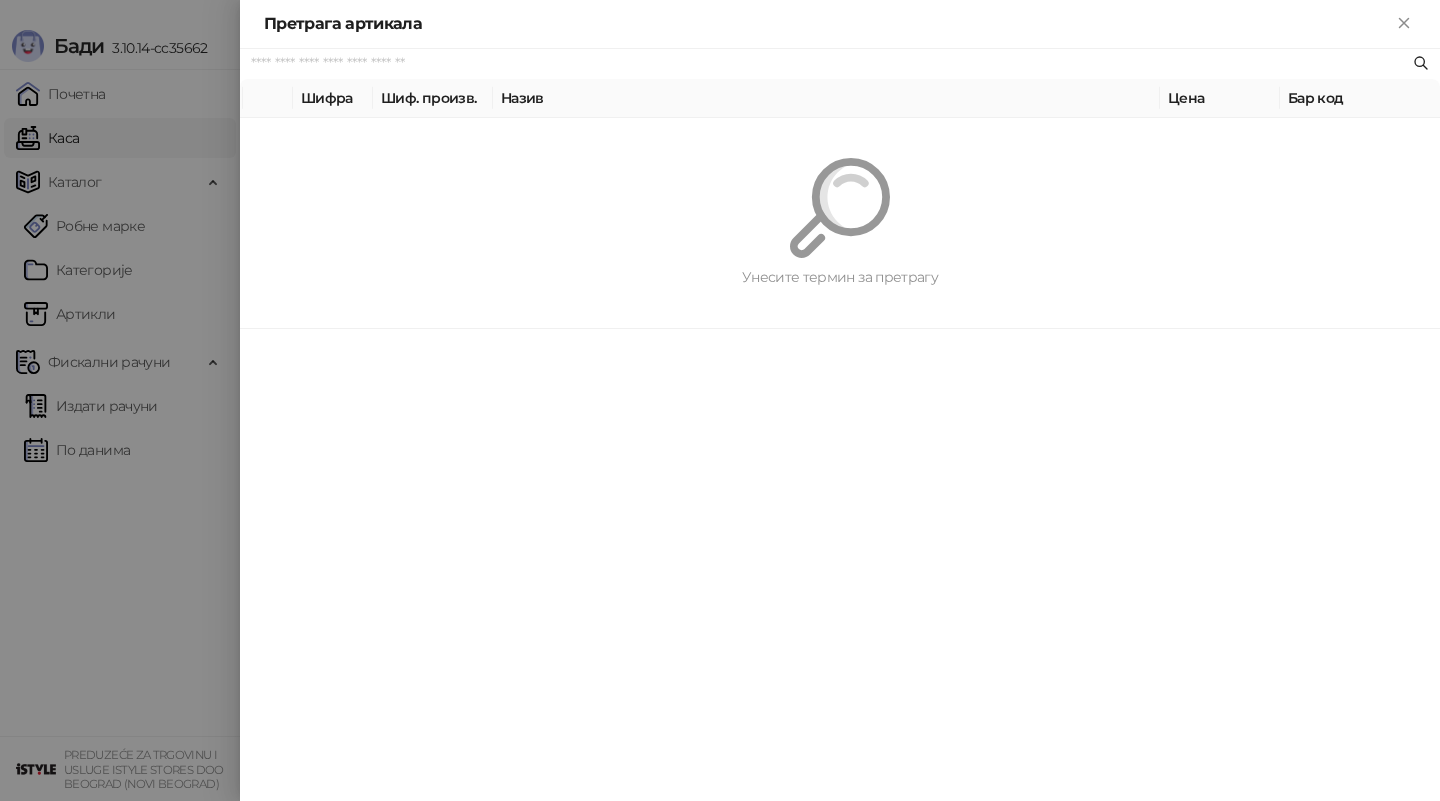 paste on "*******" 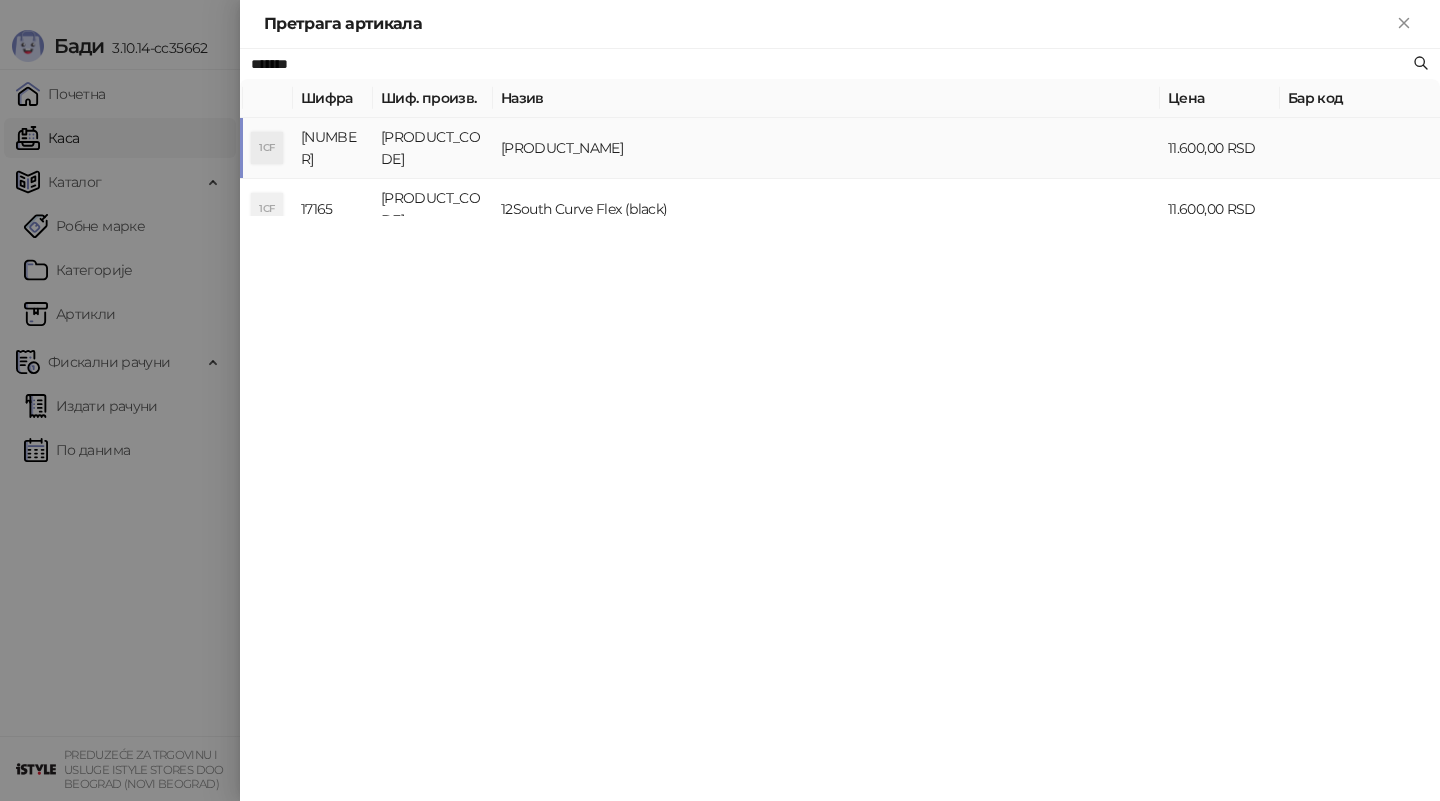 type on "*******" 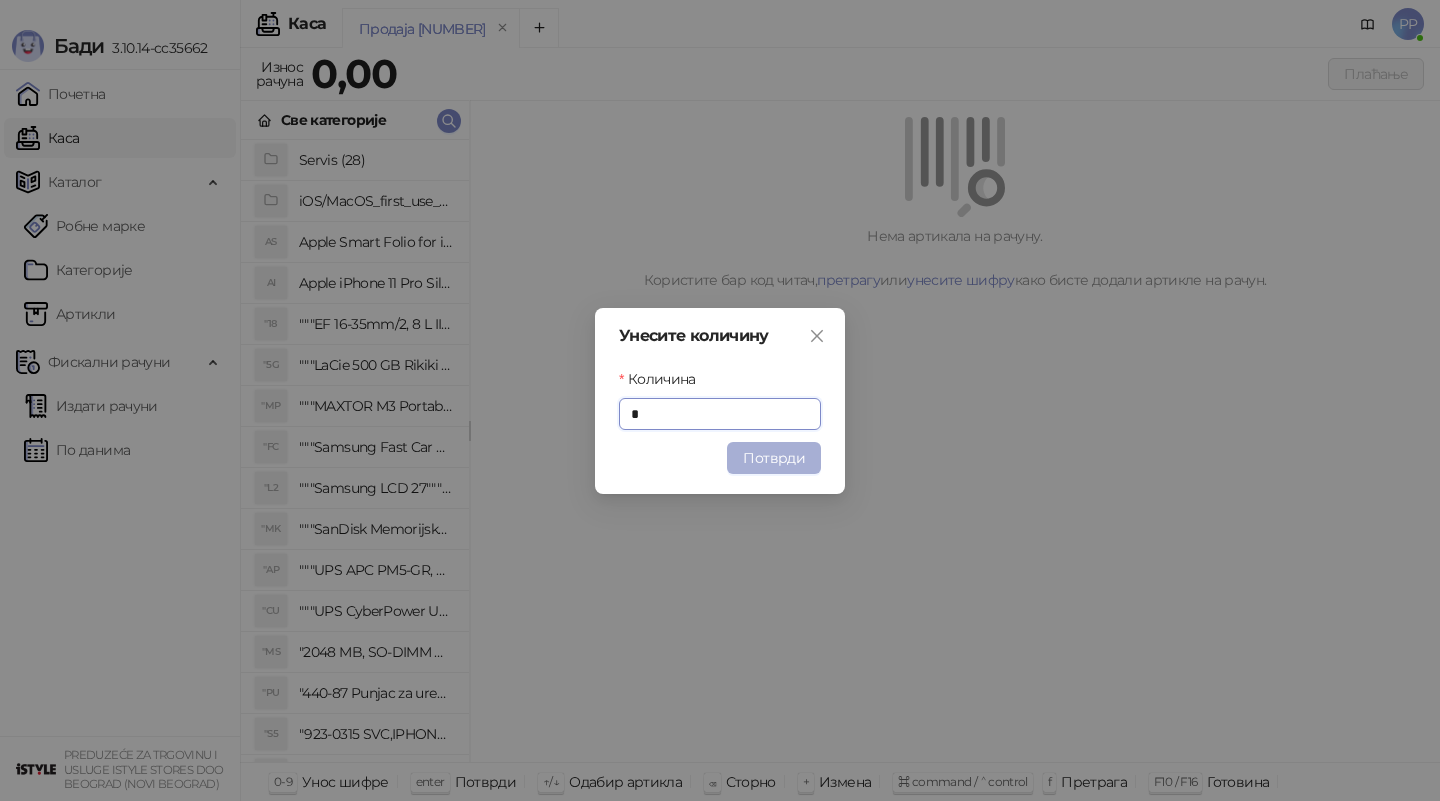 click on "Потврди" at bounding box center (774, 458) 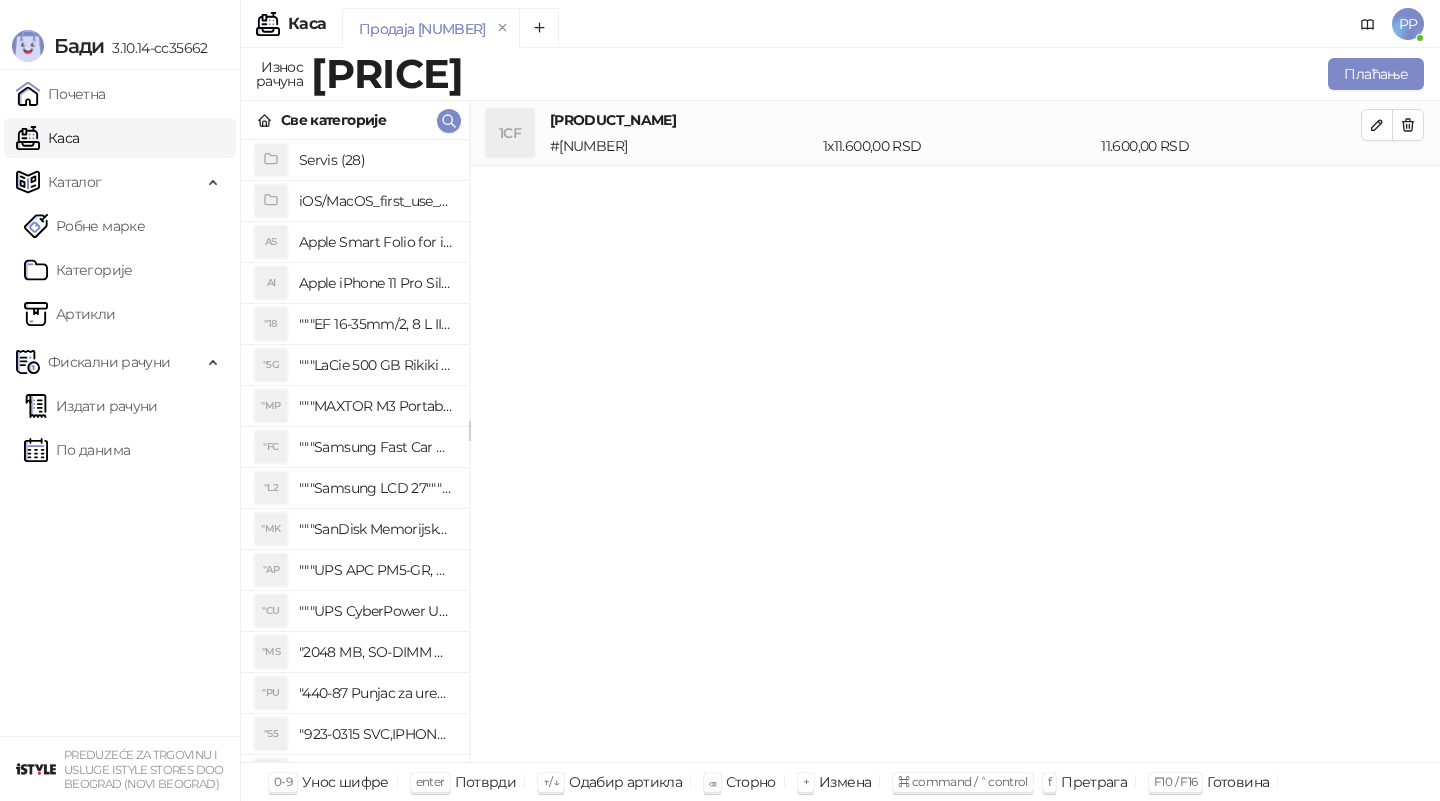click on "1CF 12South Curve Flex (white)    # 17162 1  x  11.600,00 RSD 11.600,00 RSD" at bounding box center [955, 432] 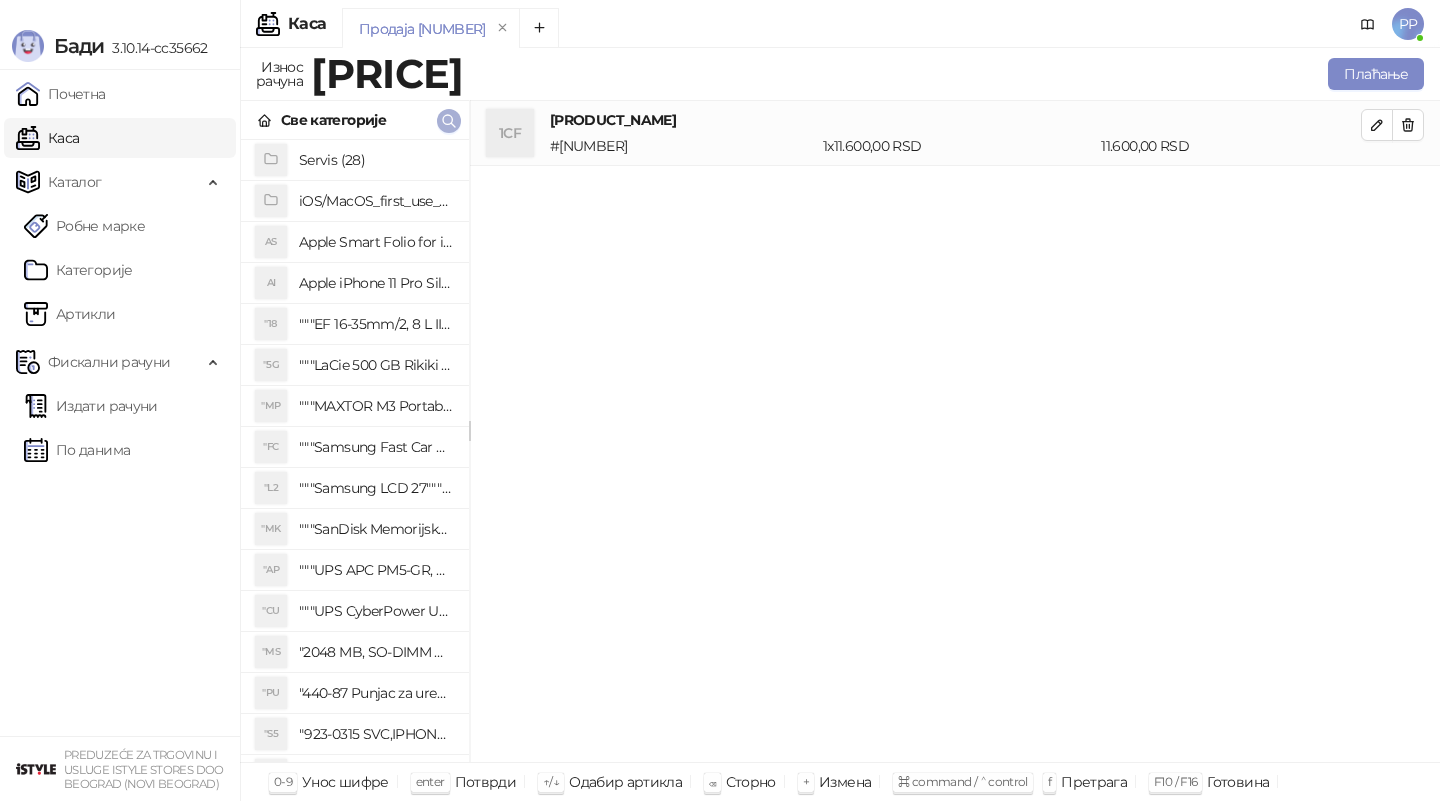 click at bounding box center [449, 121] 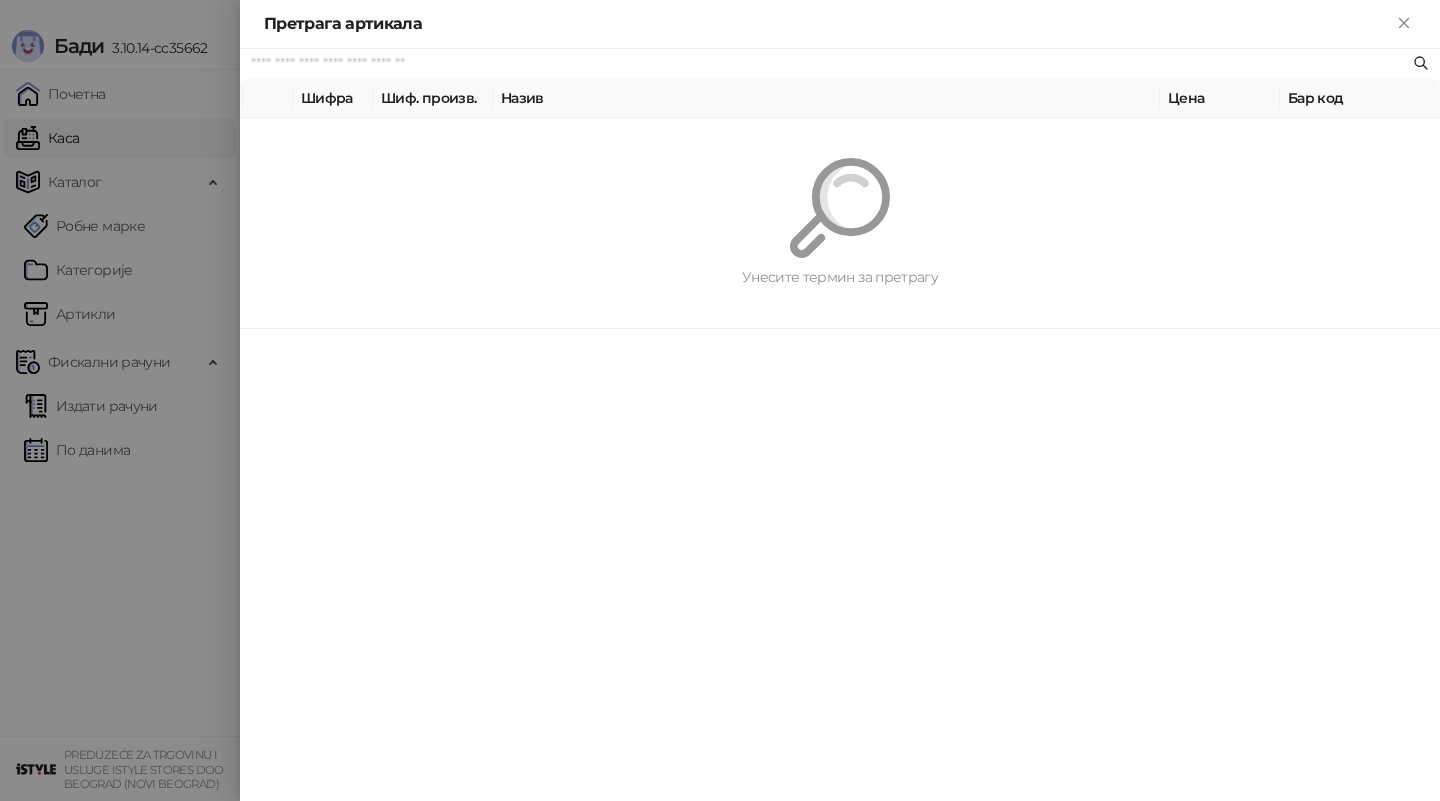 paste on "*******" 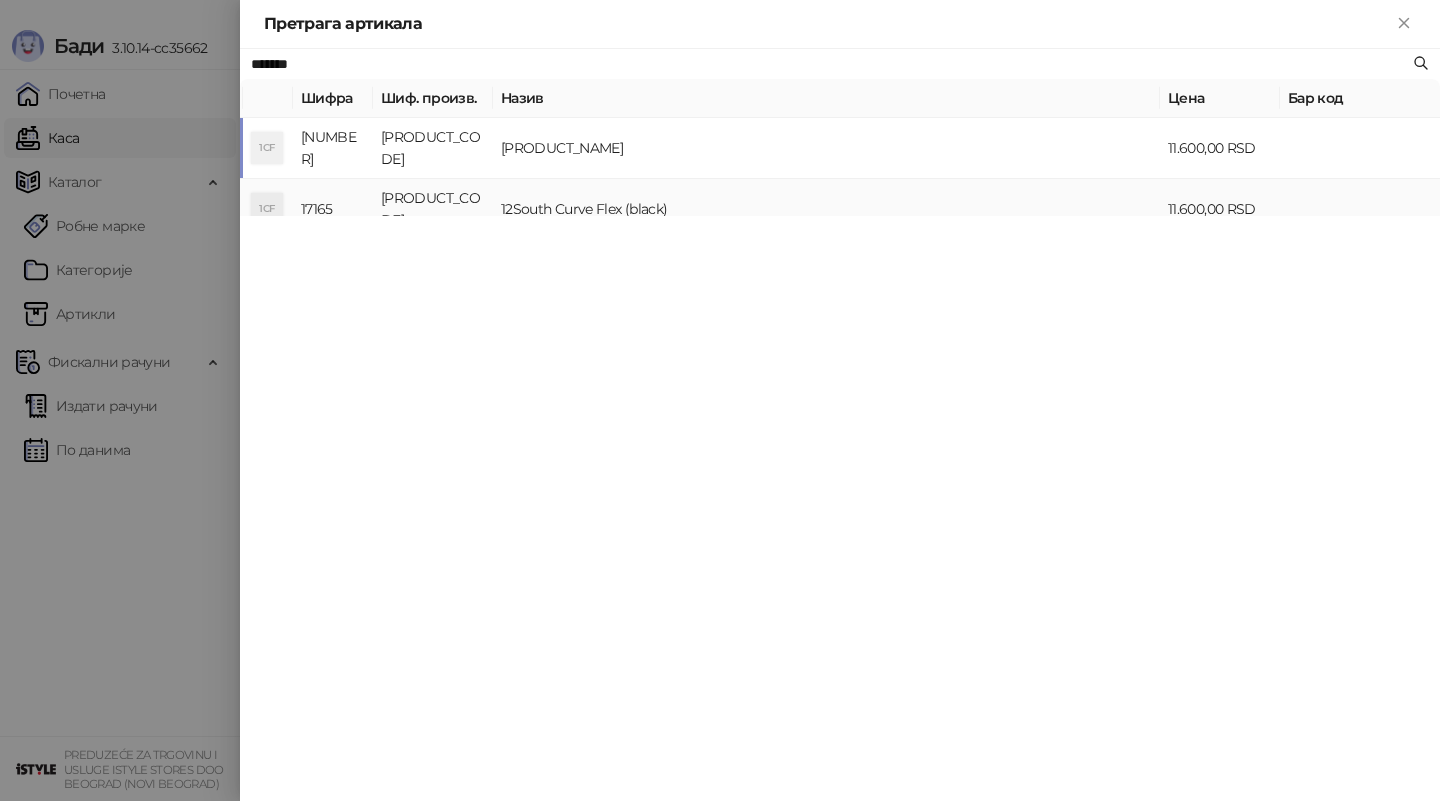 click on "12South Curve Flex (black)" at bounding box center (826, 209) 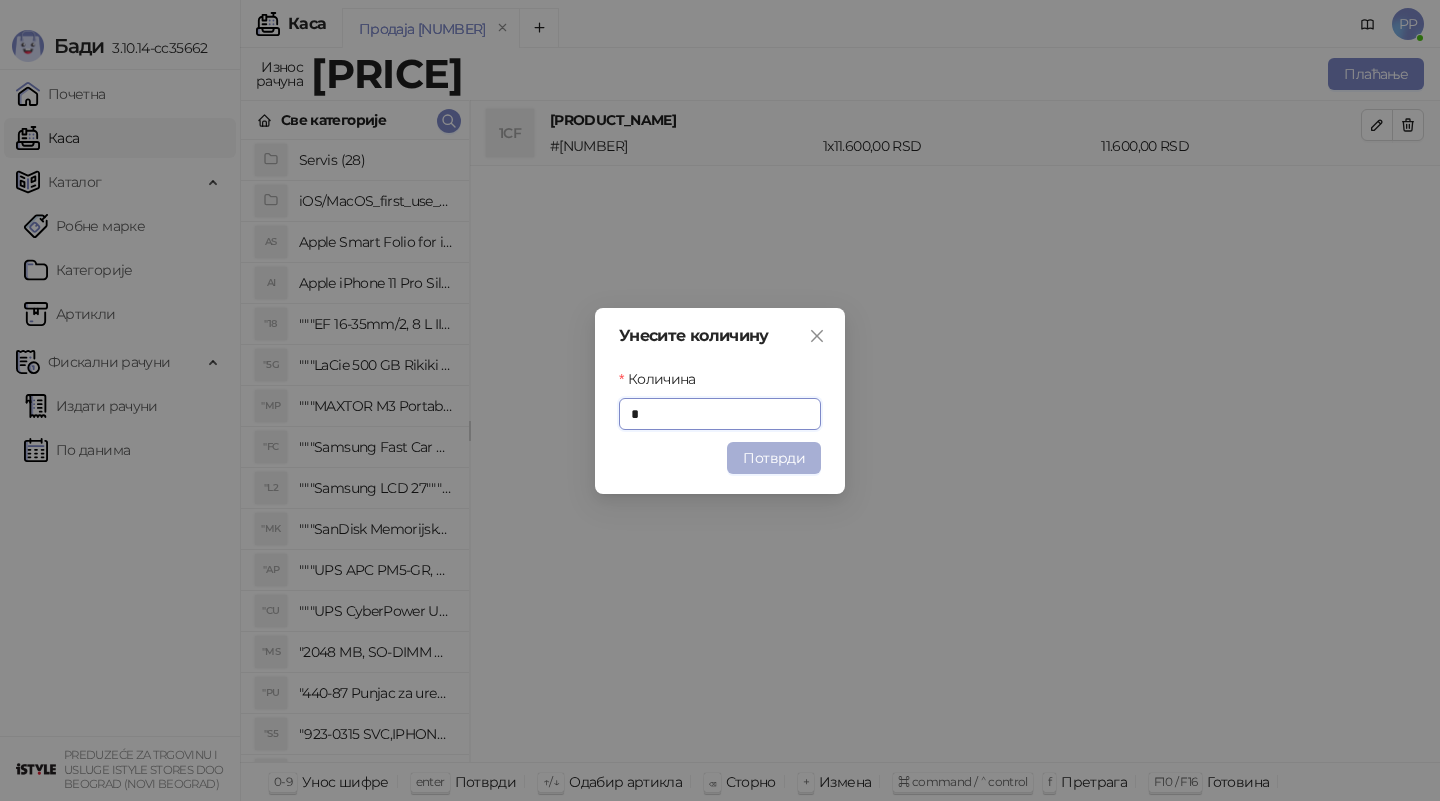 click on "Потврди" at bounding box center [774, 458] 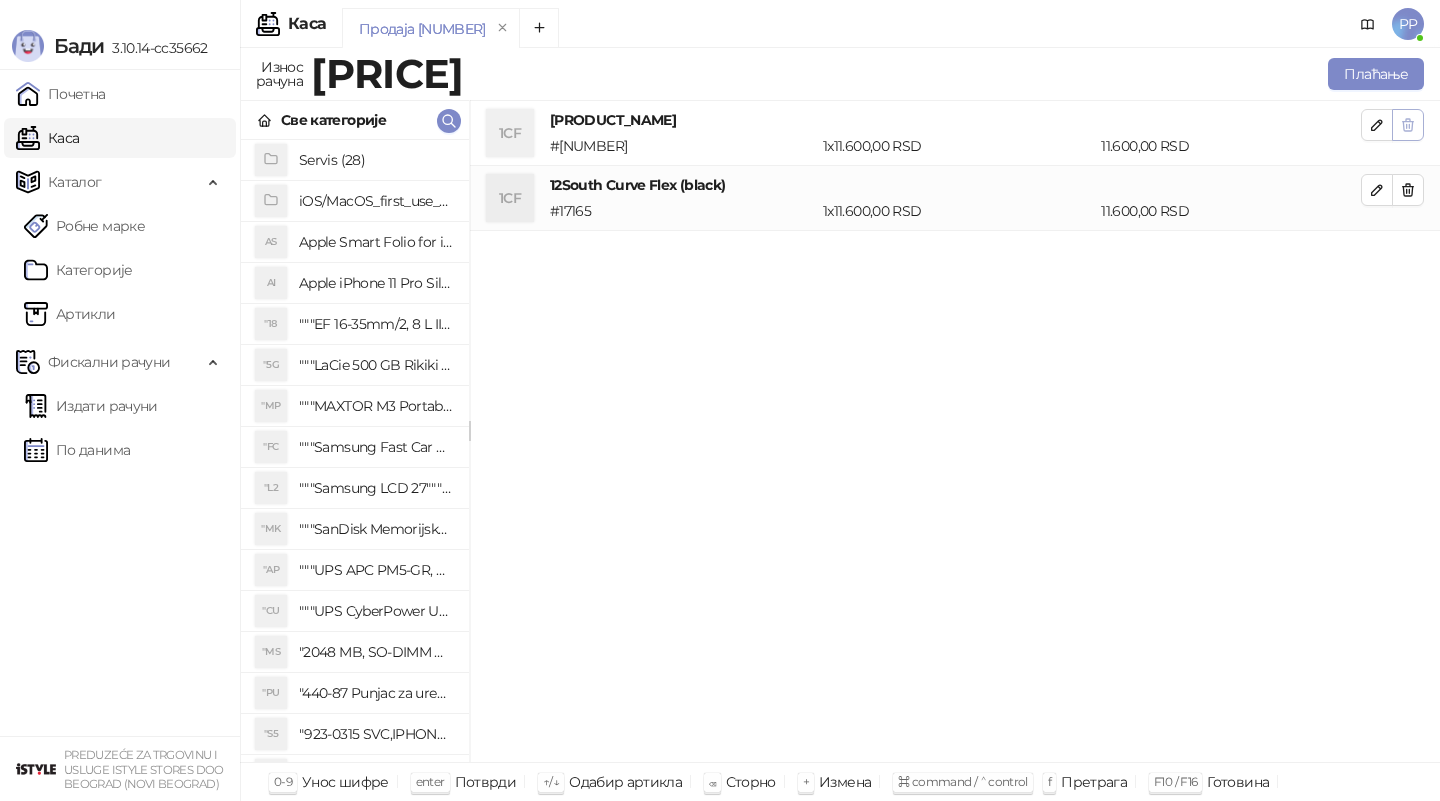 click 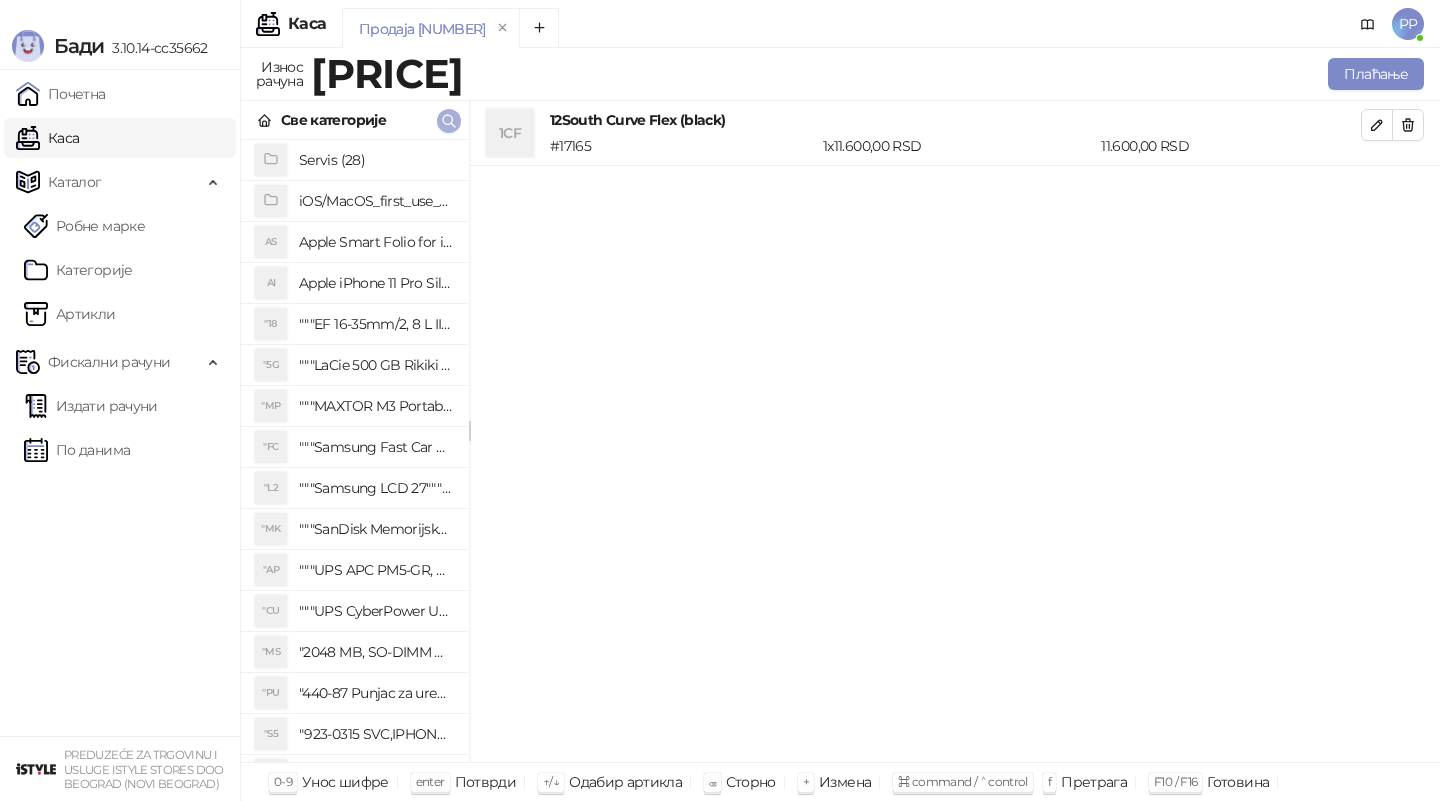 click 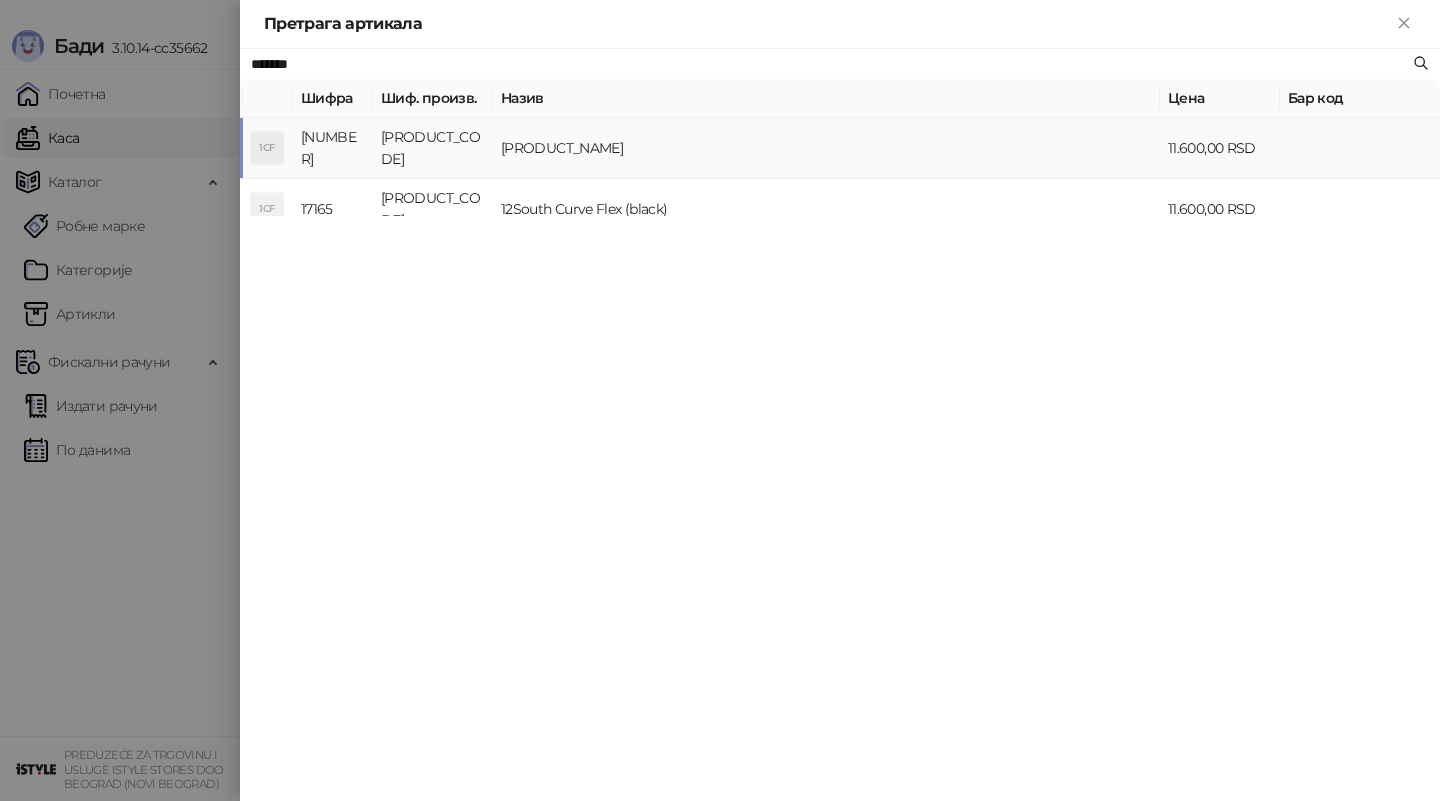 click on "[PRODUCT_NAME]" at bounding box center [826, 148] 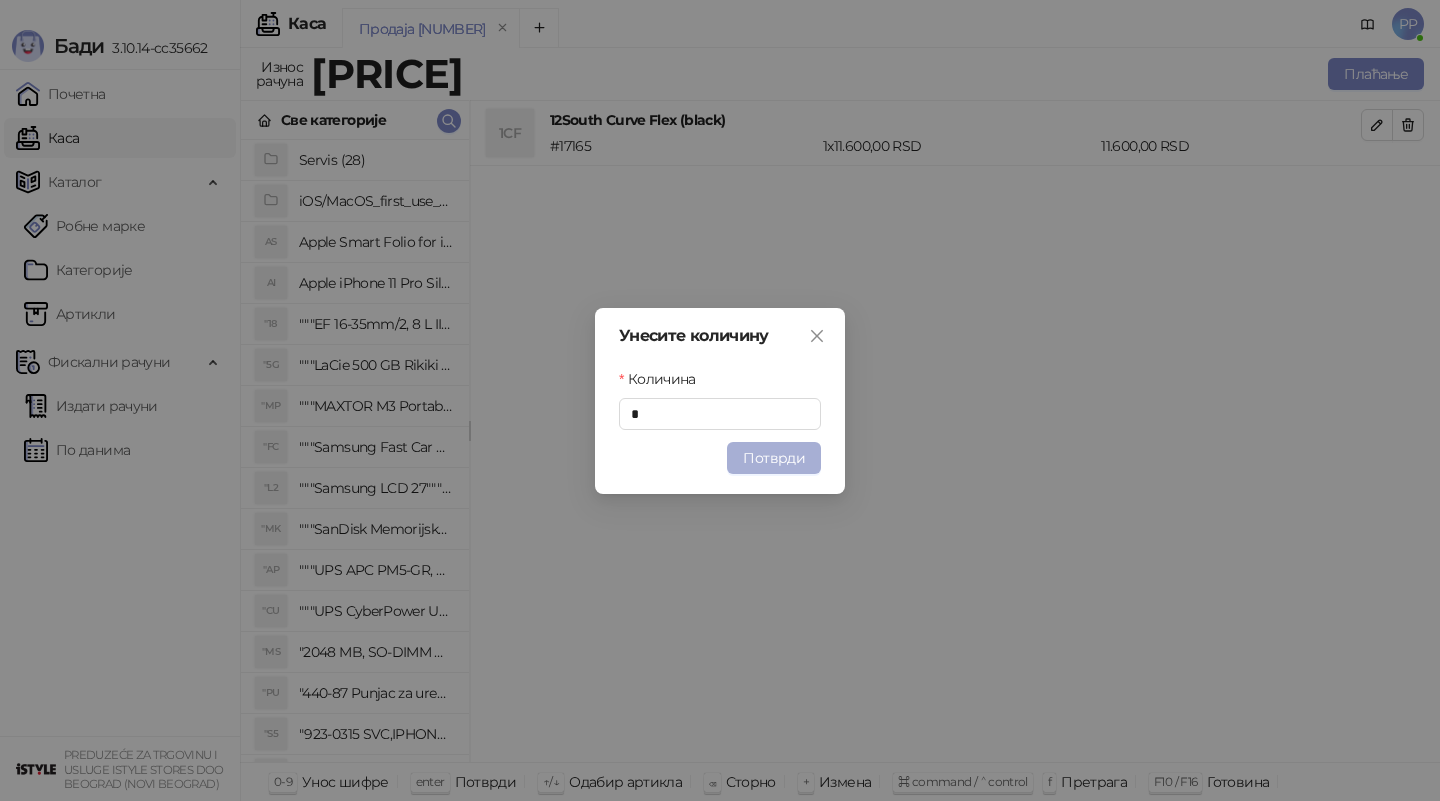click on "Потврди" at bounding box center [774, 458] 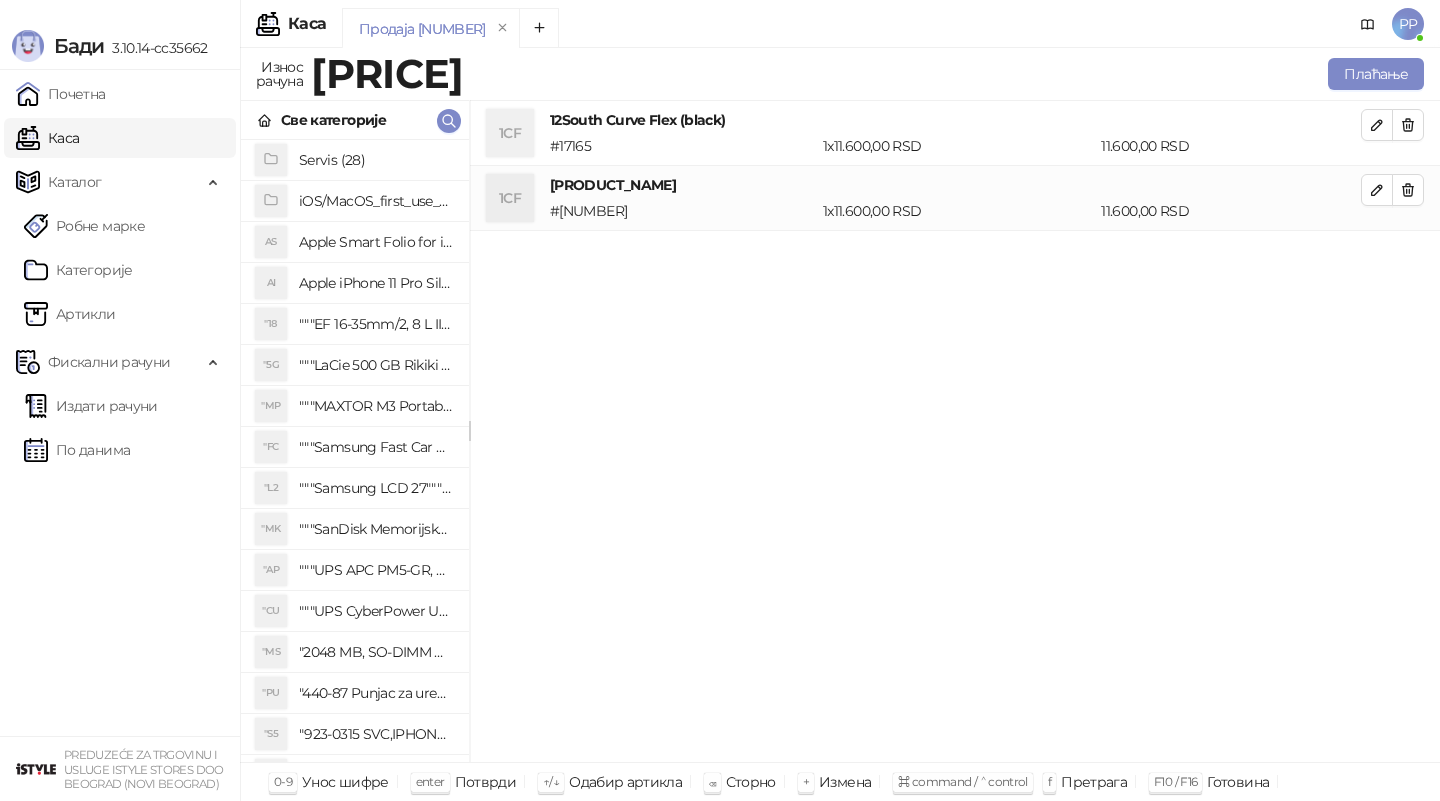 click on "[PRODUCT_CODE] [PRODUCT_NAME]    # [NUMBER] 1  x  [PRICE] RSD [PRICE] RSD [PRODUCT_CODE] [PRODUCT_NAME]    # [NUMBER] 1  x  [PRICE] RSD [PRICE] RSD" at bounding box center [955, 432] 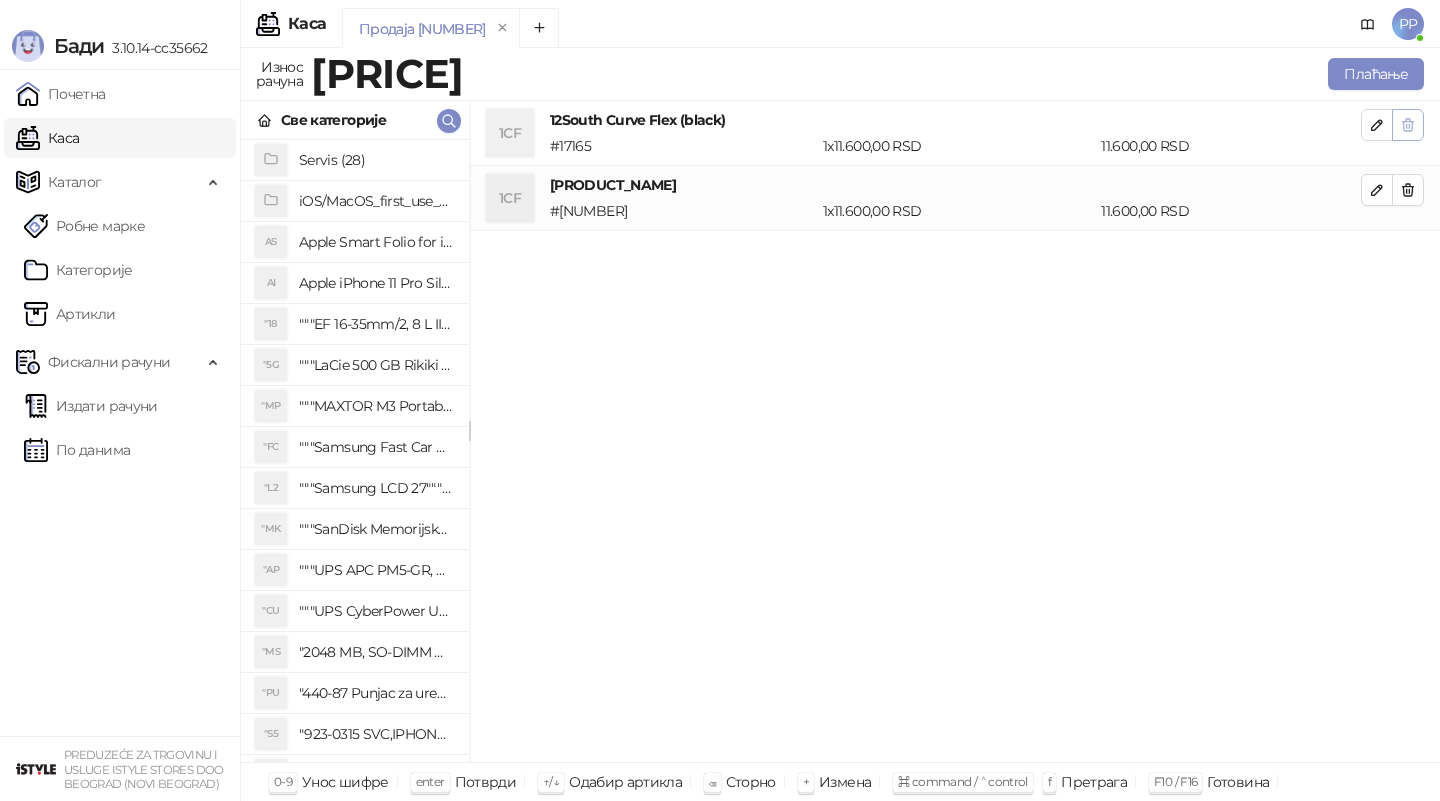 click 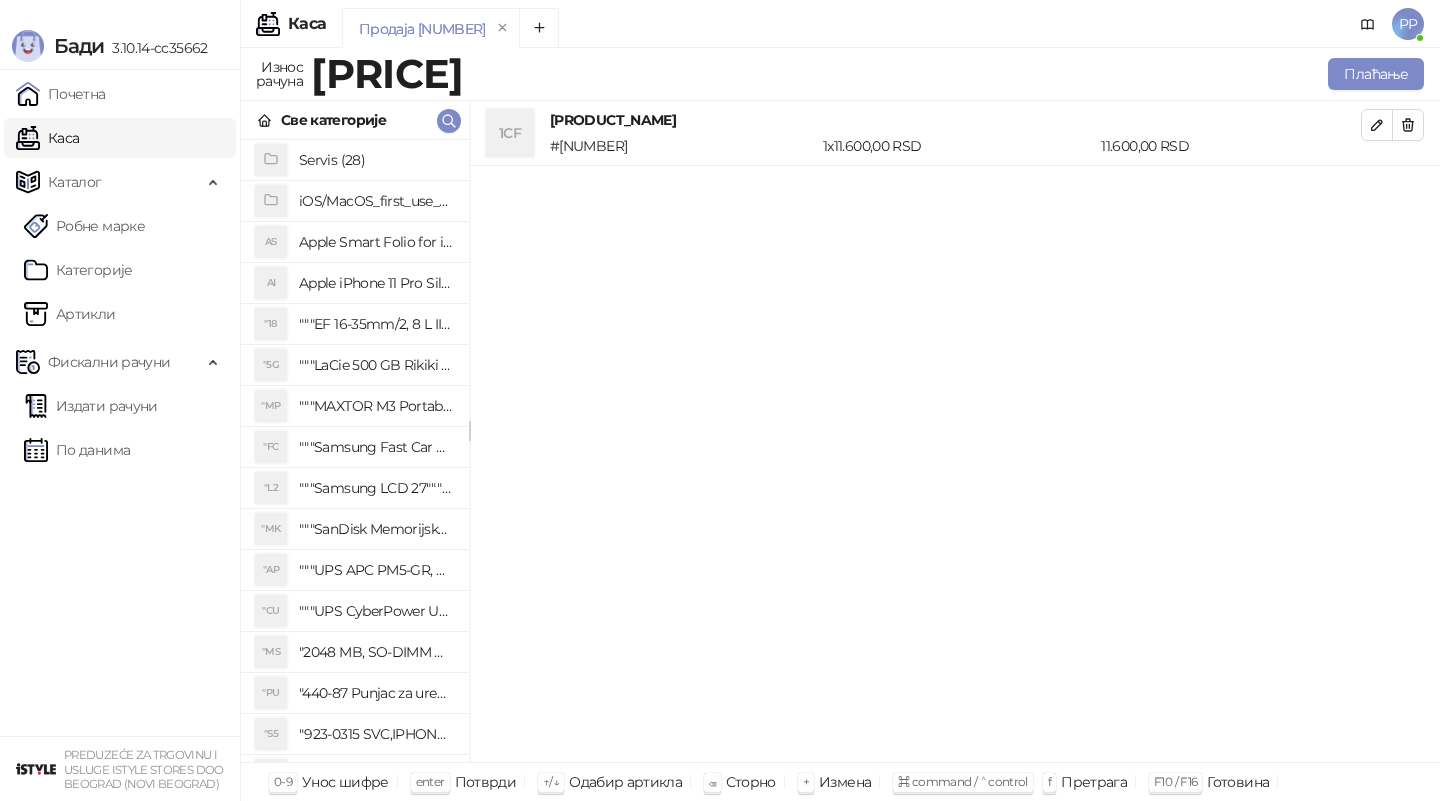 click on "1CF 12South Curve Flex (white)    # 17162 1  x  11.600,00 RSD 11.600,00 RSD" at bounding box center (955, 432) 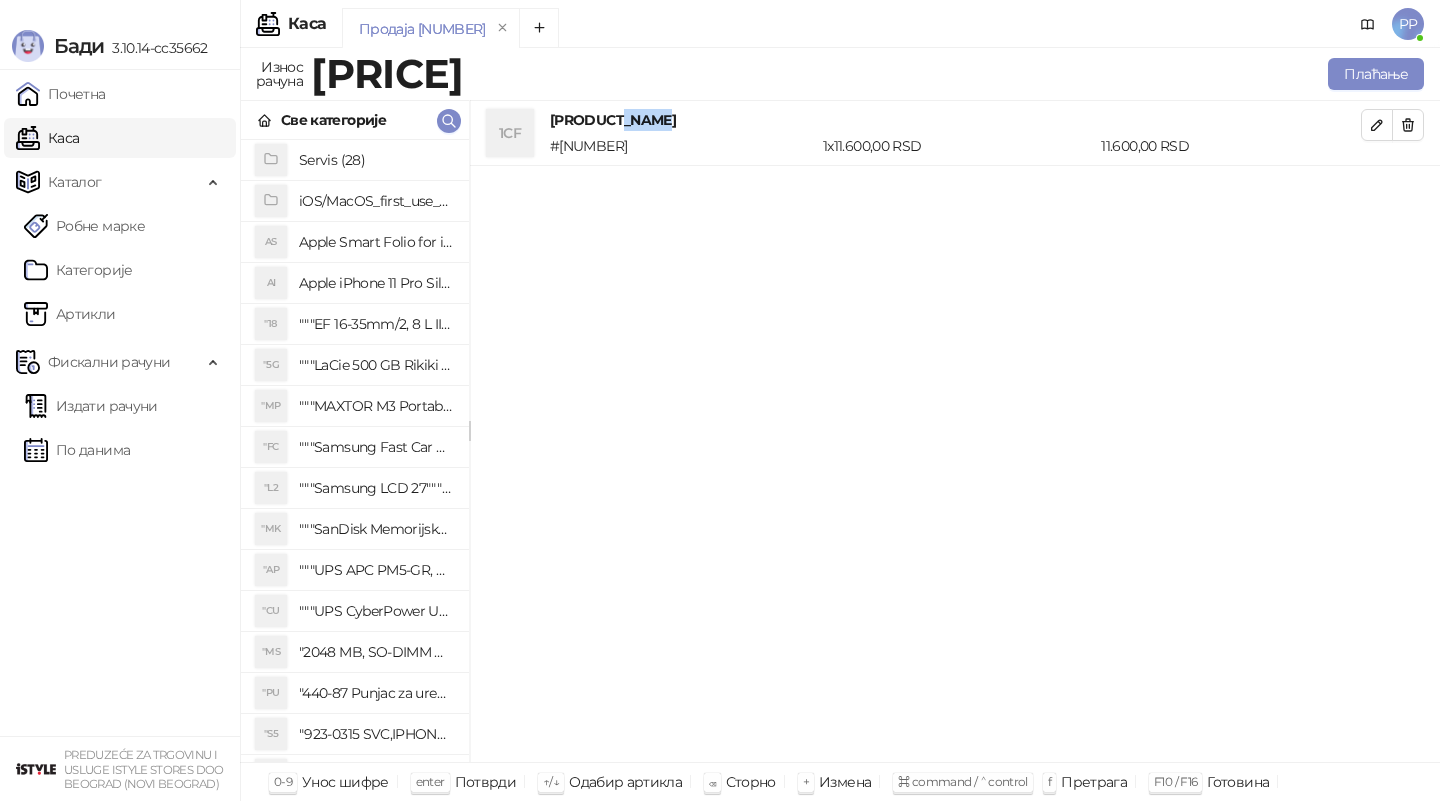 click on "[PRODUCT_NAME]" at bounding box center (955, 120) 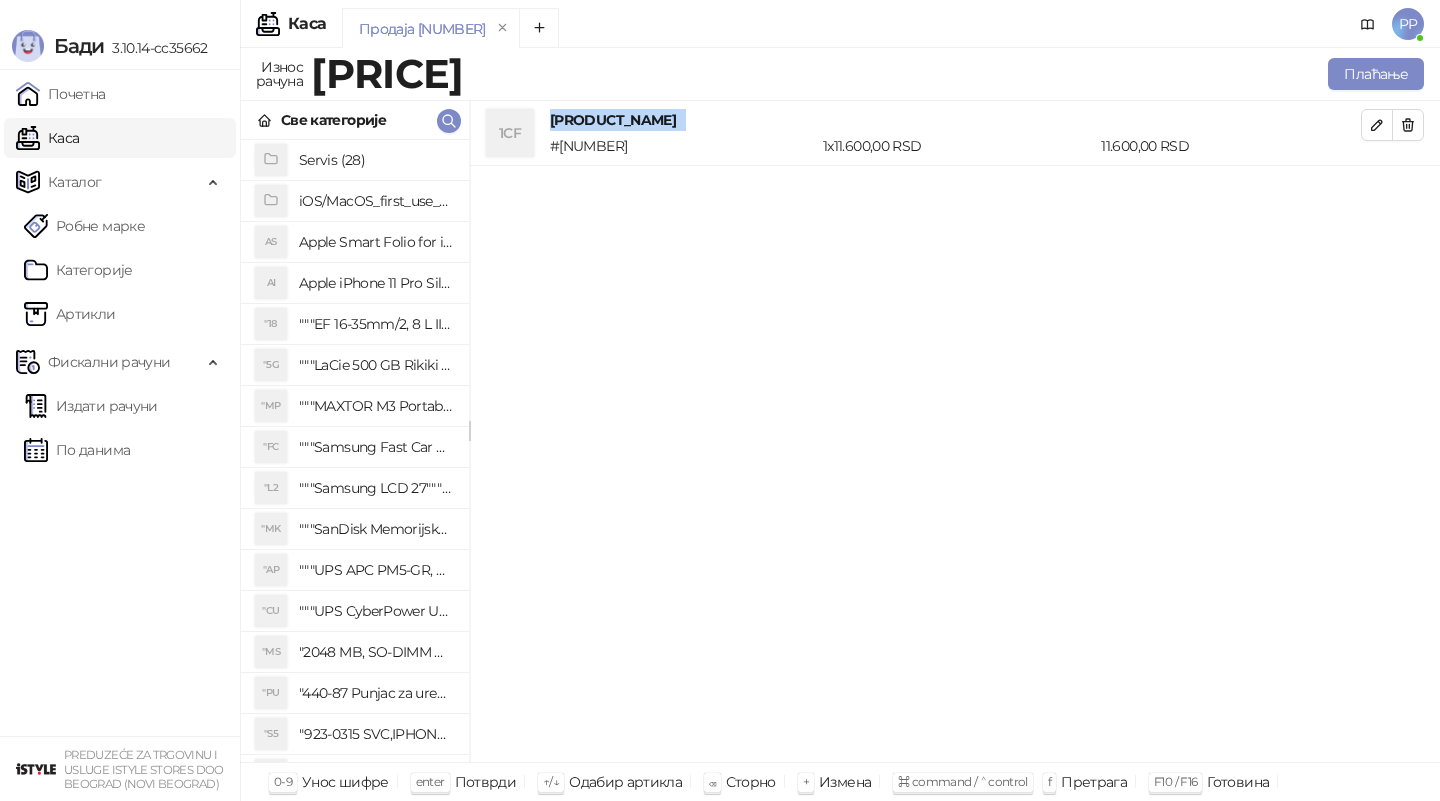 click on "[PRODUCT_NAME]" at bounding box center (955, 120) 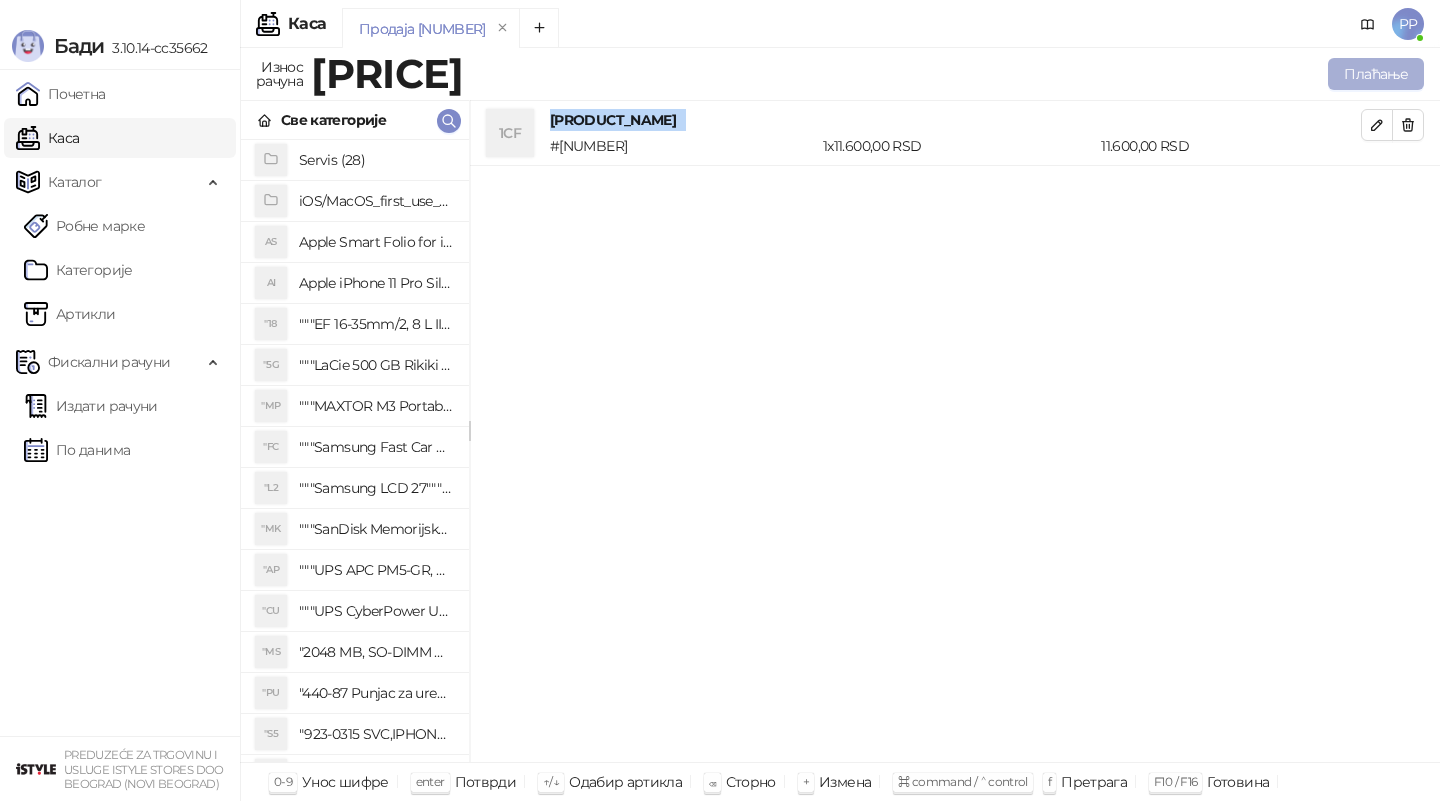 click on "Плаћање" at bounding box center [1376, 74] 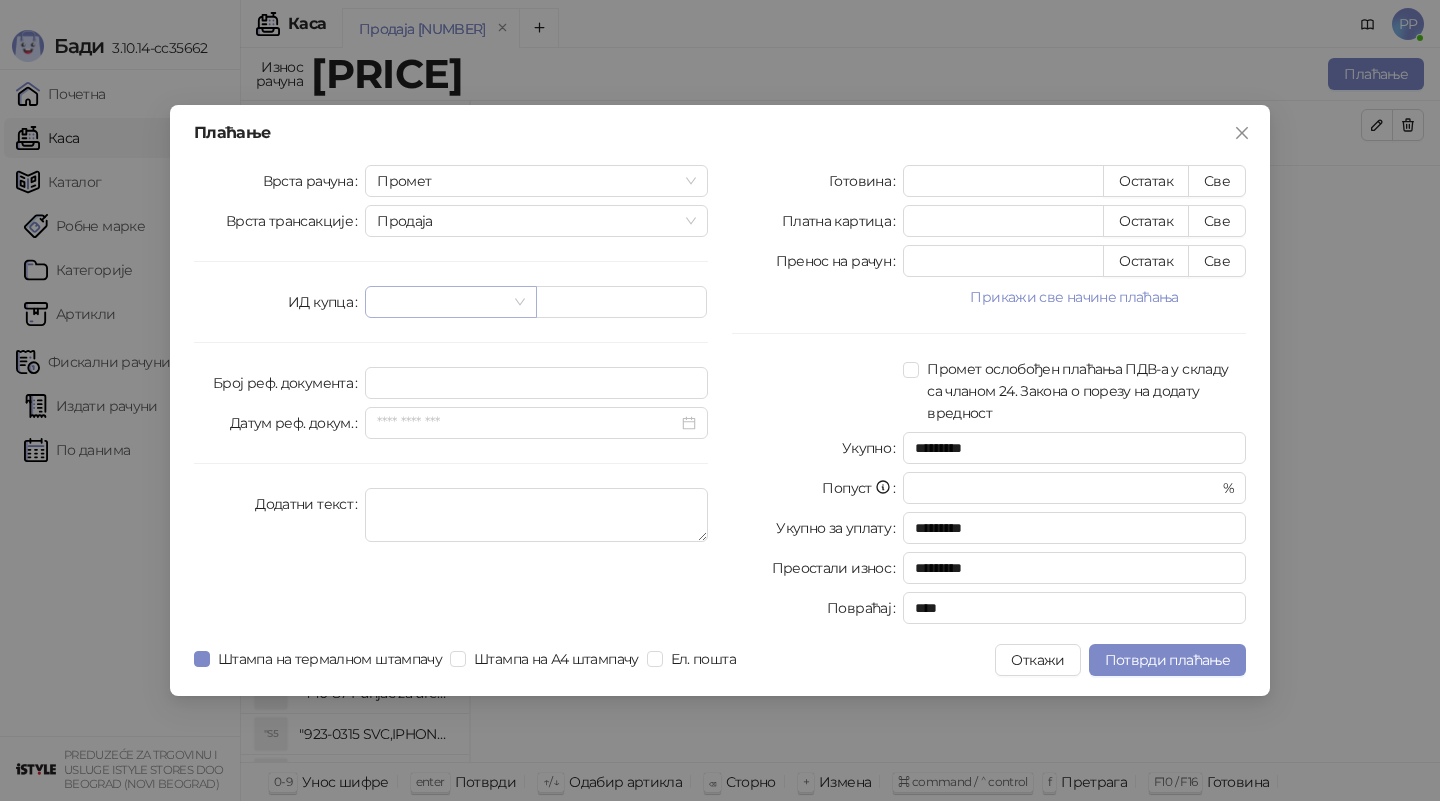 click at bounding box center [441, 302] 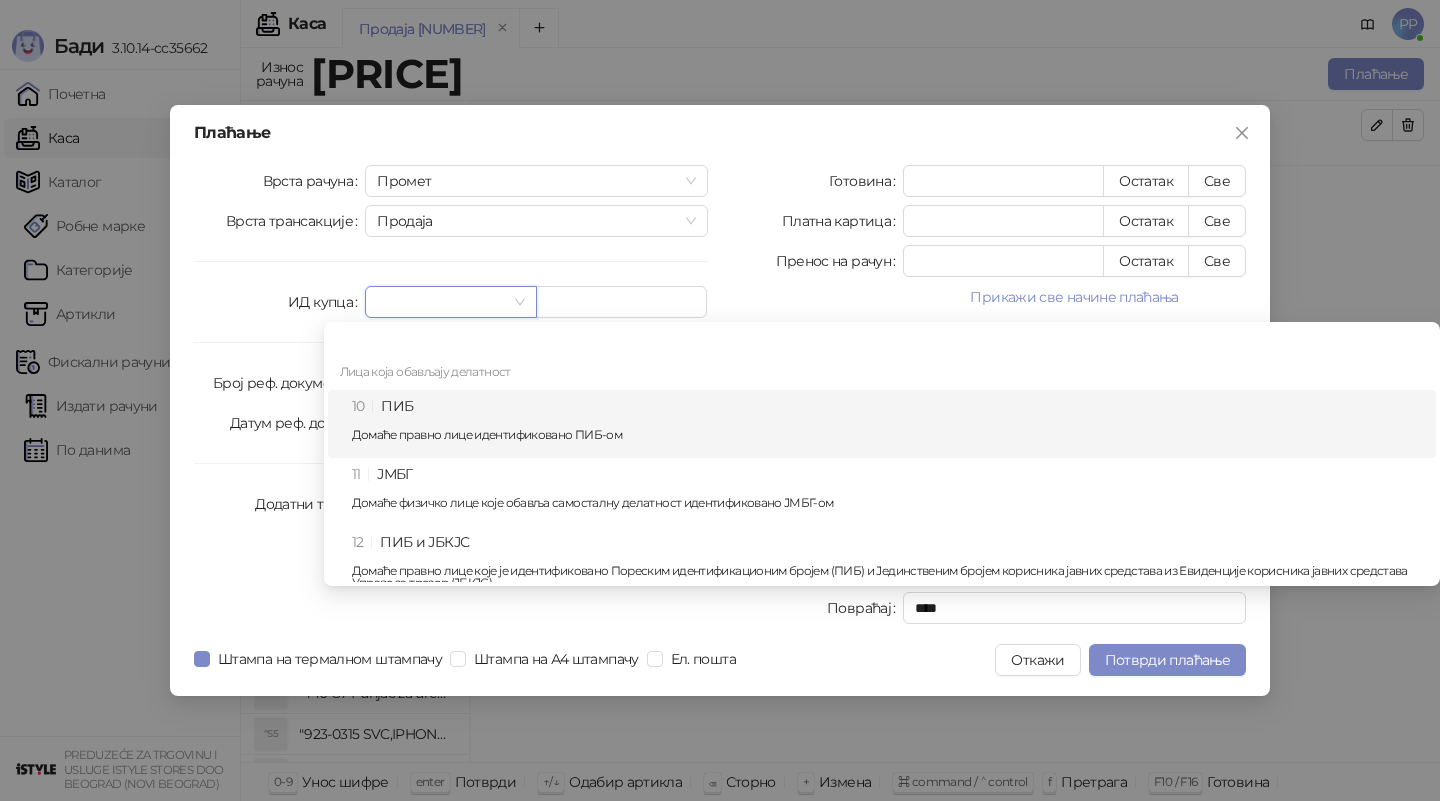 click on "10 ПИБ Домаће правно лице идентификовано ПИБ-ом" at bounding box center (888, 424) 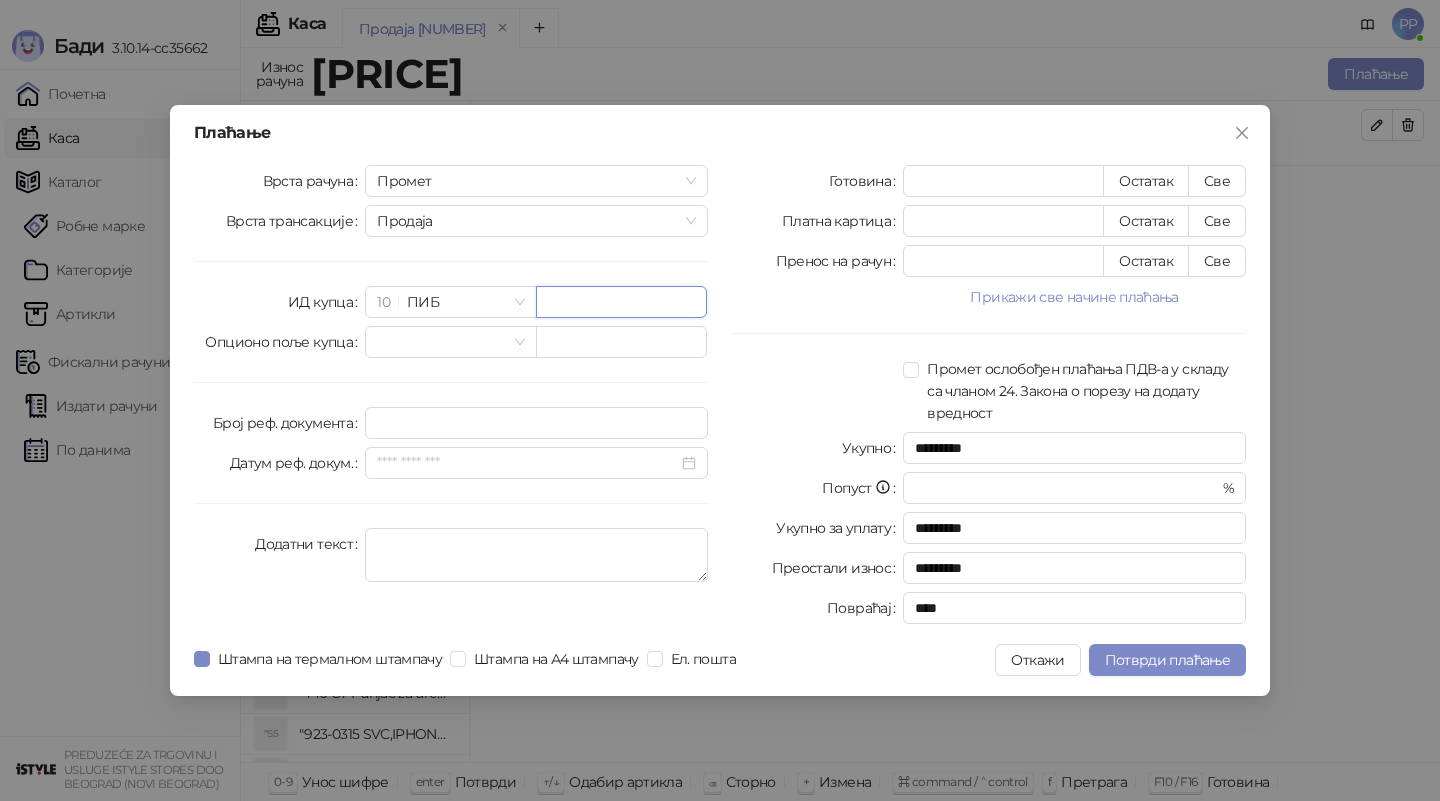 paste on "*********" 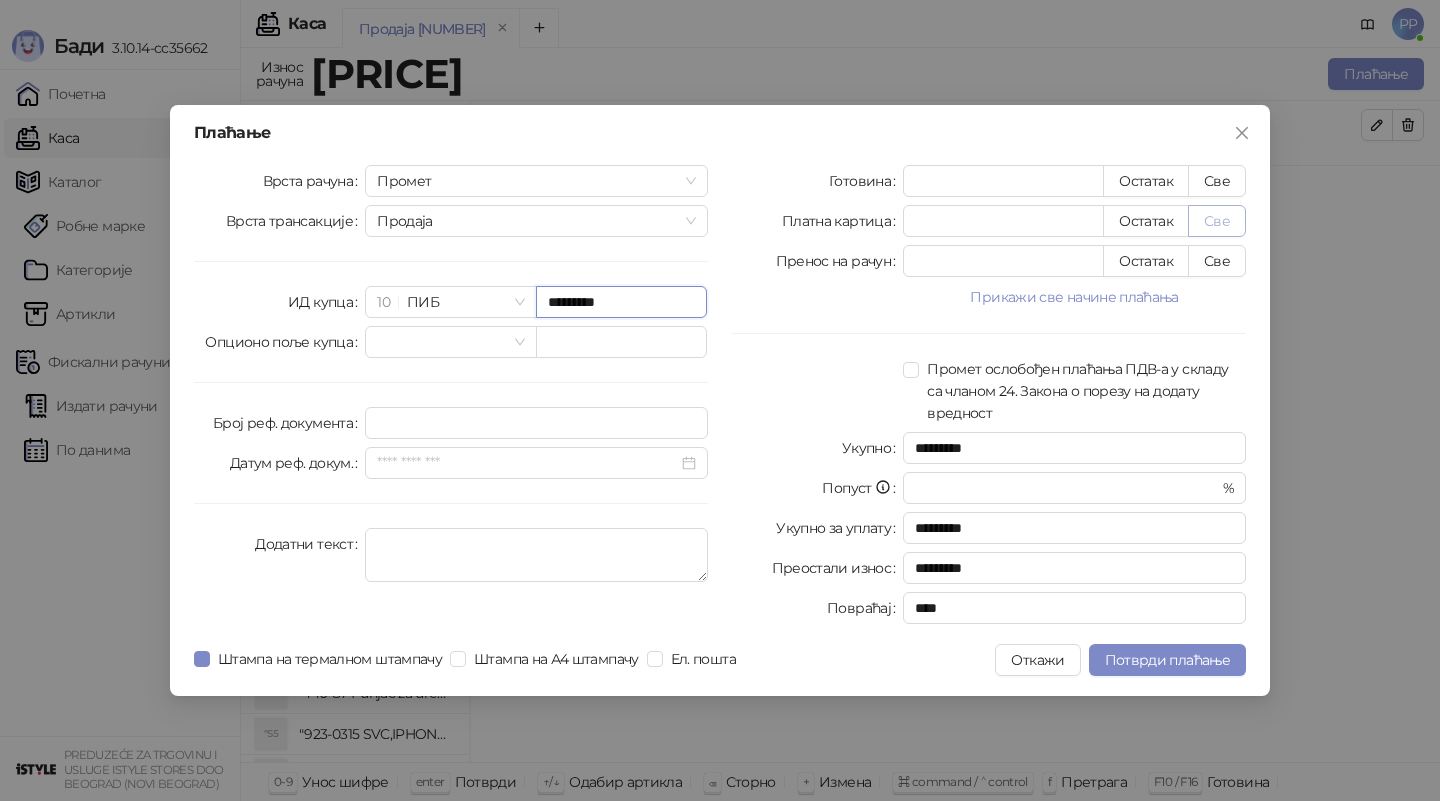 type on "*********" 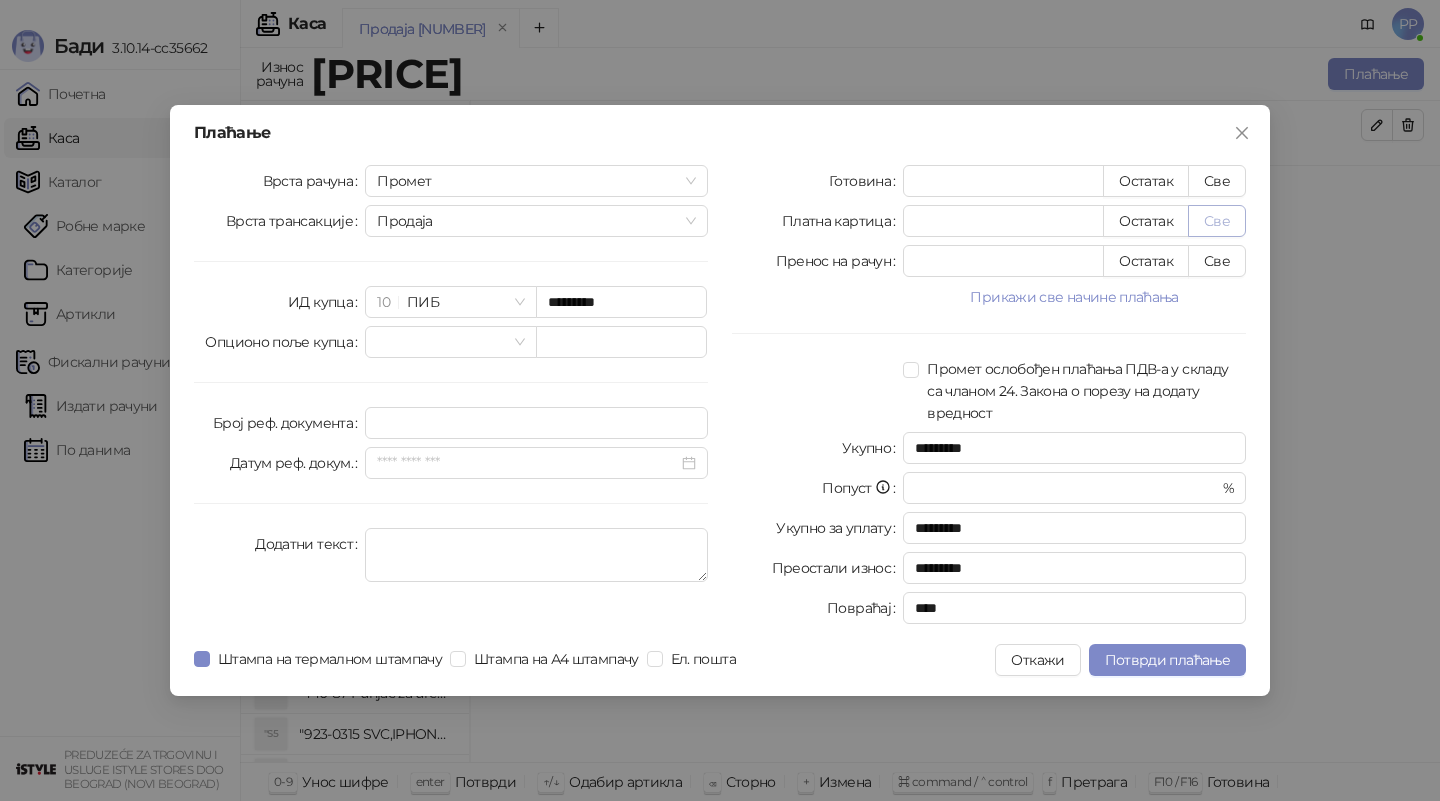 click on "Све" at bounding box center [1217, 221] 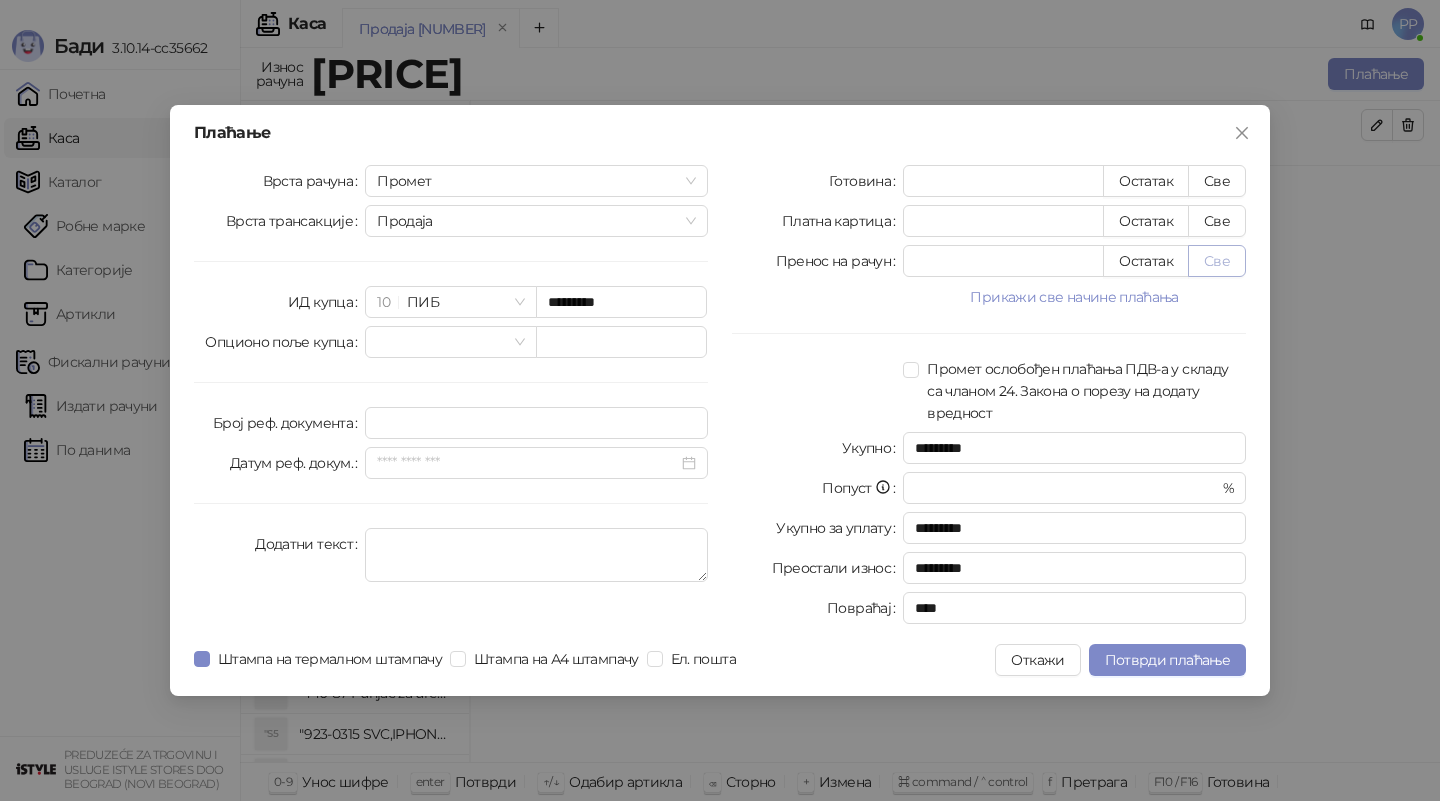 type on "*****" 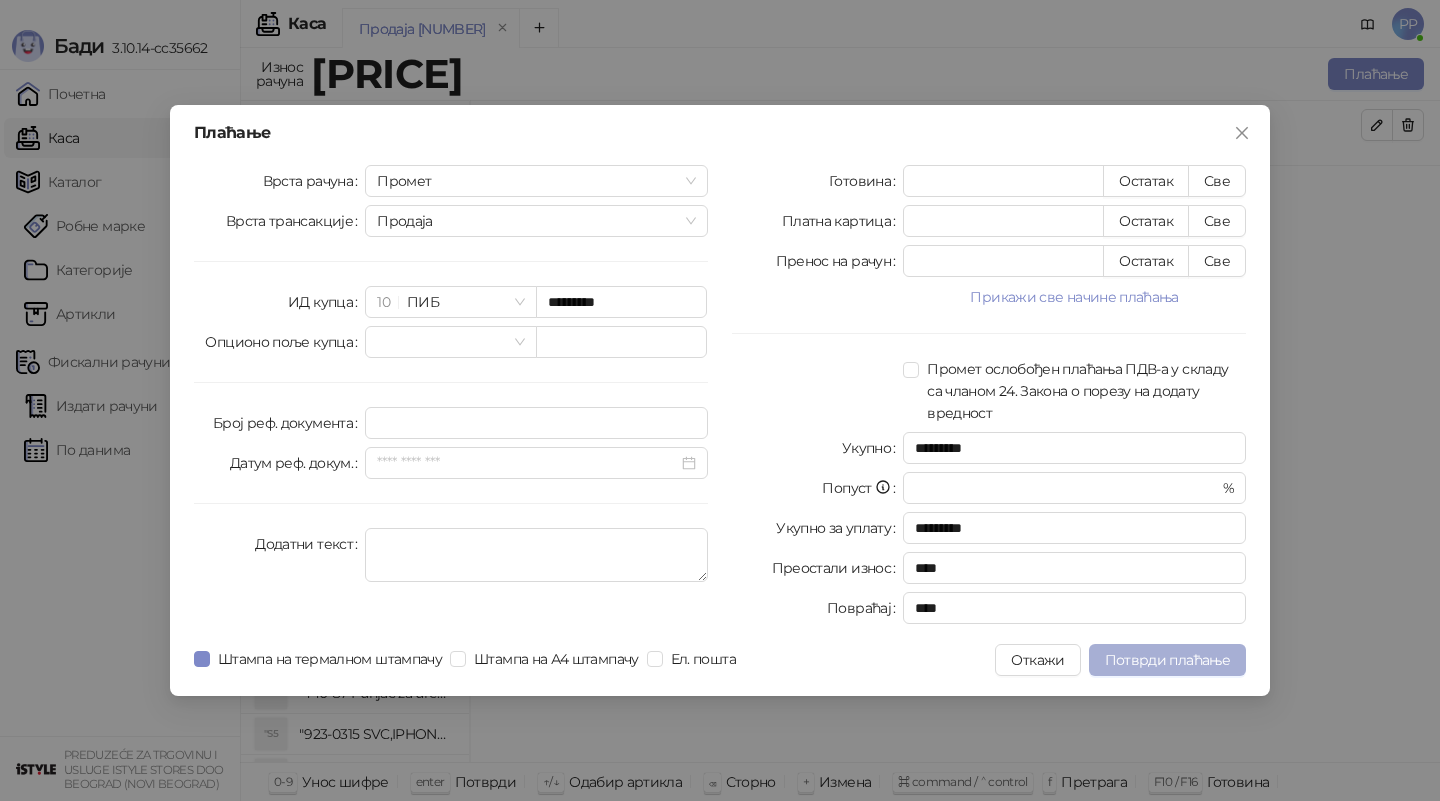 click on "Потврди плаћање" at bounding box center (1167, 660) 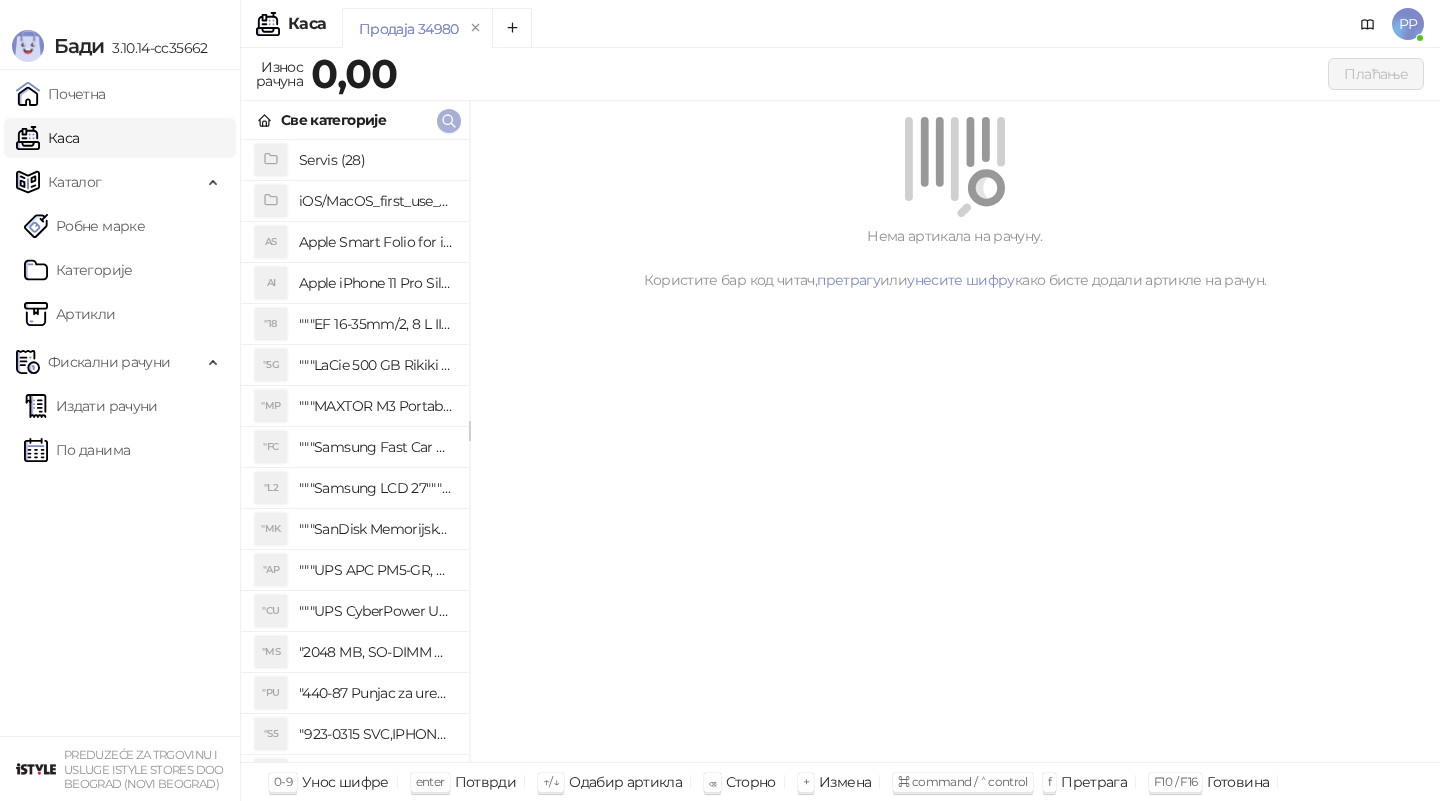 click 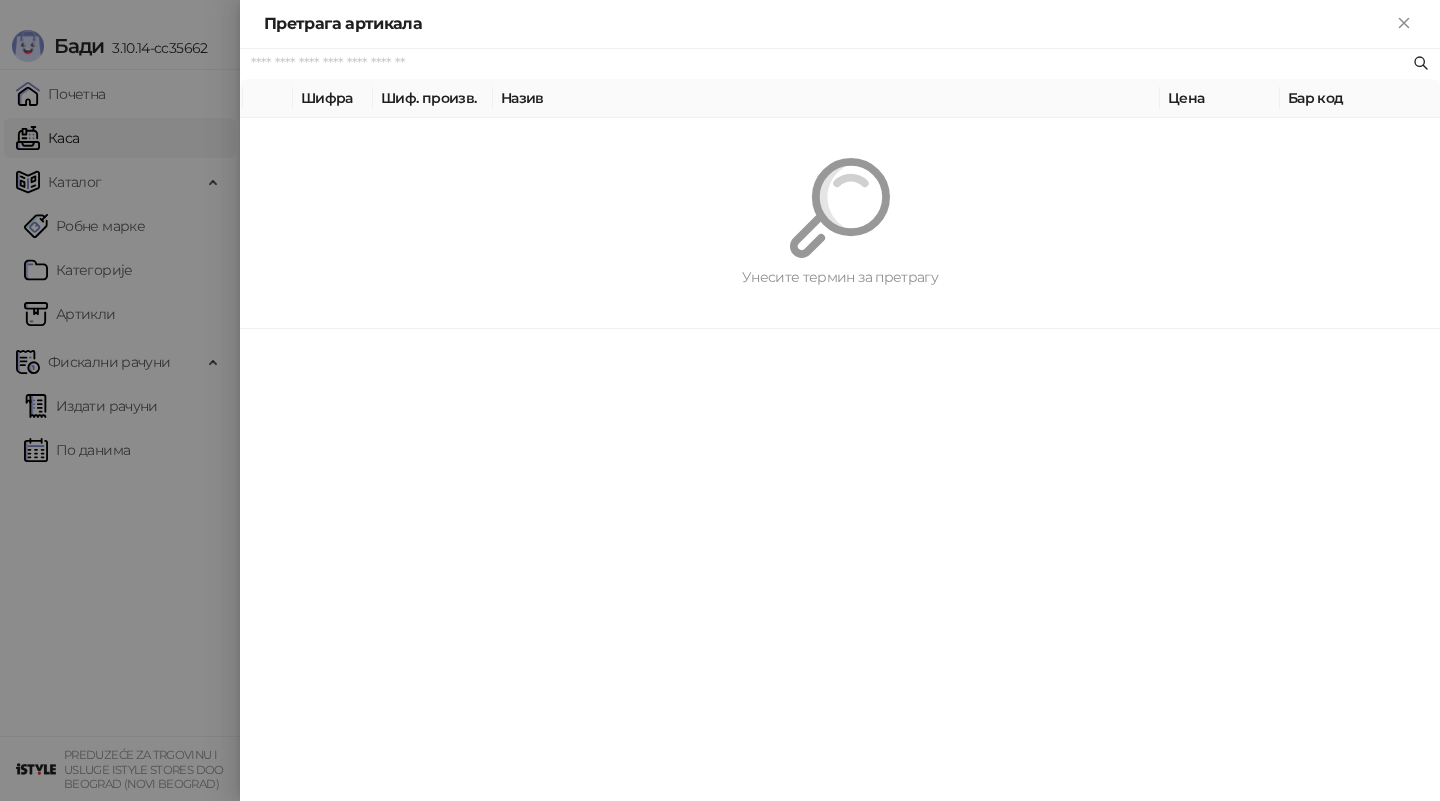 paste on "*********" 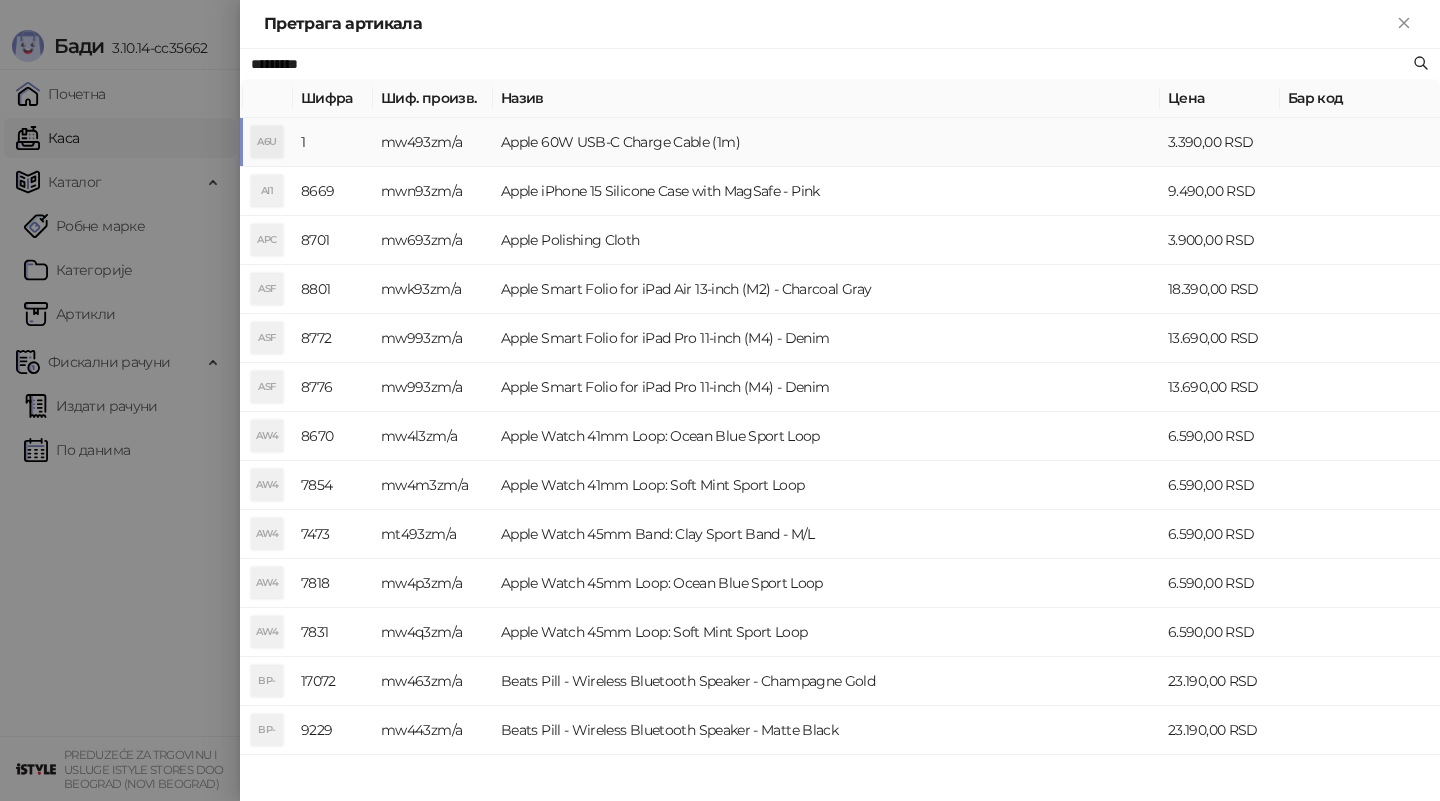 click on "Apple 60W USB-C Charge Cable (1m)" at bounding box center (826, 142) 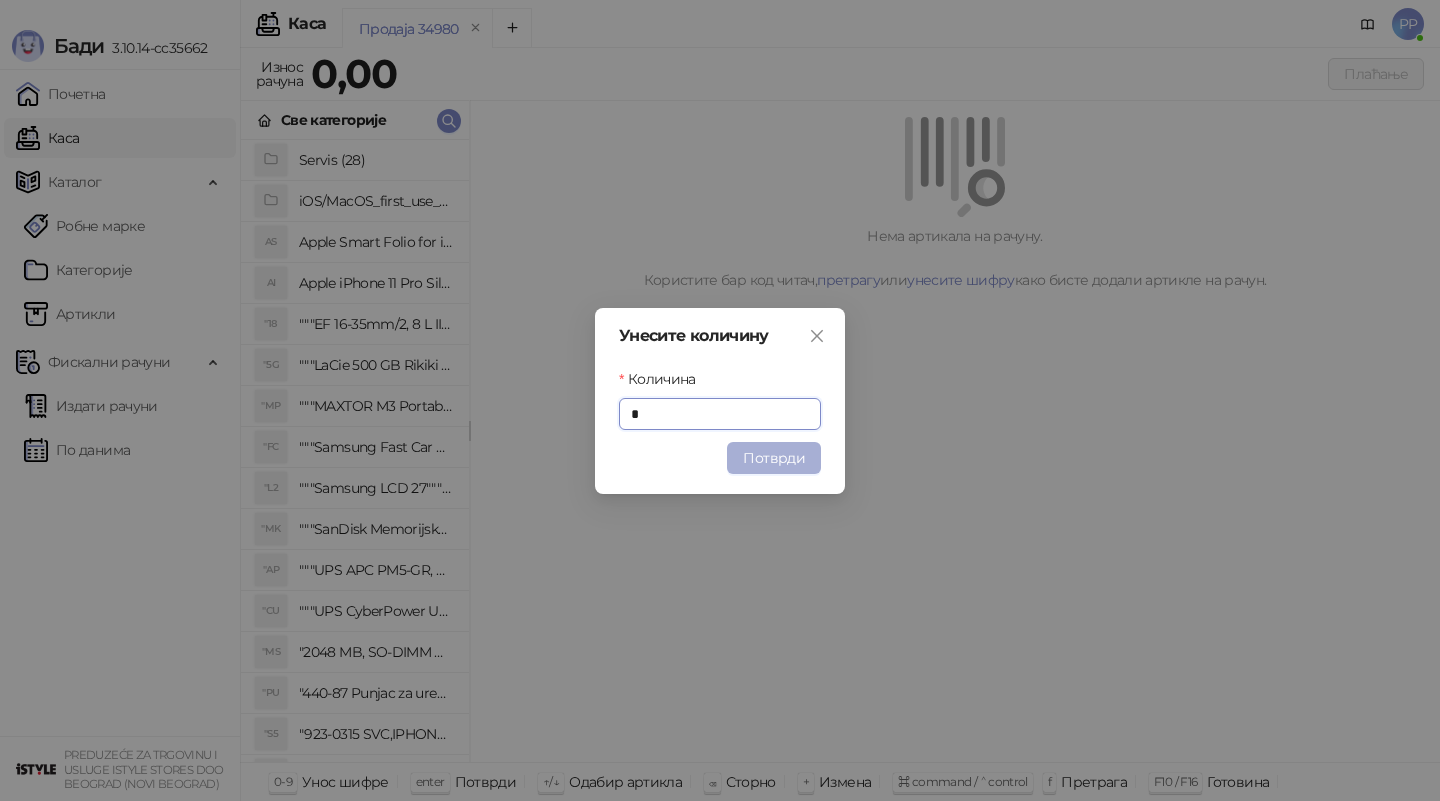 click on "Потврди" at bounding box center (774, 458) 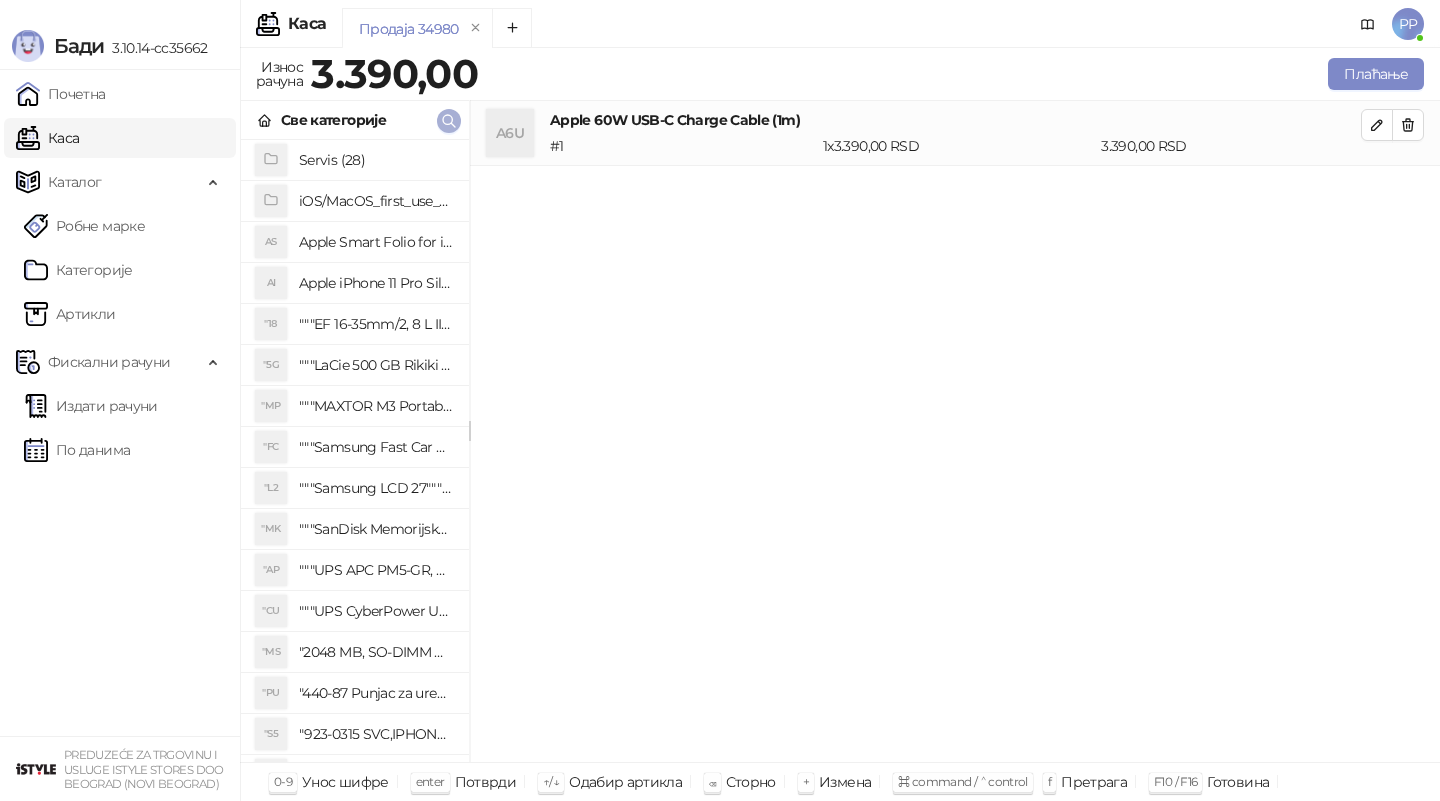 click 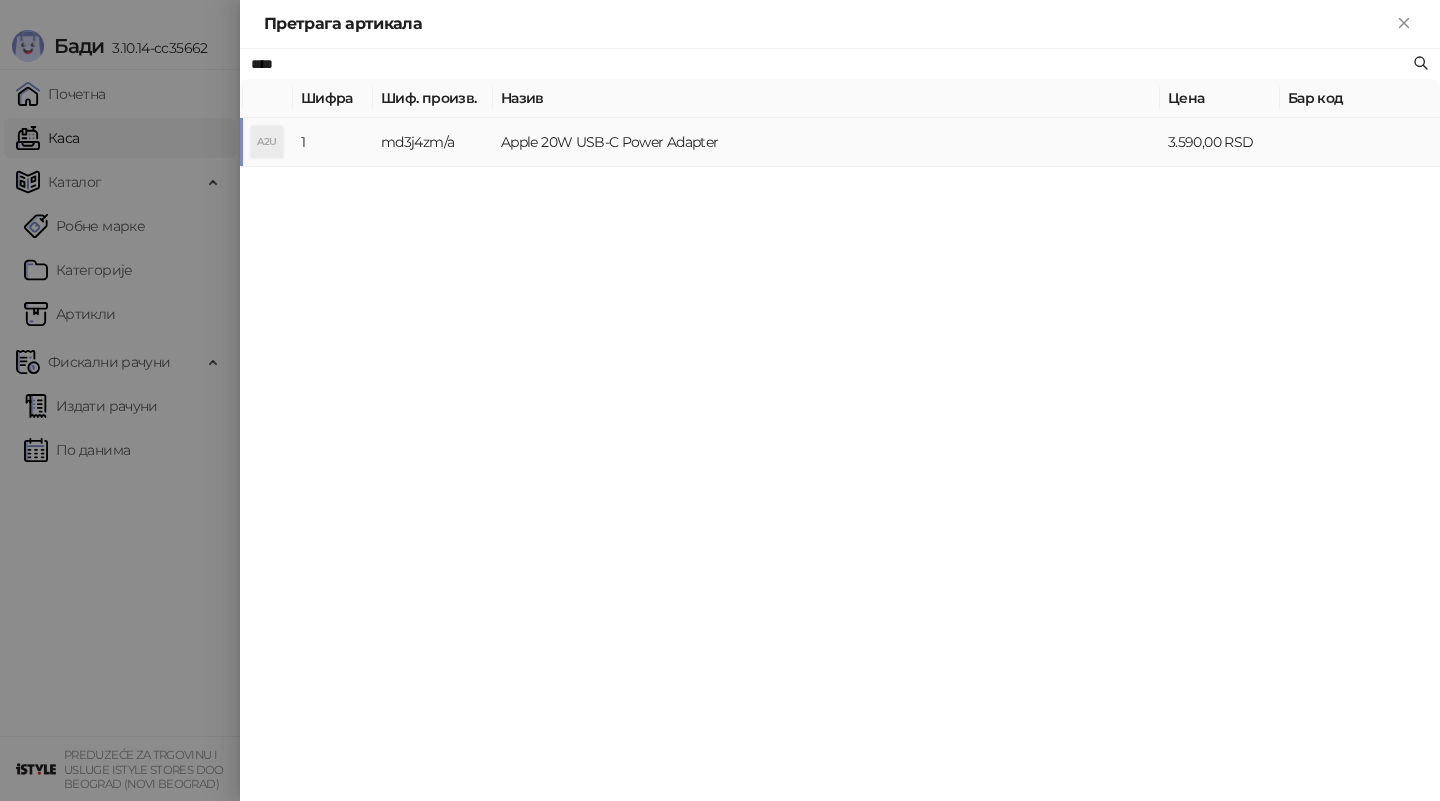 type on "****" 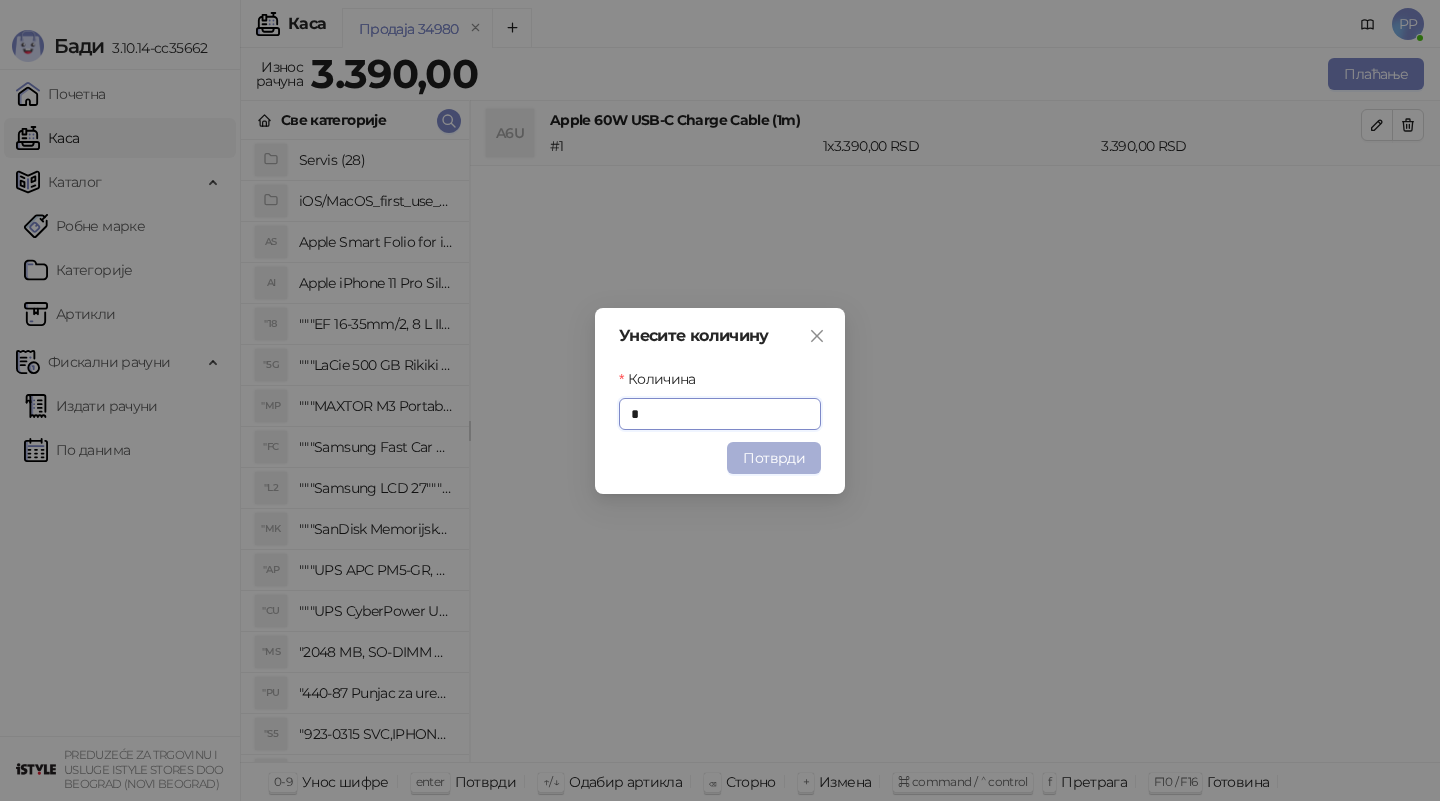 click on "Потврди" at bounding box center [774, 458] 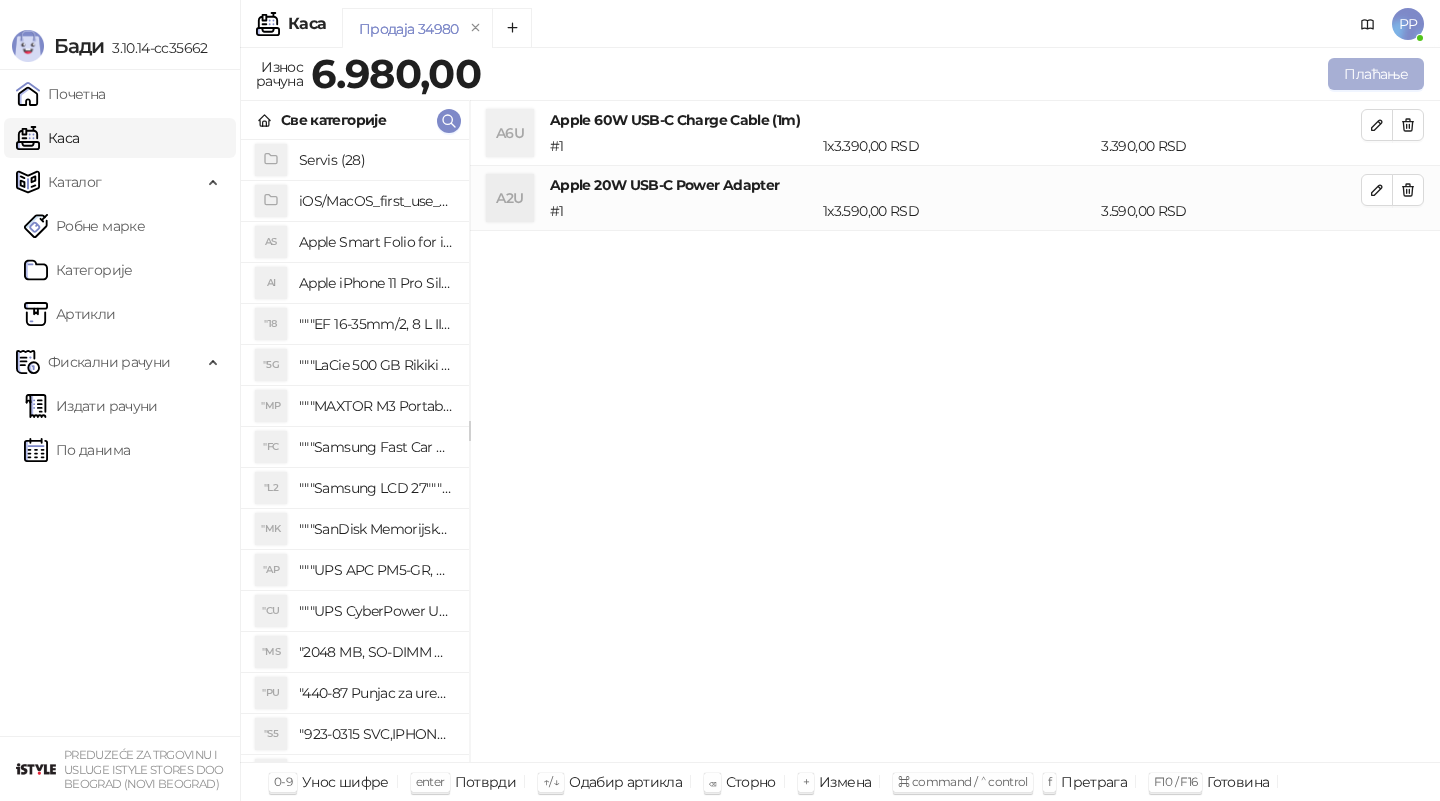 click on "Плаћање" at bounding box center [1376, 74] 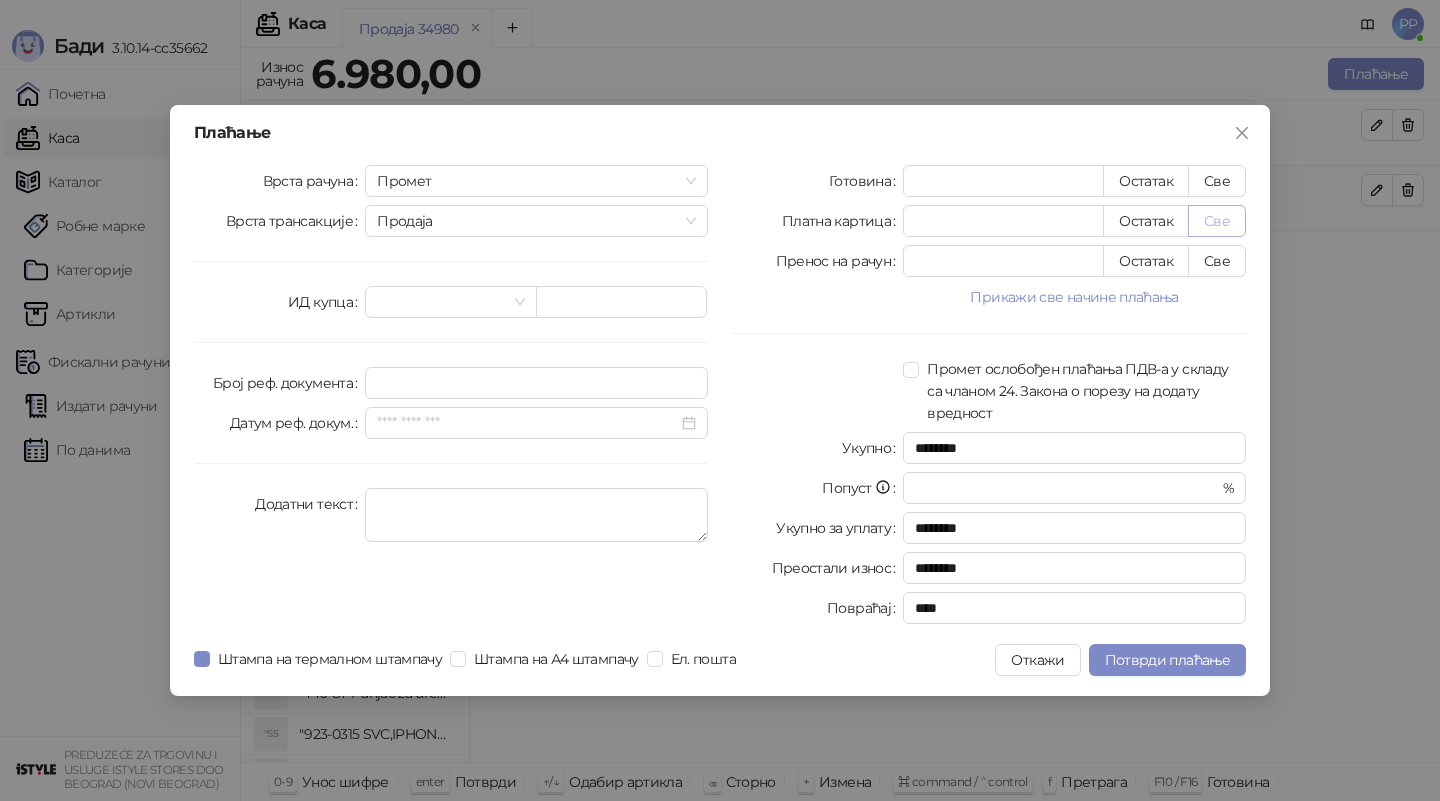 click on "Све" at bounding box center [1217, 221] 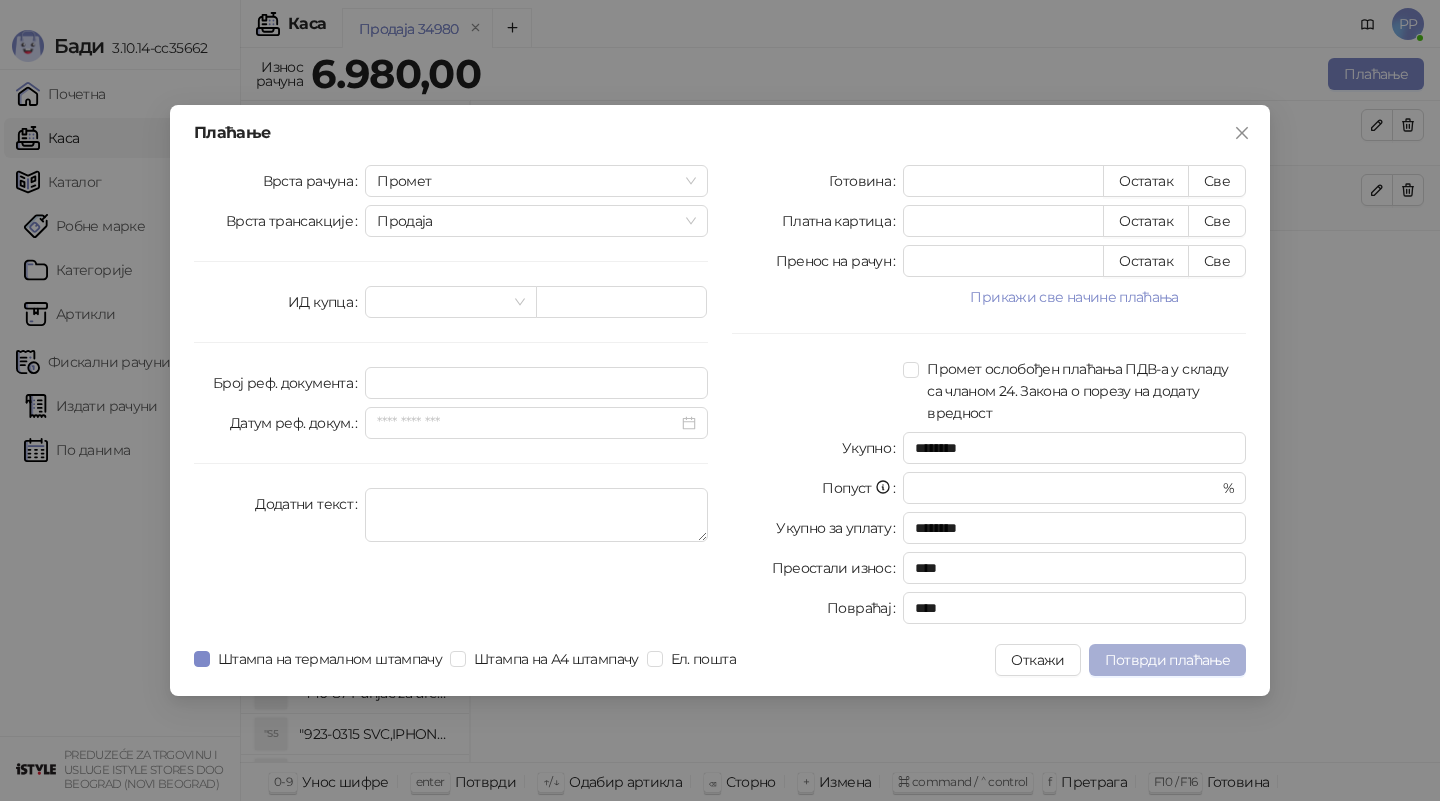 click on "Потврди плаћање" at bounding box center (1167, 660) 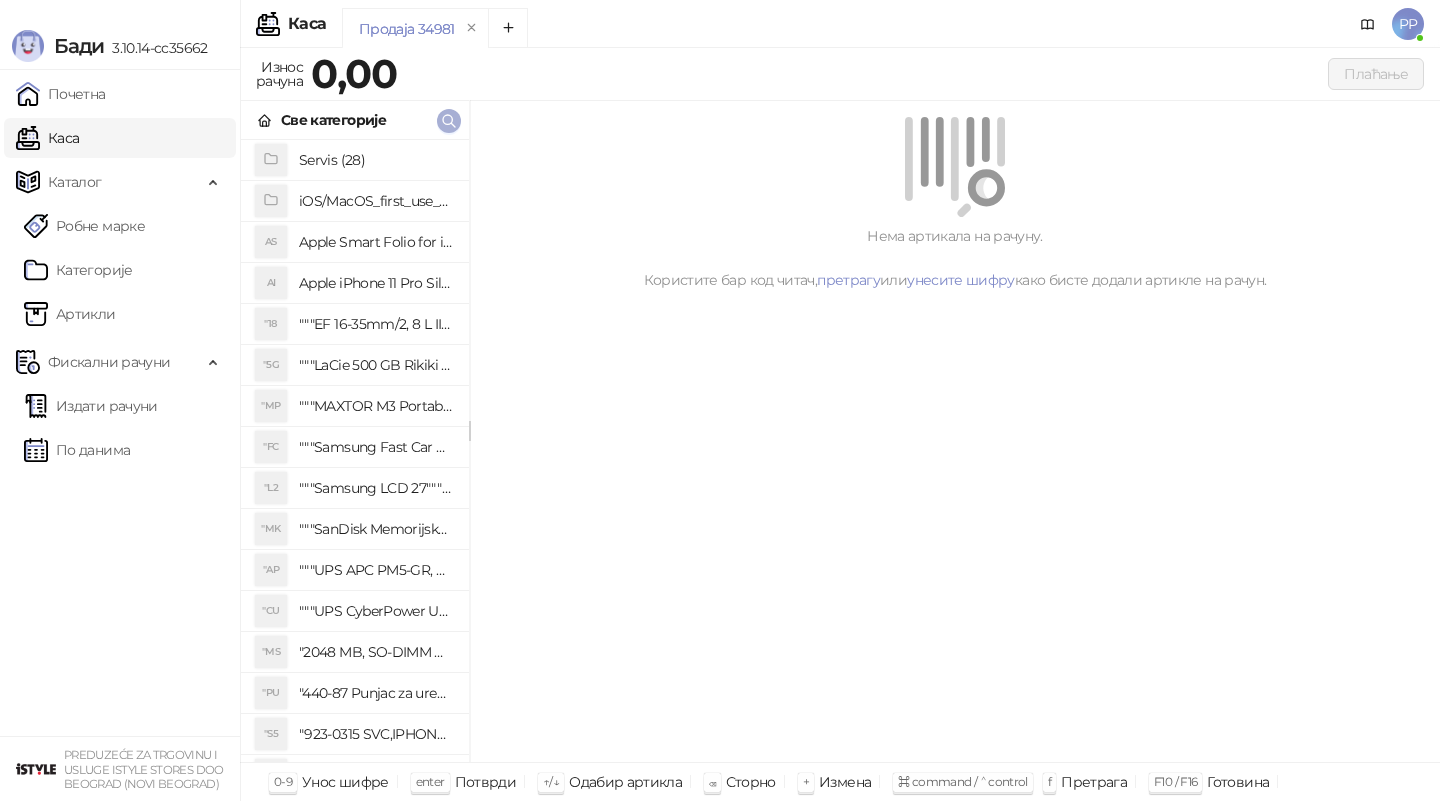 click 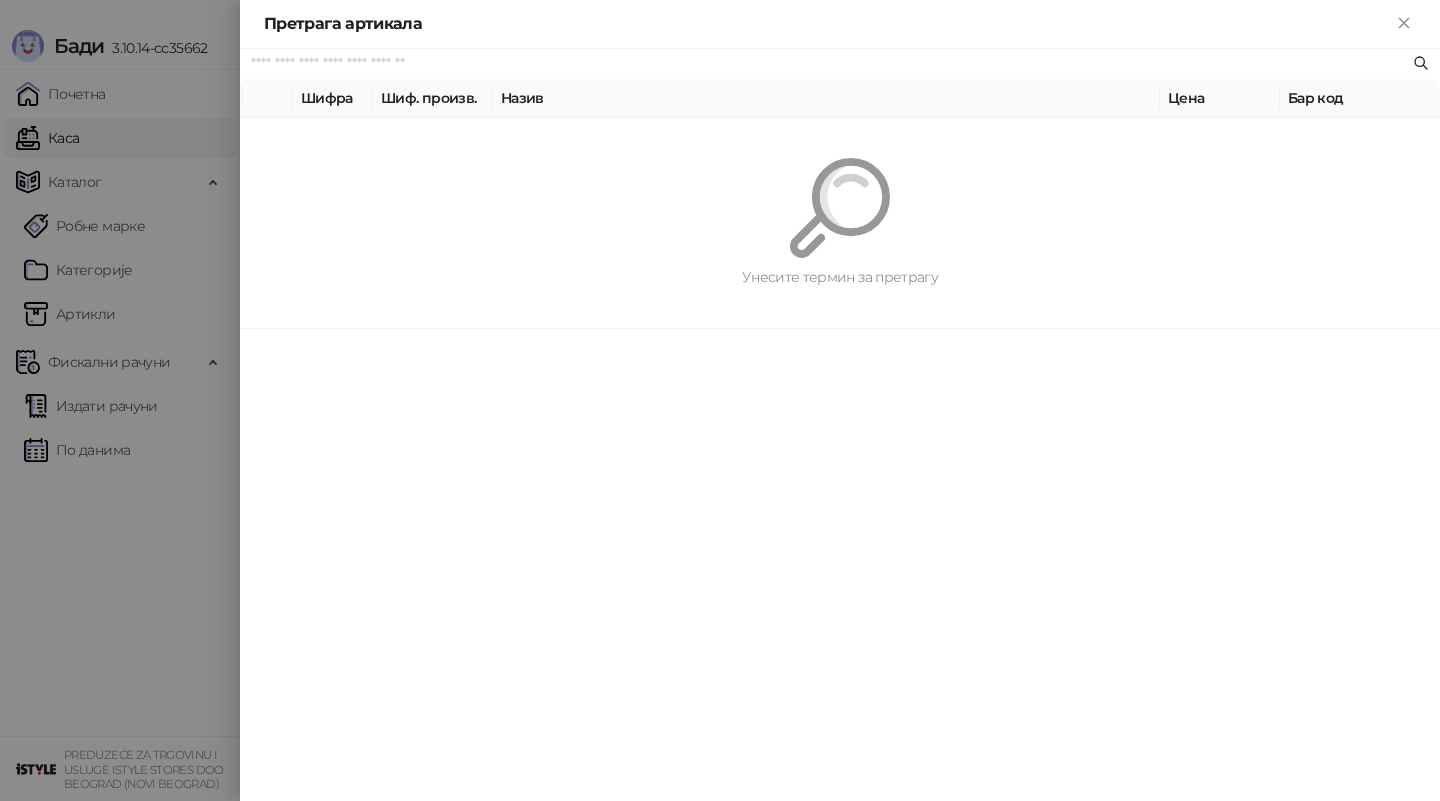 paste on "*********" 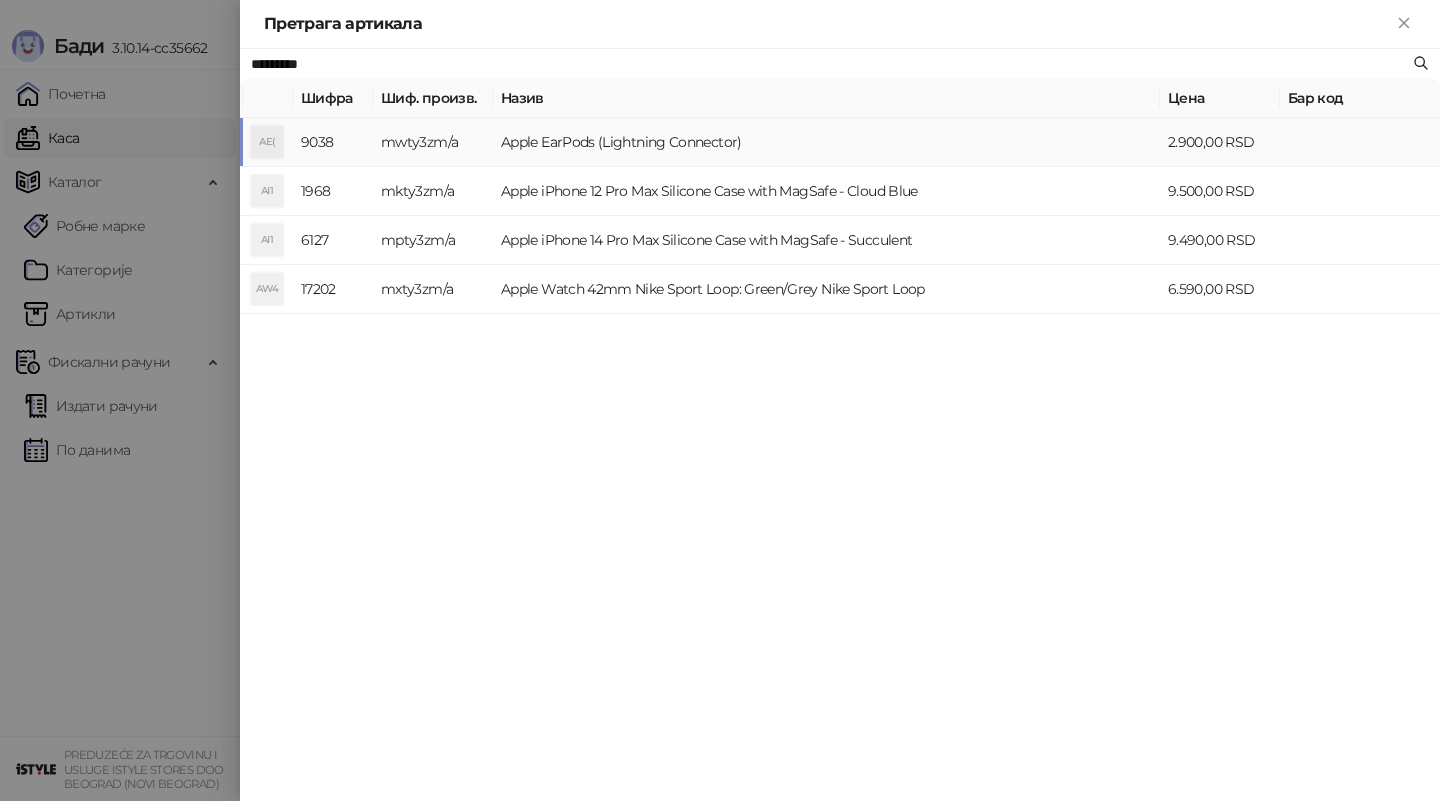 type on "*********" 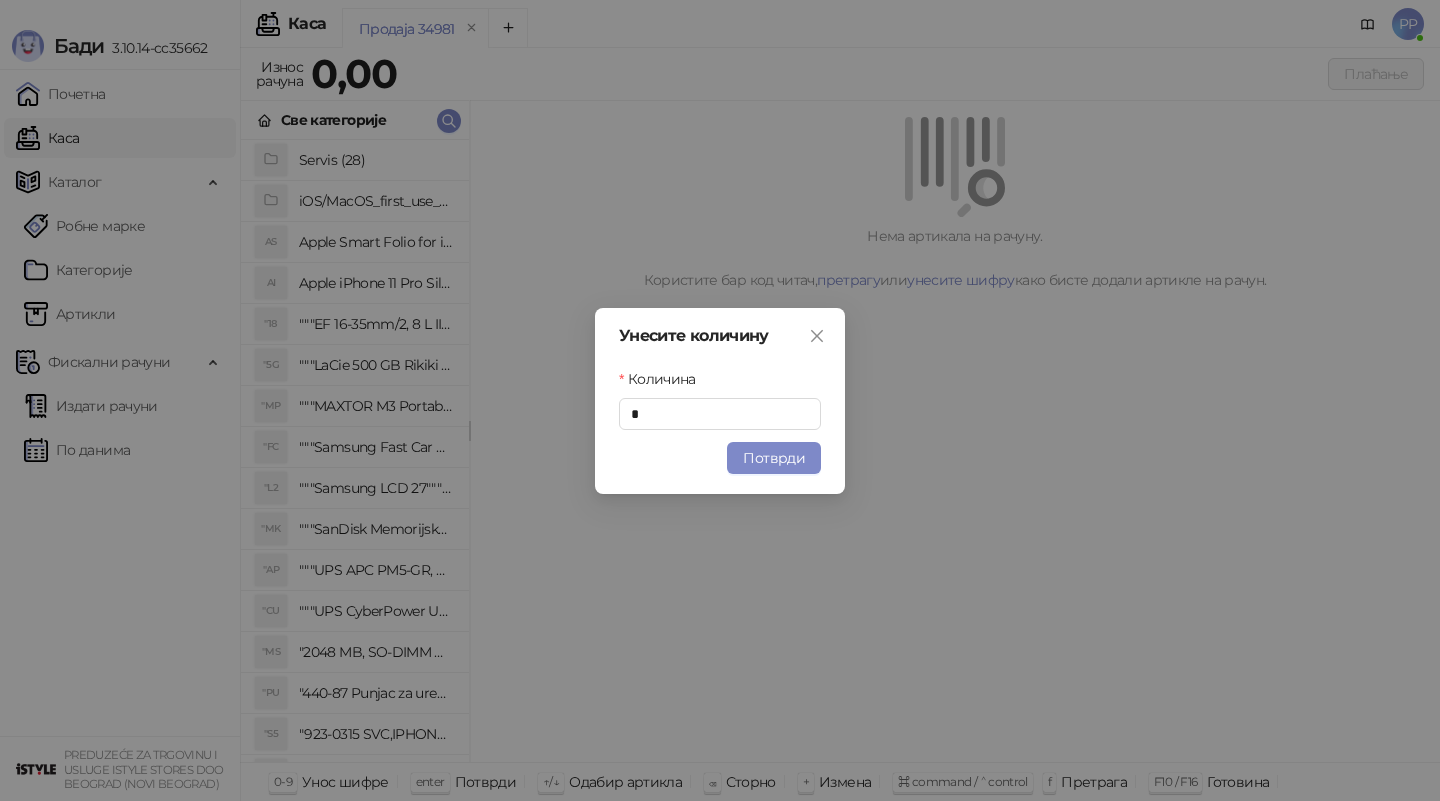 click on "Потврди" at bounding box center [774, 458] 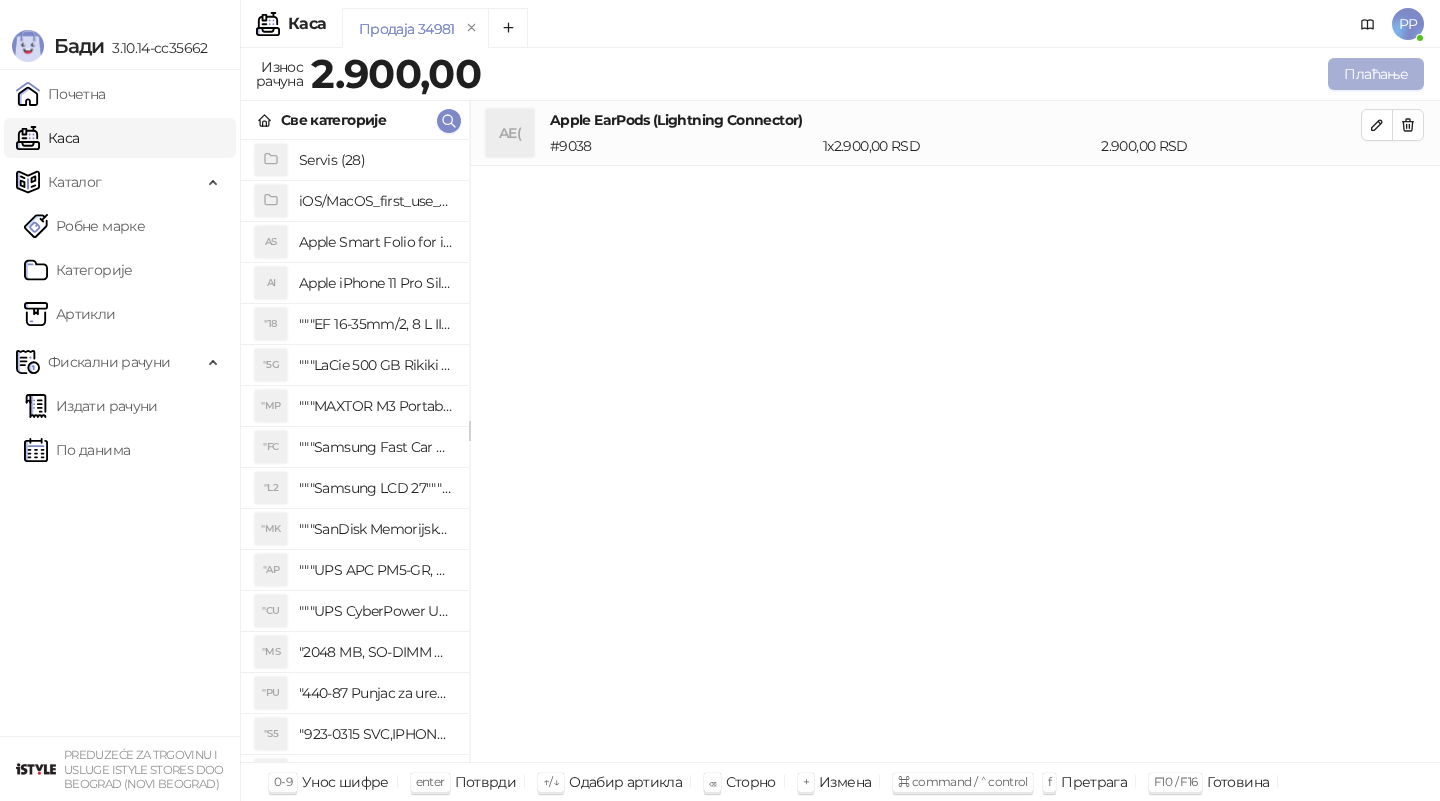 click on "Плаћање" at bounding box center [1376, 74] 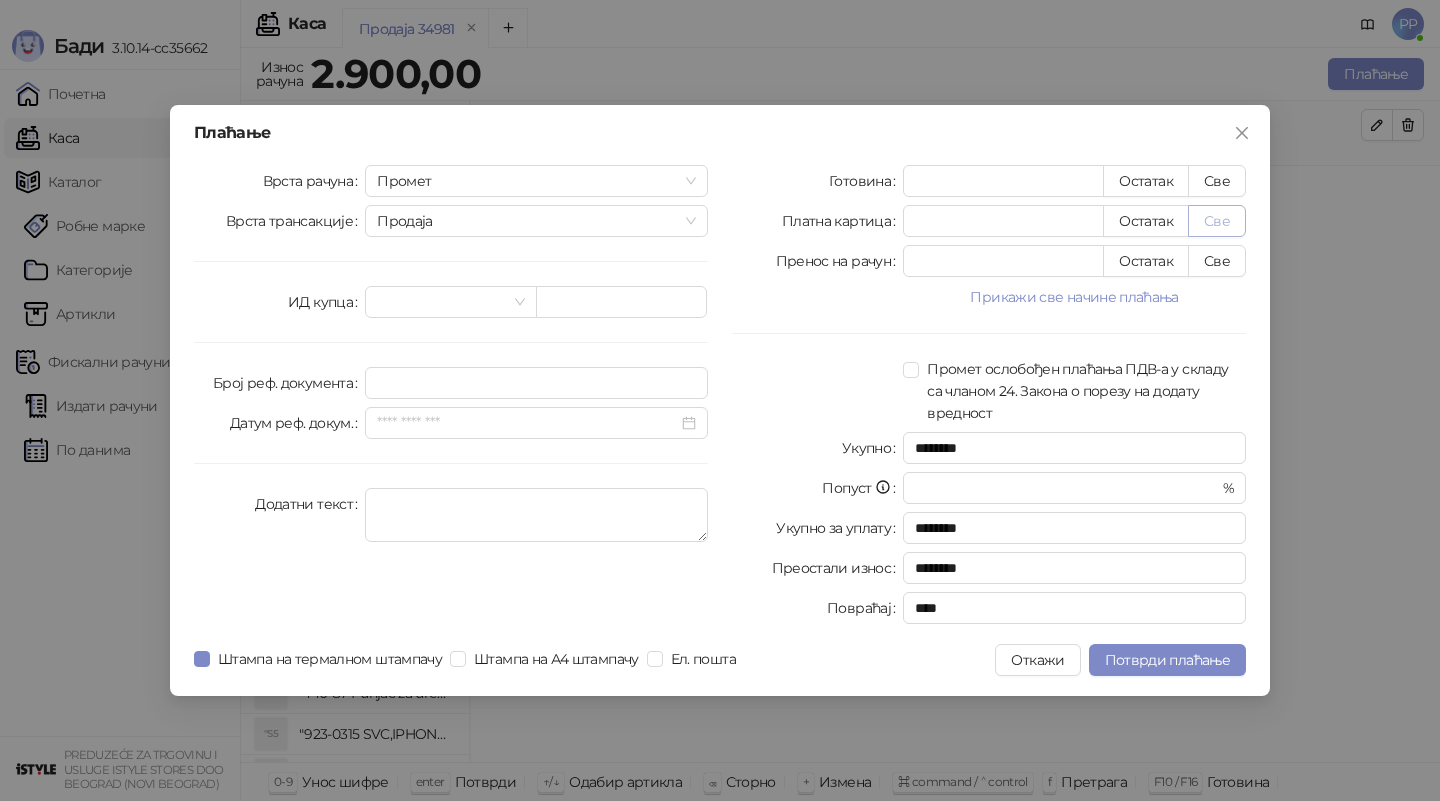click on "Све" at bounding box center (1217, 221) 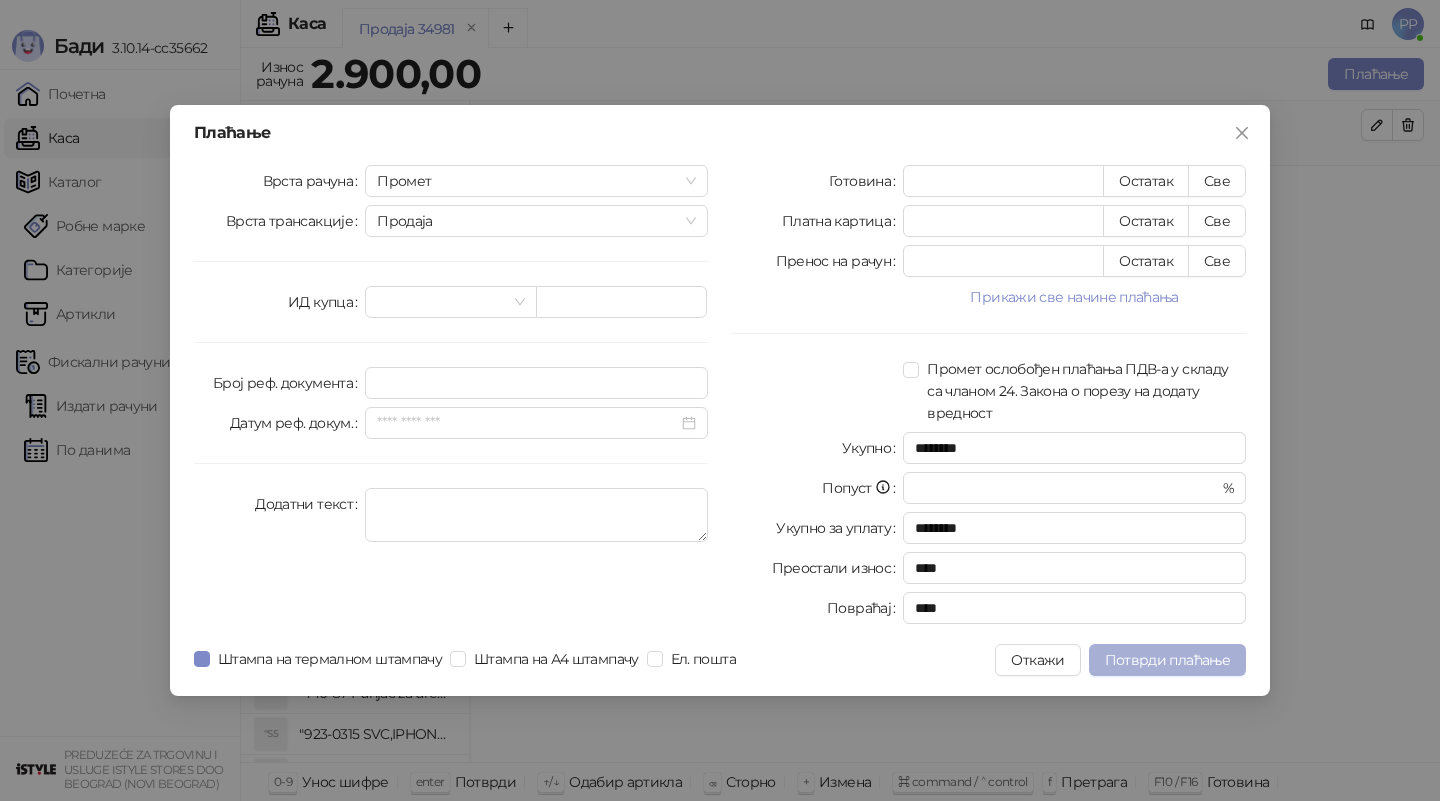 click on "Потврди плаћање" at bounding box center [1167, 660] 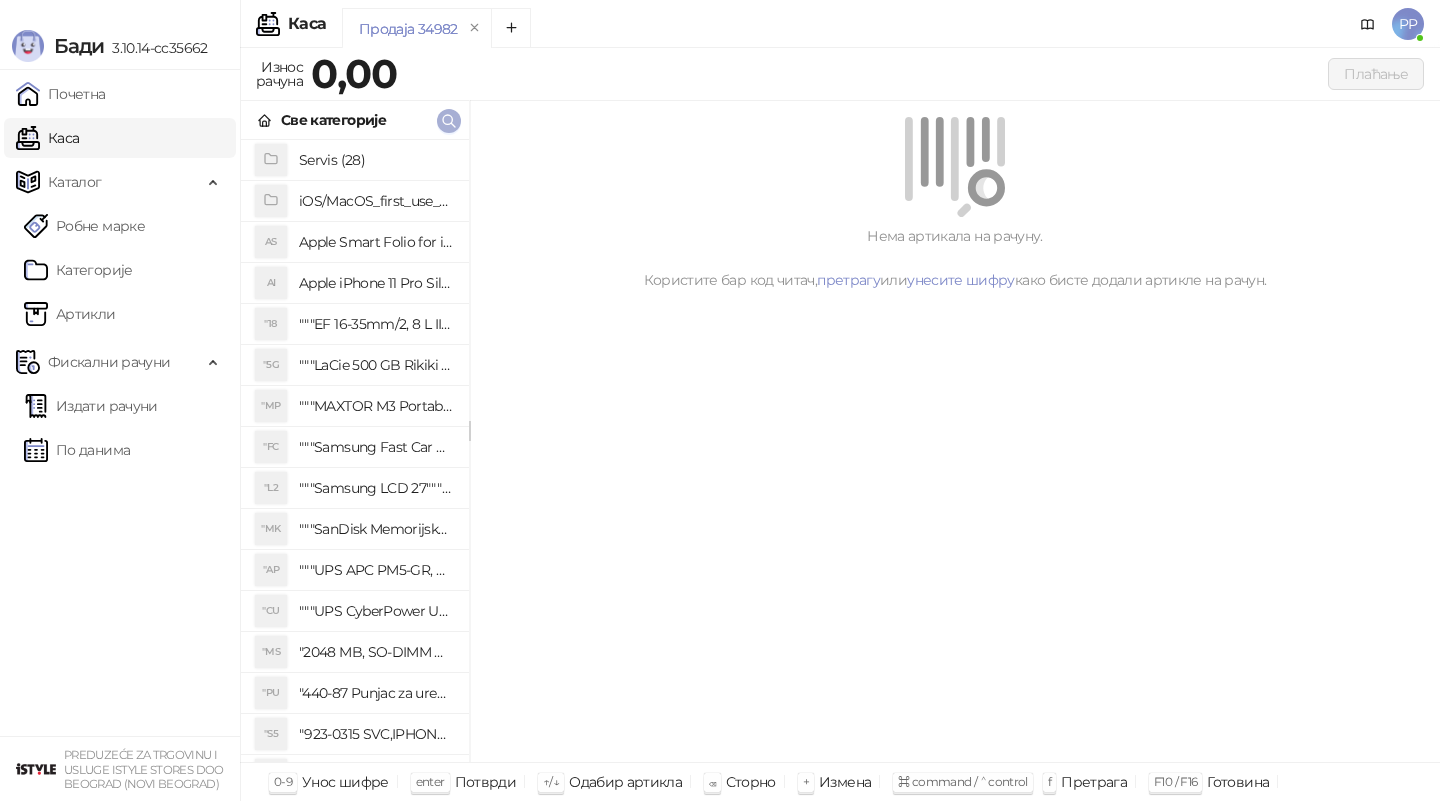 click 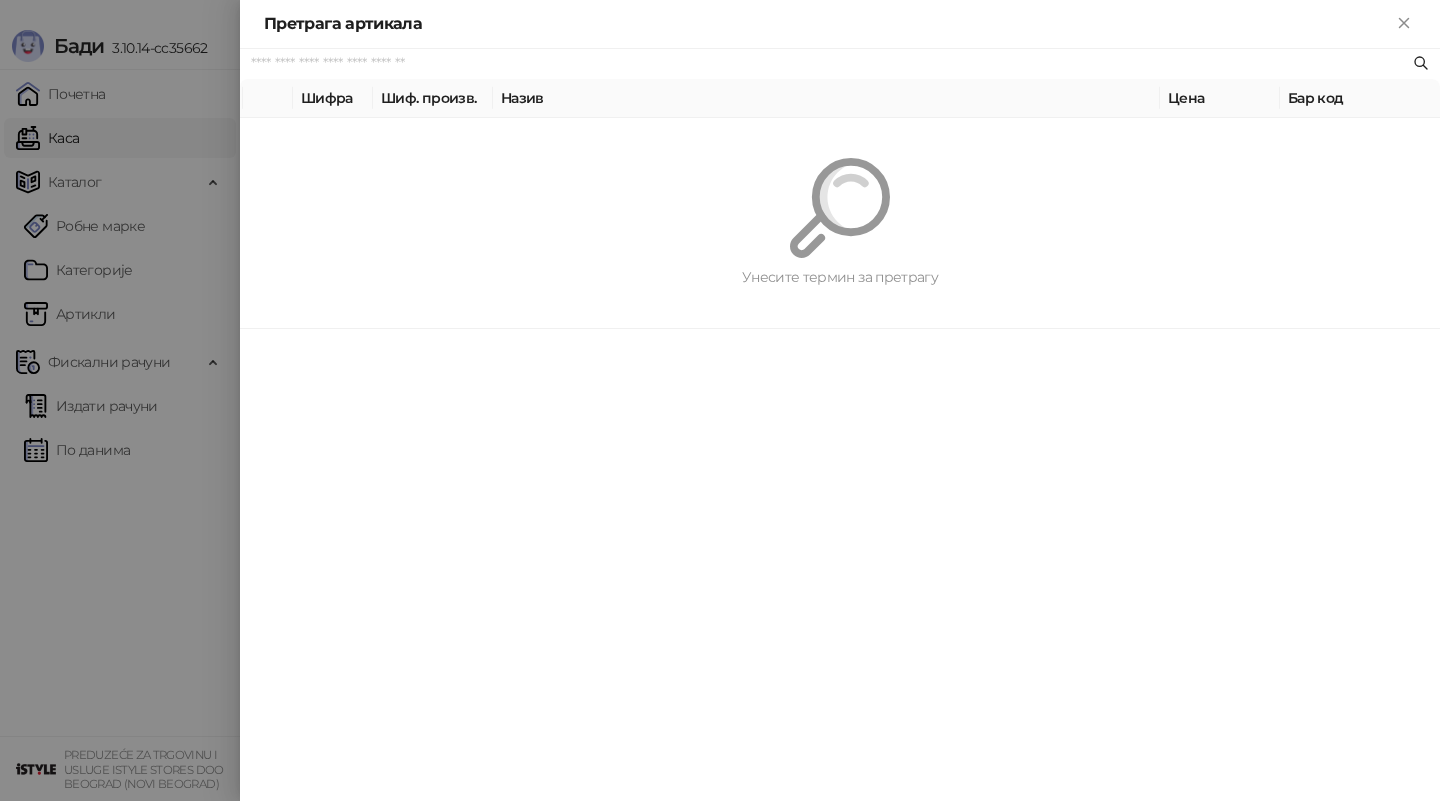 paste on "*********" 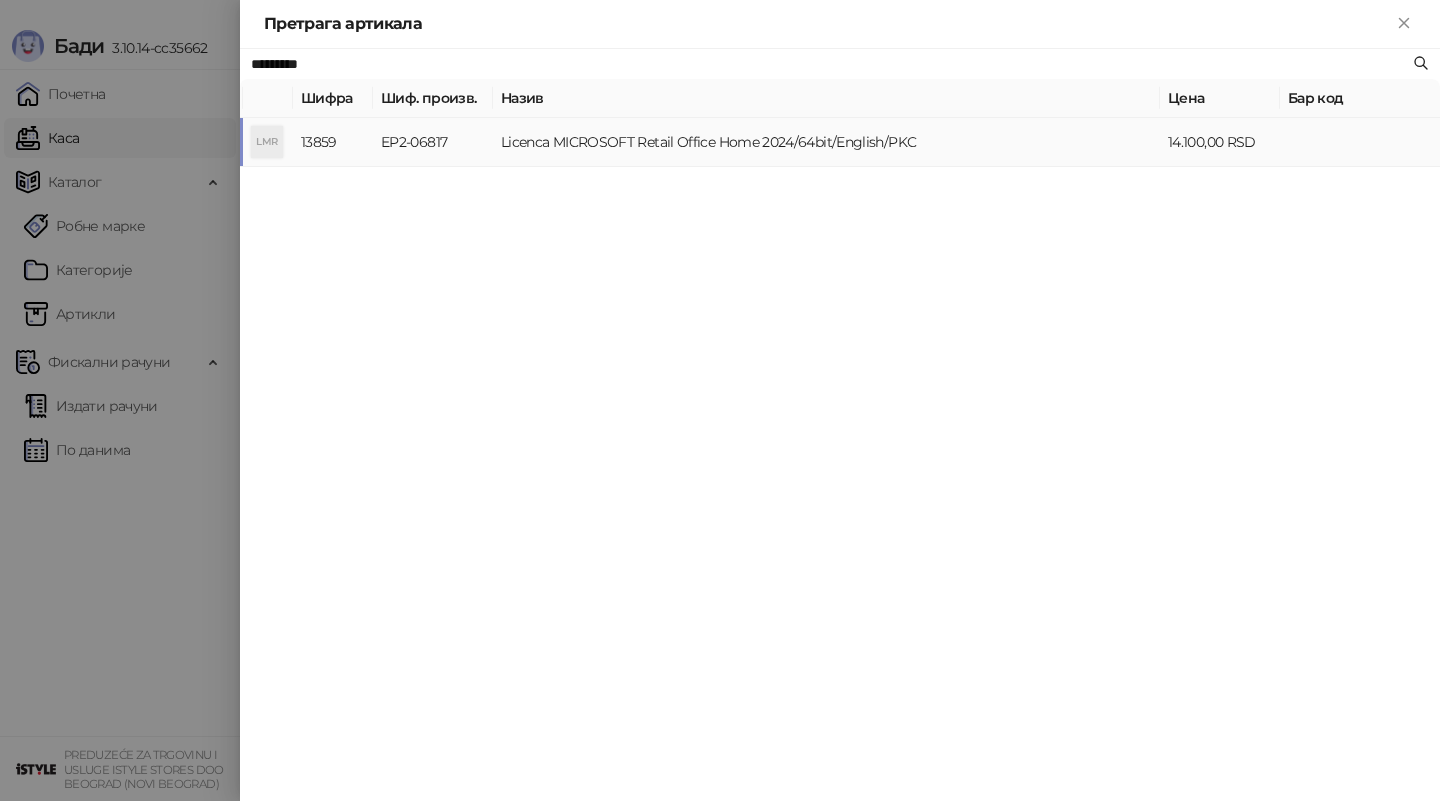 type on "*********" 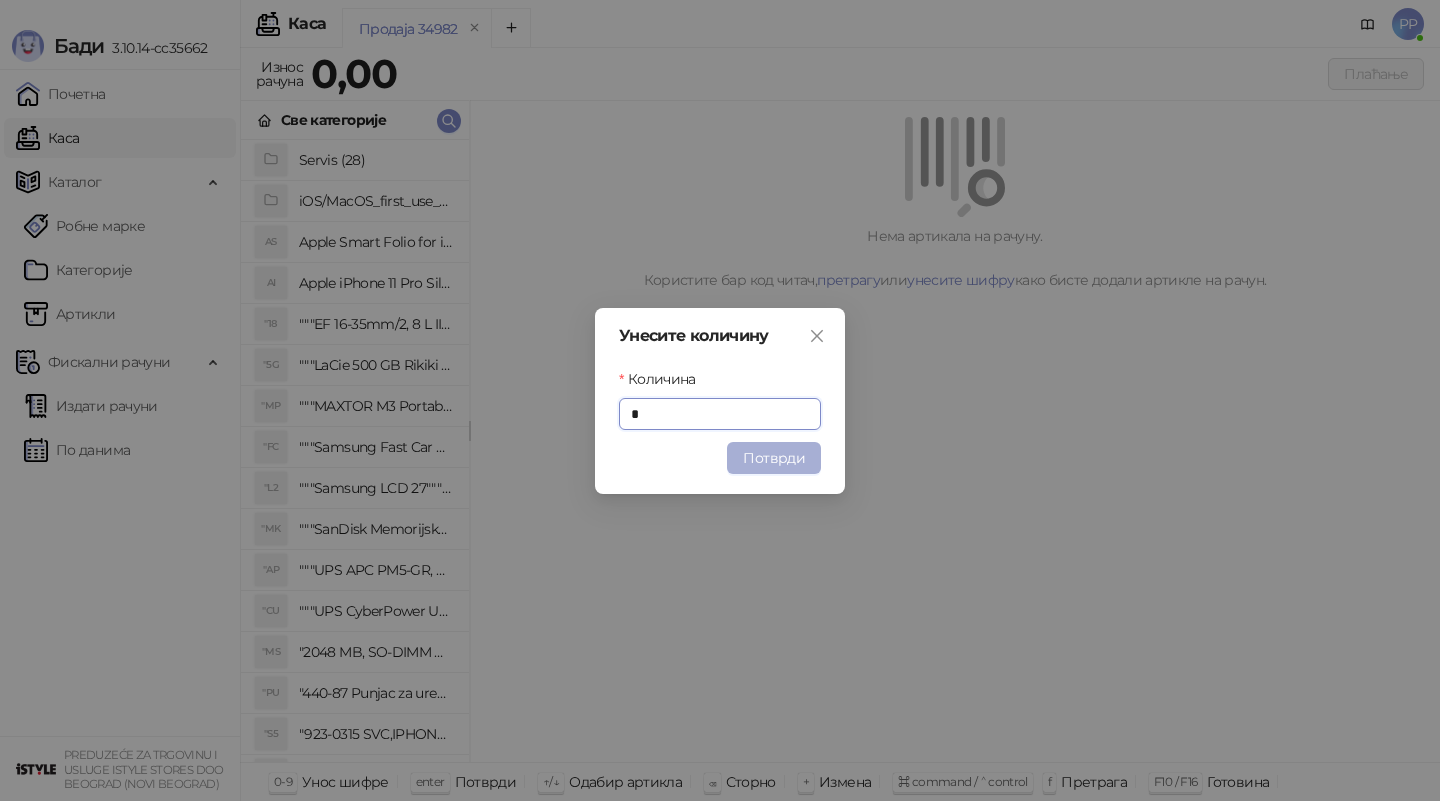 click on "Потврди" at bounding box center [774, 458] 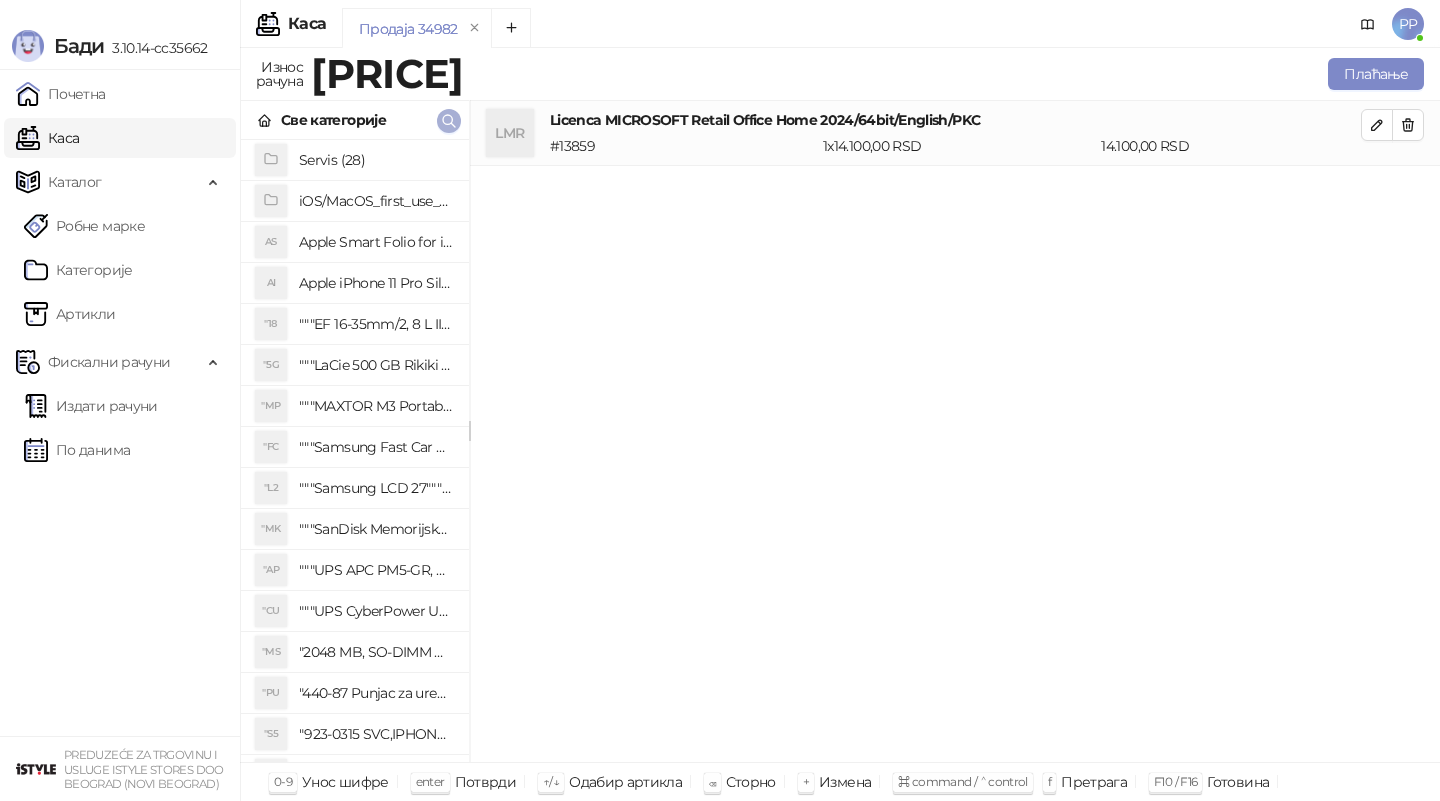 click 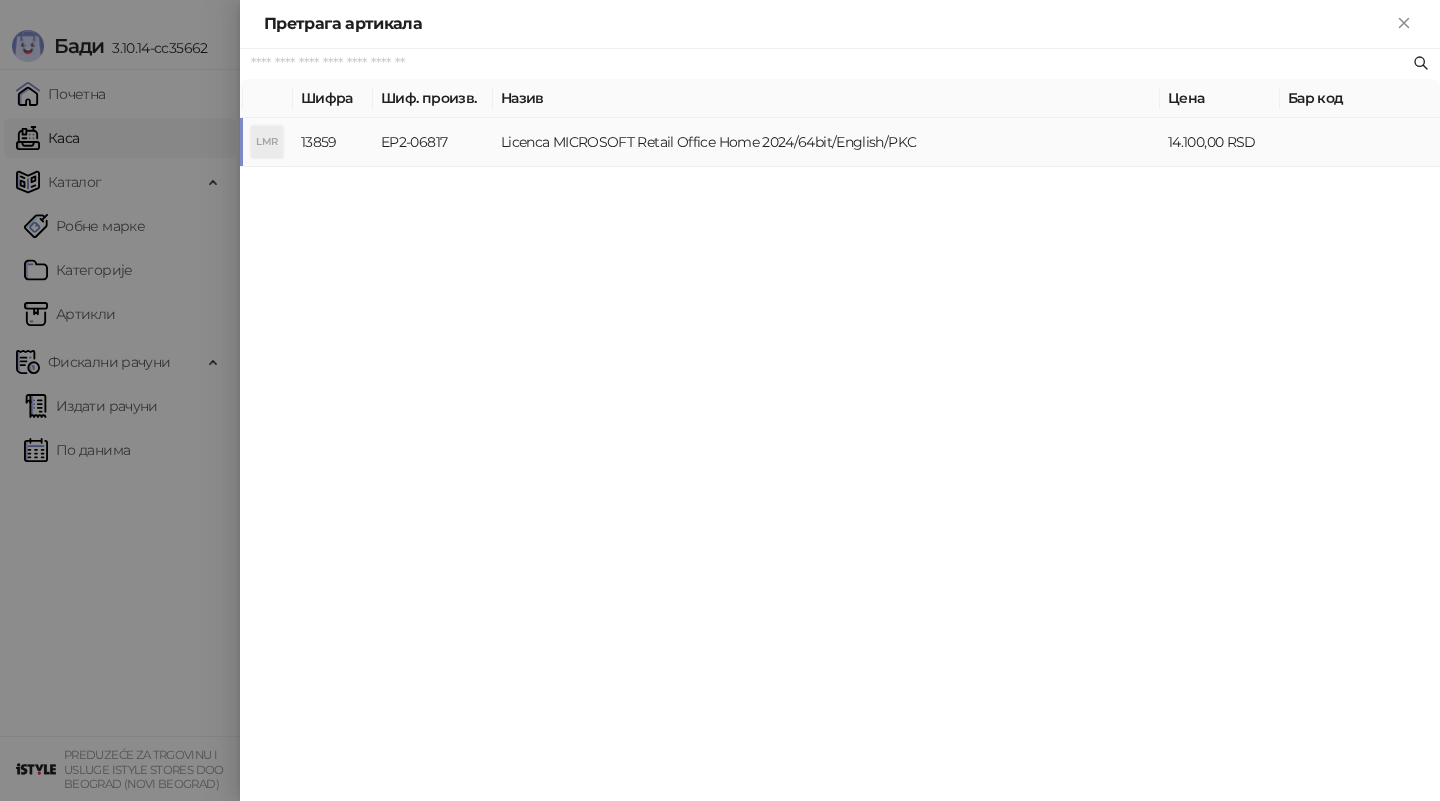 paste on "**********" 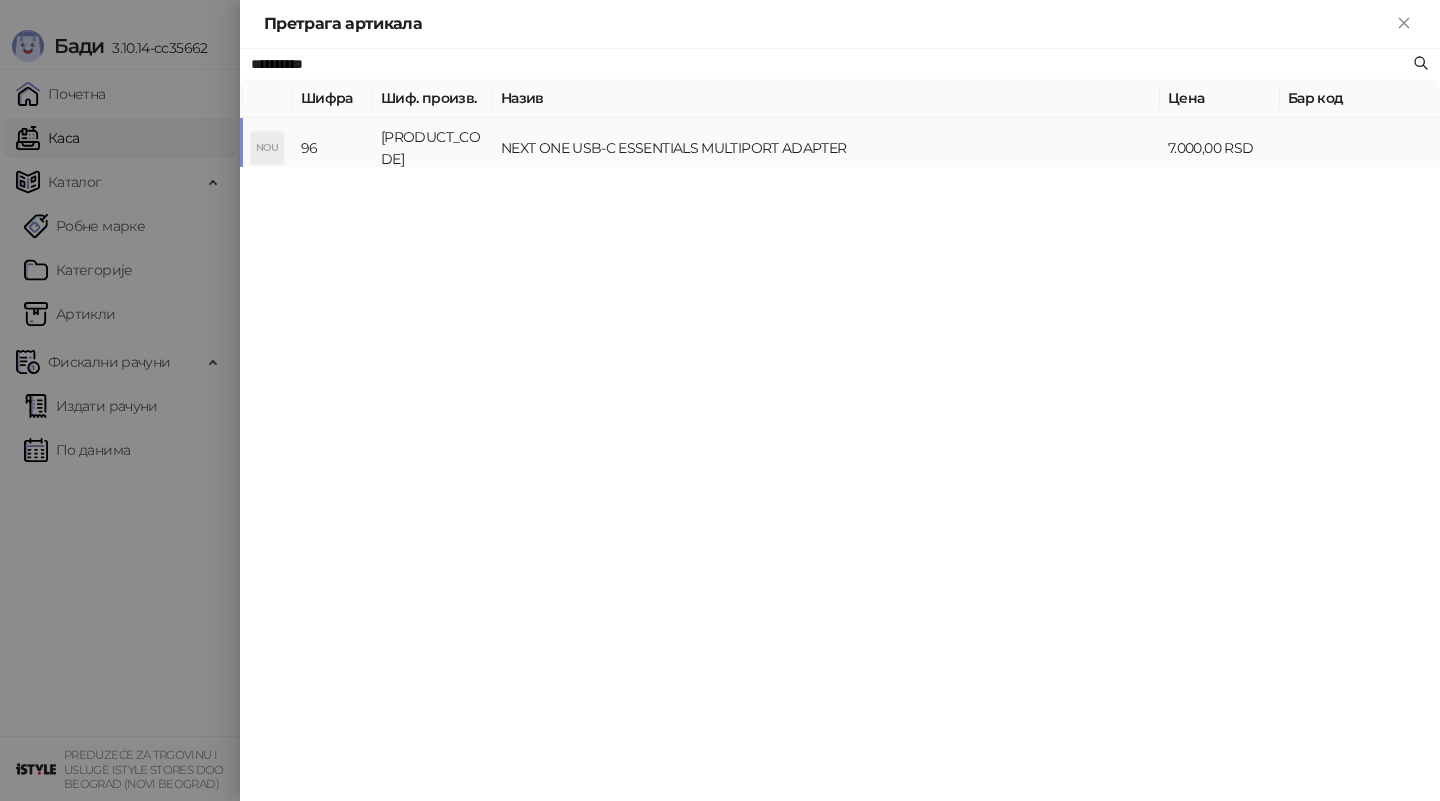 type on "**********" 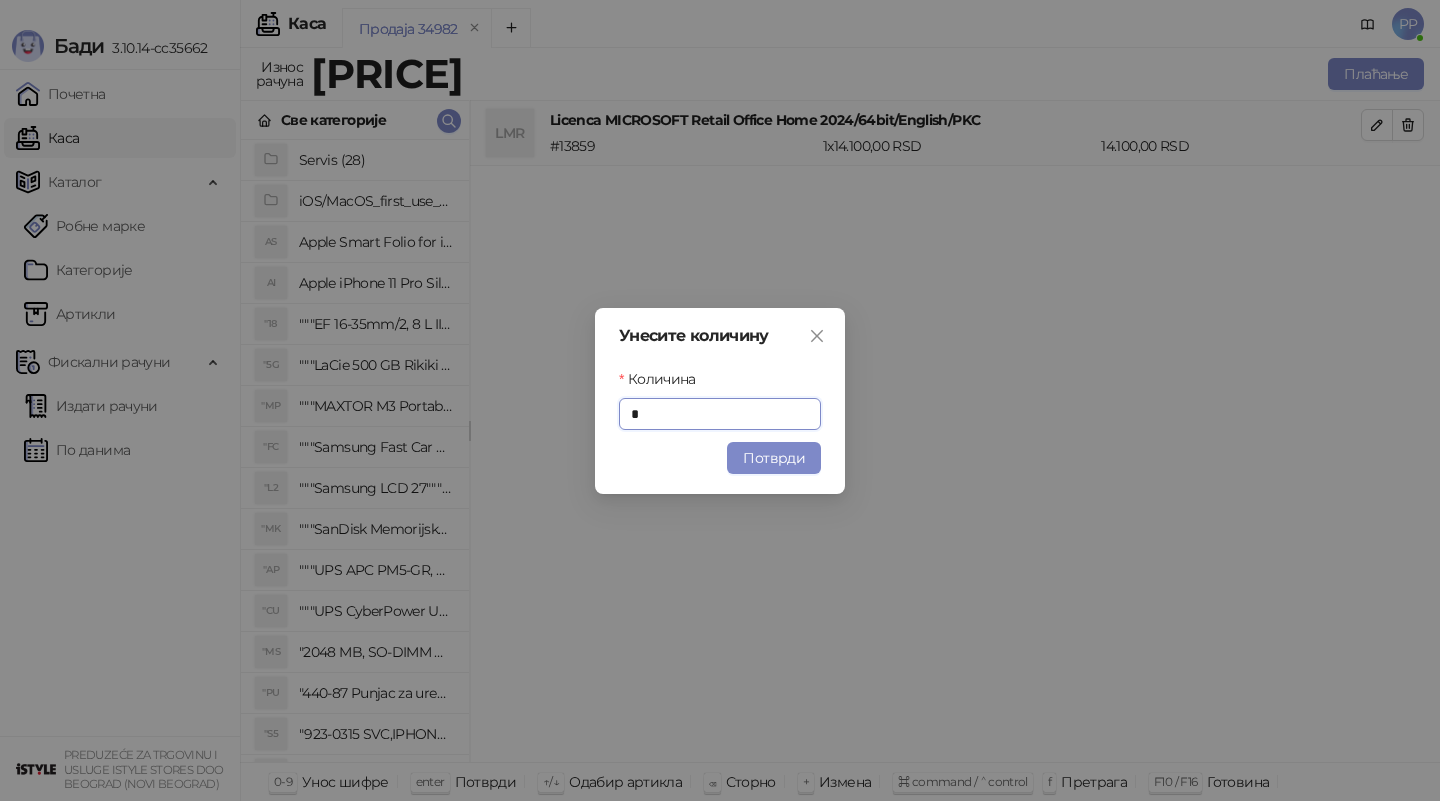 click on "Унесите количину Количина * Потврди" at bounding box center [720, 401] 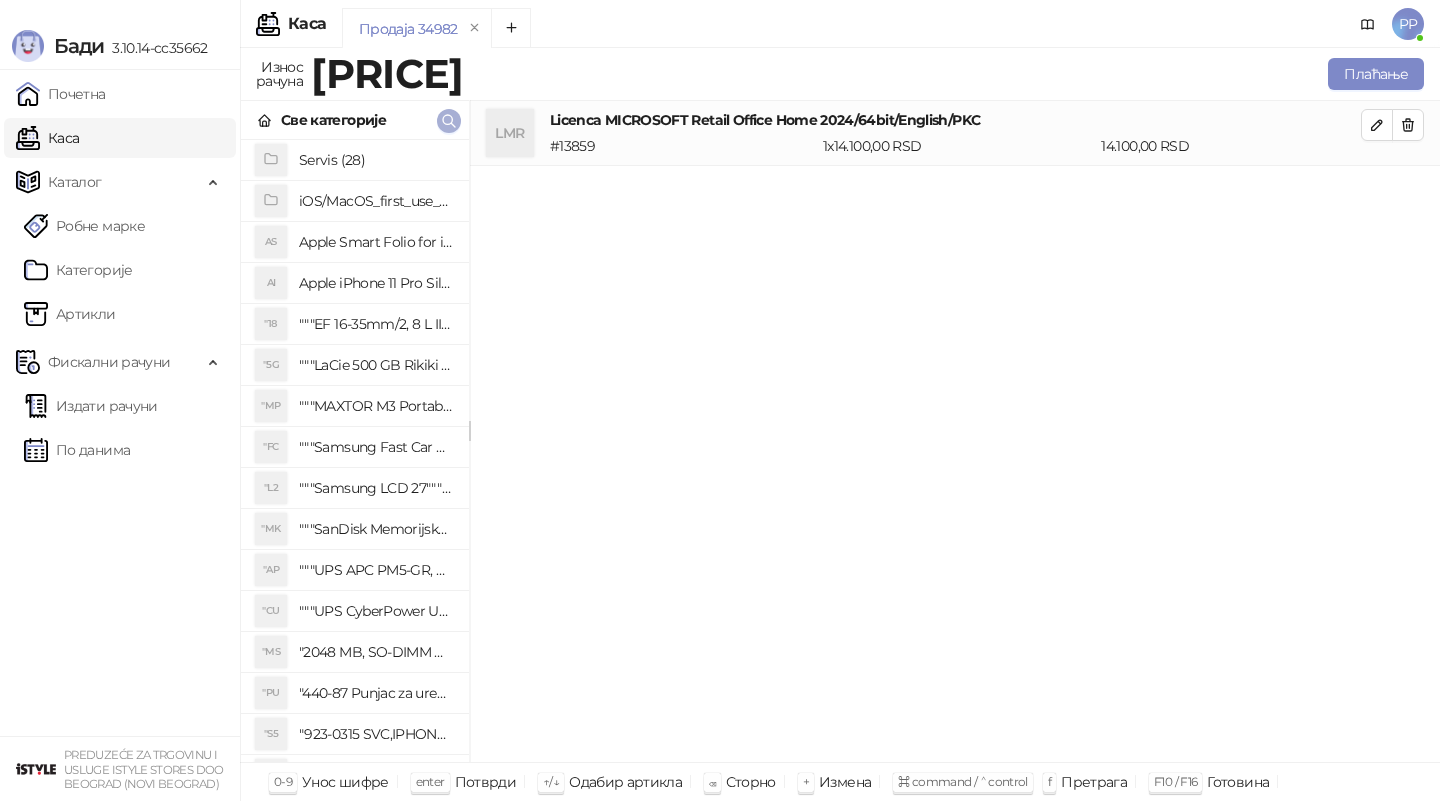 click 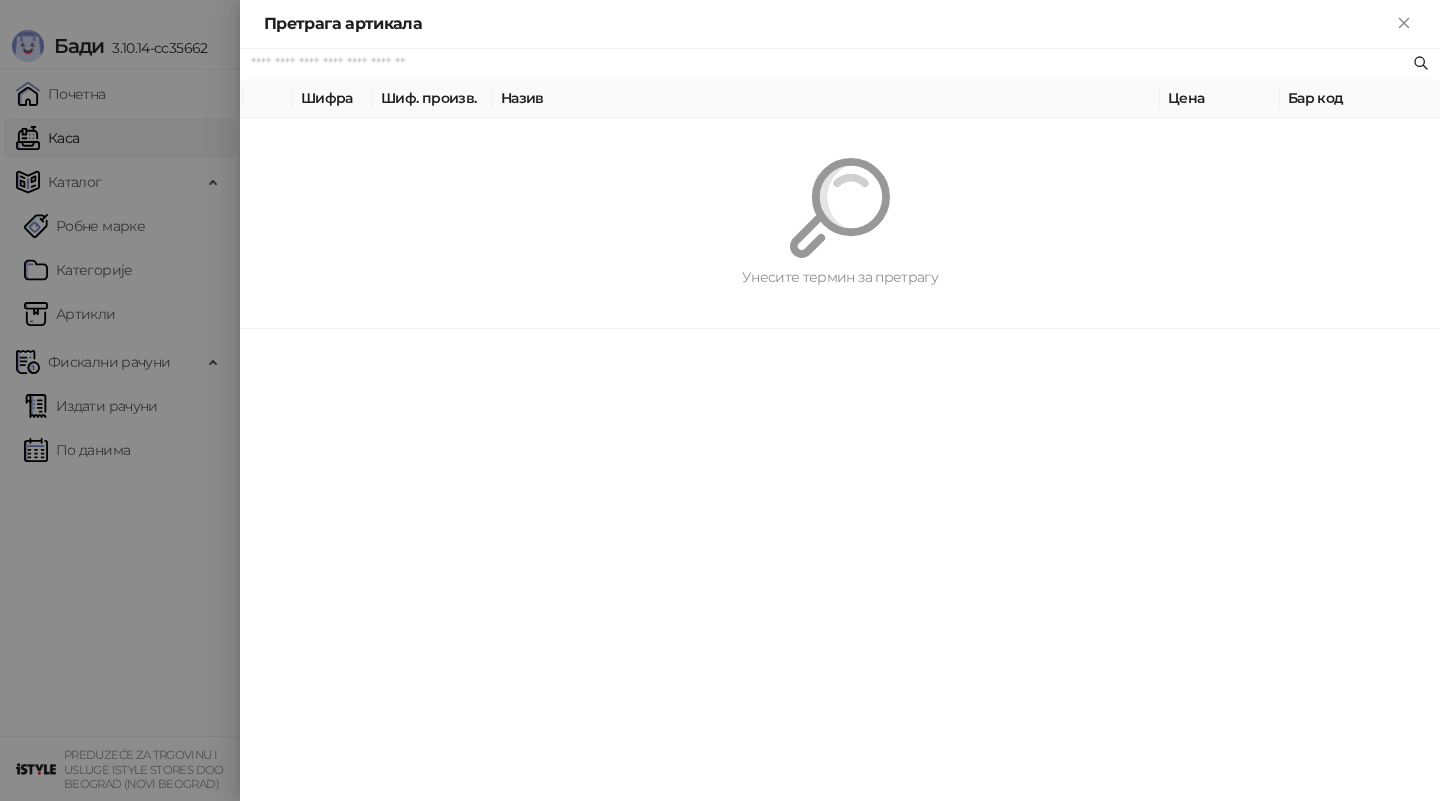 paste on "**********" 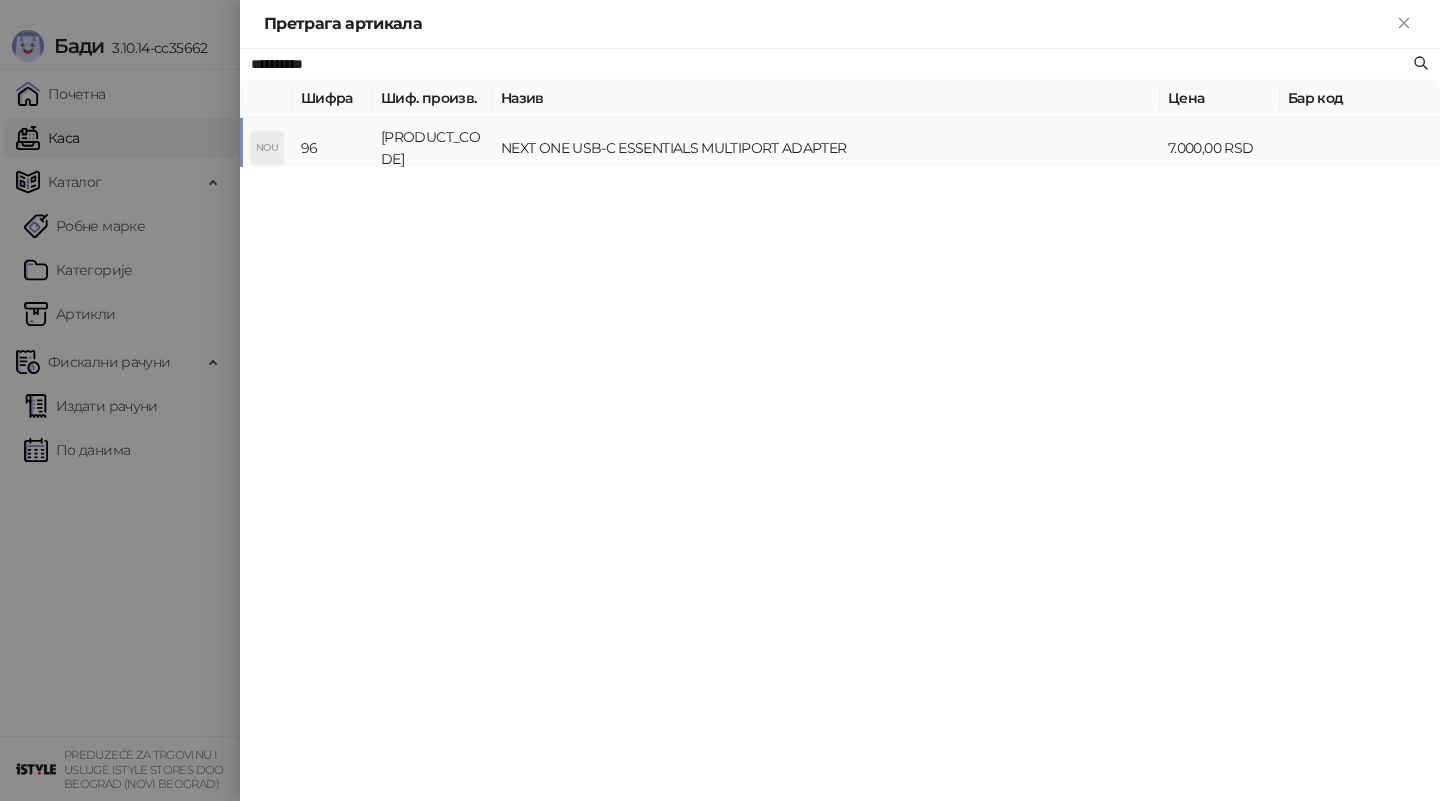 click on "NEXT ONE USB-C ESSENTIALS MULTIPORT ADAPTER" at bounding box center (826, 148) 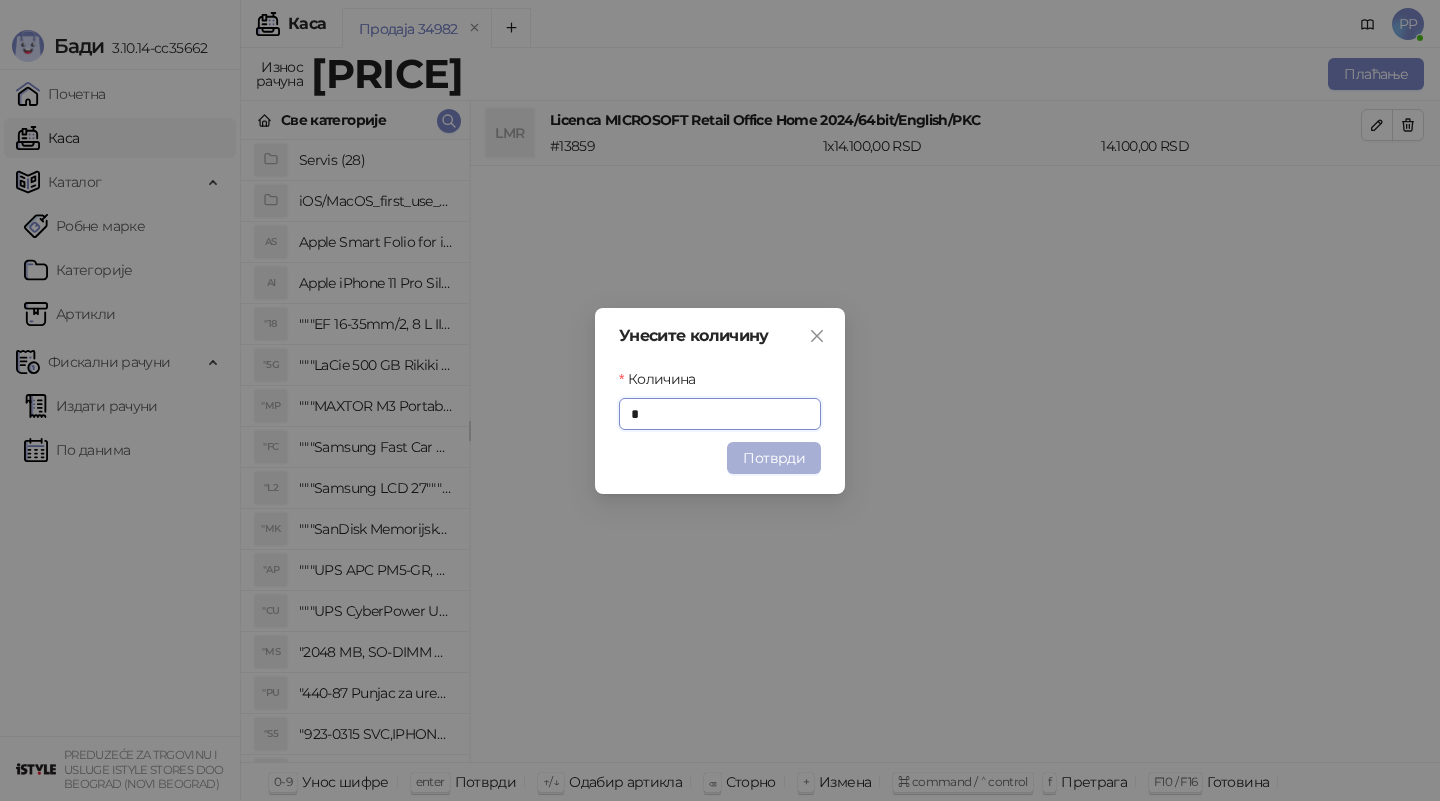 click on "Потврди" at bounding box center (774, 458) 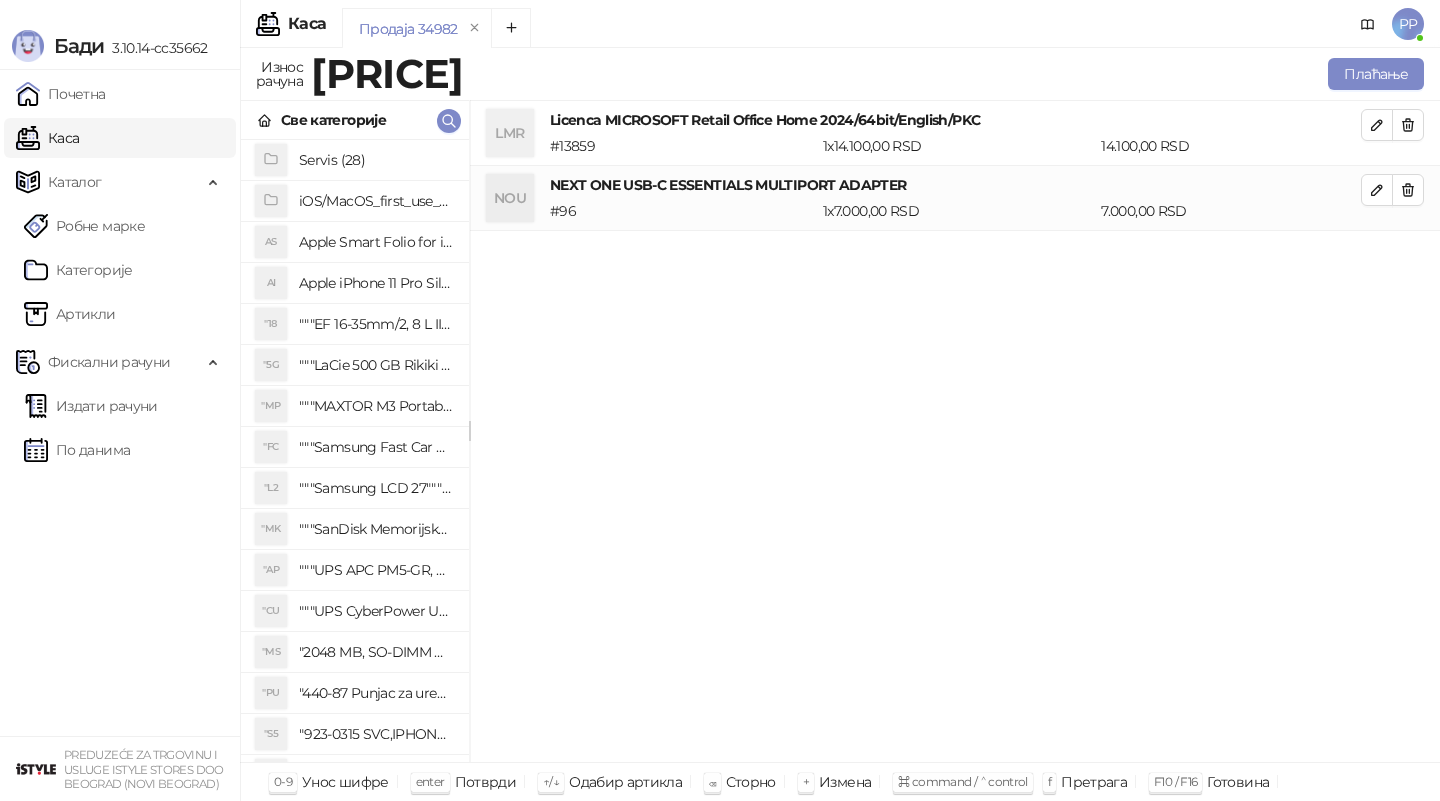 click on "[PRODUCT_NAME] [PRODUCT_NAME]    # [NUMBER] 1  x  [PRICE] RSD [PRICE] RSD [PRODUCT_NAME]    # [NUMBER] 1  x  [PRICE] RSD [PRICE] RSD" at bounding box center [955, 432] 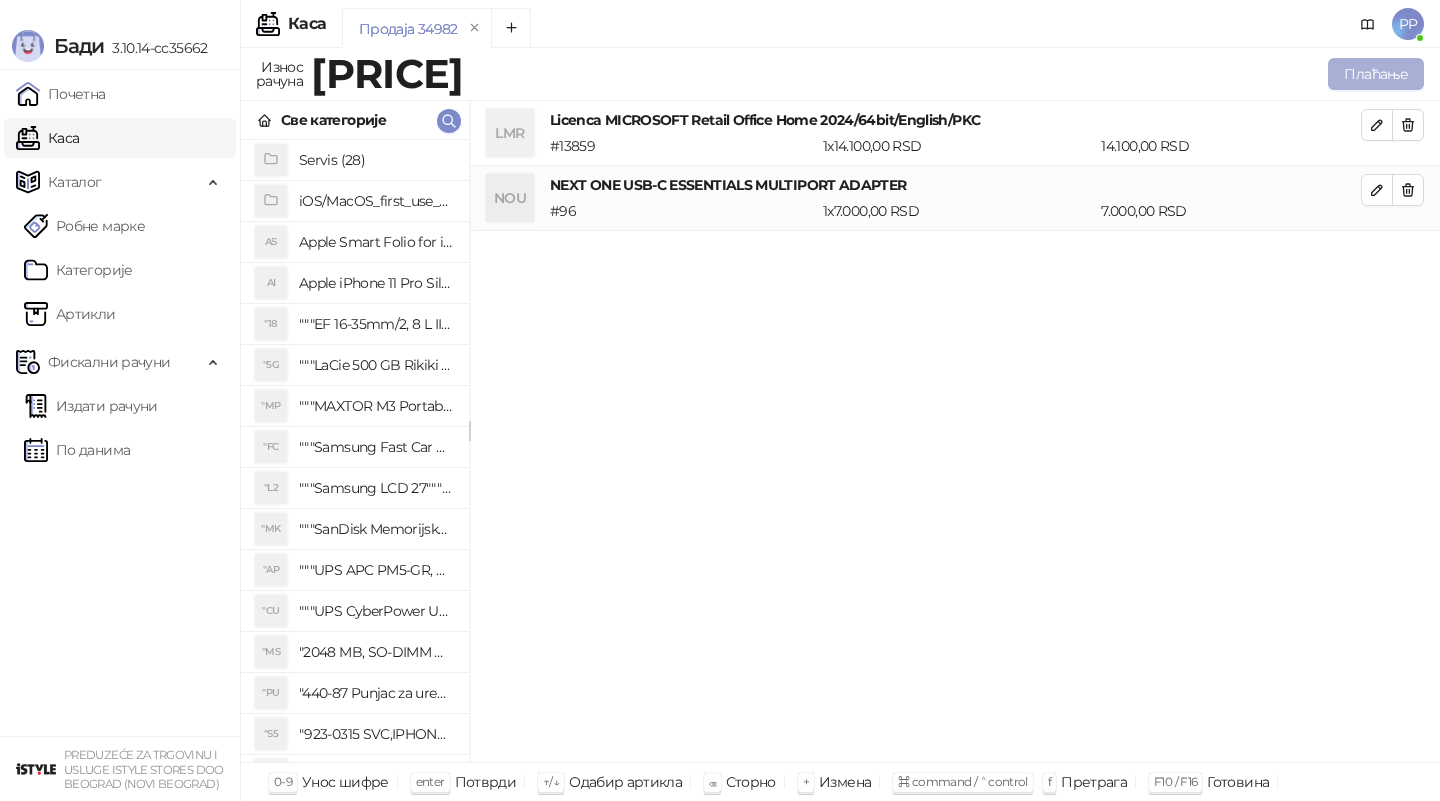 click on "Плаћање" at bounding box center (1376, 74) 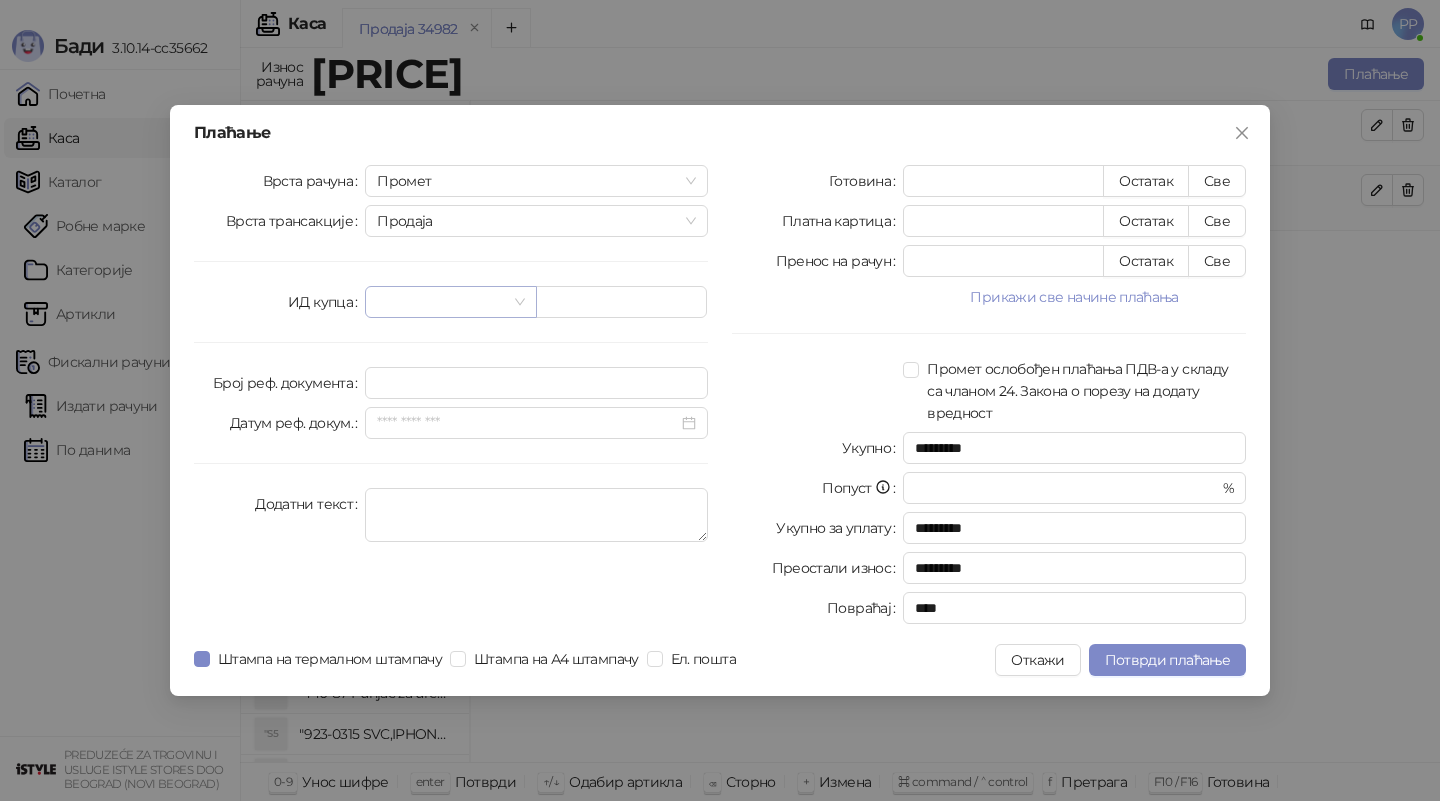 click at bounding box center [441, 302] 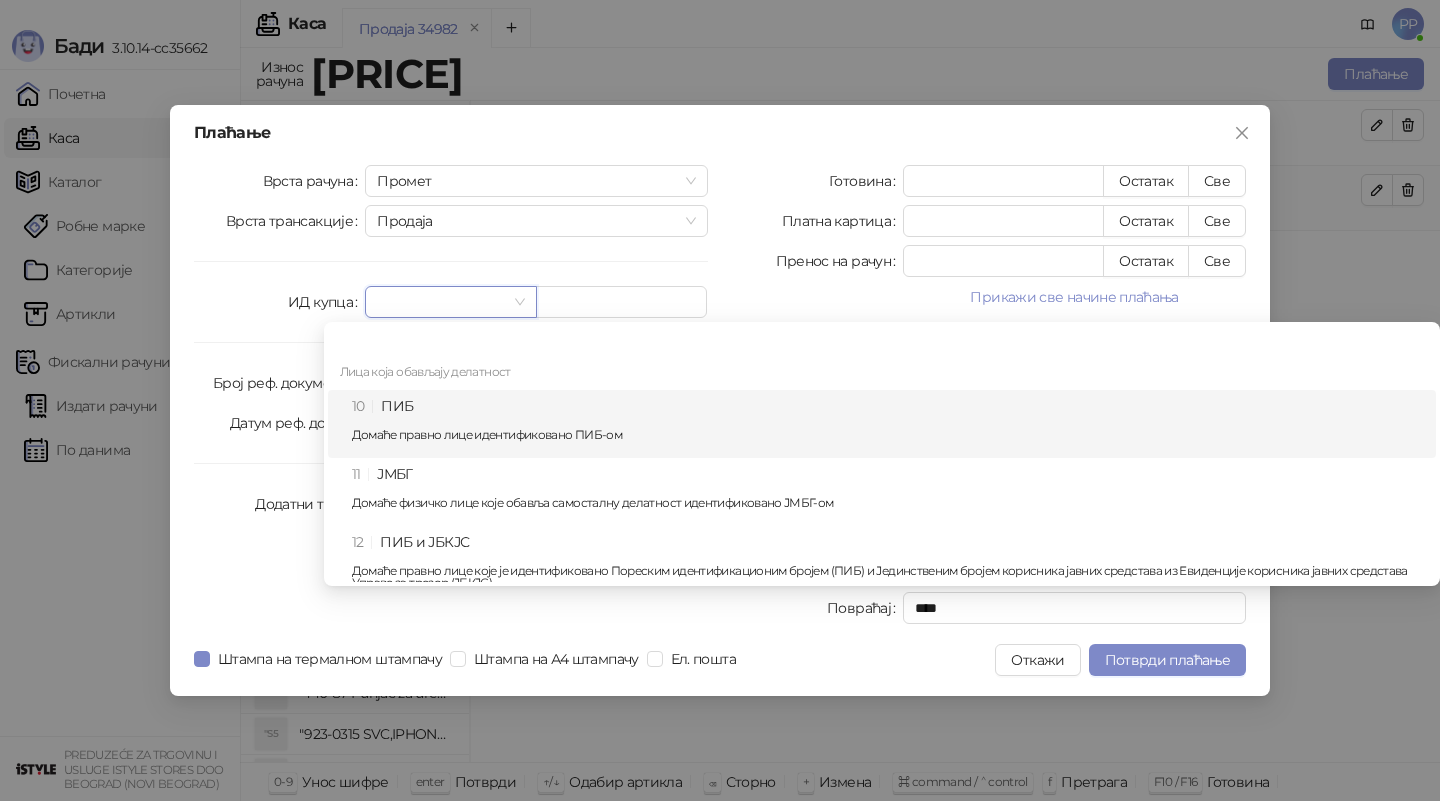 click on "10 ПИБ Домаће правно лице идентификовано ПИБ-ом" at bounding box center (888, 424) 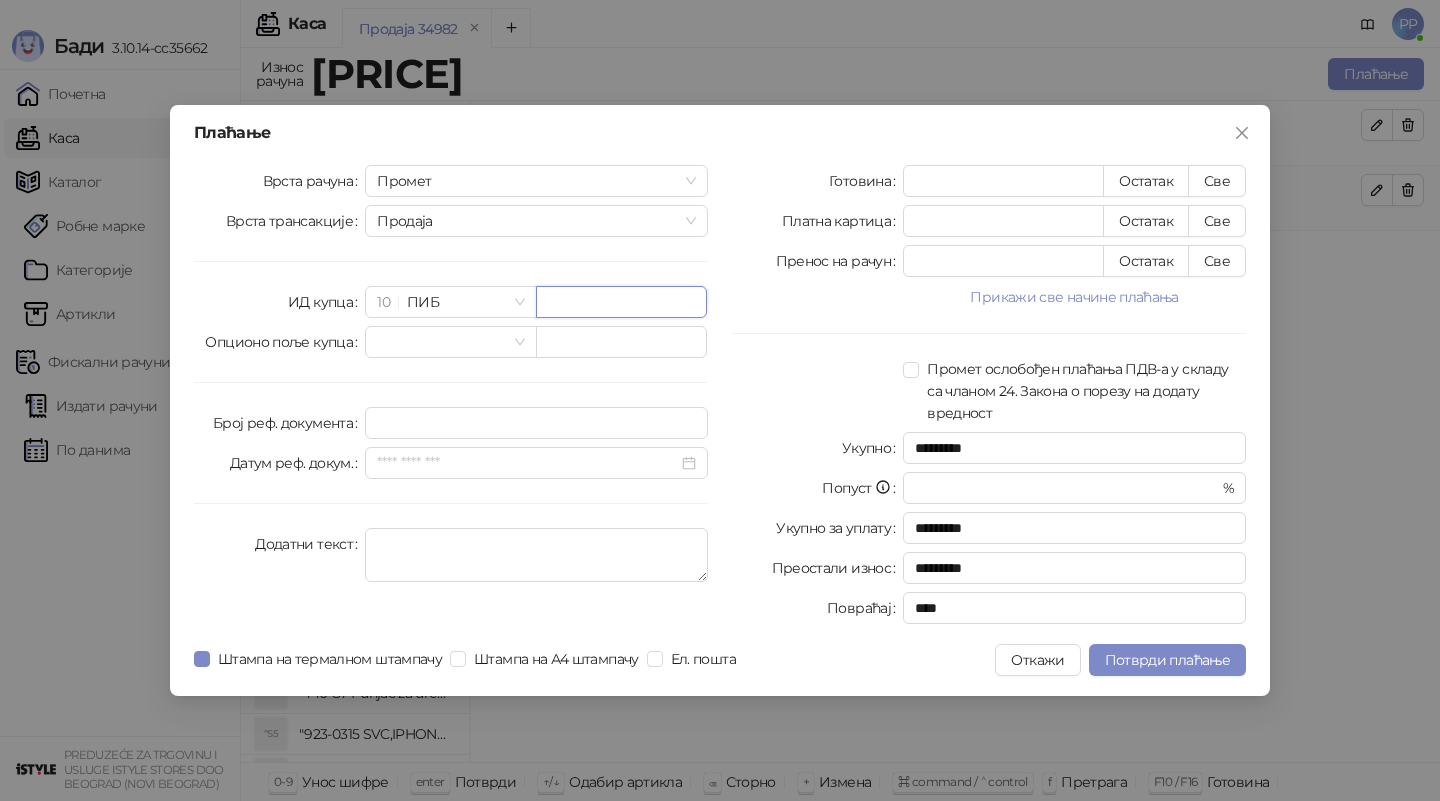 click at bounding box center (621, 302) 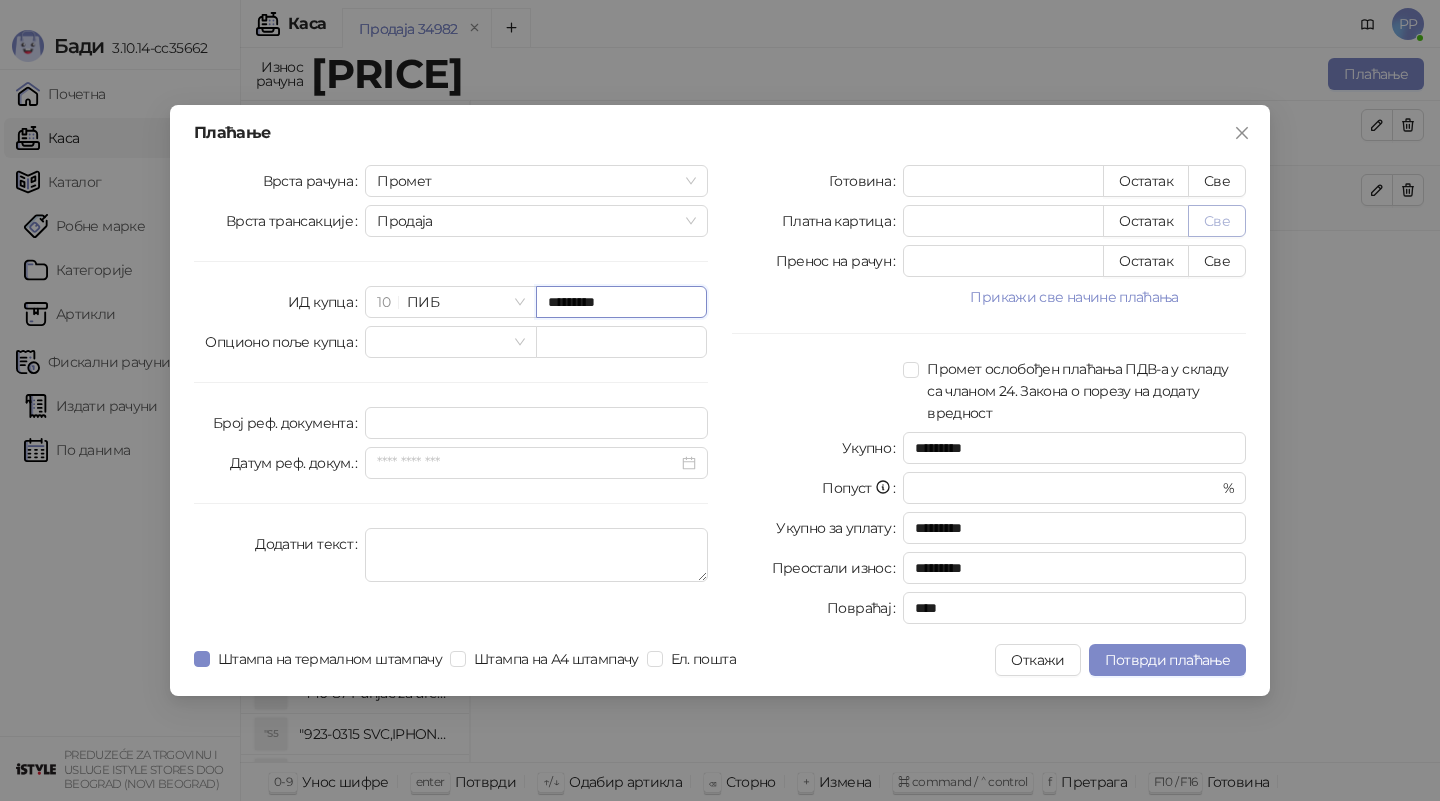 type on "*********" 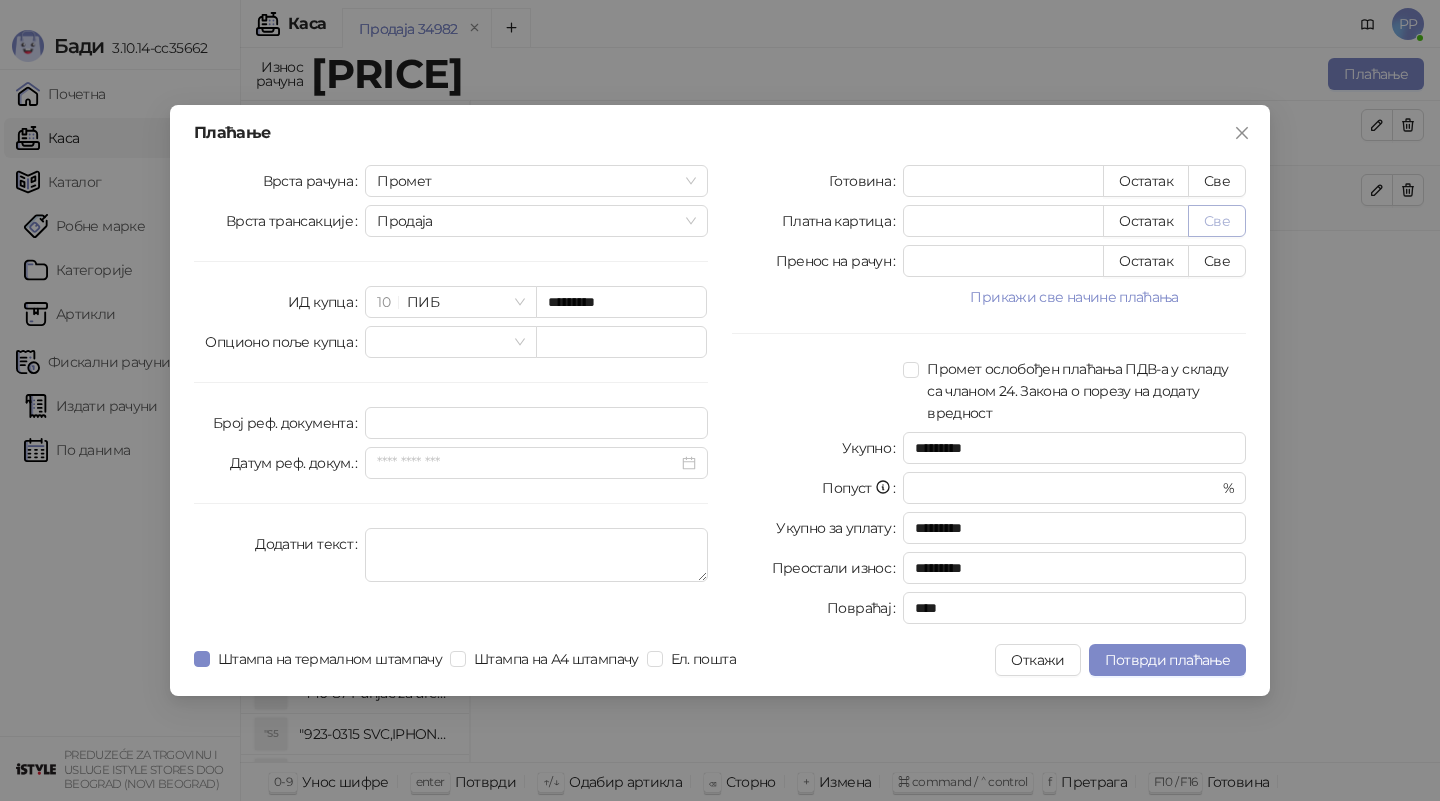 click on "Све" at bounding box center (1217, 221) 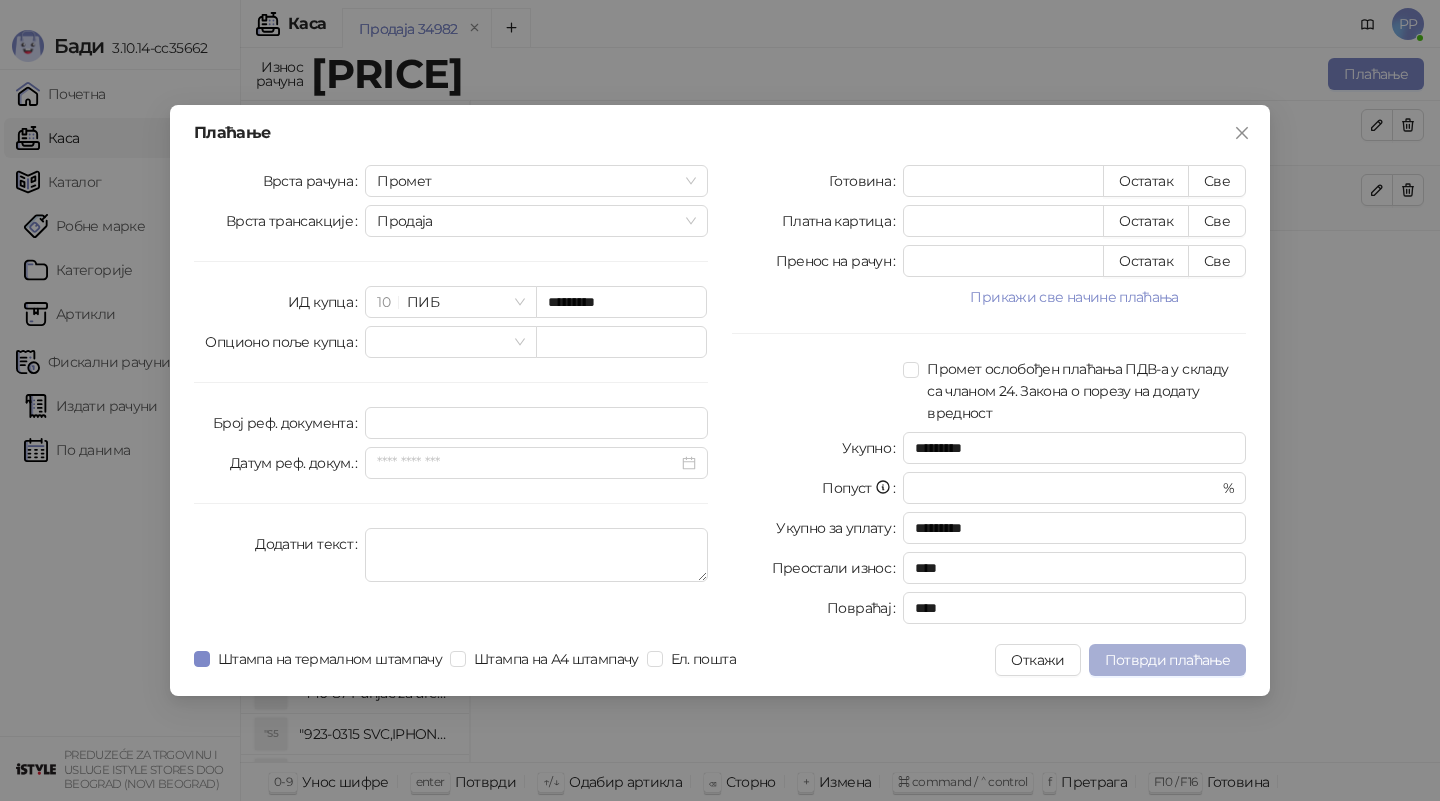 click on "Потврди плаћање" at bounding box center (1167, 660) 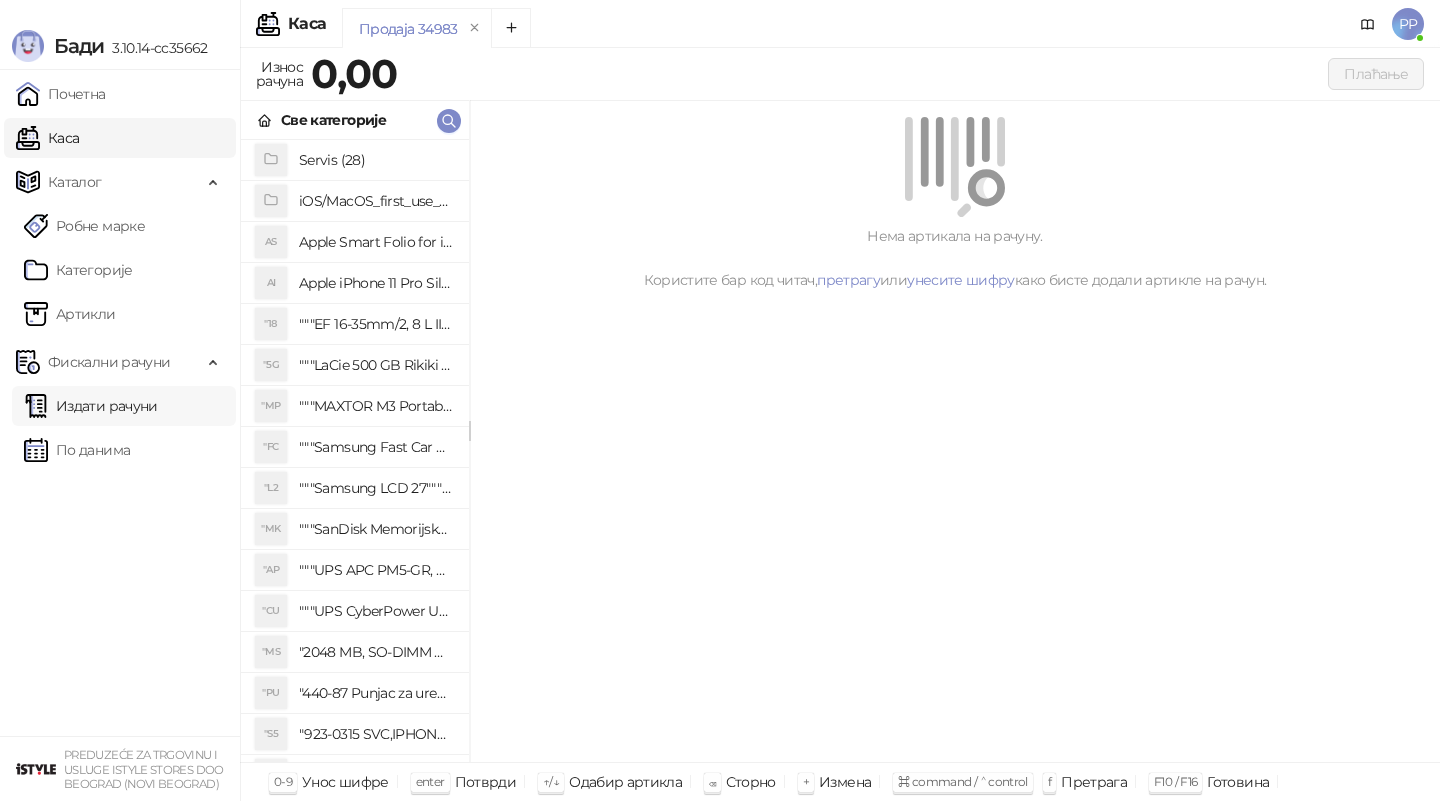 click on "Издати рачуни" at bounding box center [91, 406] 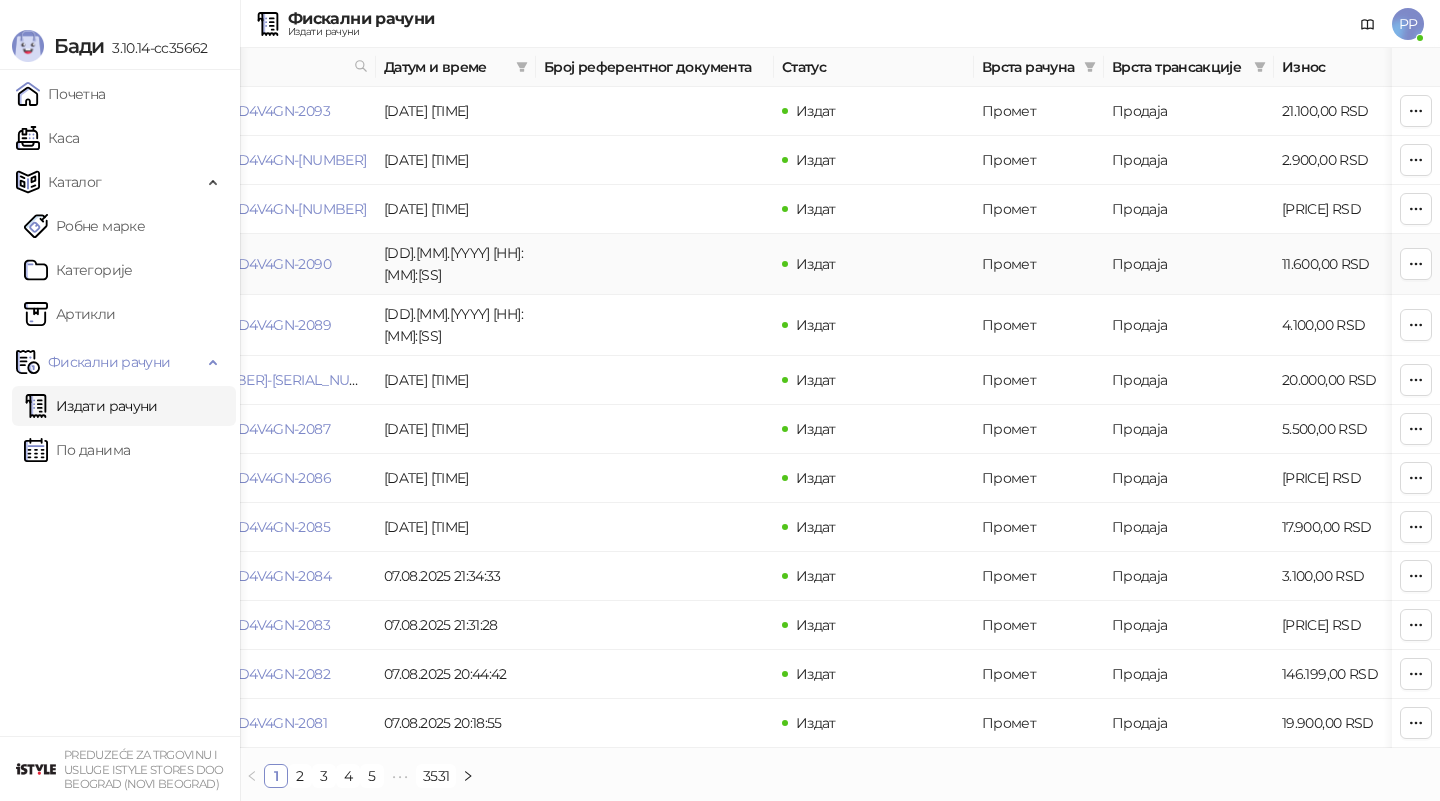 scroll, scrollTop: 0, scrollLeft: 83, axis: horizontal 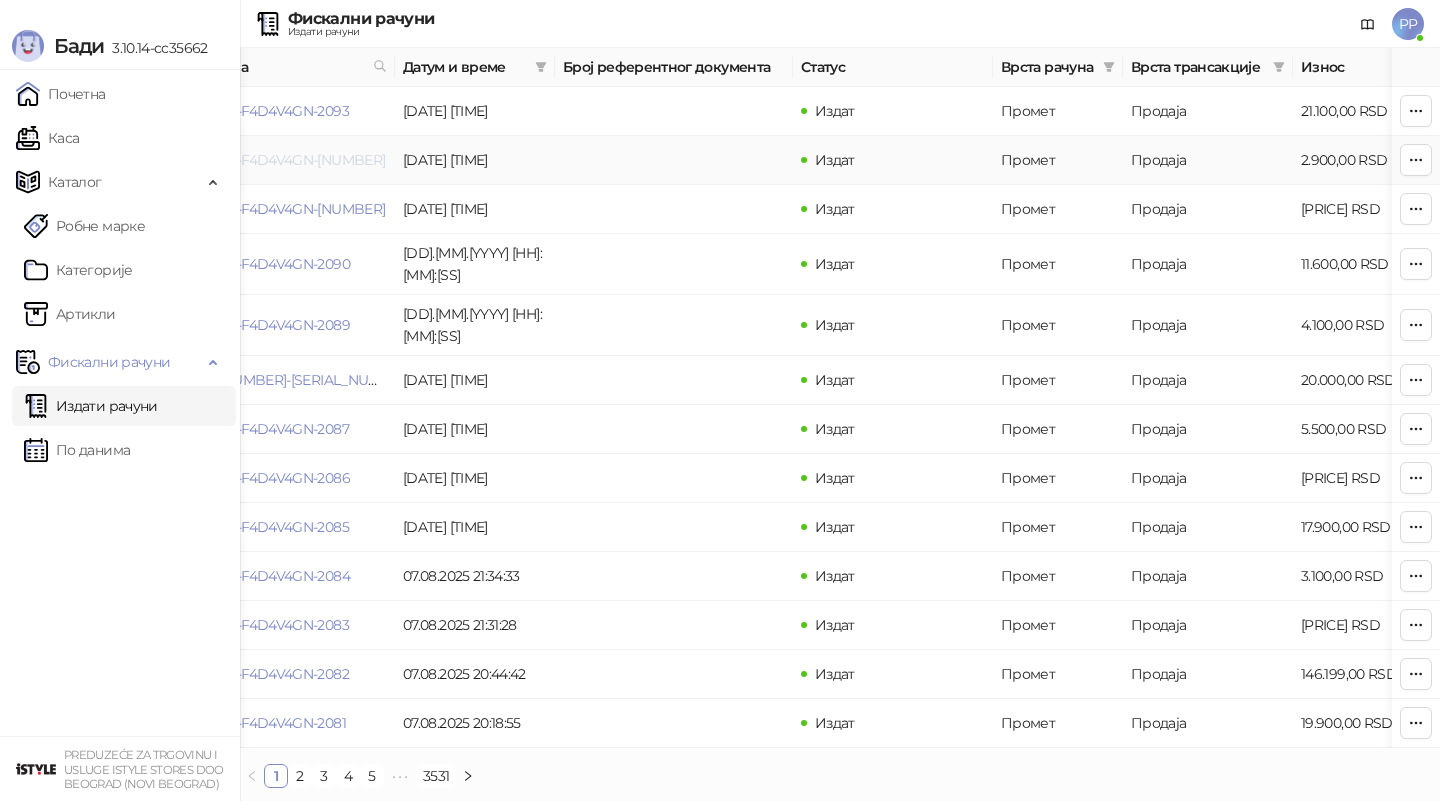 click on "F4D4V4GN-F4D4V4GN-[NUMBER]" at bounding box center [275, 160] 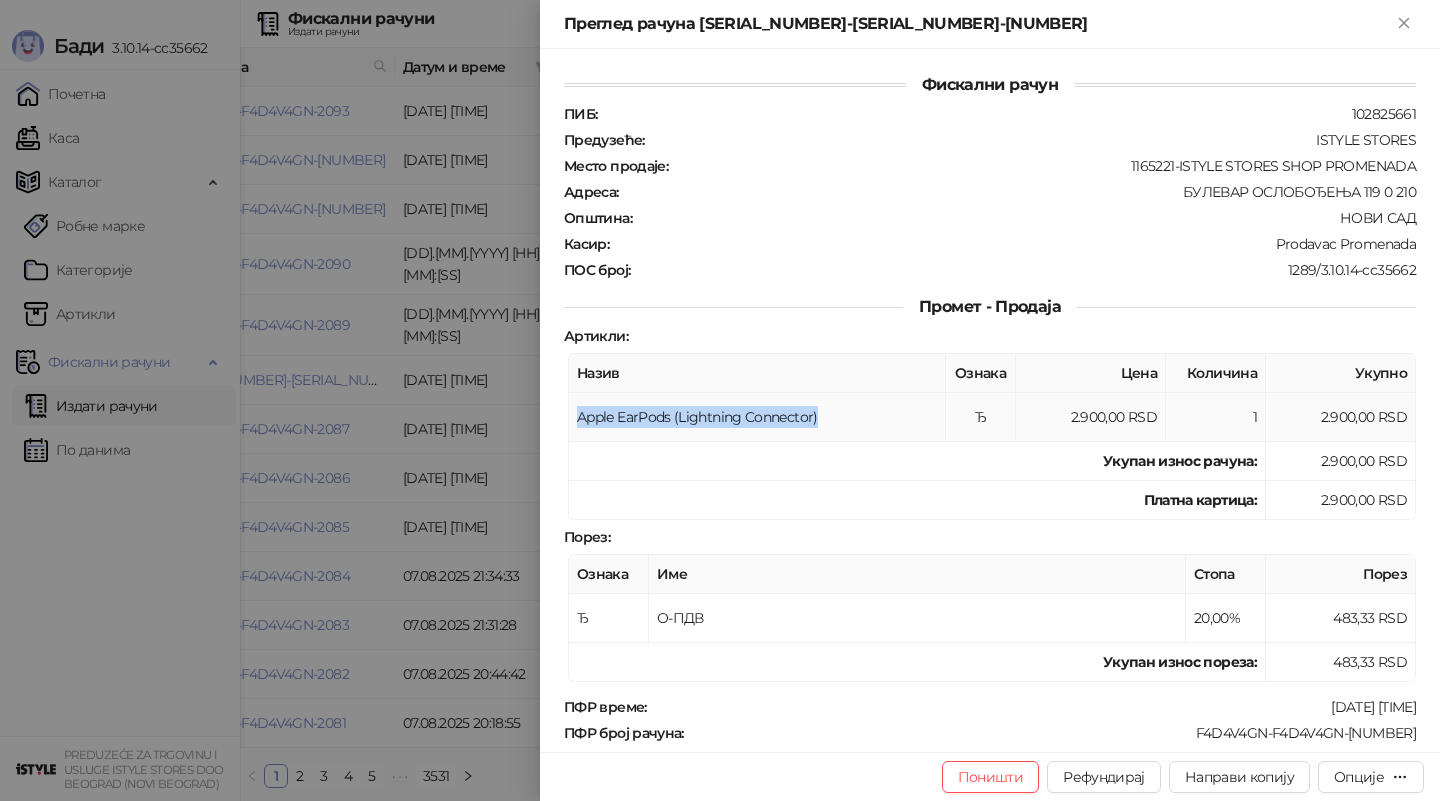 drag, startPoint x: 844, startPoint y: 413, endPoint x: 577, endPoint y: 407, distance: 267.0674 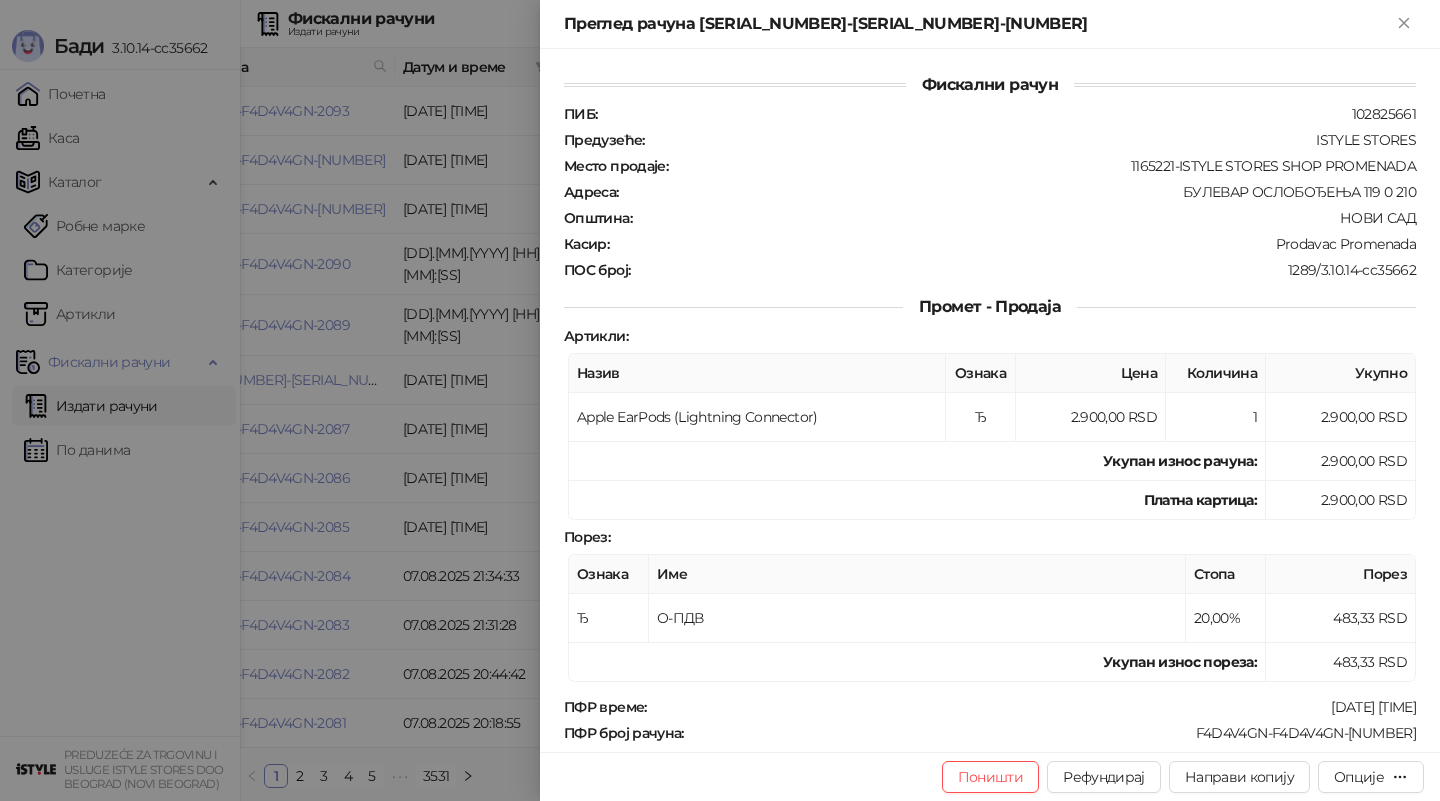 click at bounding box center (720, 400) 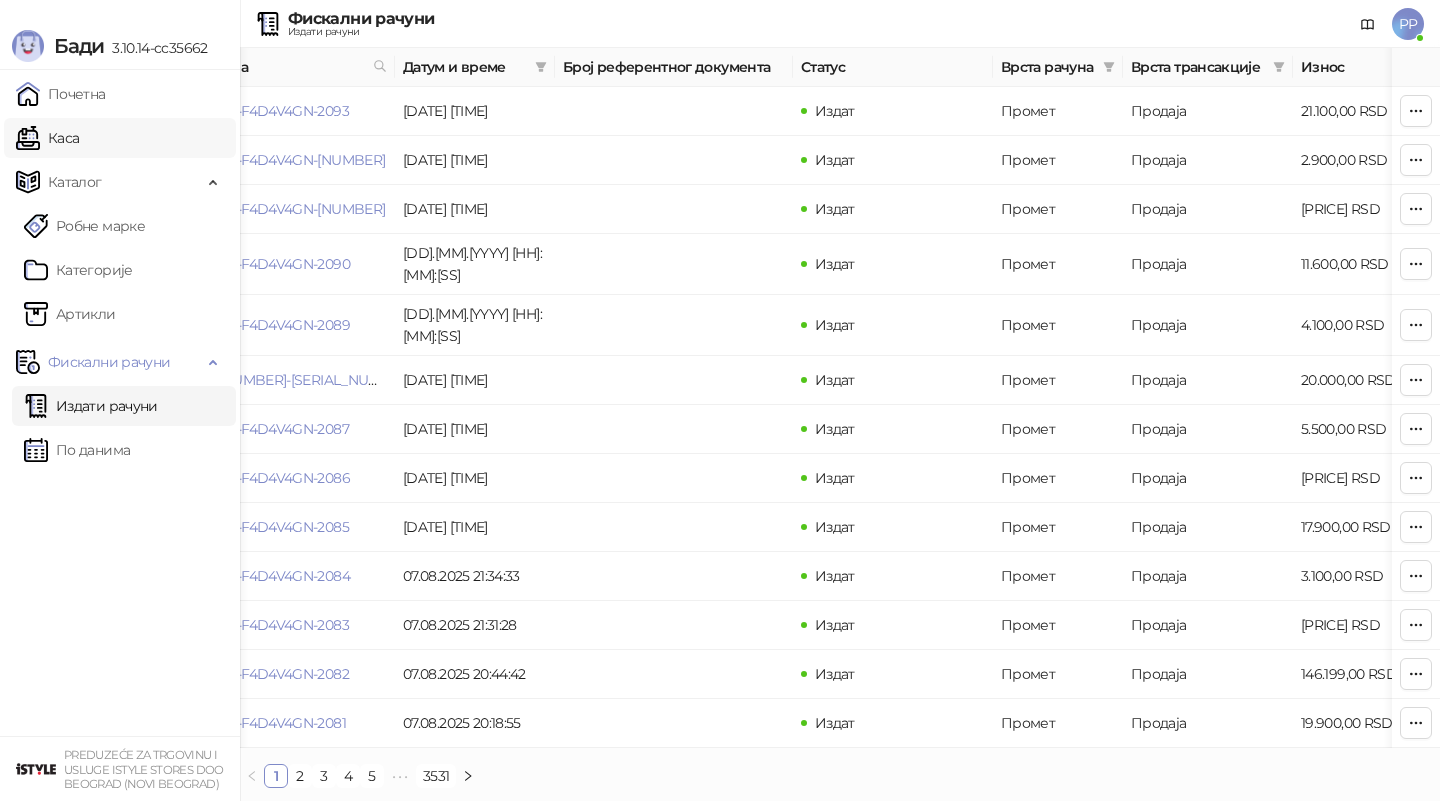 click on "Каса" at bounding box center (47, 138) 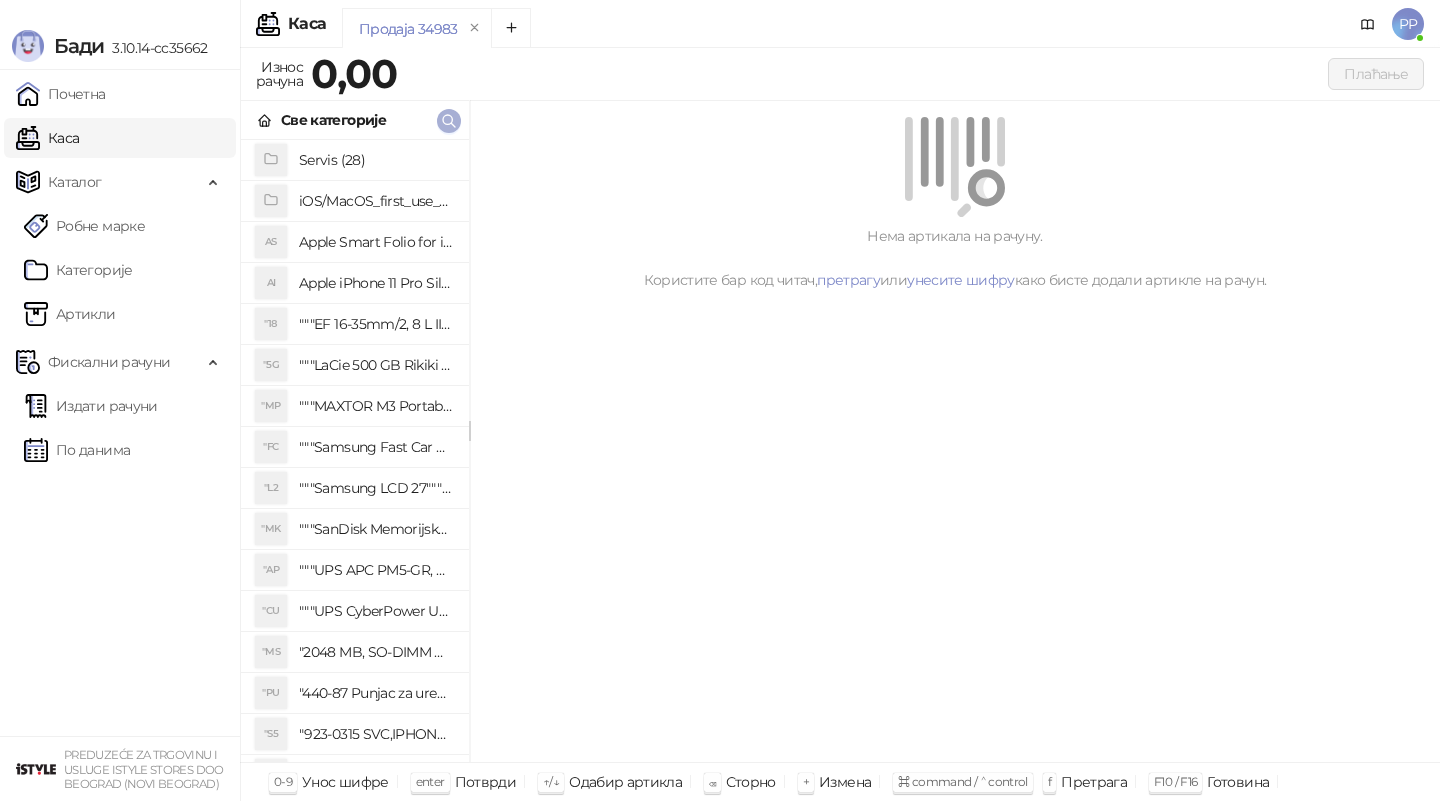 click 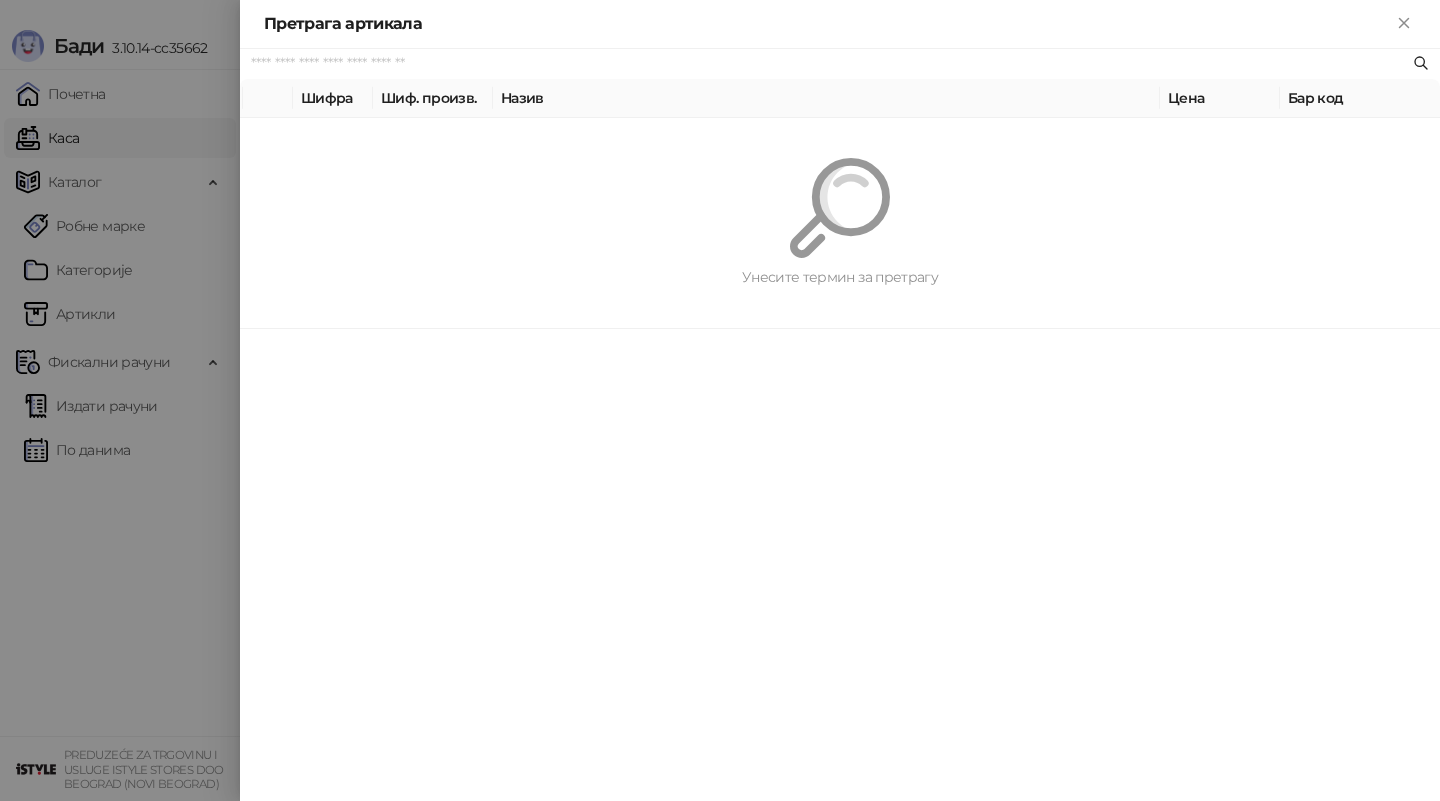 paste on "*********" 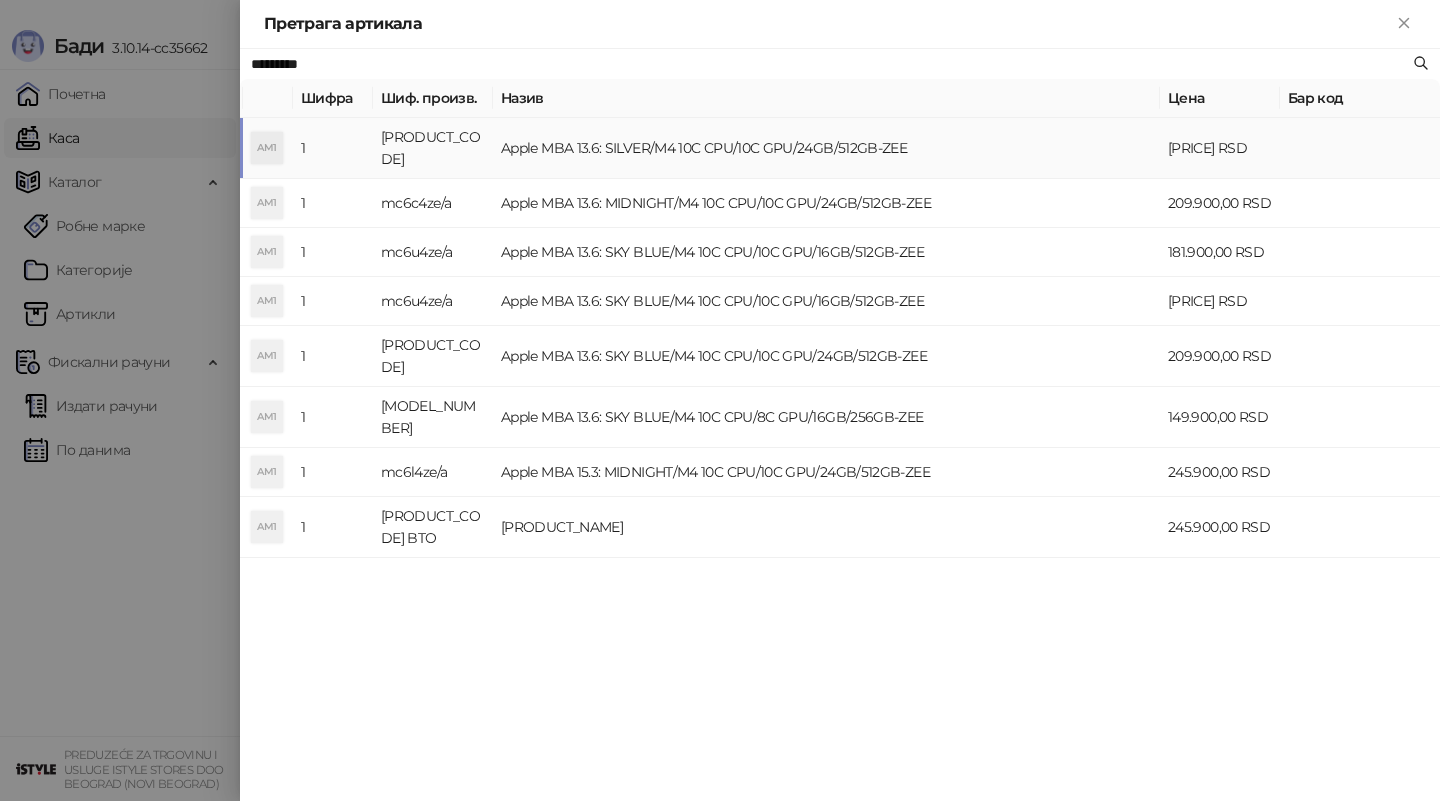 type on "*********" 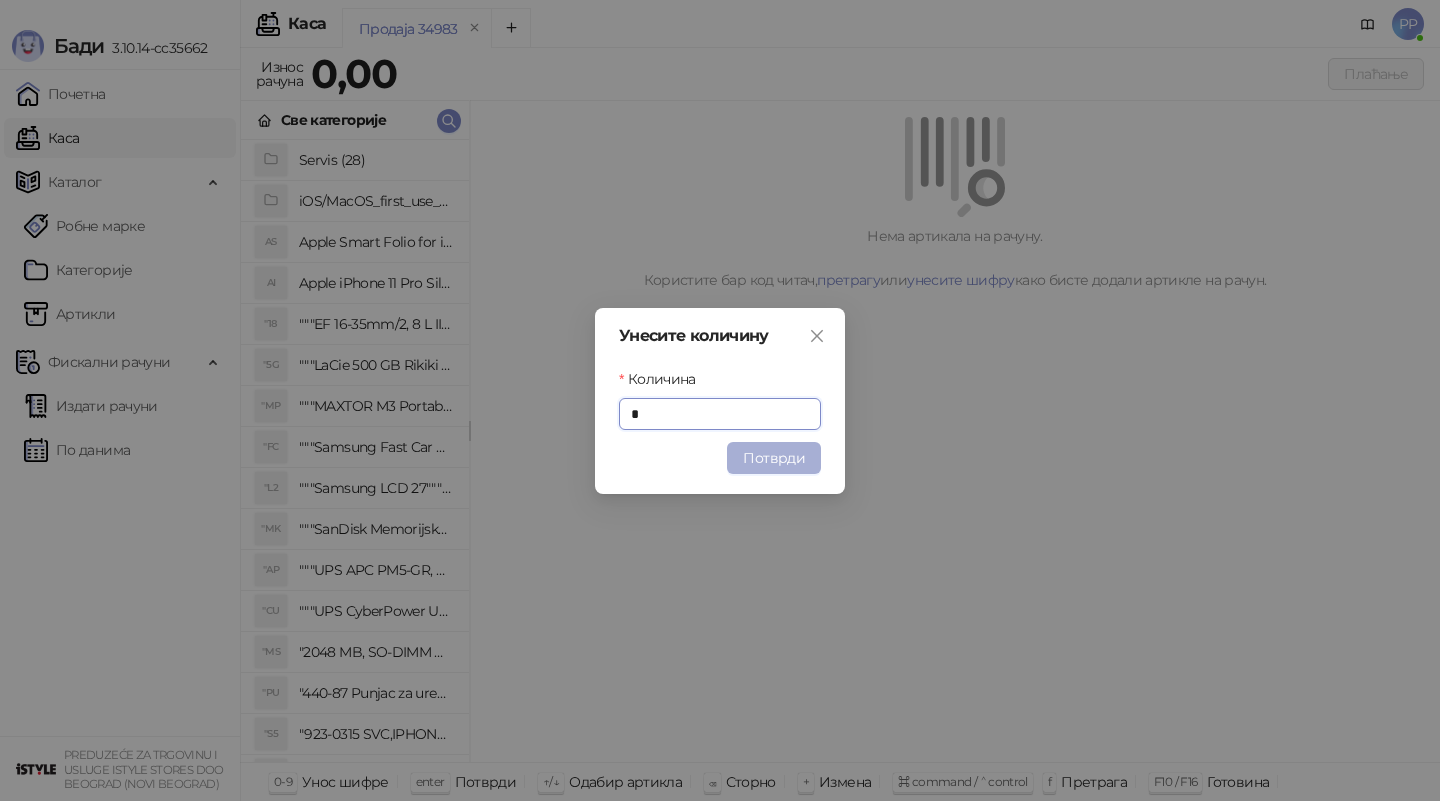 click on "Потврди" at bounding box center [774, 458] 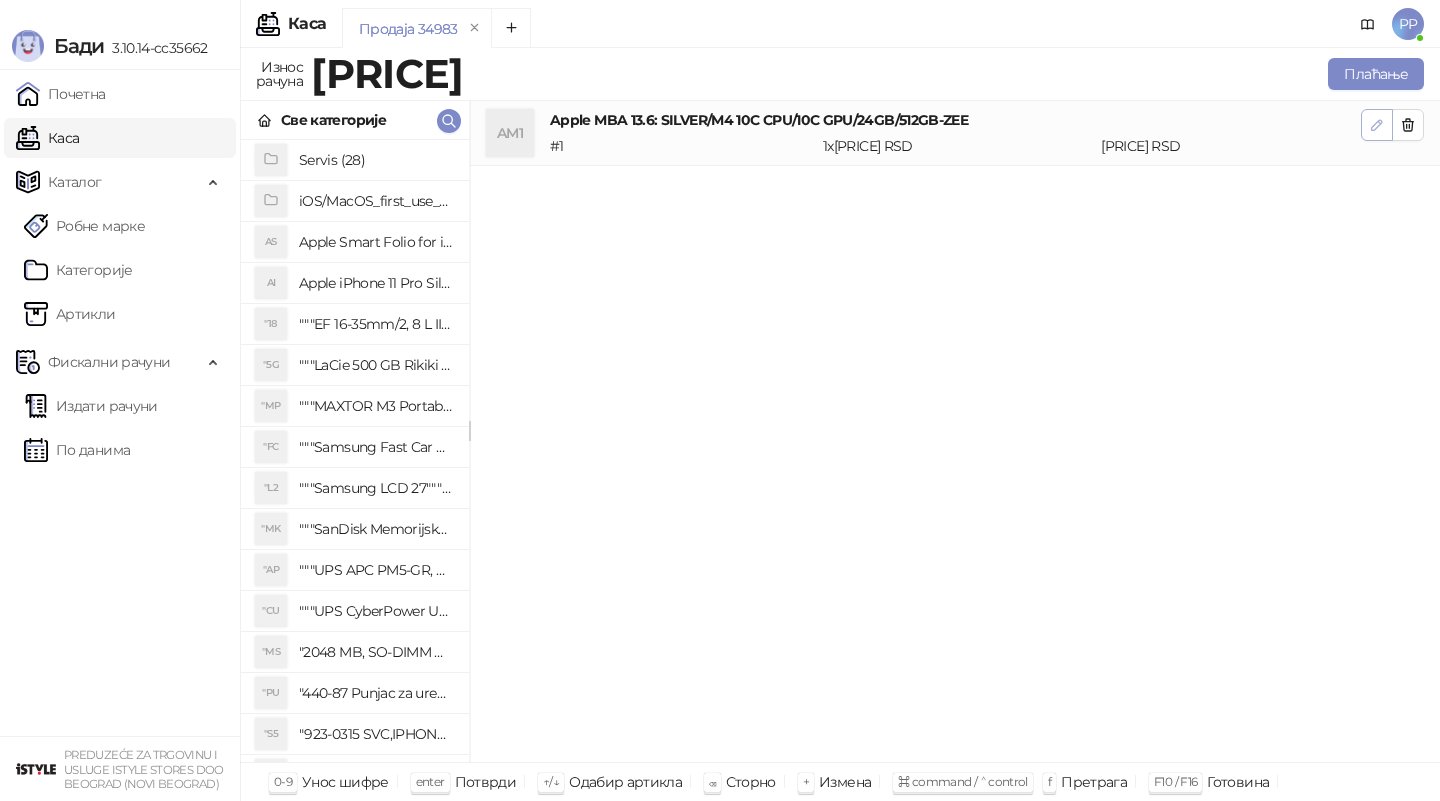 click 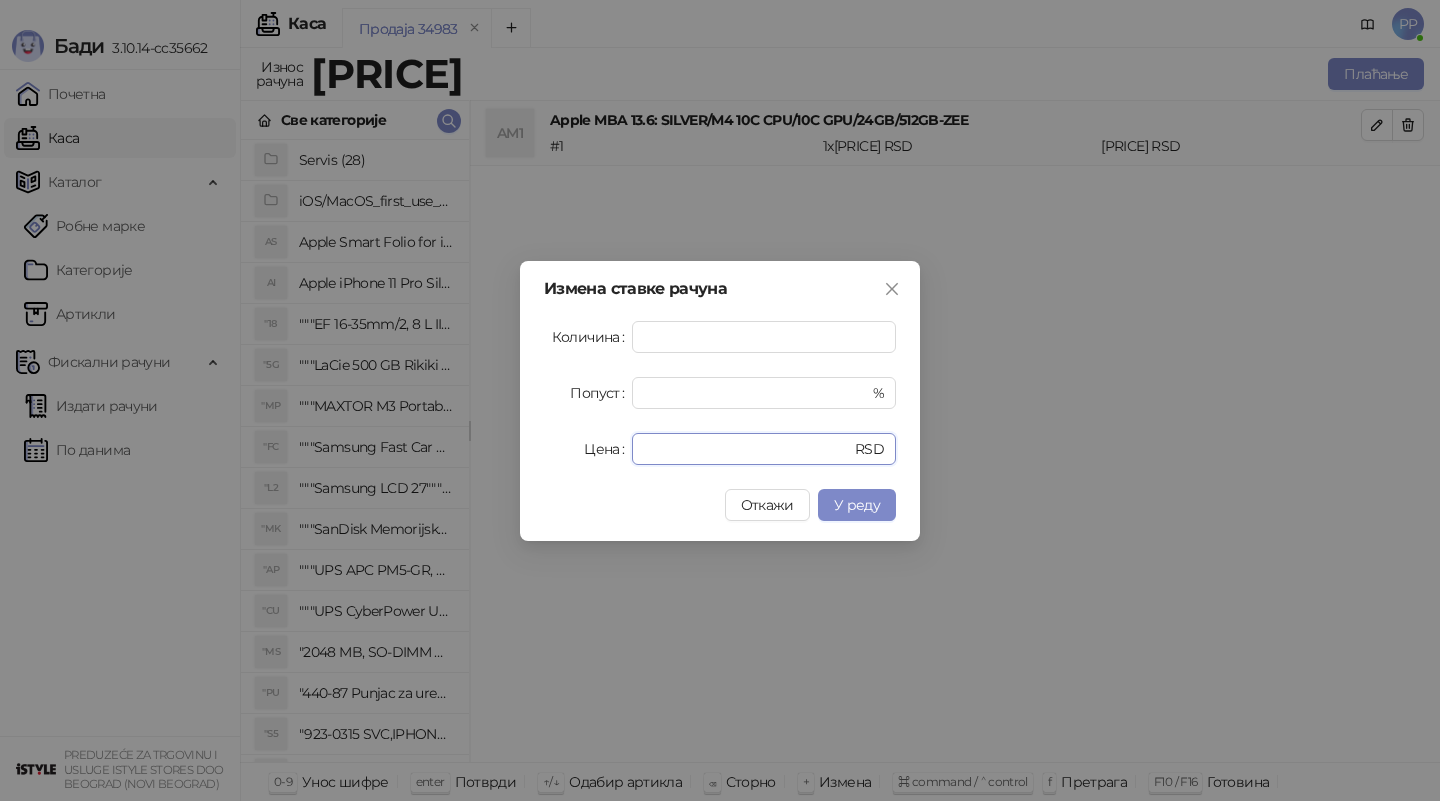 drag, startPoint x: 706, startPoint y: 445, endPoint x: 591, endPoint y: 456, distance: 115.52489 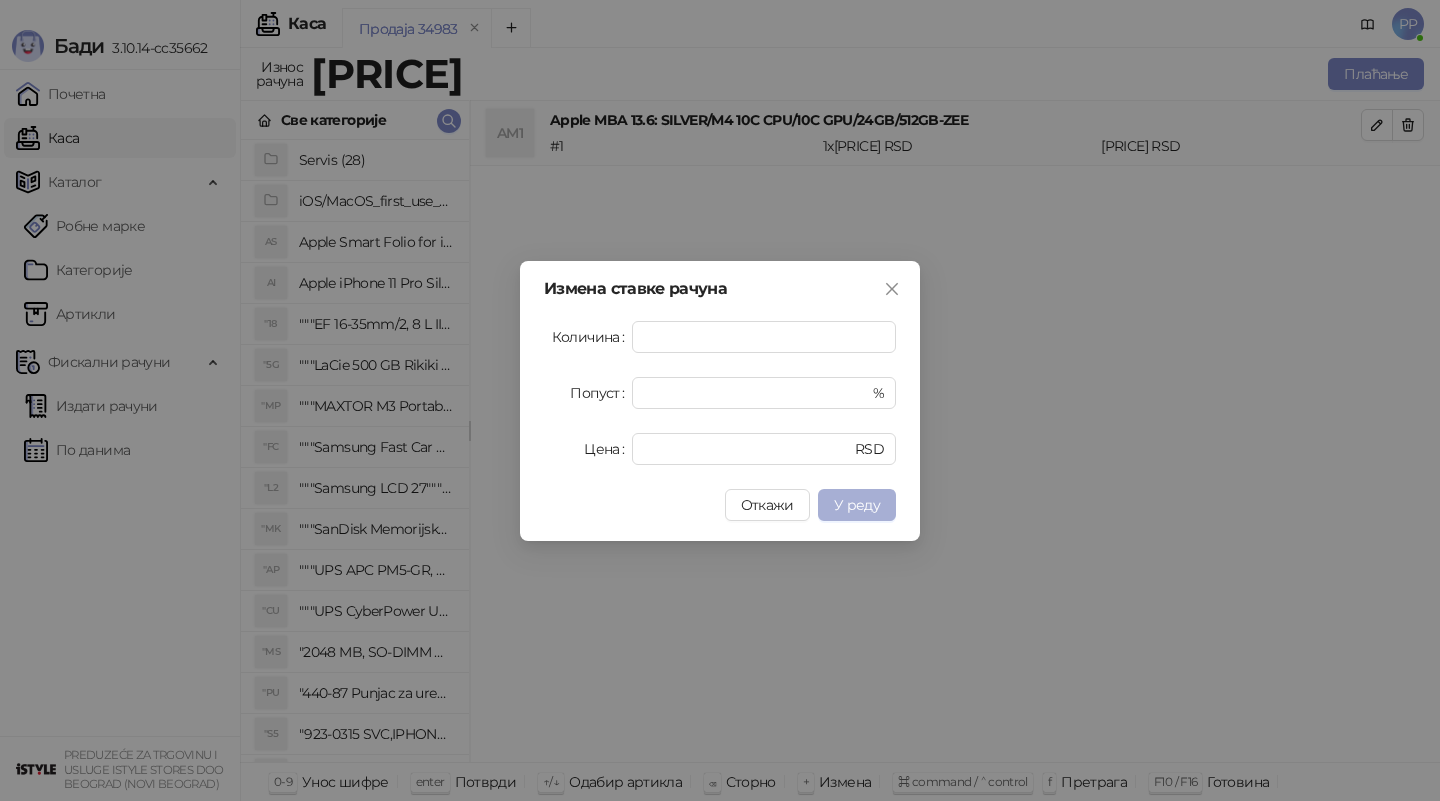 type on "******" 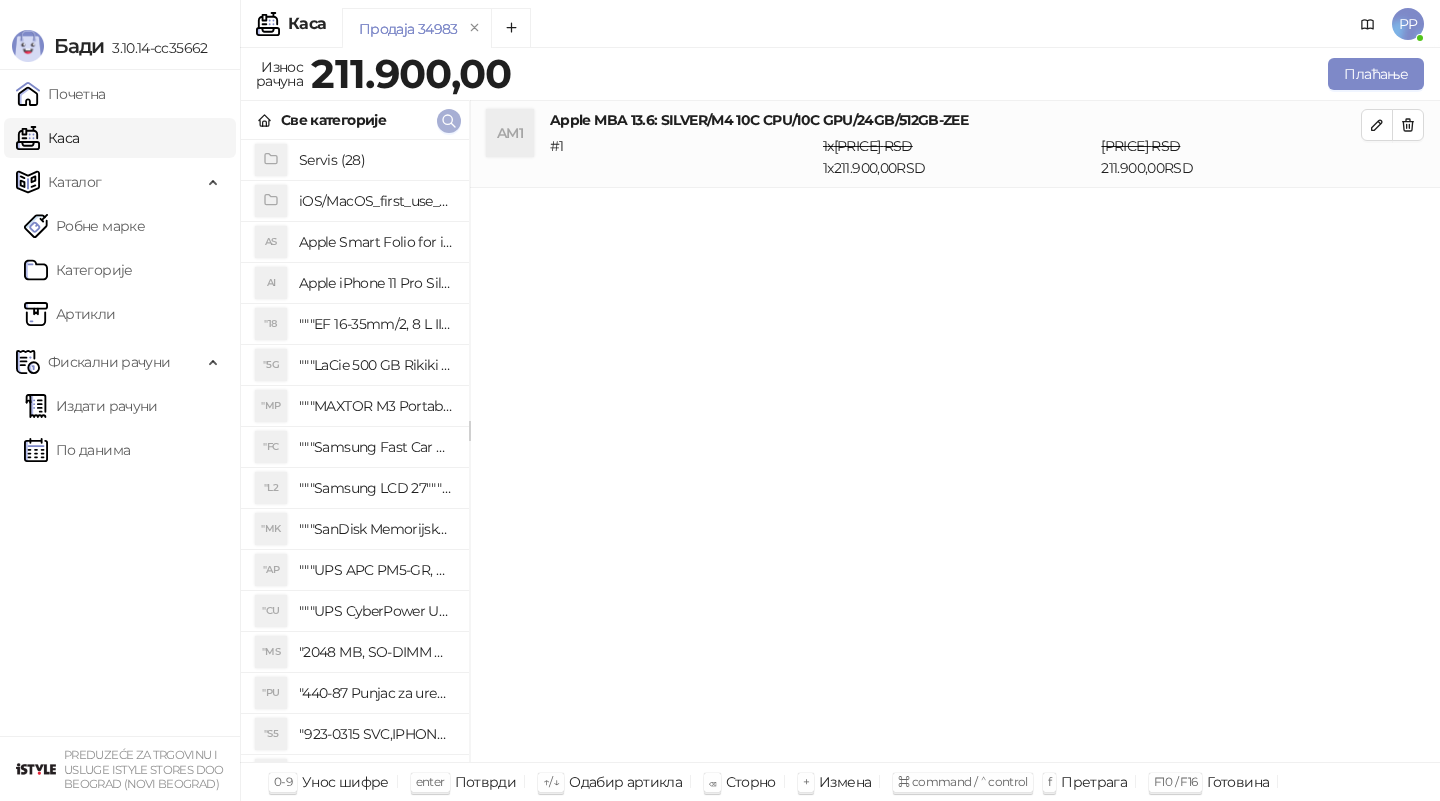 click at bounding box center [449, 120] 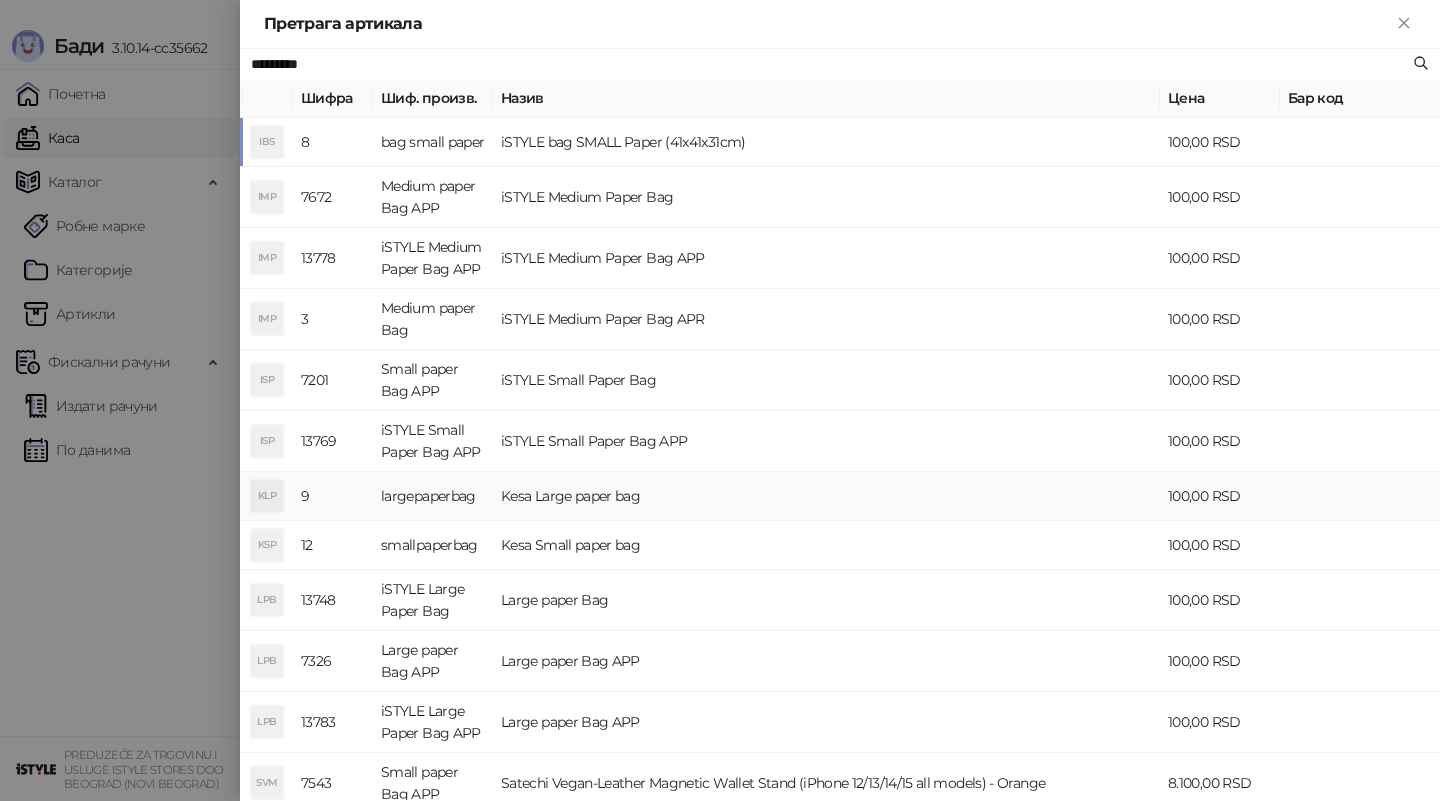 type on "*********" 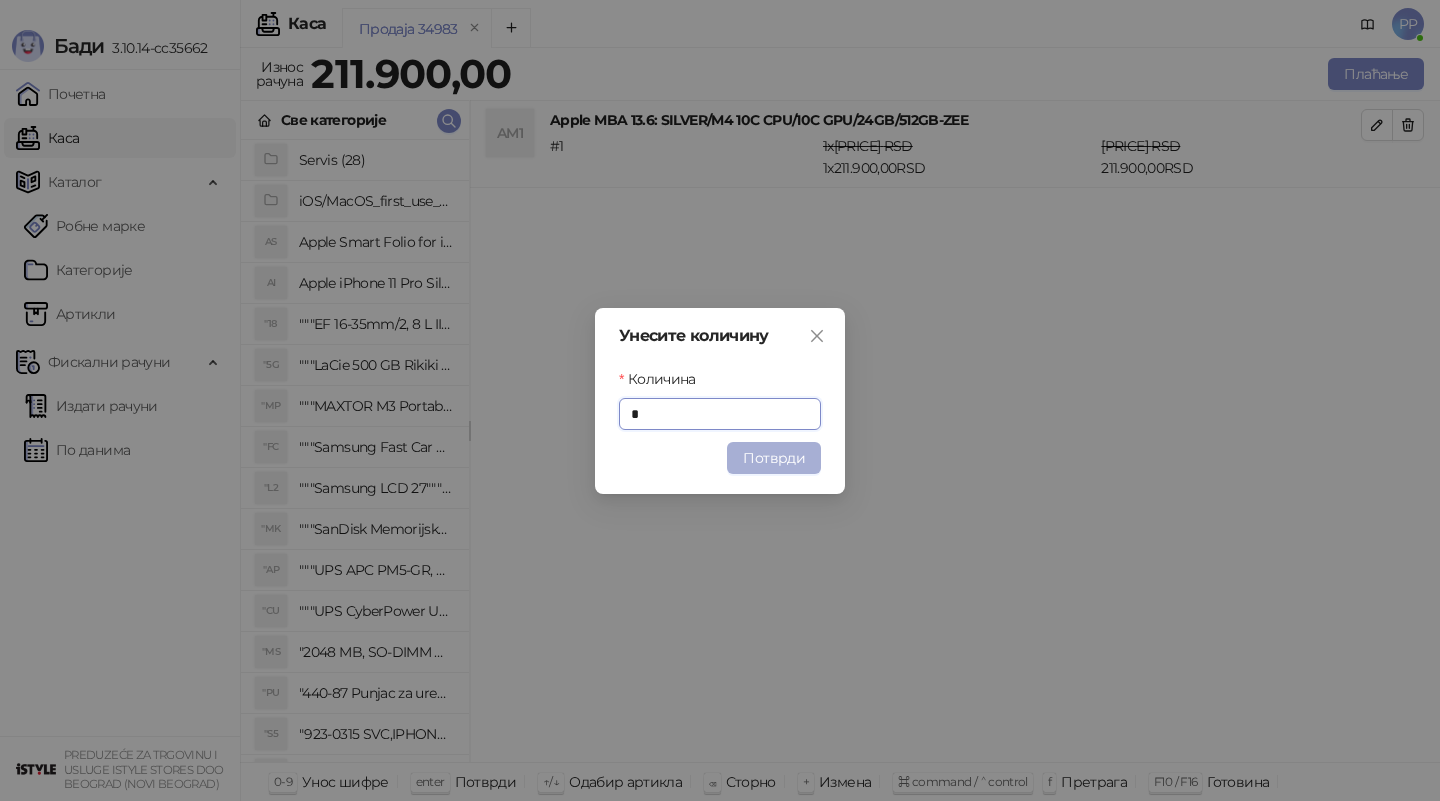 click on "Потврди" at bounding box center [774, 458] 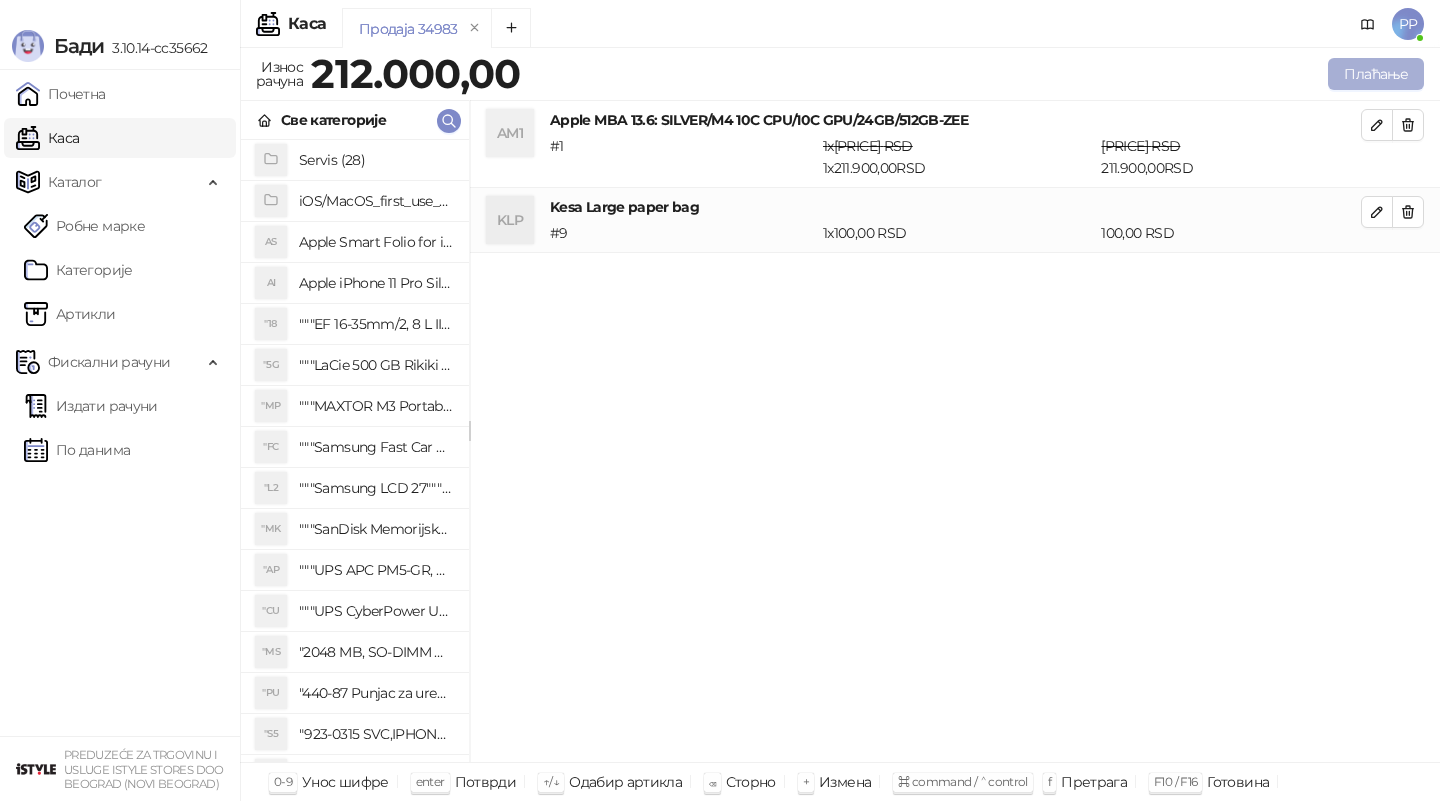 click on "Плаћање" at bounding box center [1376, 74] 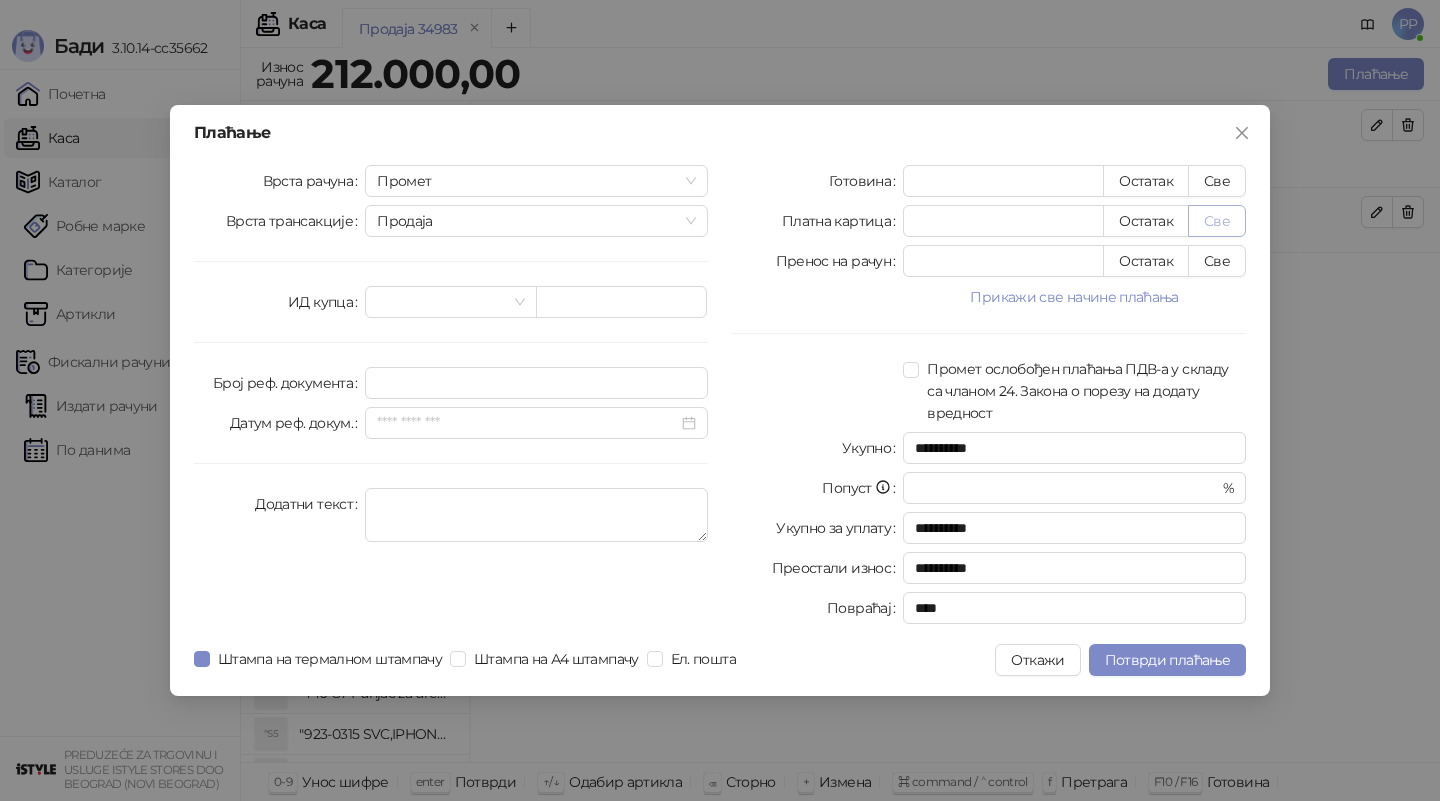 click on "Све" at bounding box center [1217, 221] 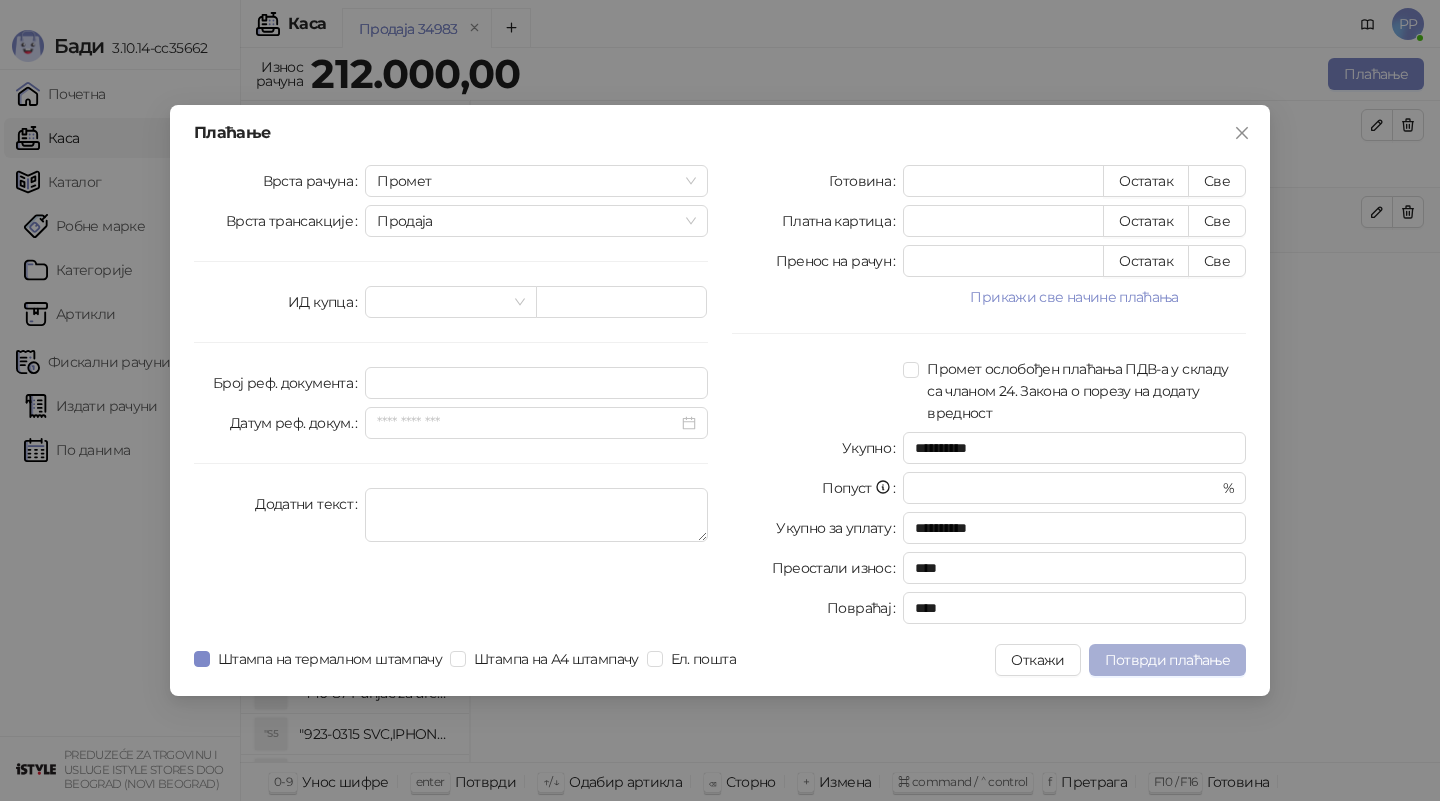 click on "Потврди плаћање" at bounding box center [1167, 660] 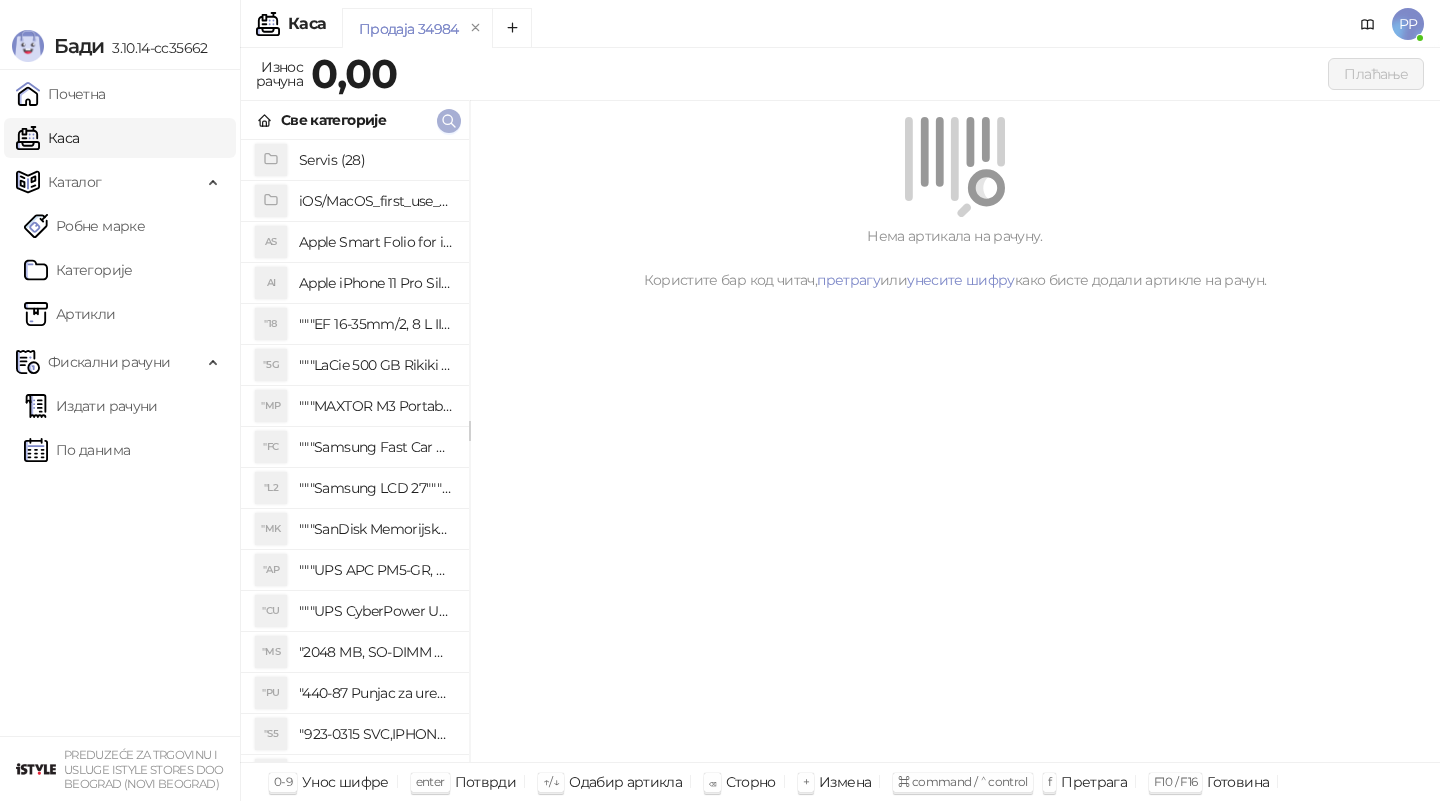 click at bounding box center (449, 121) 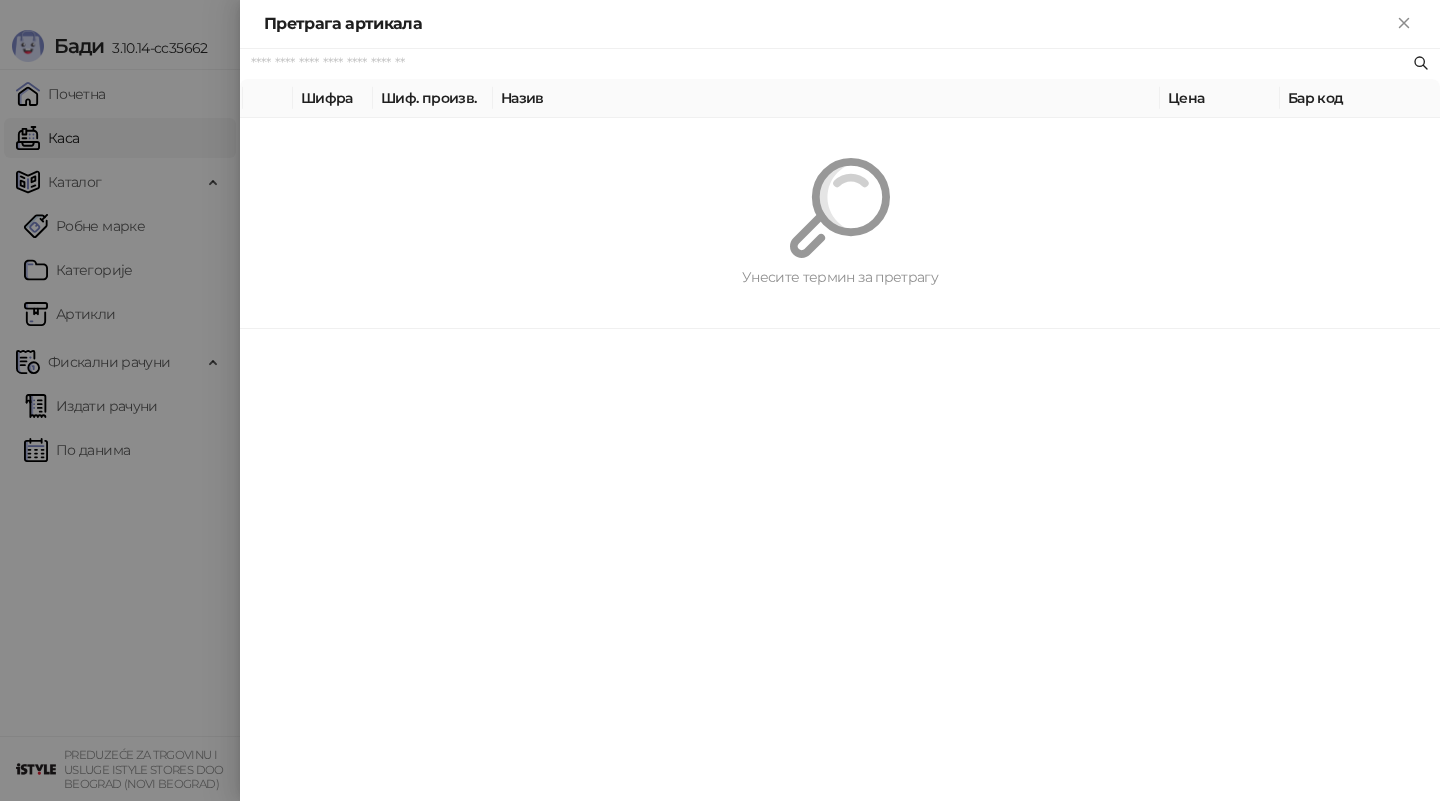 paste on "**********" 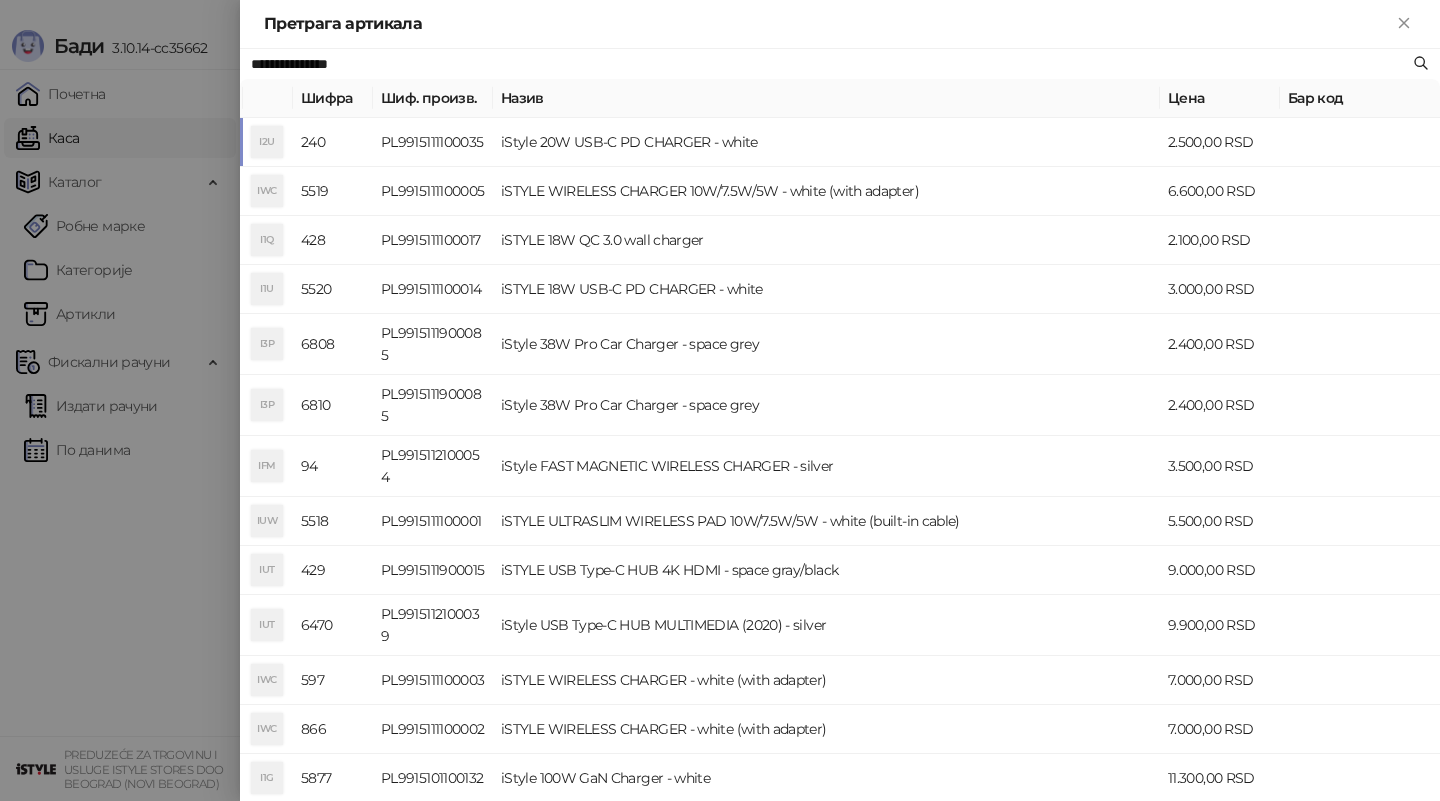 type on "**********" 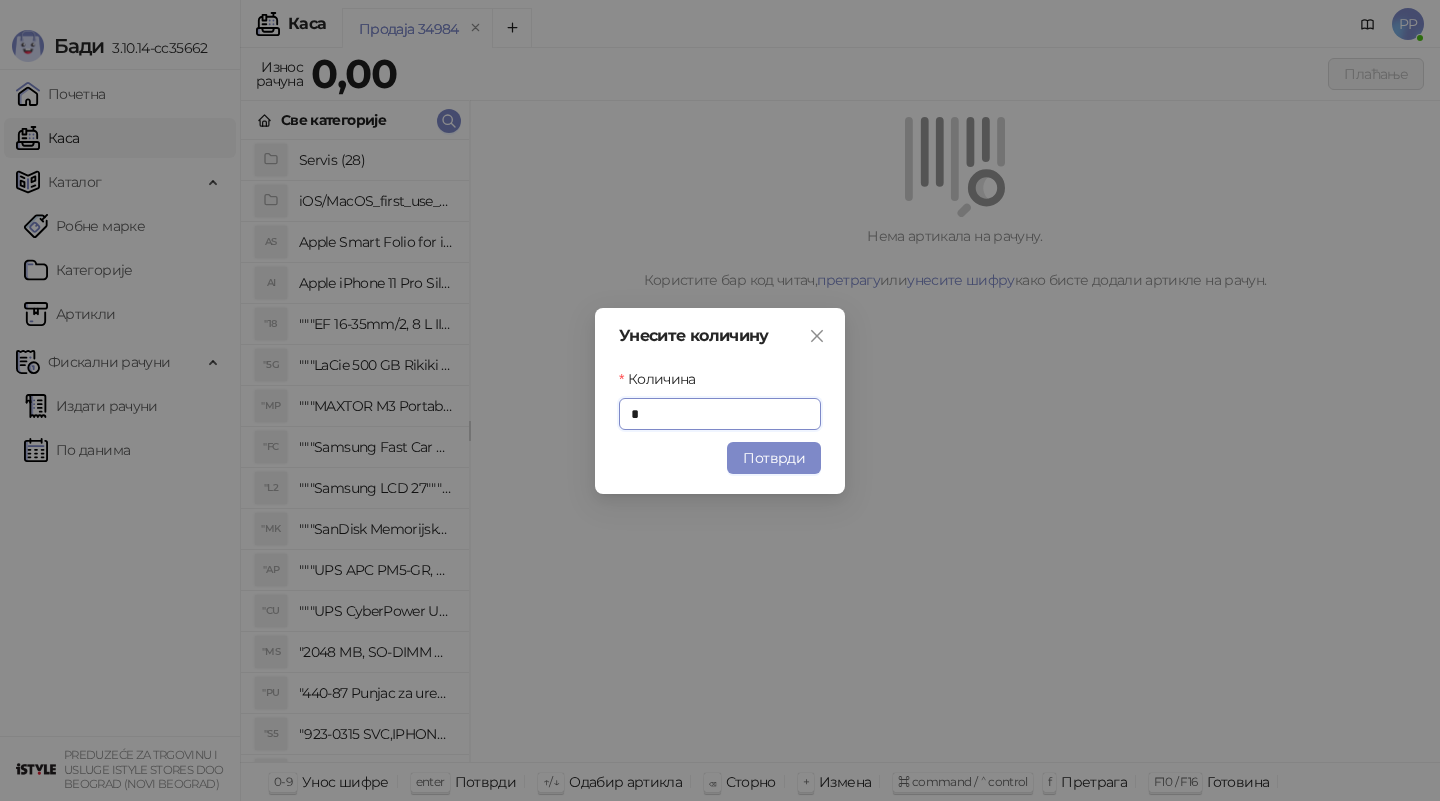 click on "Унесите количину Количина * Потврди" at bounding box center (720, 401) 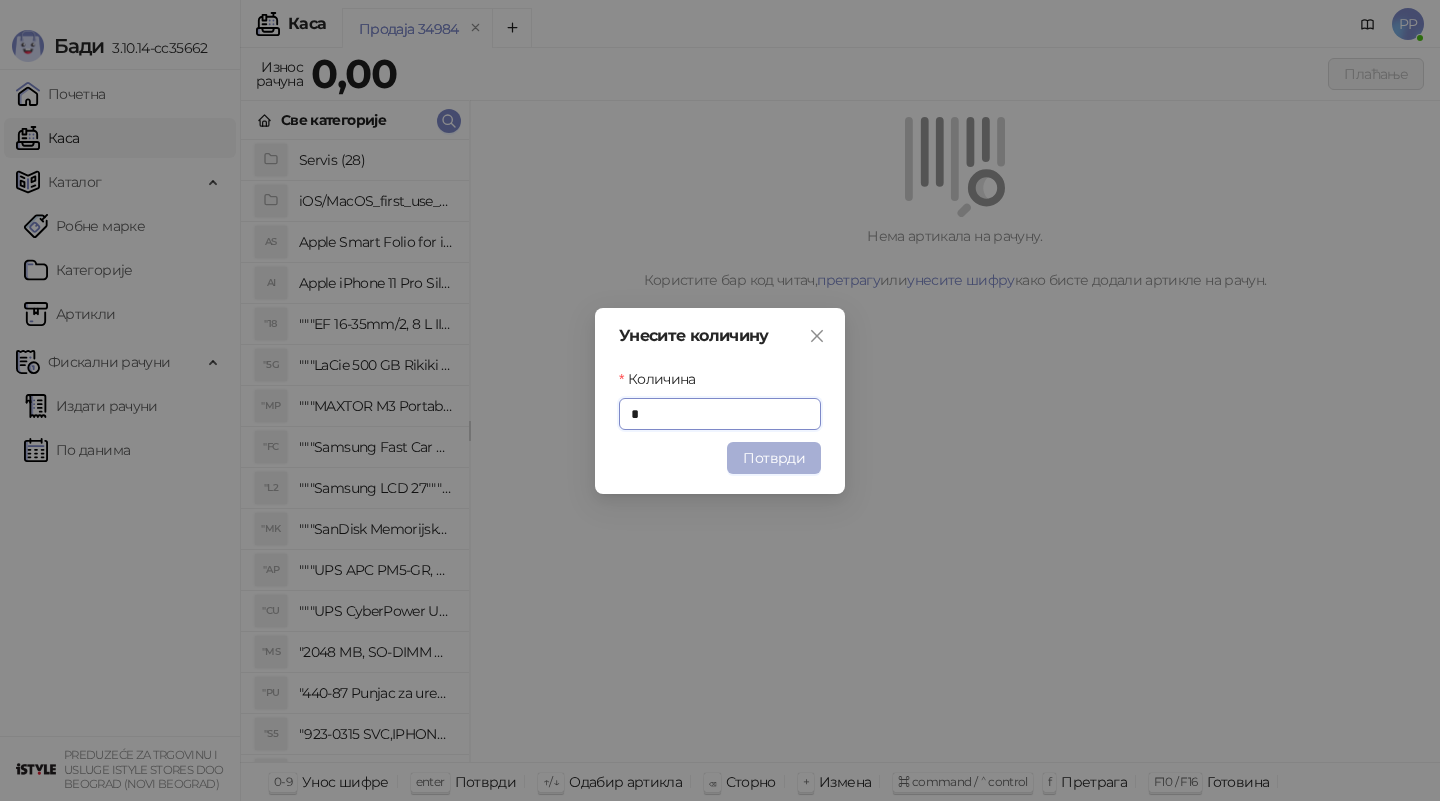 click on "Потврди" at bounding box center (774, 458) 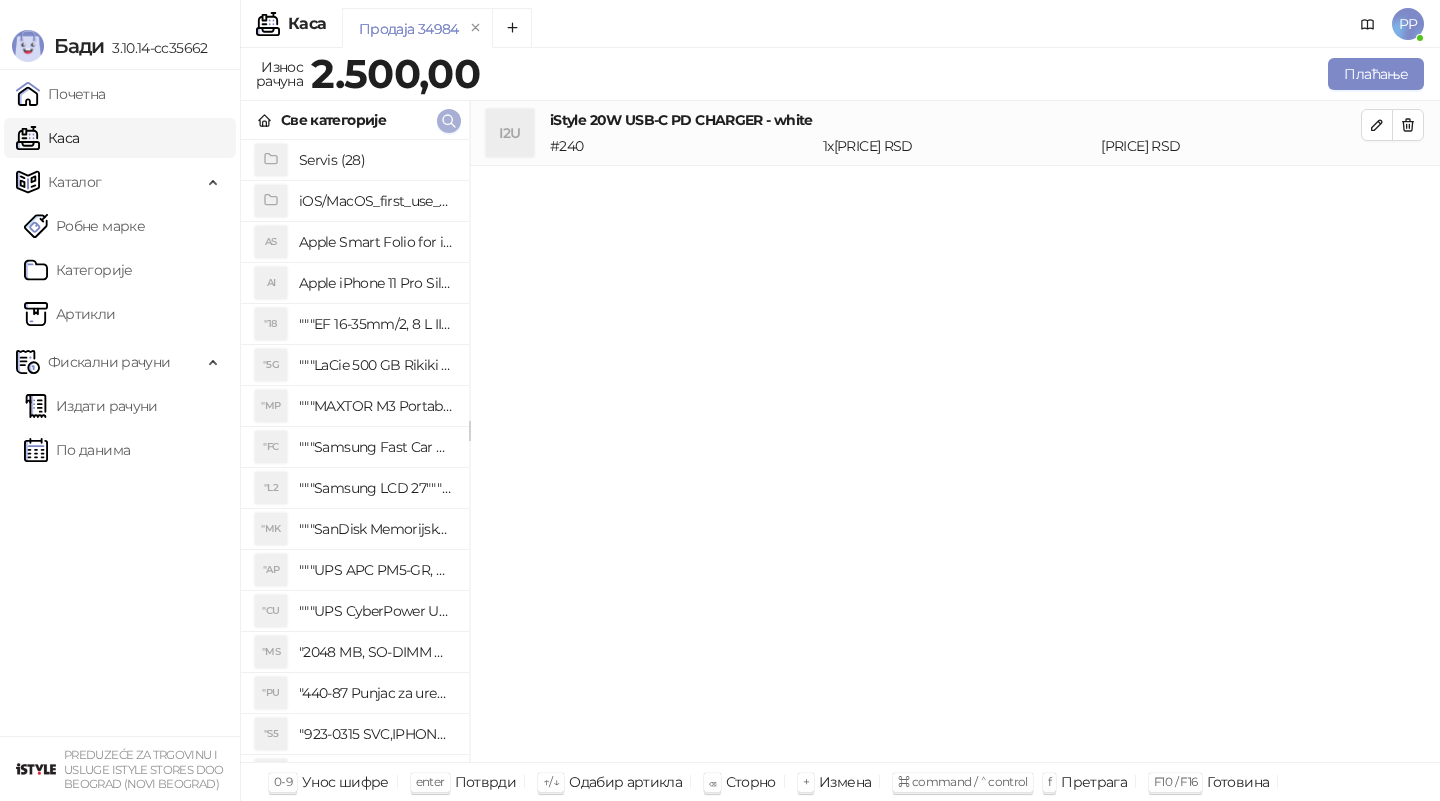 click 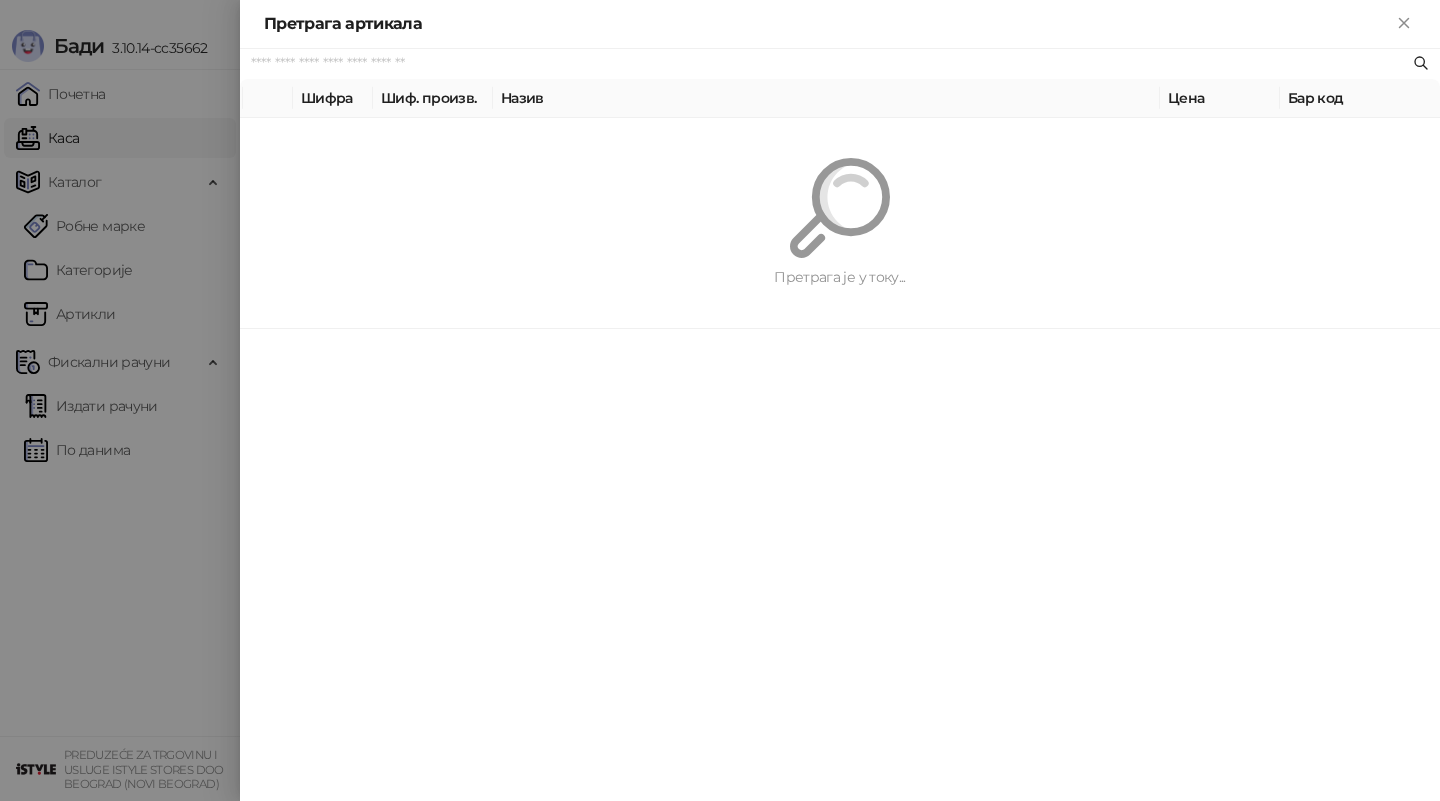 paste on "********" 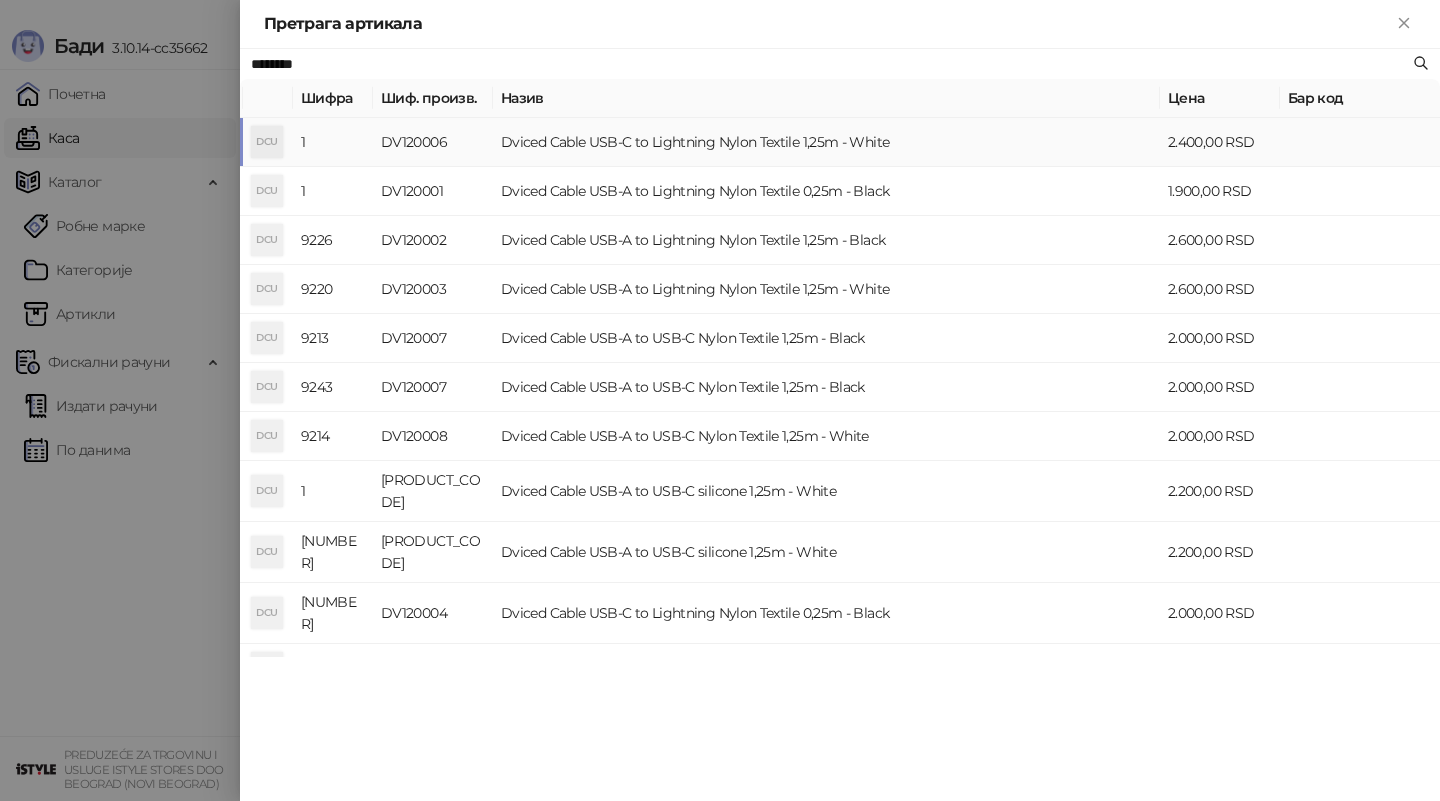 type on "********" 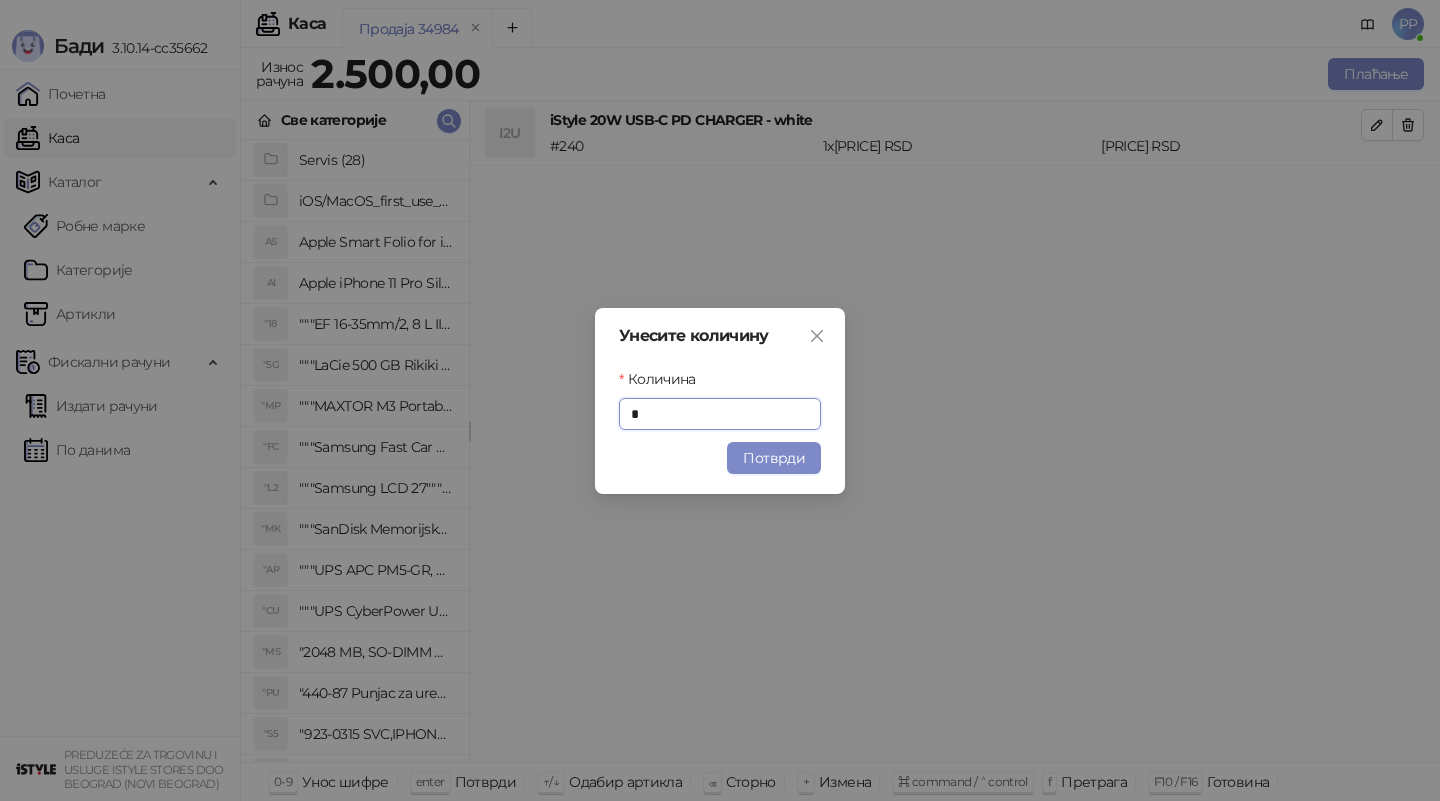 click on "Потврди" at bounding box center (774, 458) 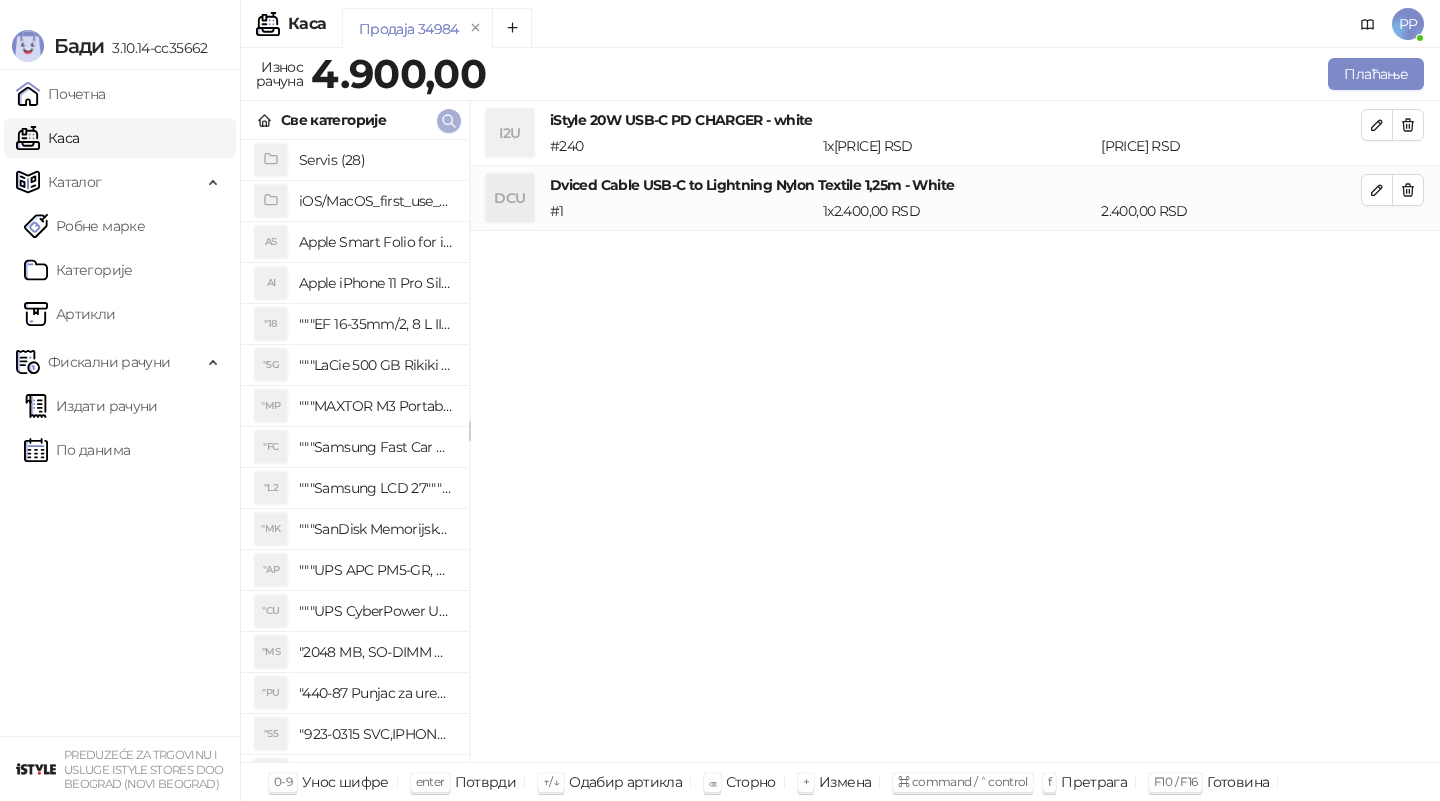 click 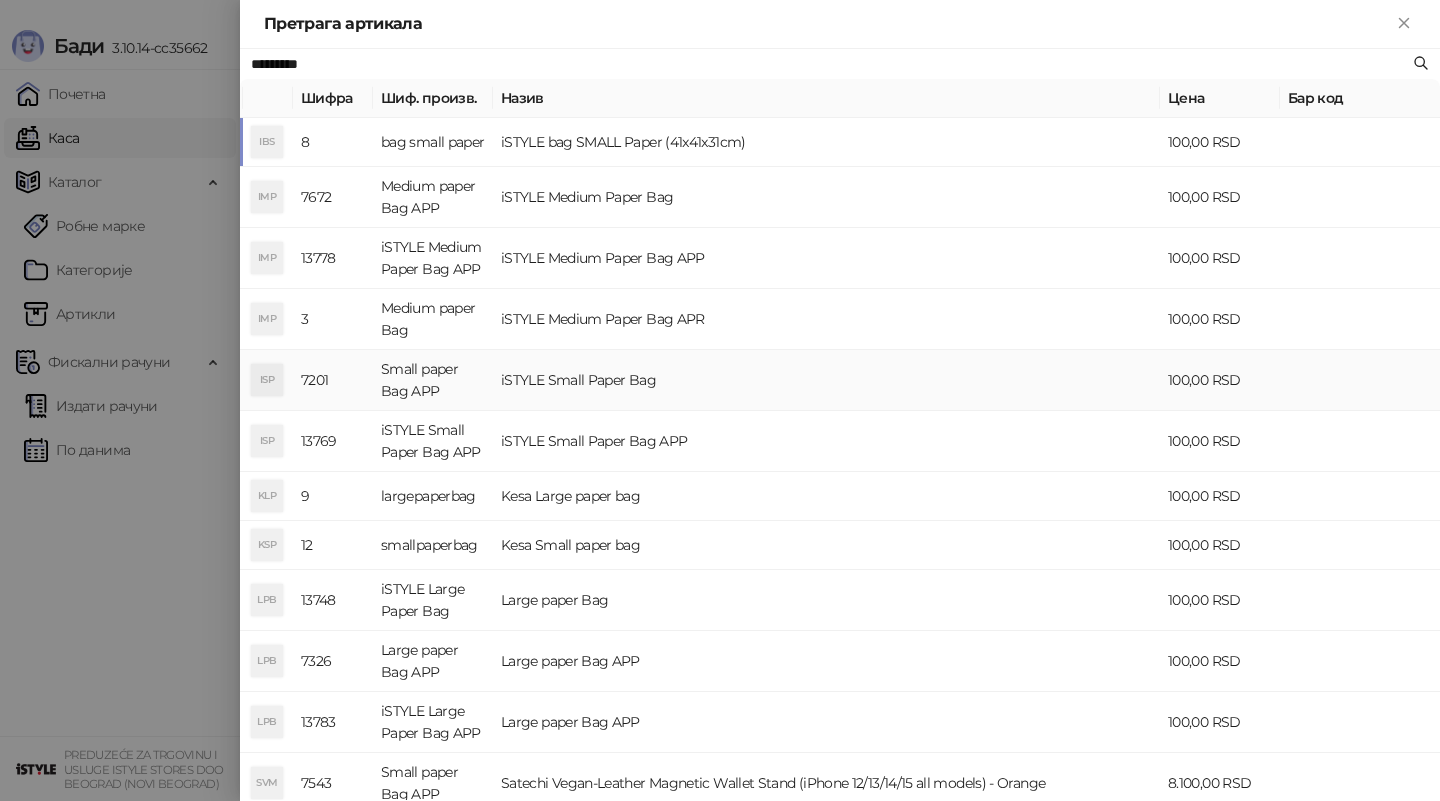 type on "*********" 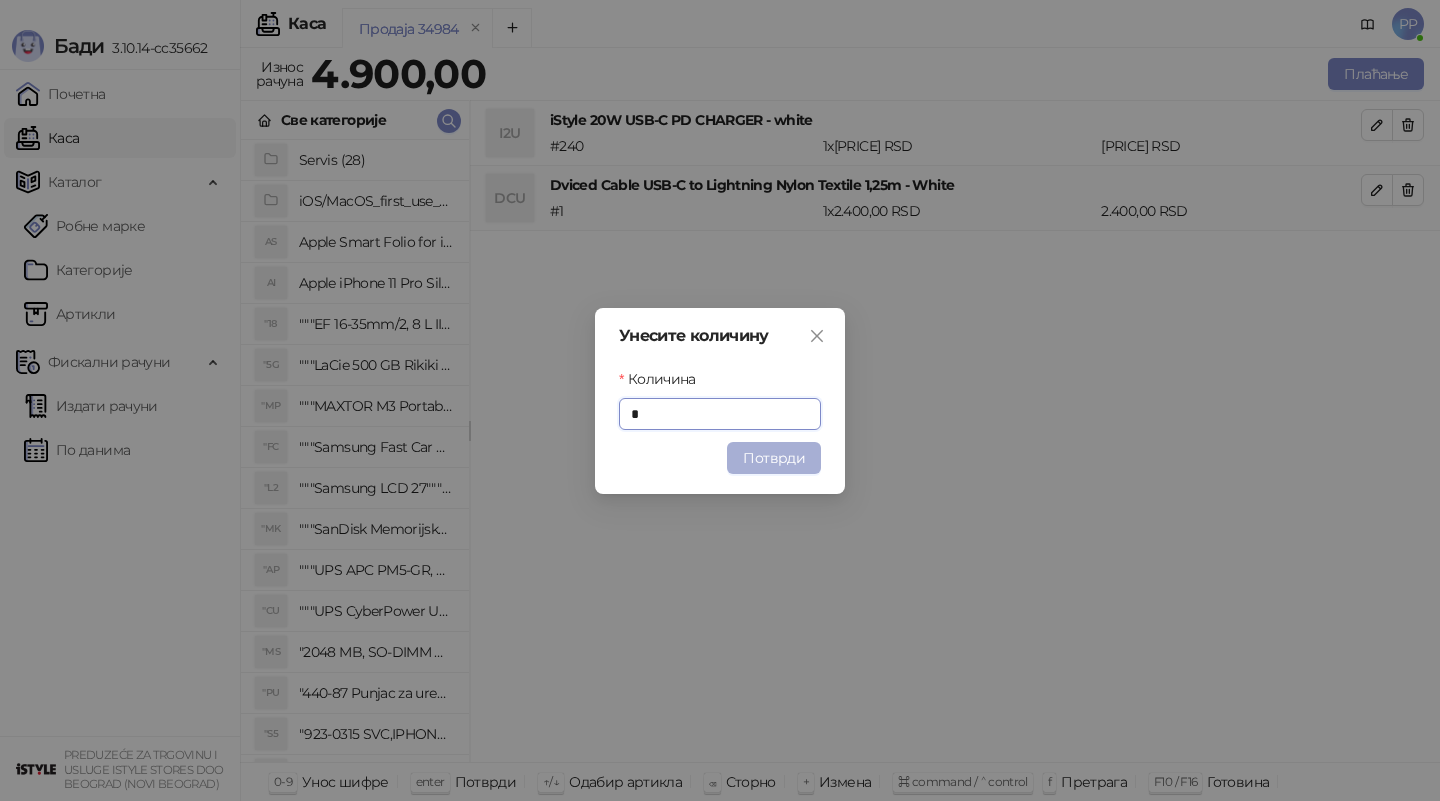 click on "Потврди" at bounding box center [774, 458] 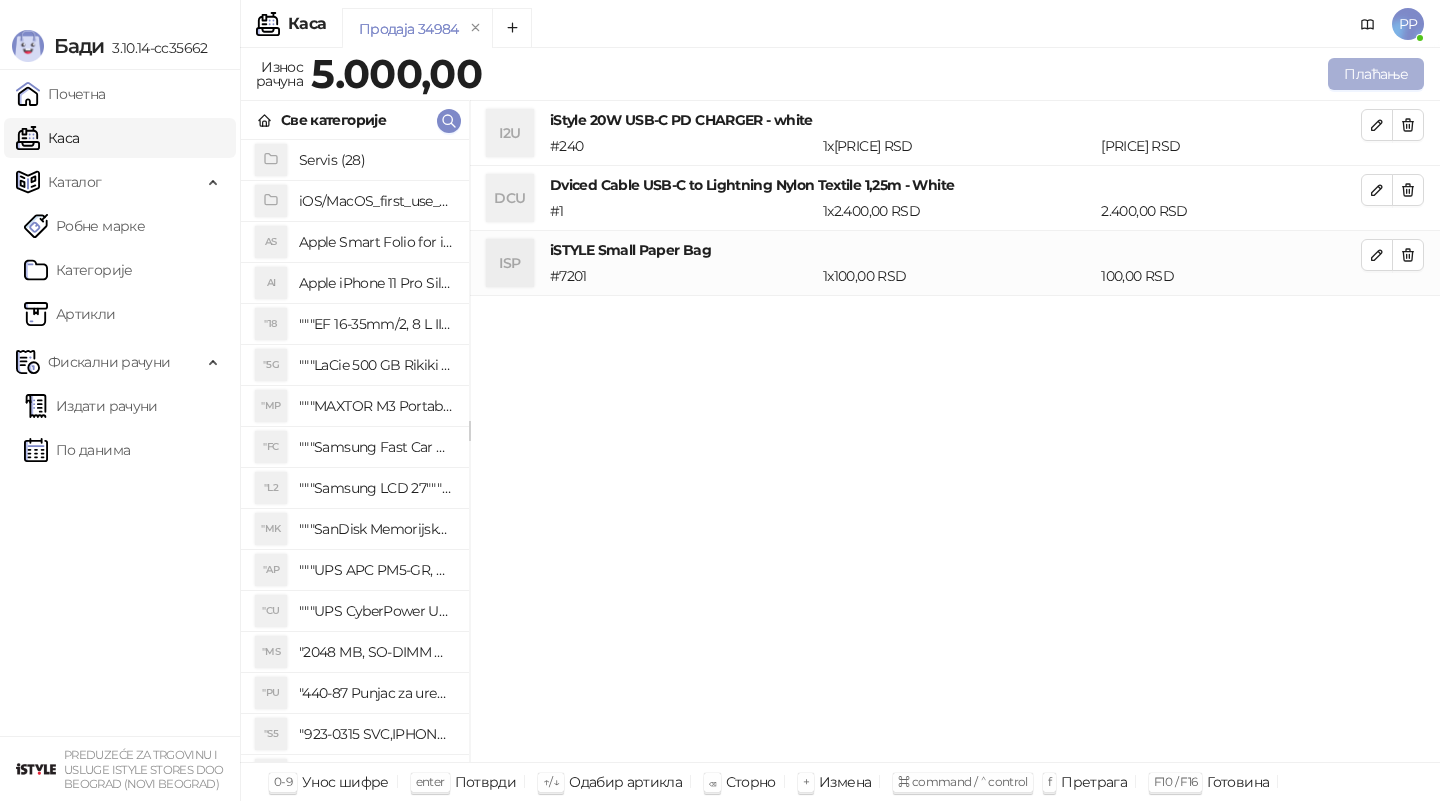 click on "Плаћање" at bounding box center (1376, 74) 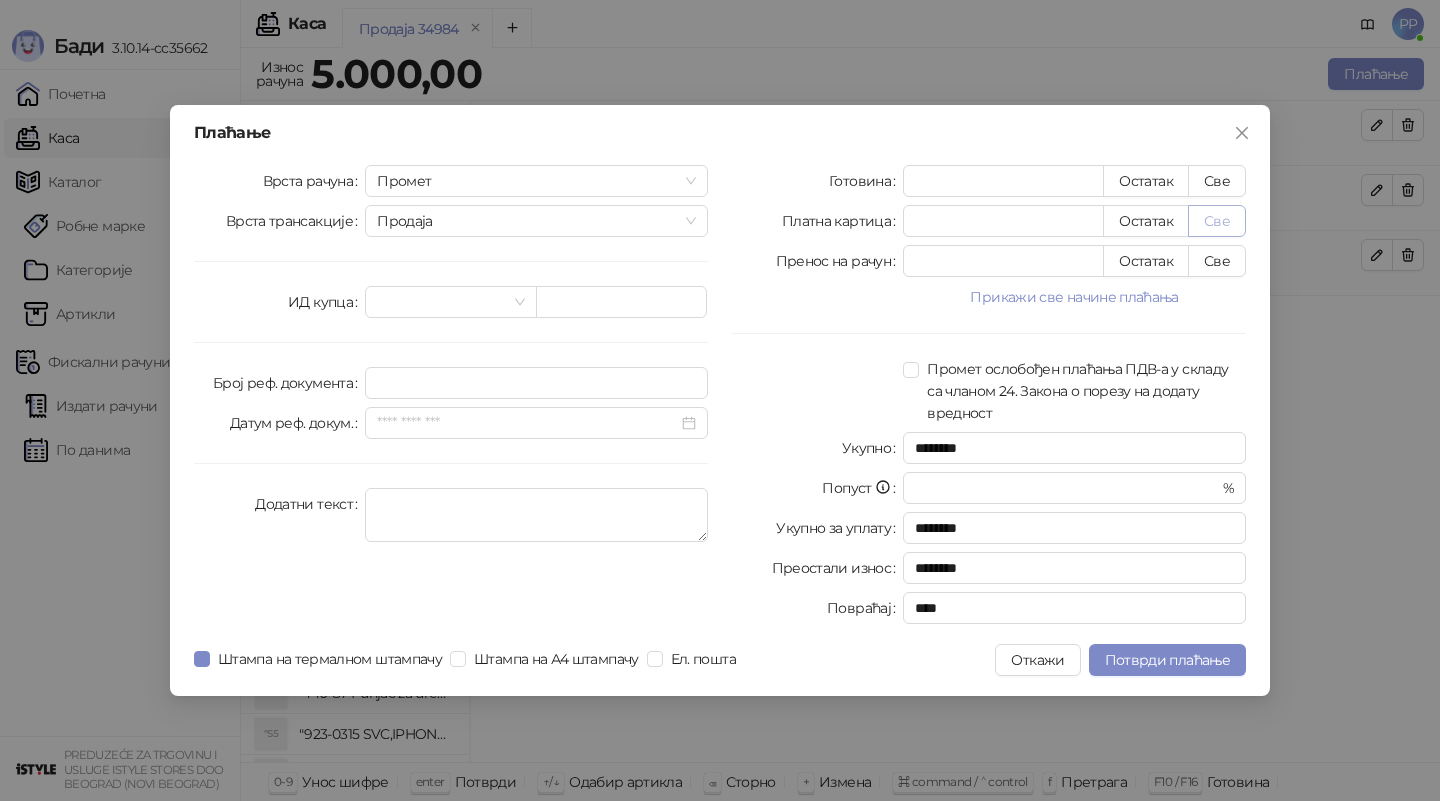 click on "Све" at bounding box center (1217, 221) 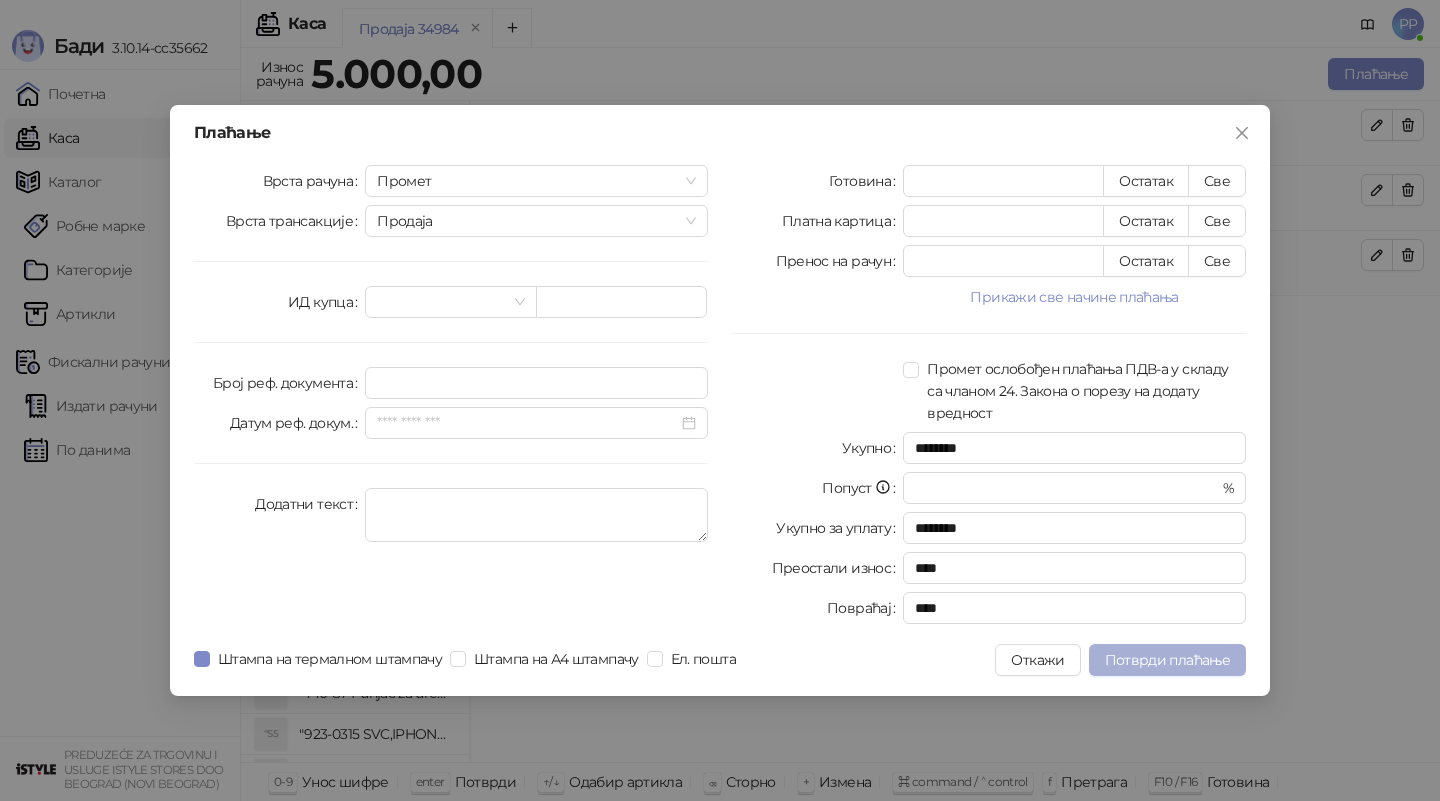 click on "Потврди плаћање" at bounding box center (1167, 660) 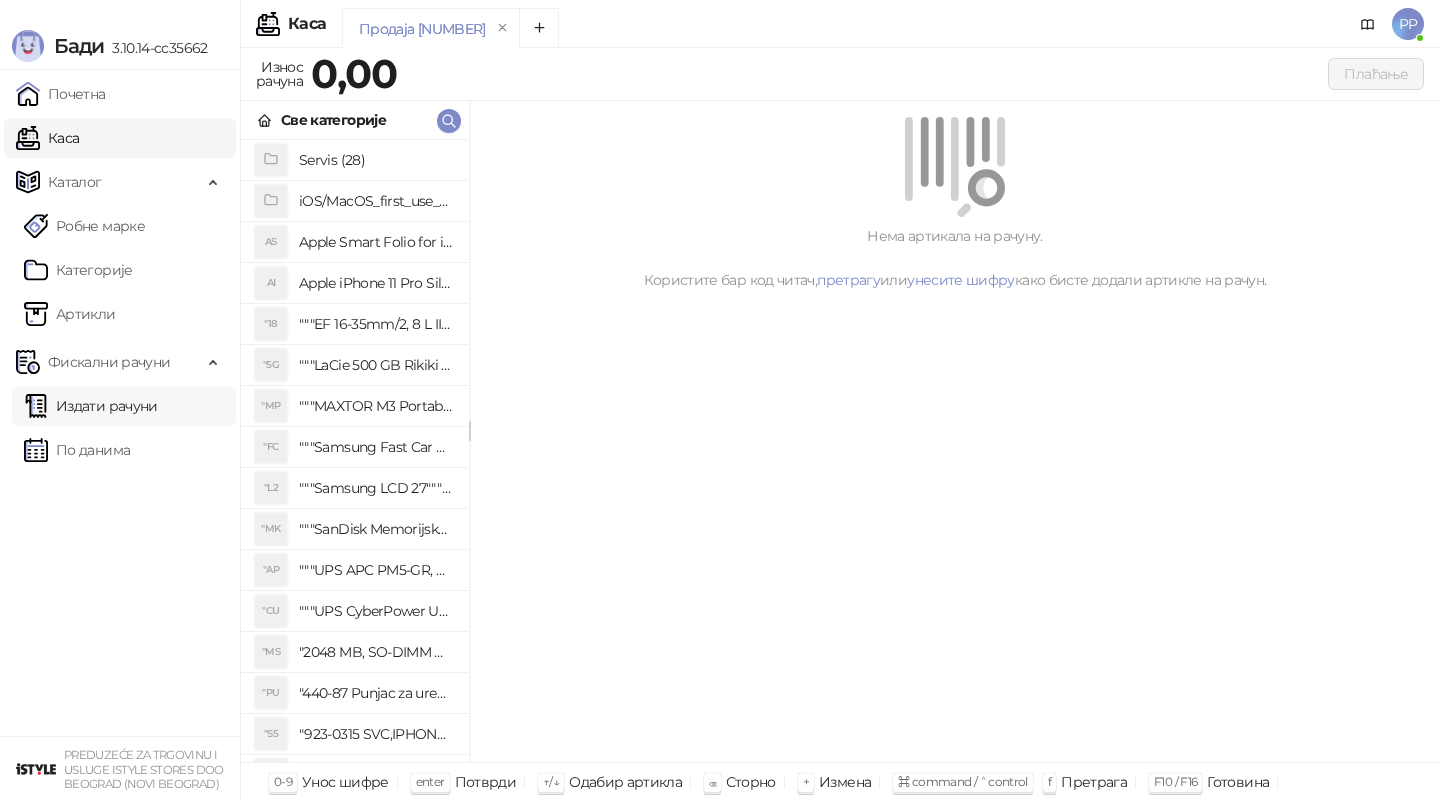 click on "Издати рачуни" at bounding box center [91, 406] 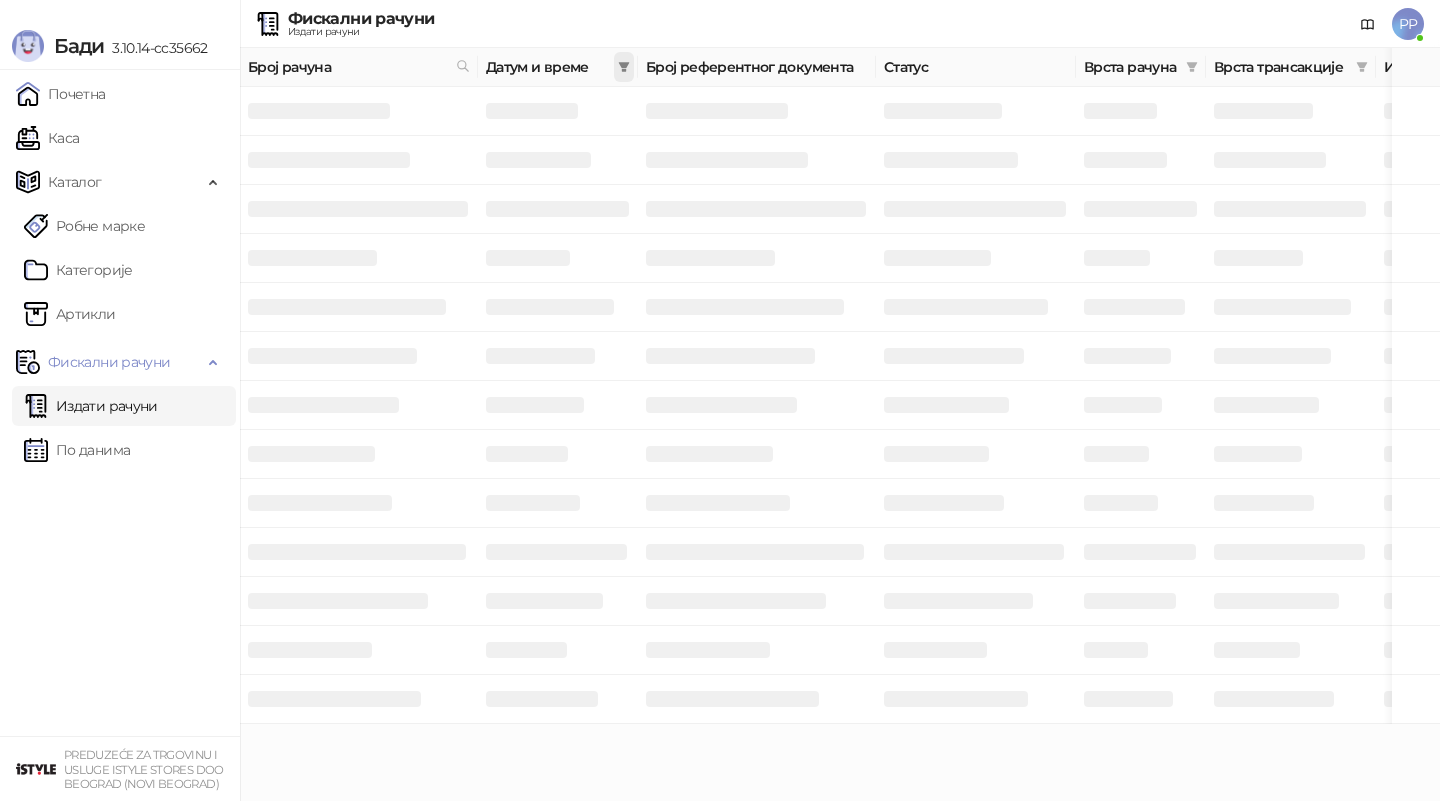click at bounding box center (624, 67) 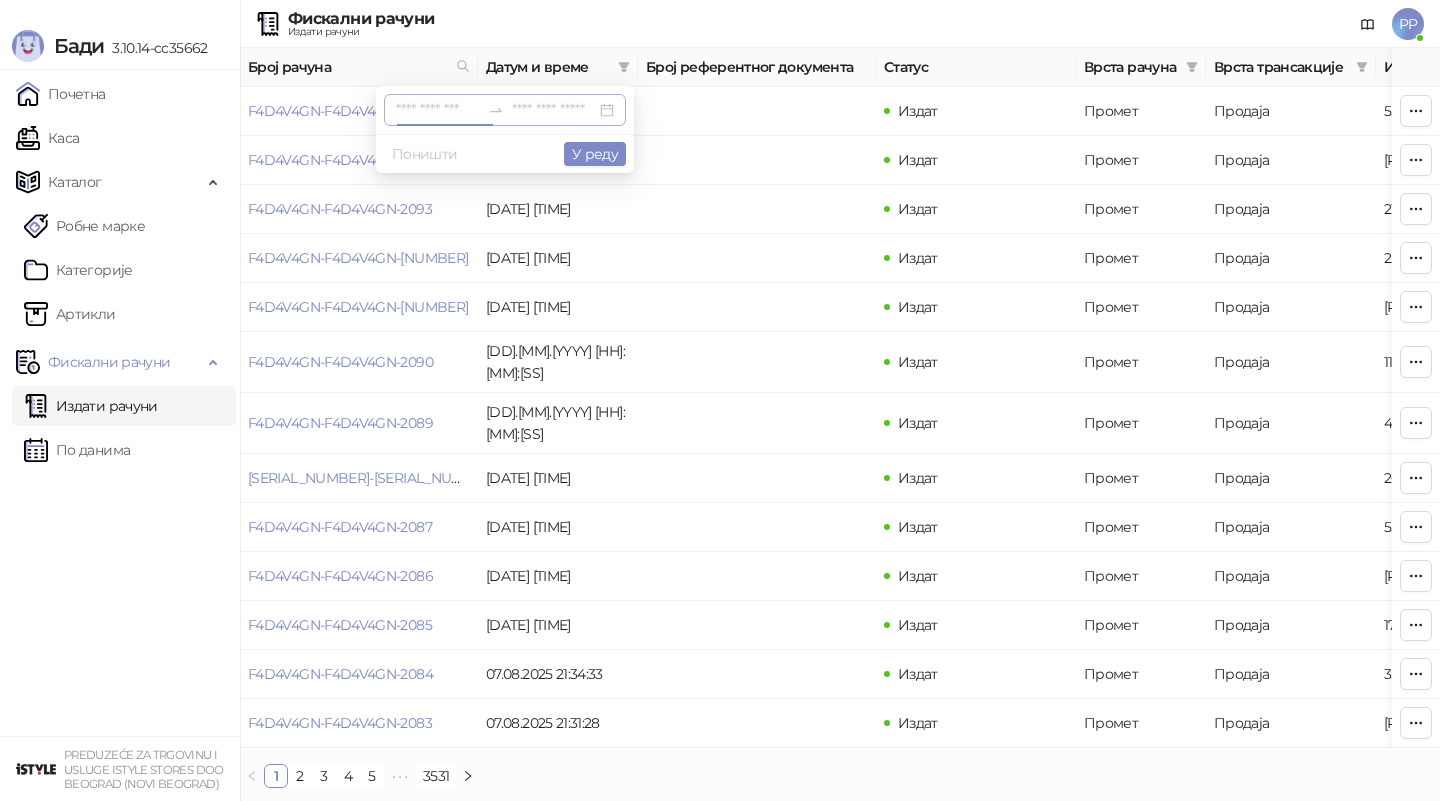click at bounding box center [438, 110] 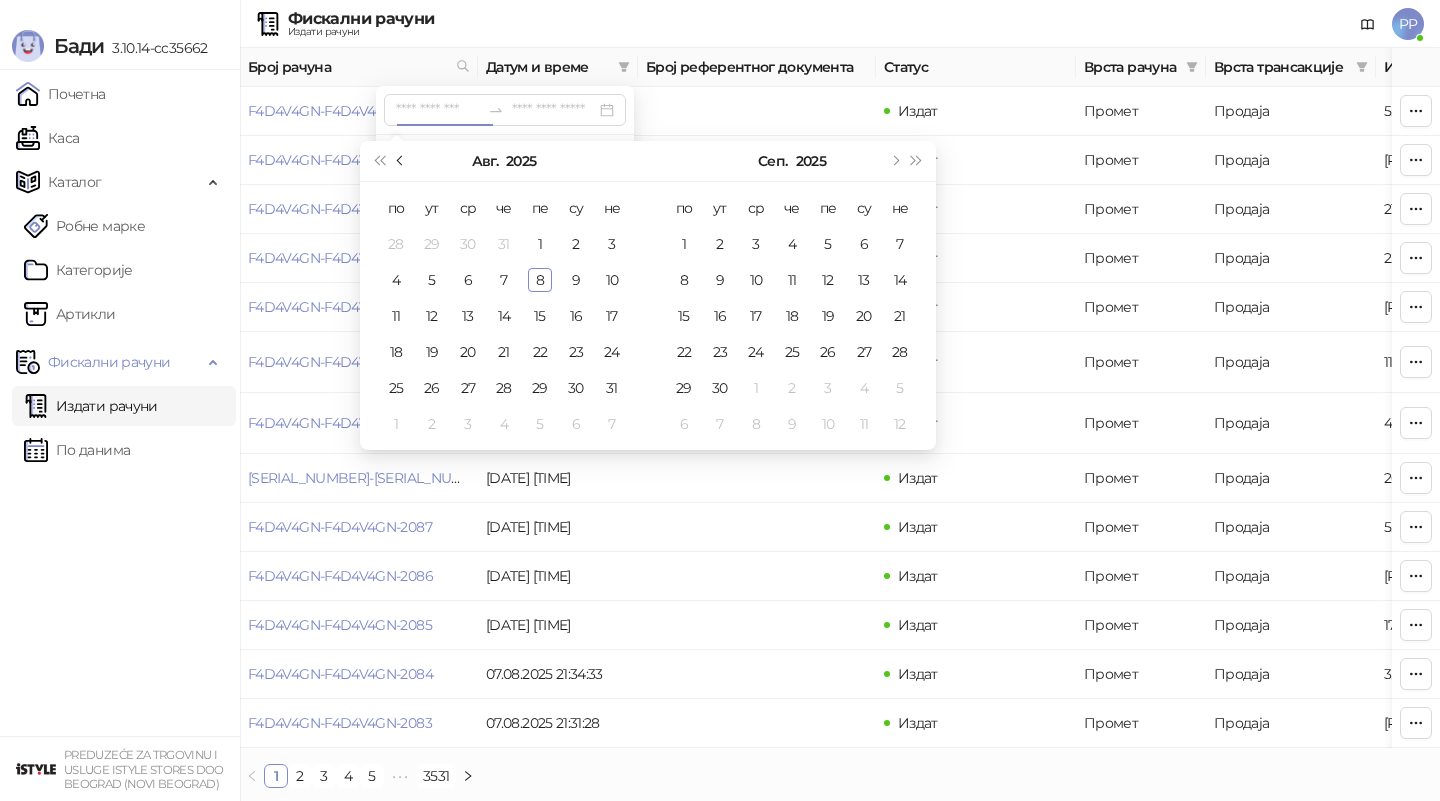 click at bounding box center [402, 161] 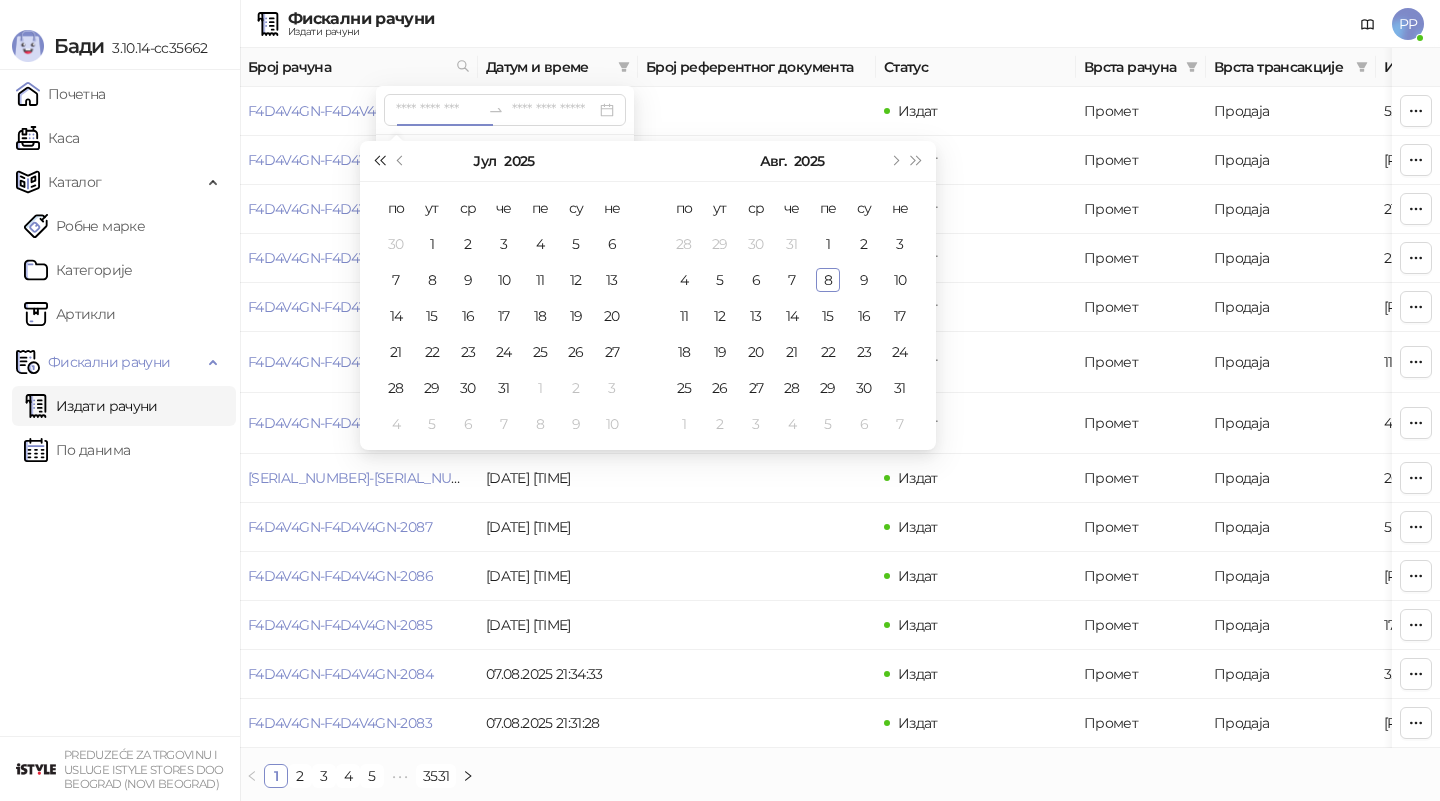click at bounding box center [379, 161] 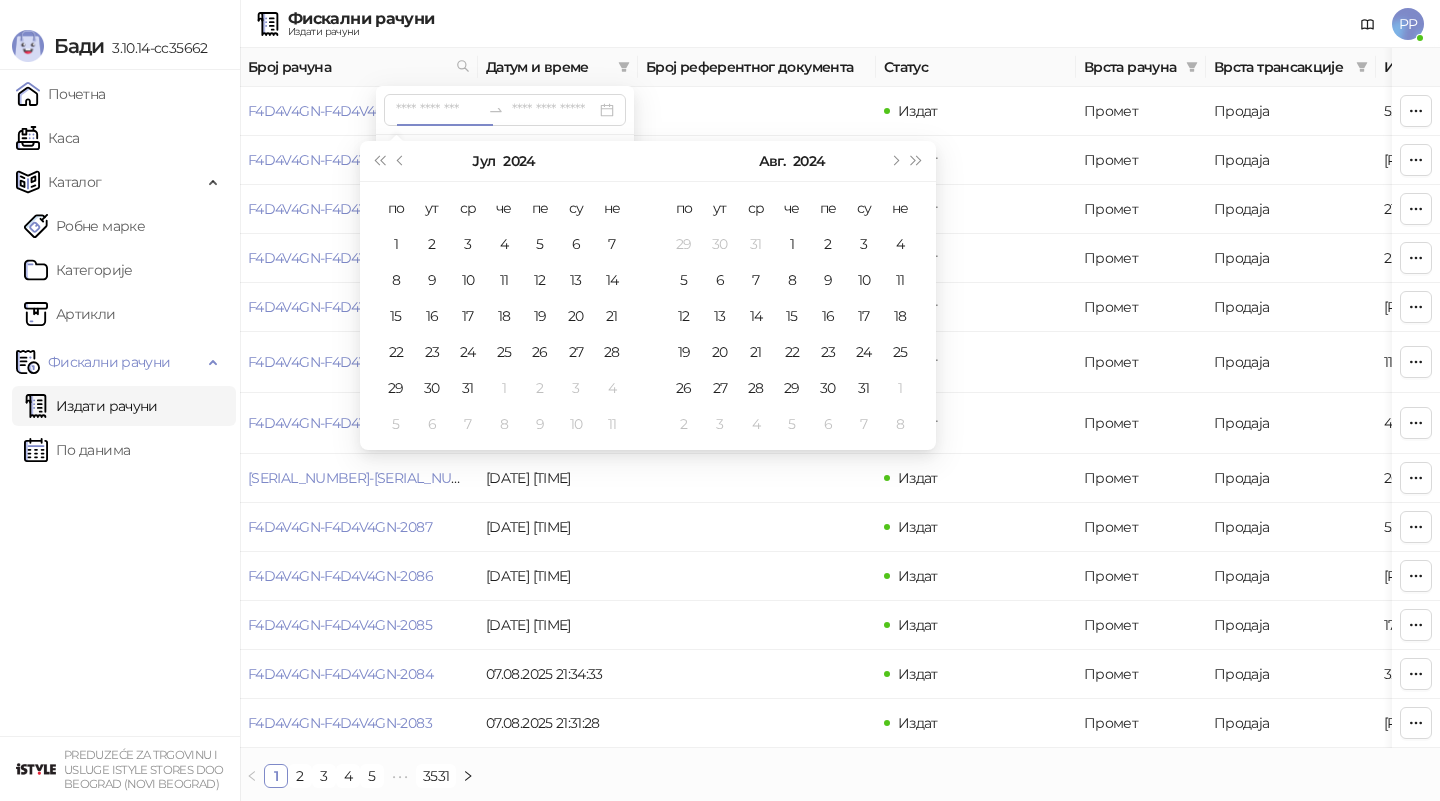 drag, startPoint x: 400, startPoint y: 159, endPoint x: 422, endPoint y: 176, distance: 27.802877 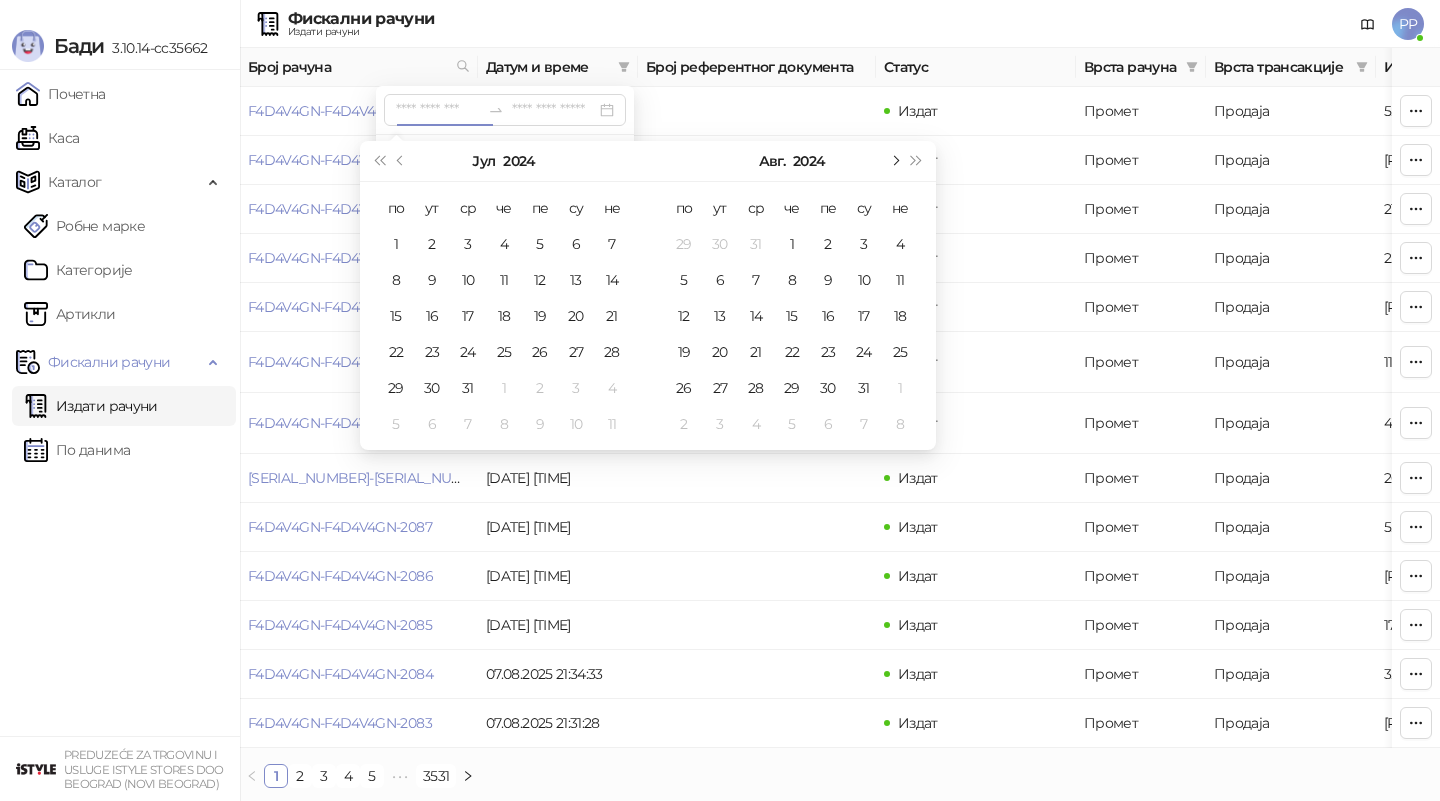 click at bounding box center (894, 161) 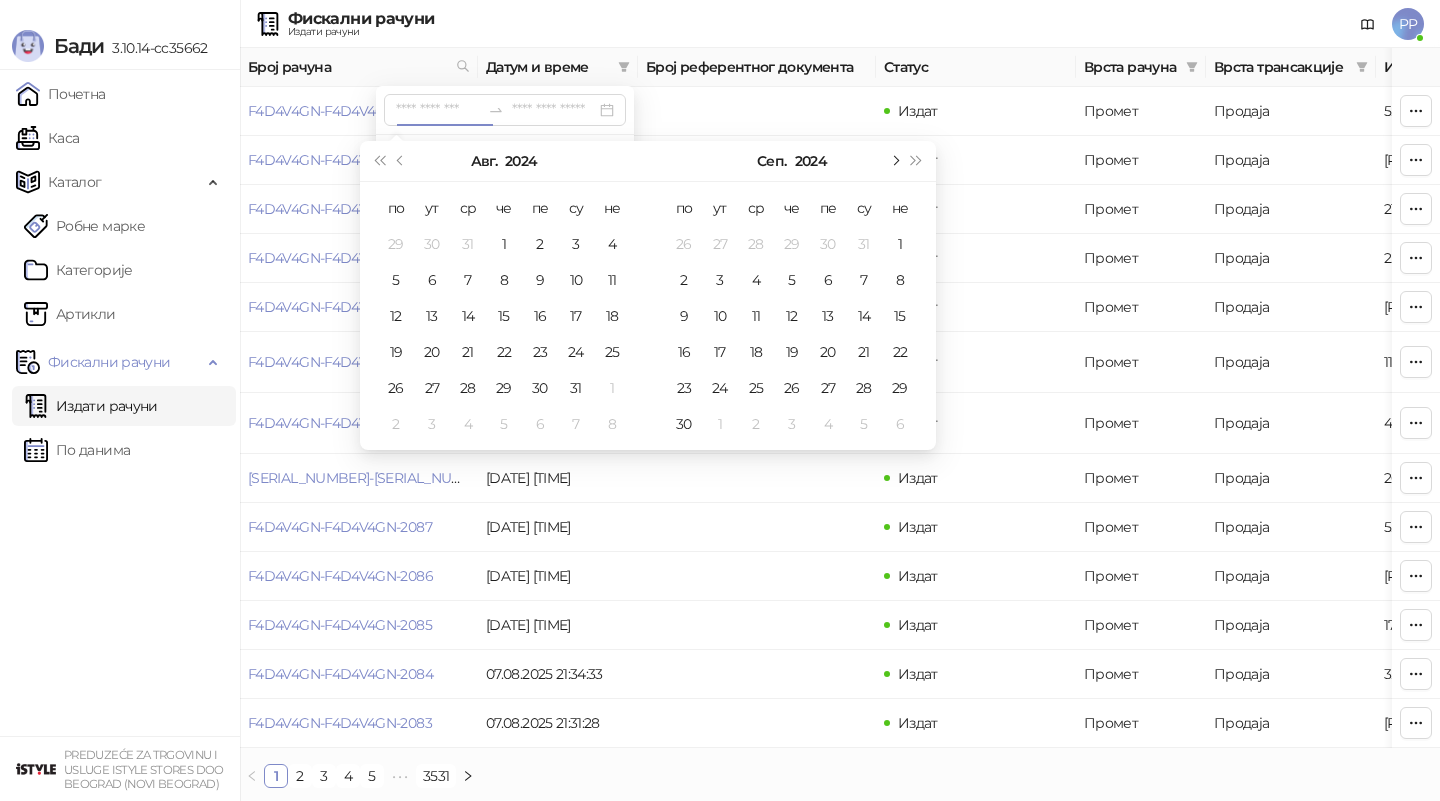 click at bounding box center [894, 161] 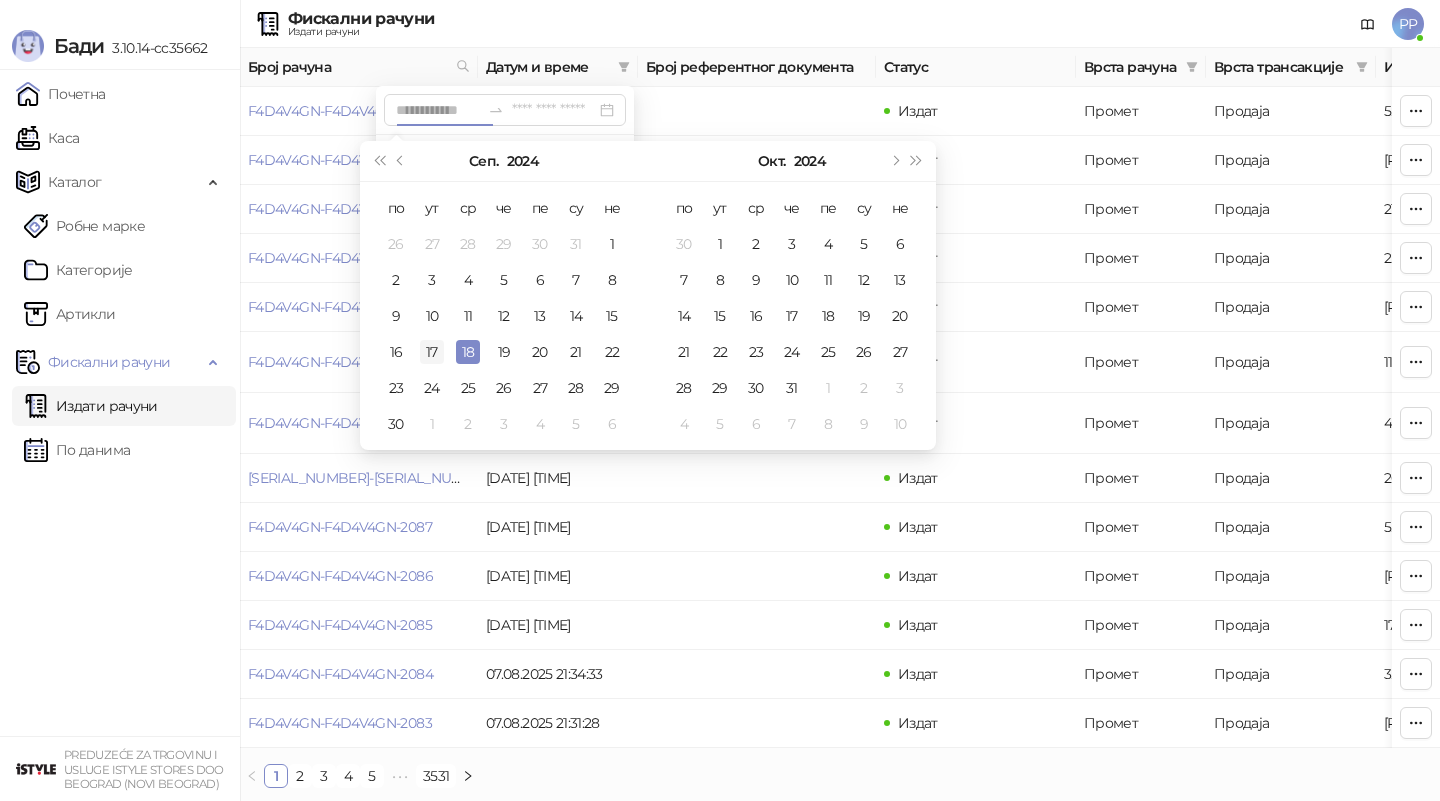 type on "**********" 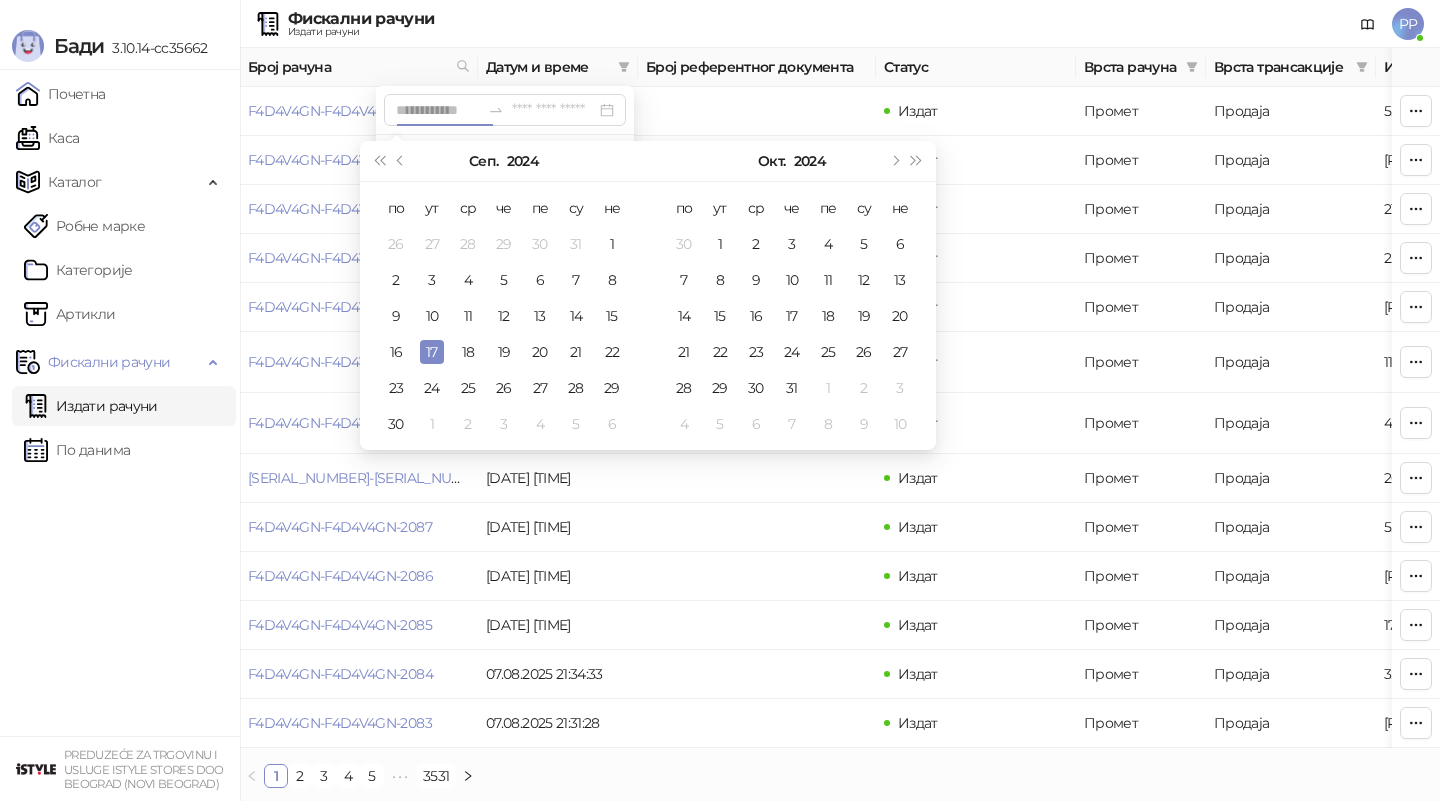 click on "17" at bounding box center [432, 352] 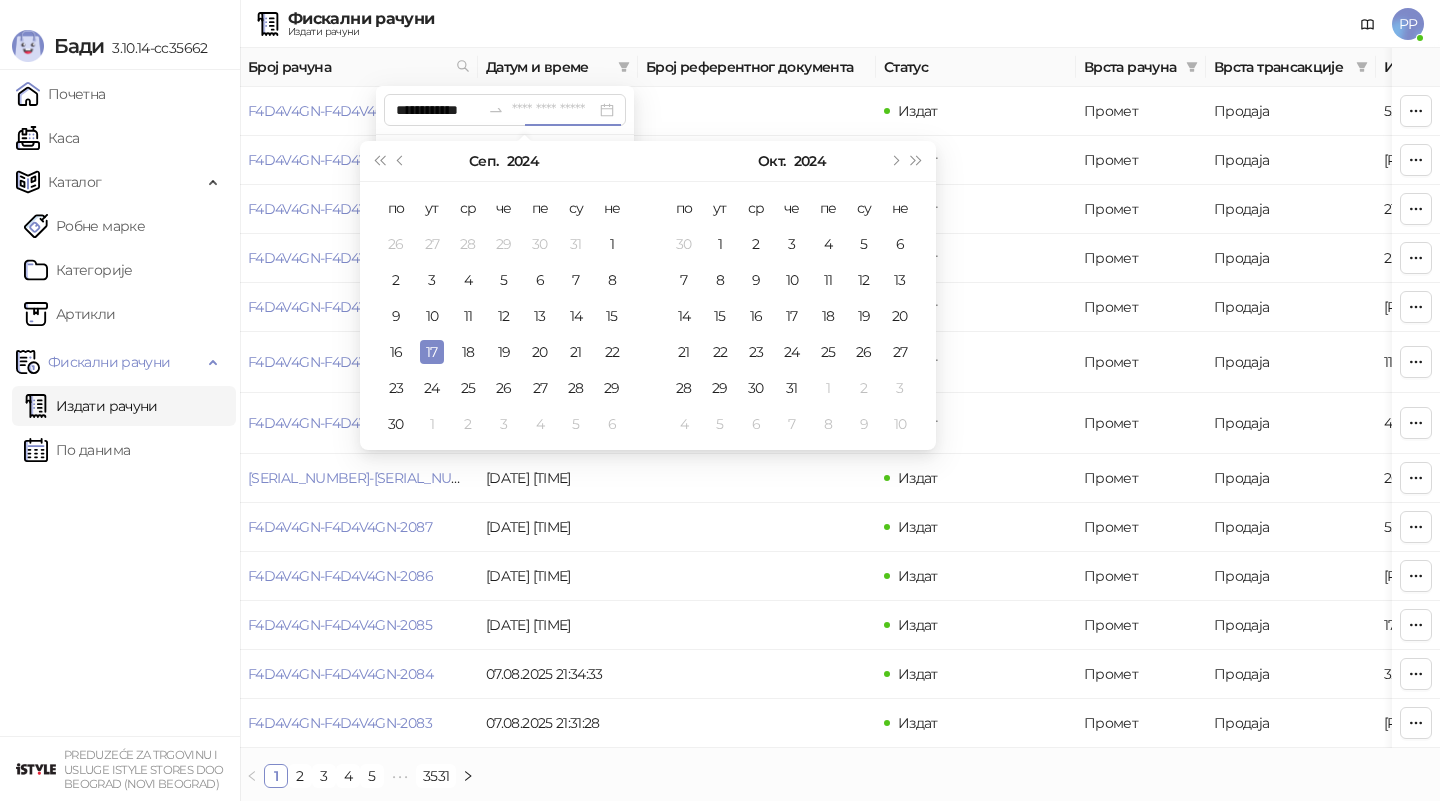 click on "17" at bounding box center [432, 352] 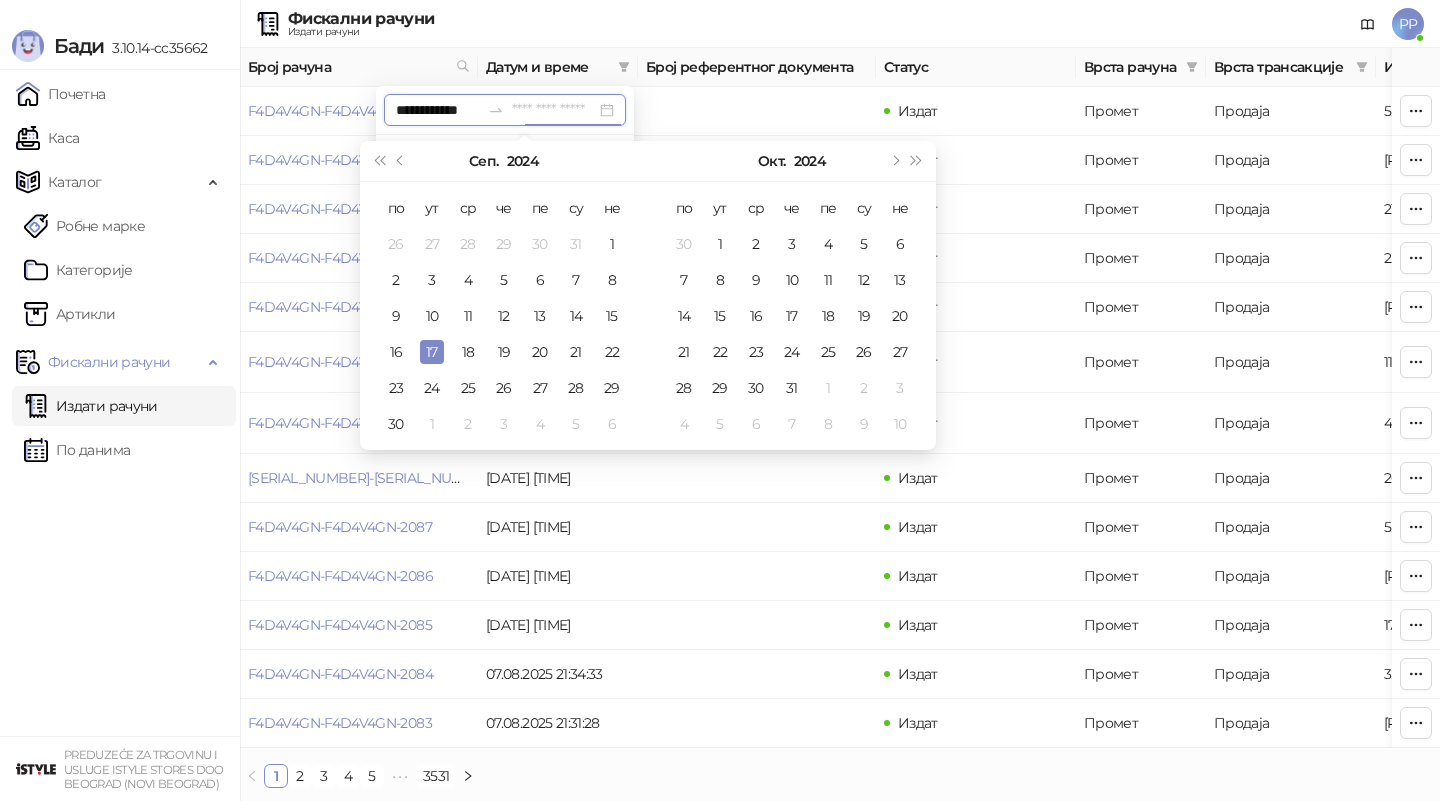 type on "**********" 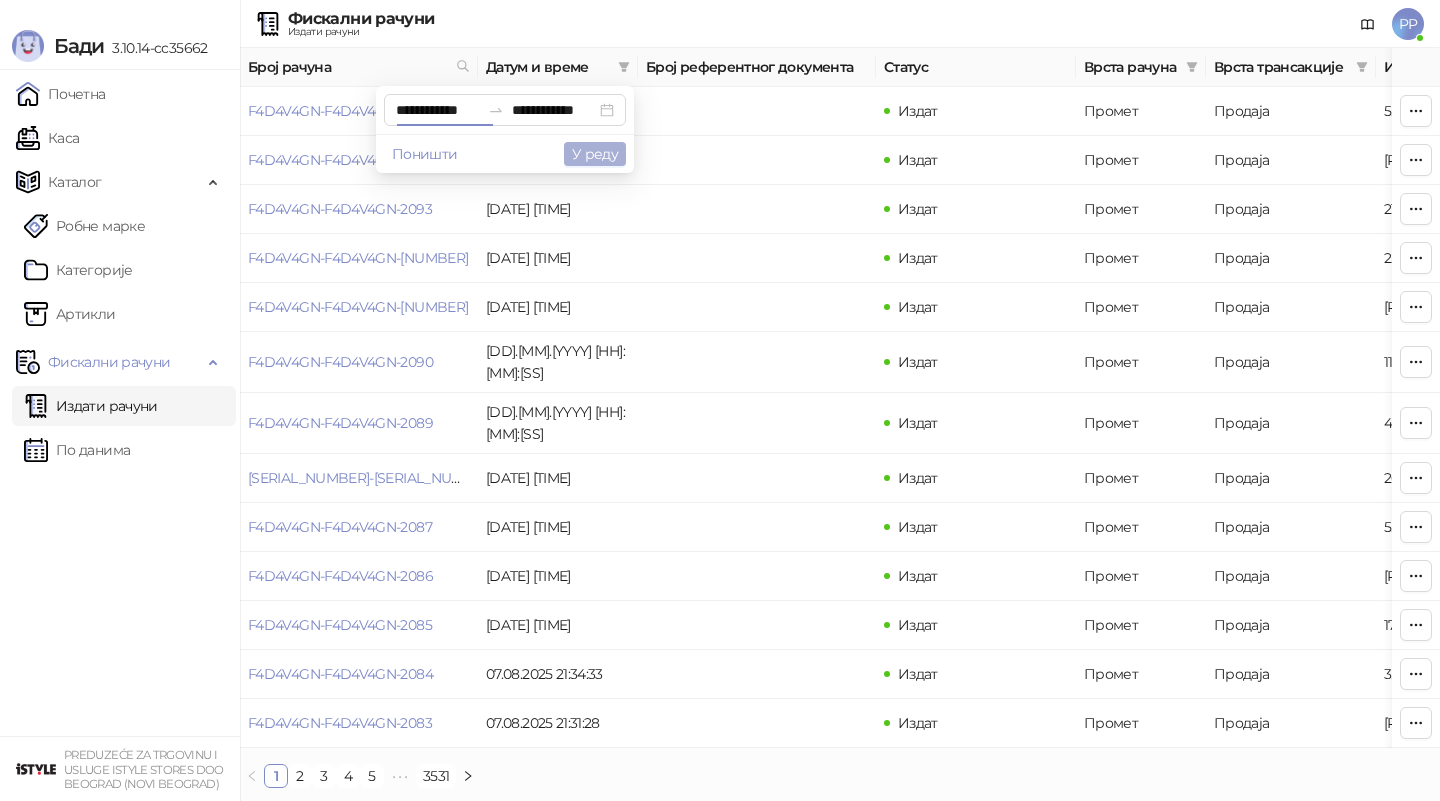click on "У реду" at bounding box center [595, 154] 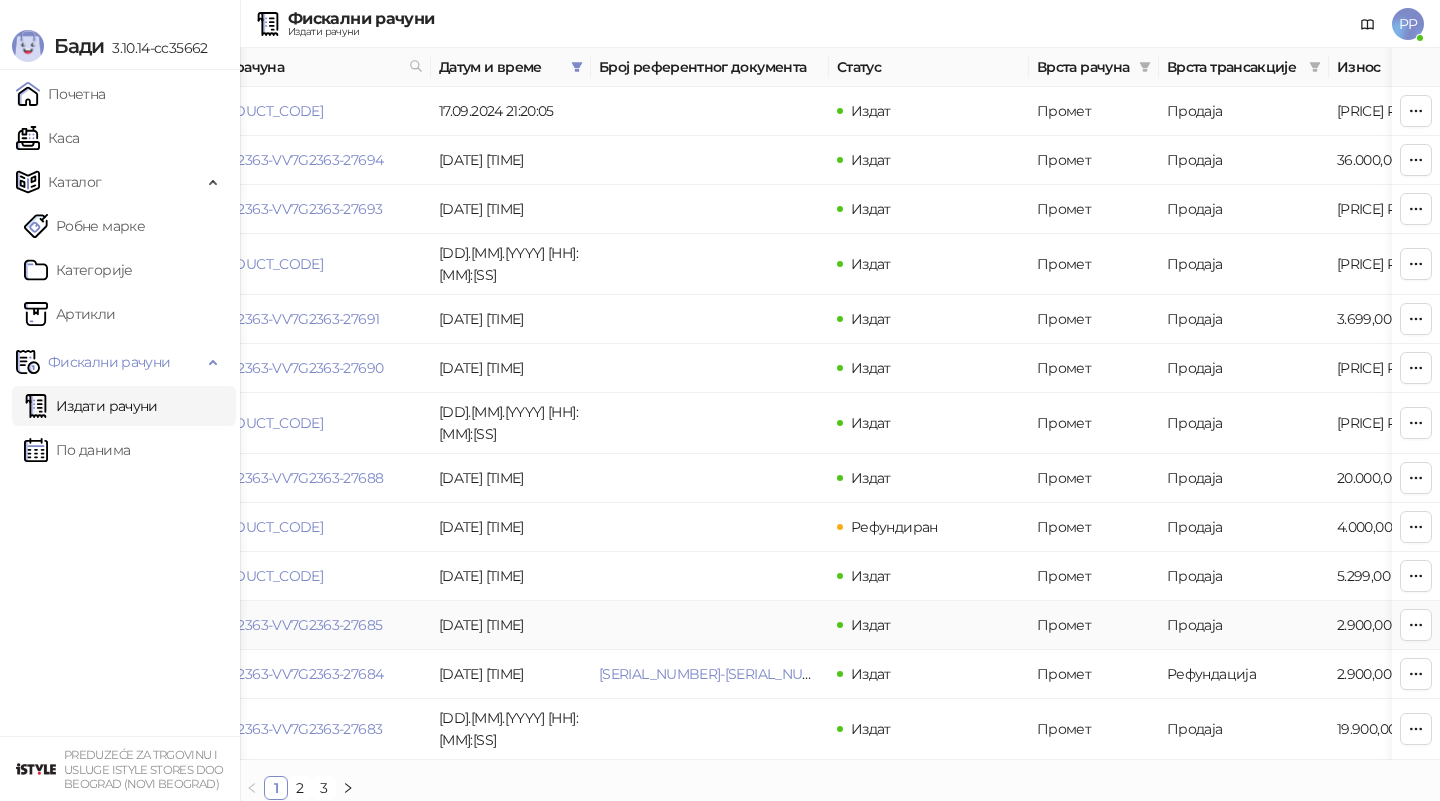 scroll, scrollTop: 0, scrollLeft: 0, axis: both 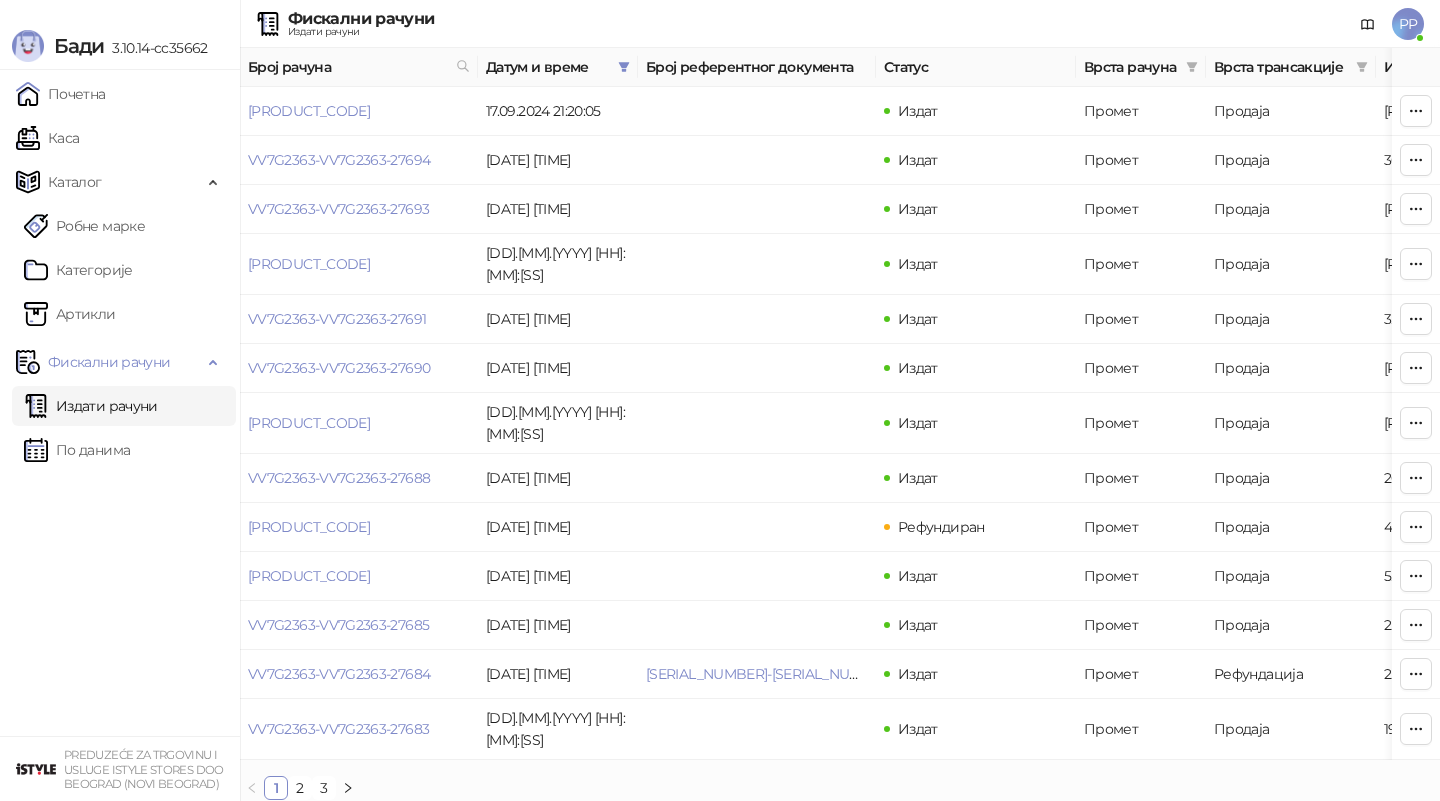 click on "3" at bounding box center (324, 788) 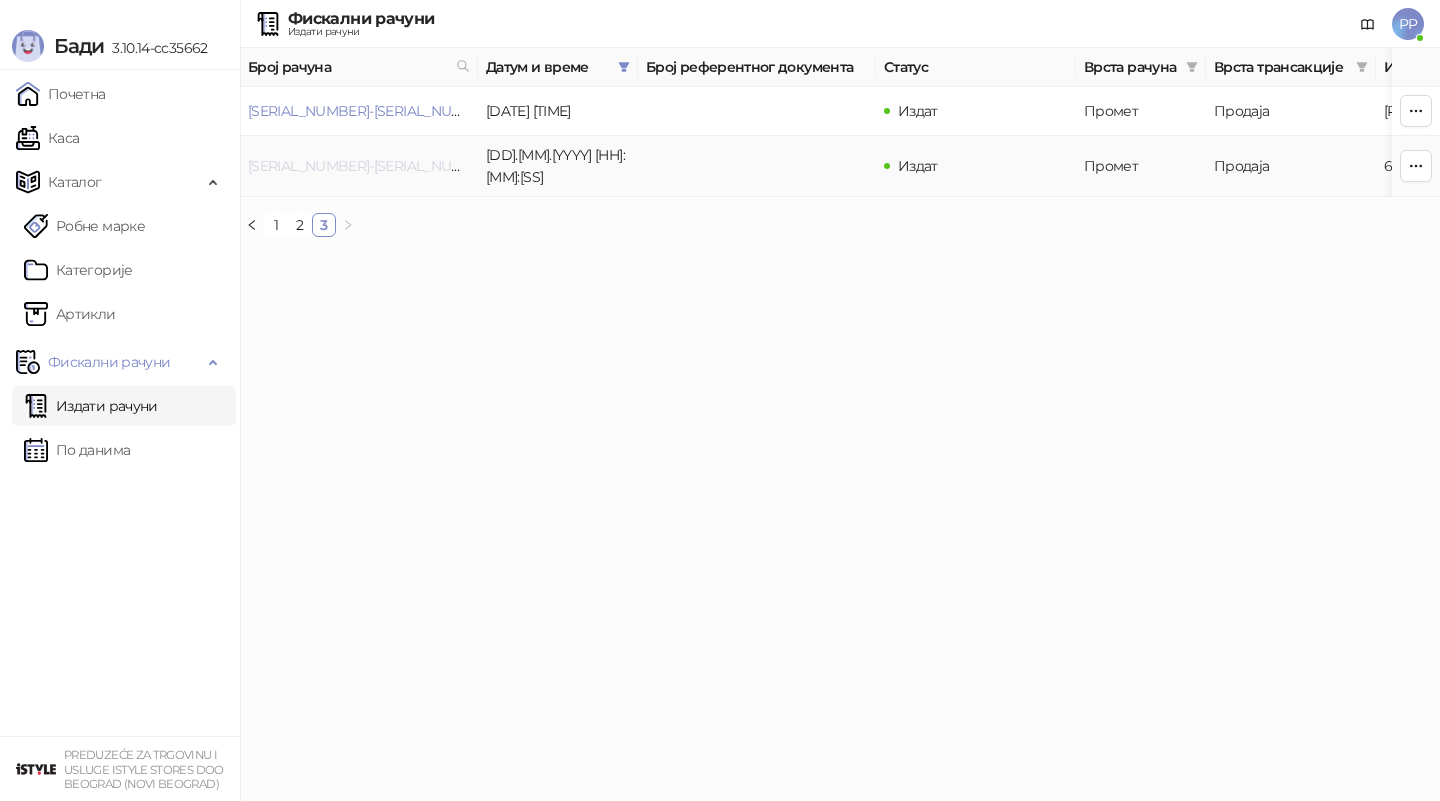click on "[SERIAL_NUMBER]-[SERIAL_NUMBER]-[NUMBER]" at bounding box center (407, 166) 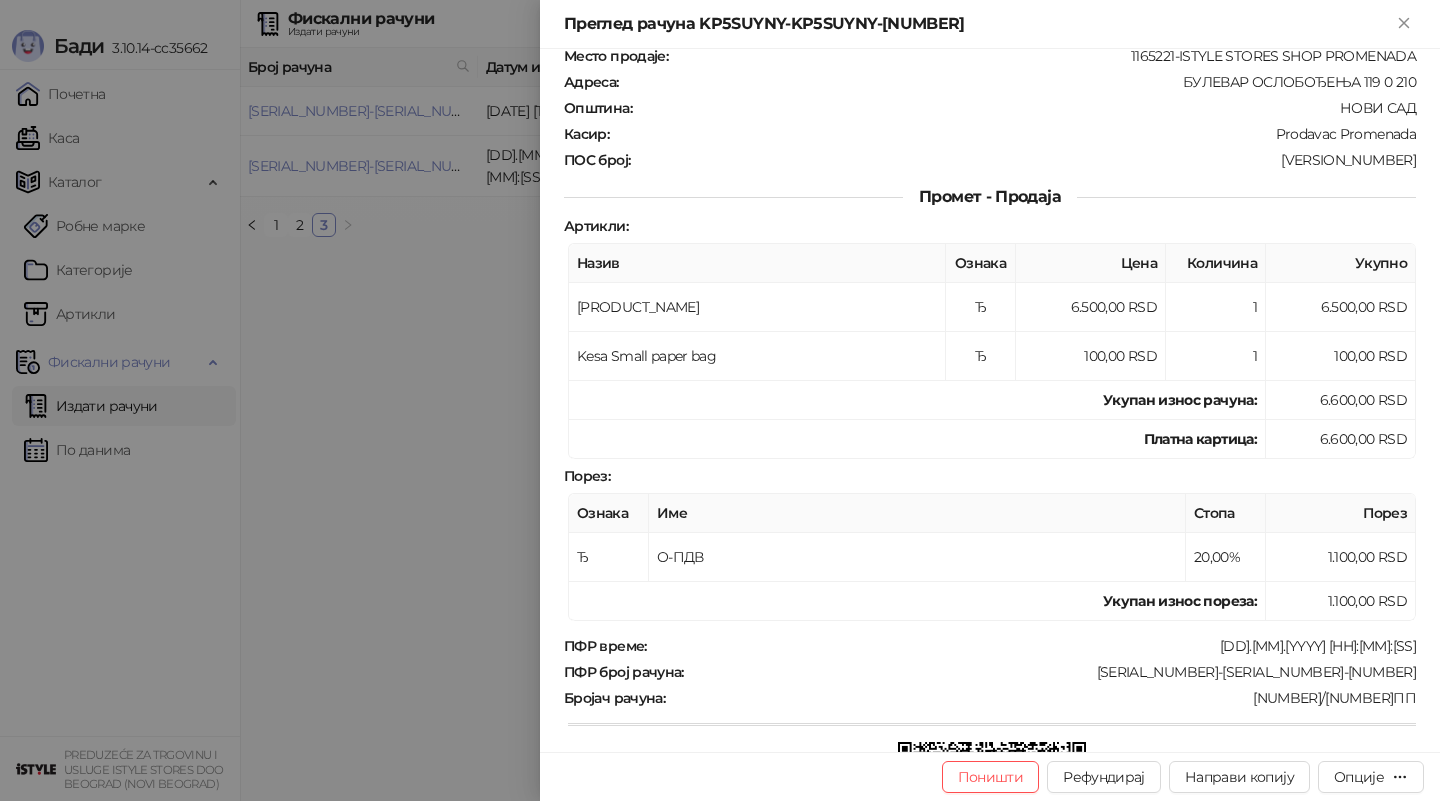 scroll, scrollTop: 111, scrollLeft: 0, axis: vertical 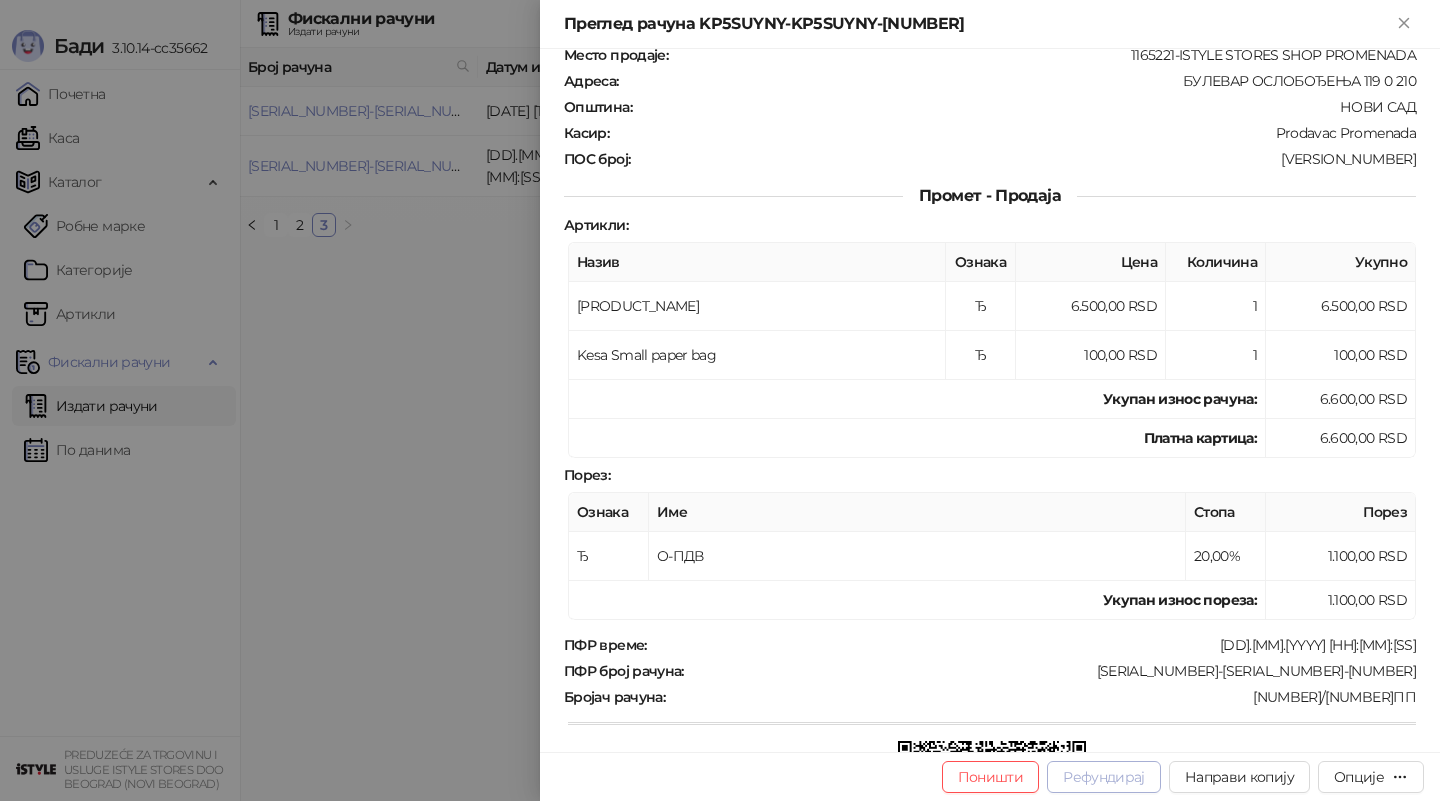 click on "Рефундирај" at bounding box center (1104, 777) 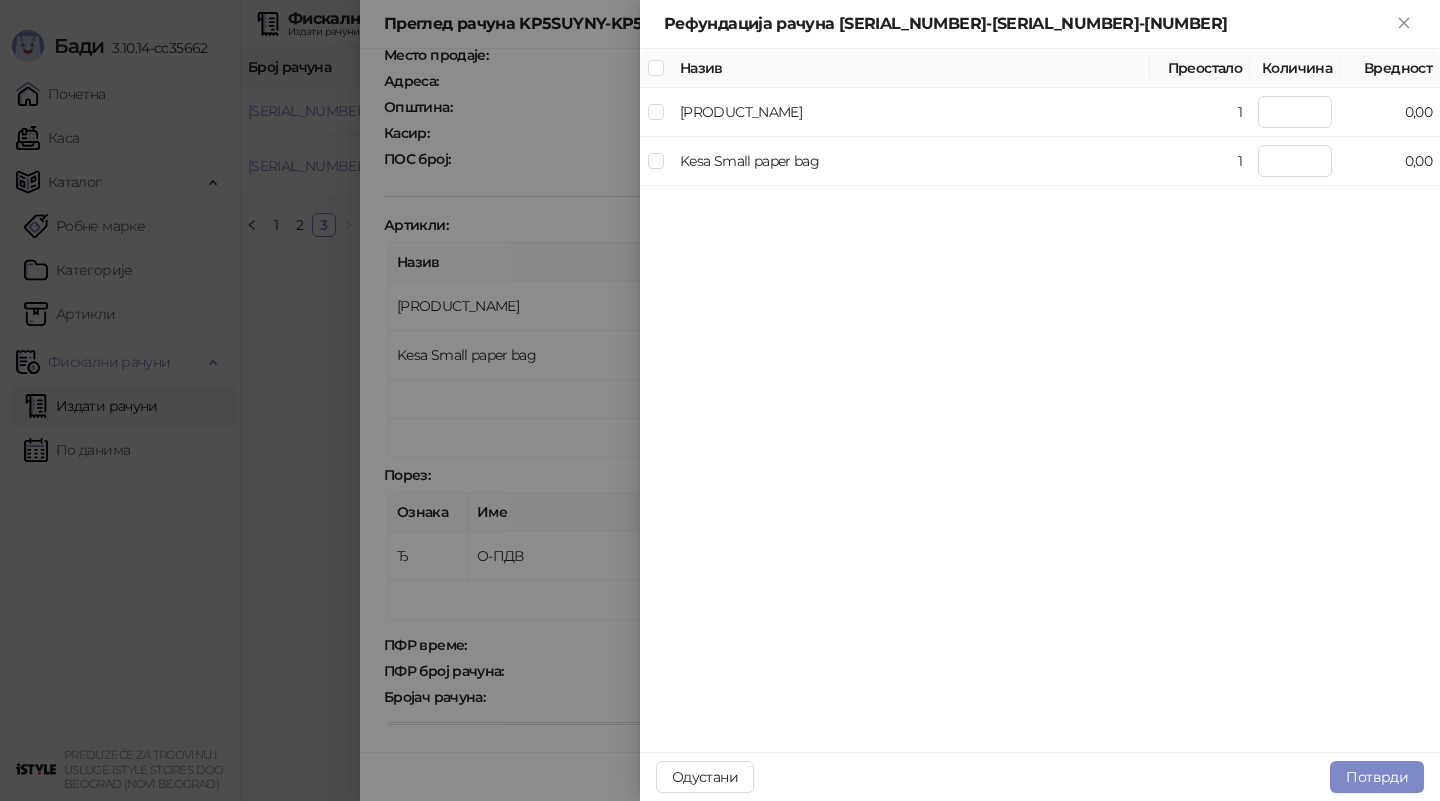 type on "*" 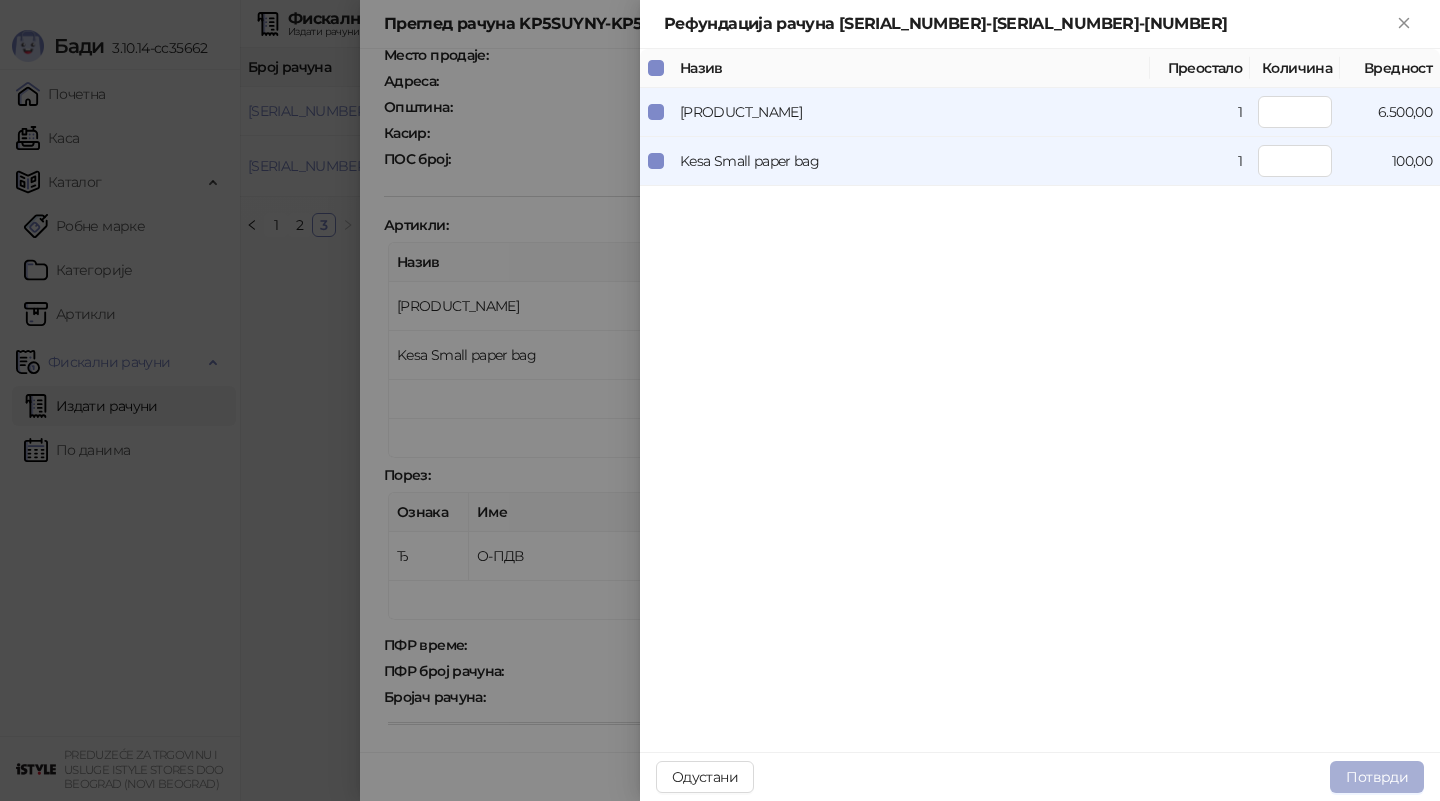 click on "Потврди" at bounding box center [1377, 777] 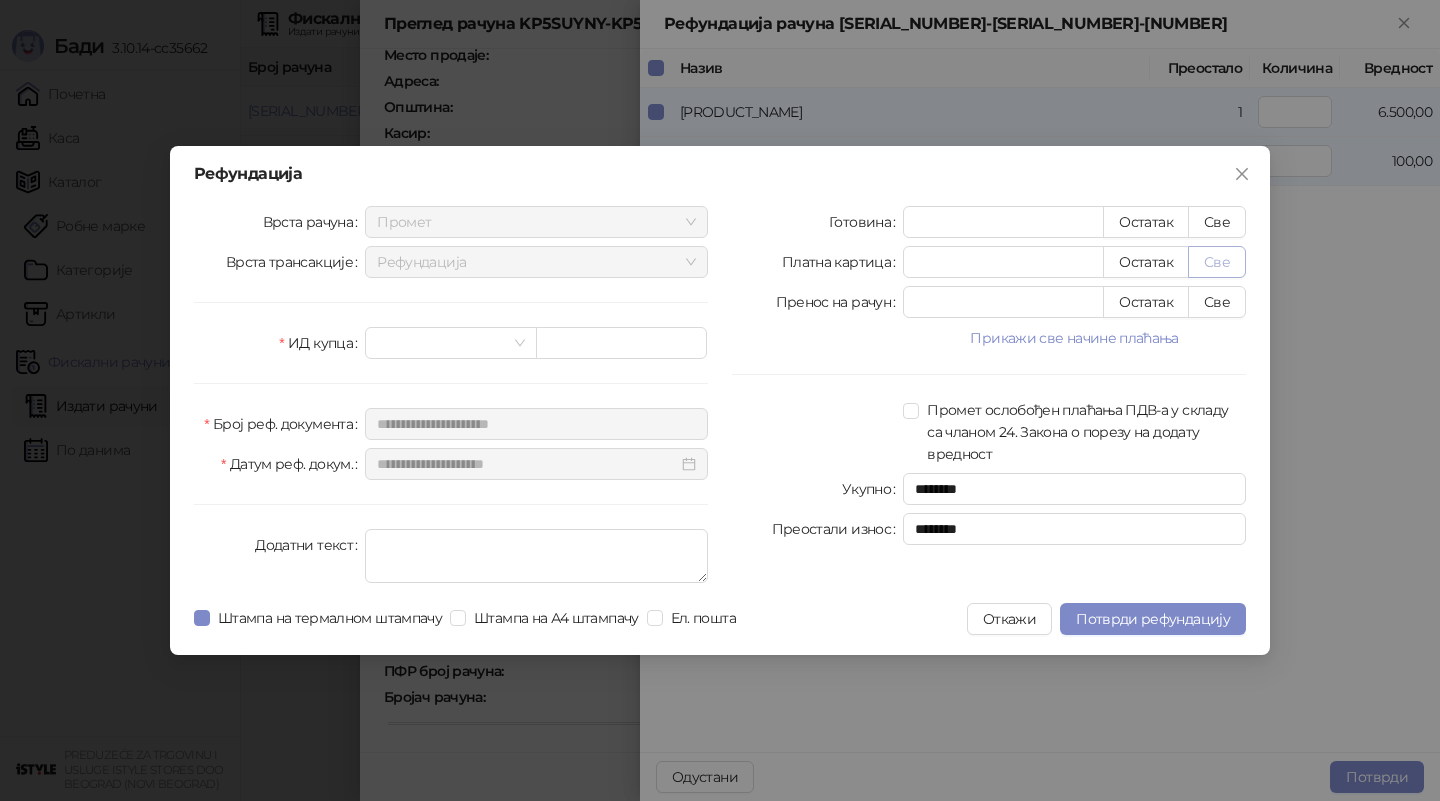 click on "Све" at bounding box center (1217, 262) 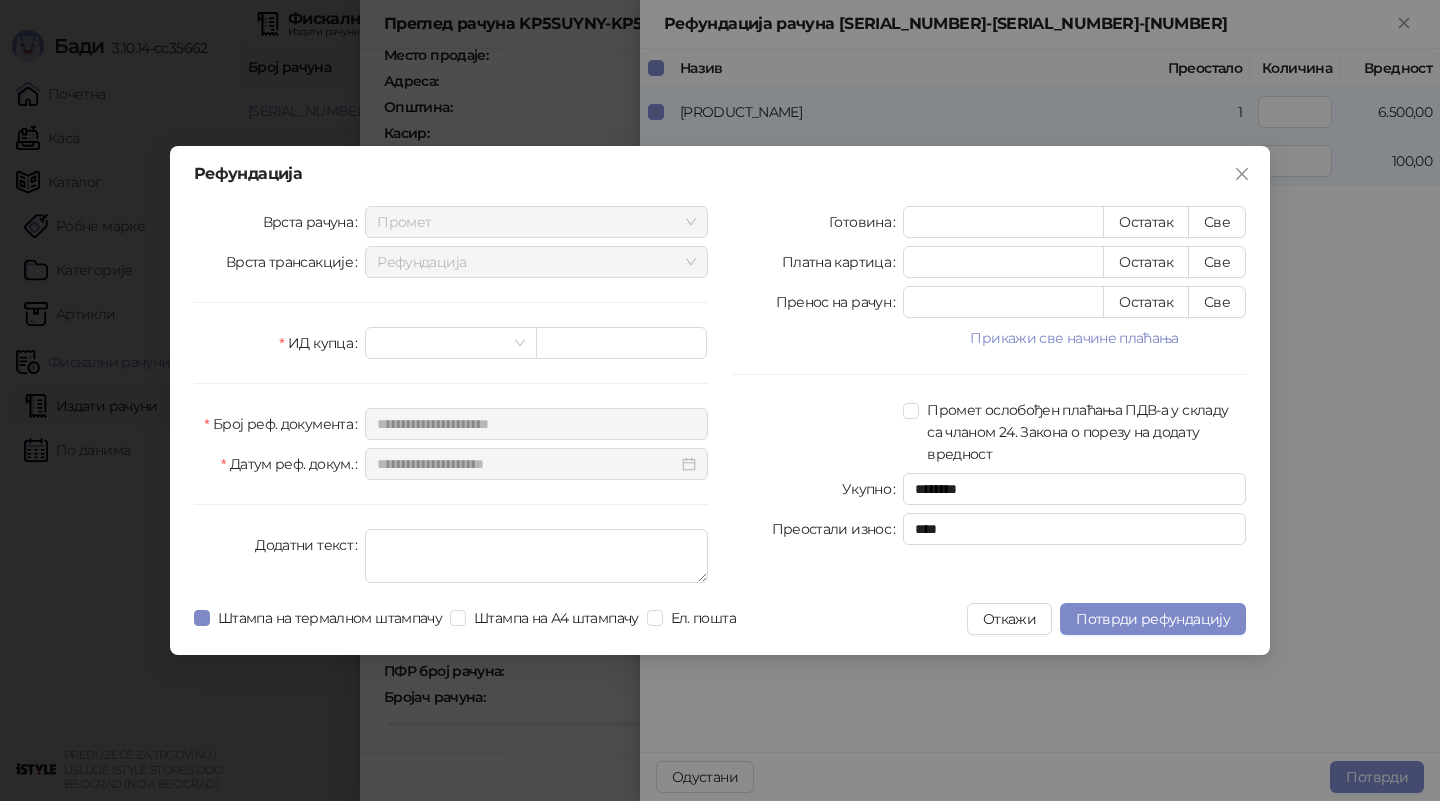 click on "**********" at bounding box center (451, 398) 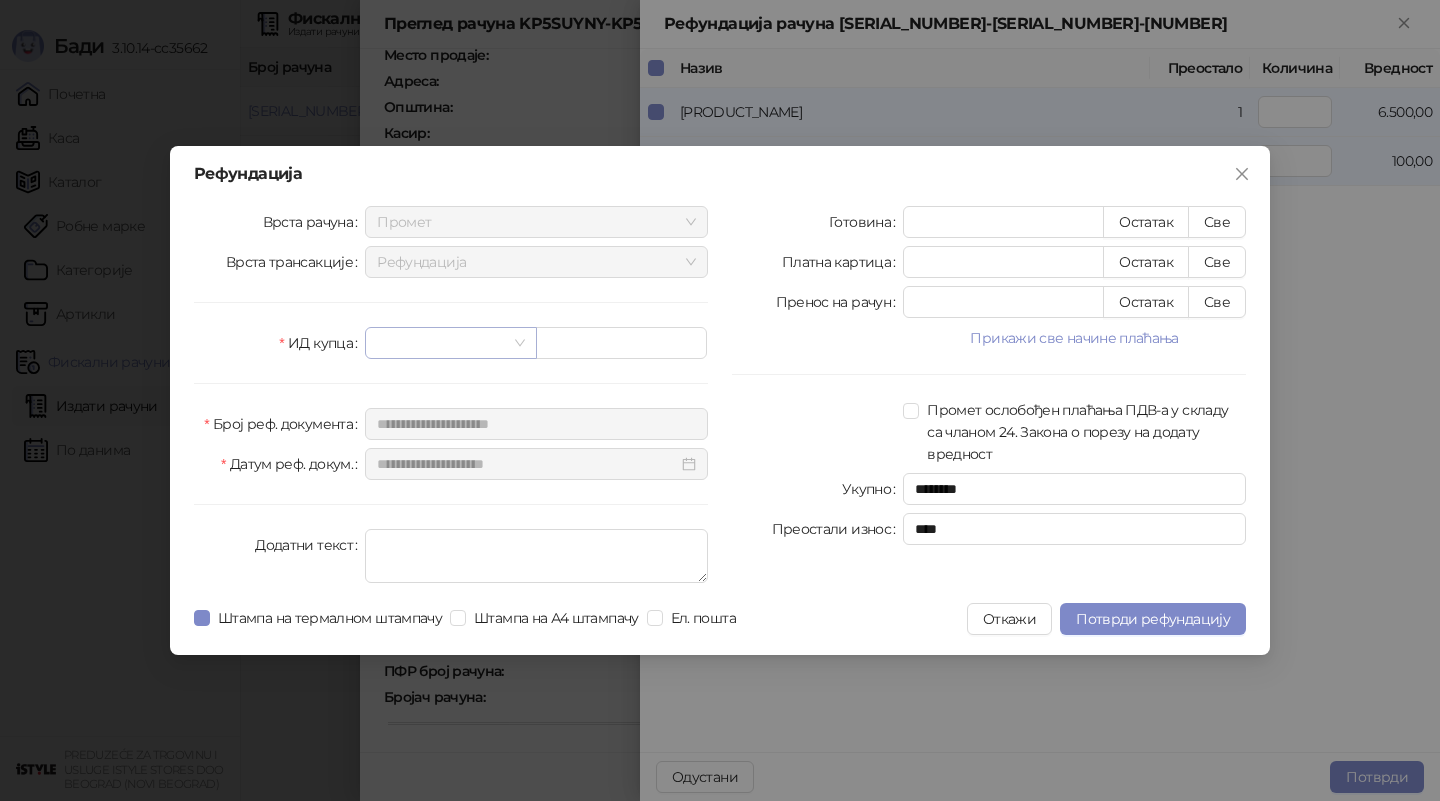 click at bounding box center [441, 343] 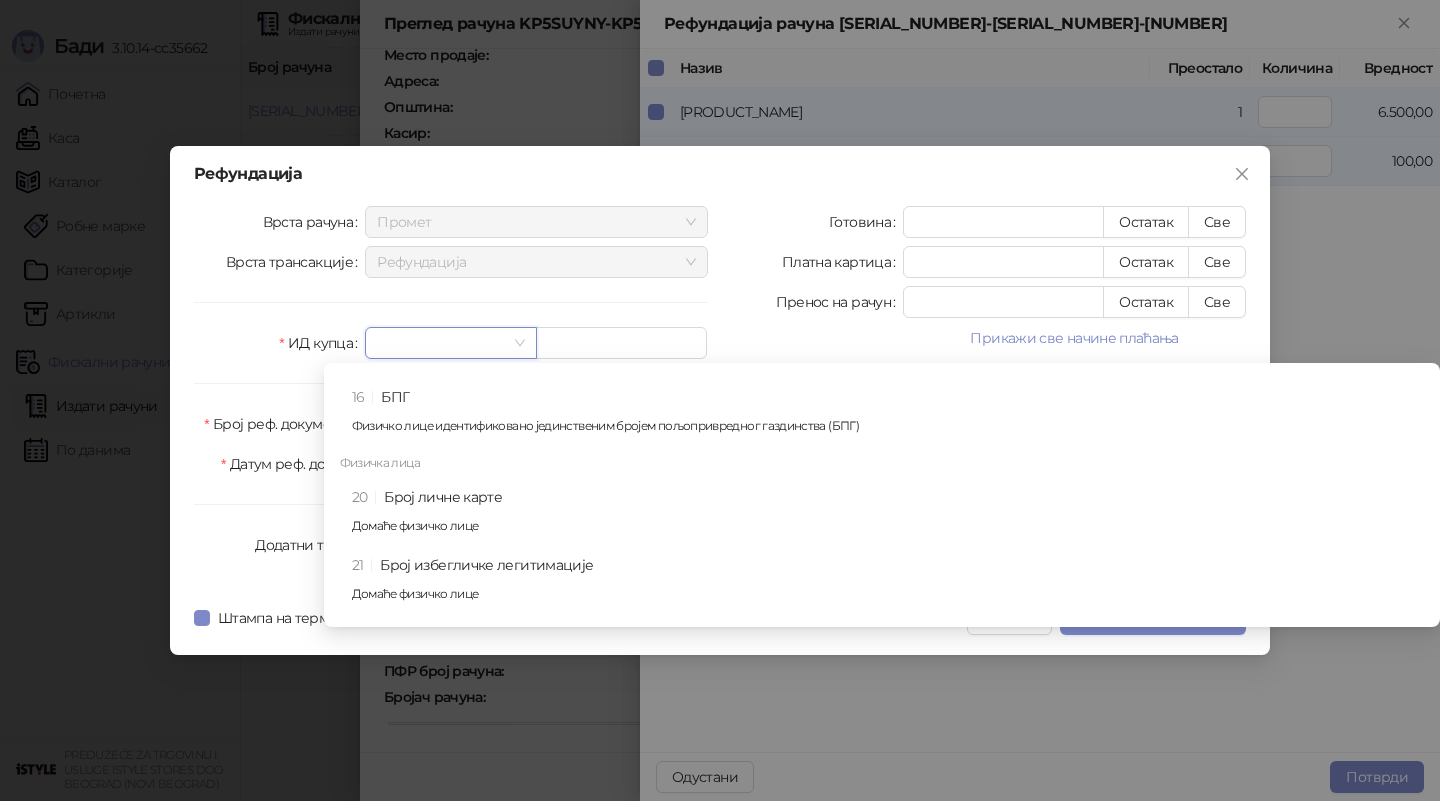 scroll, scrollTop: 441, scrollLeft: 0, axis: vertical 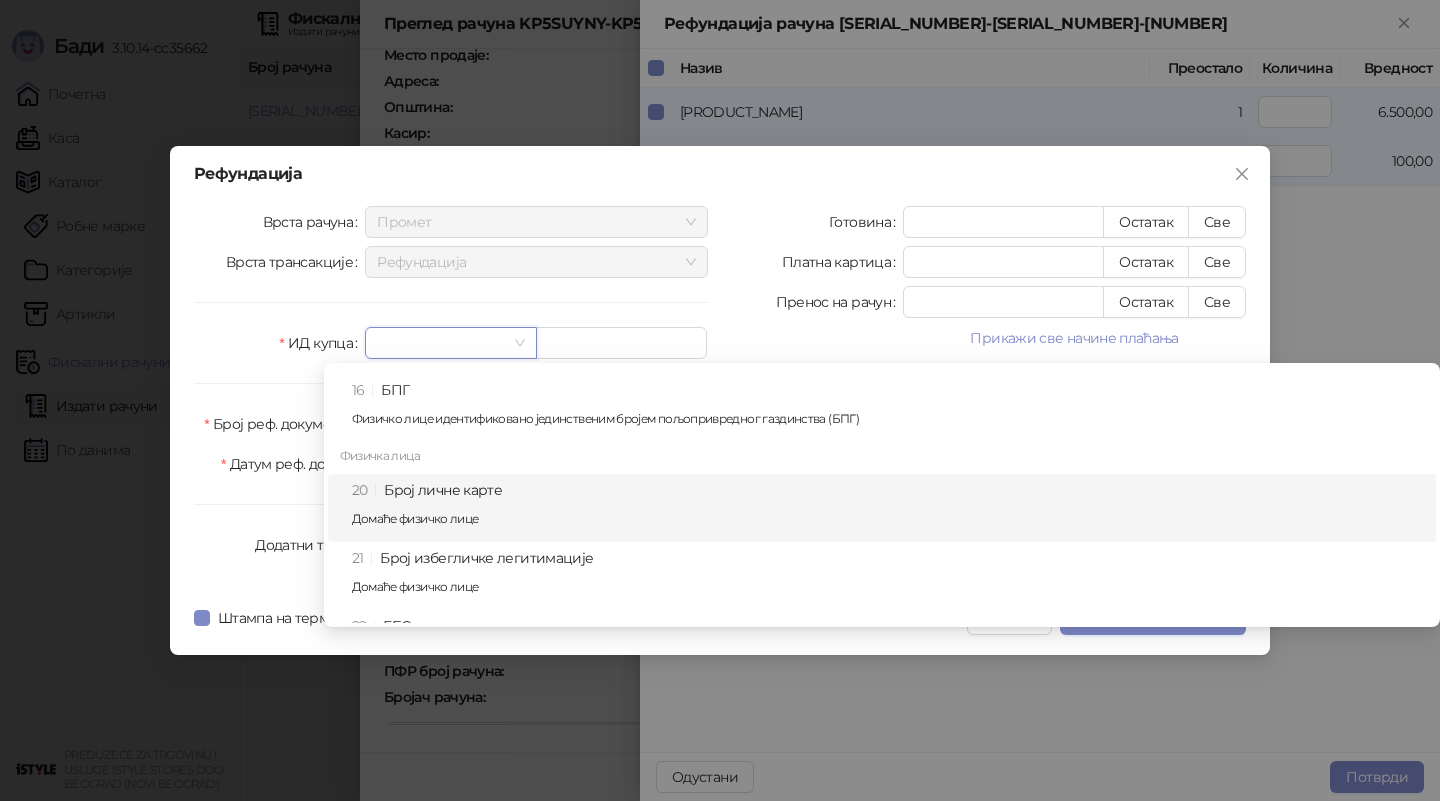 click on "[NUMBER] [DOCUMENT_TYPE] [NATIONALITY] [PERSON_TYPE]" at bounding box center [888, 508] 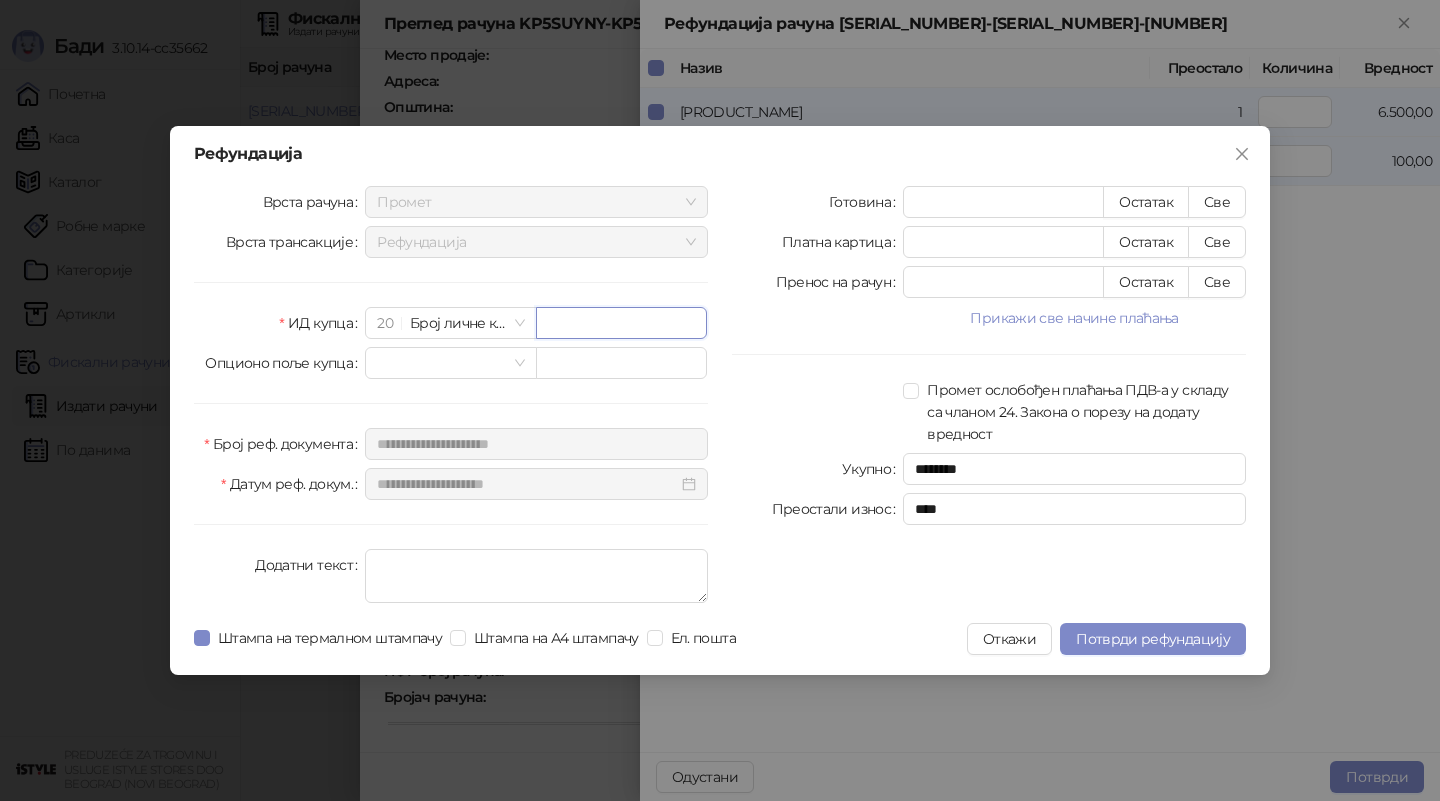 click at bounding box center (621, 323) 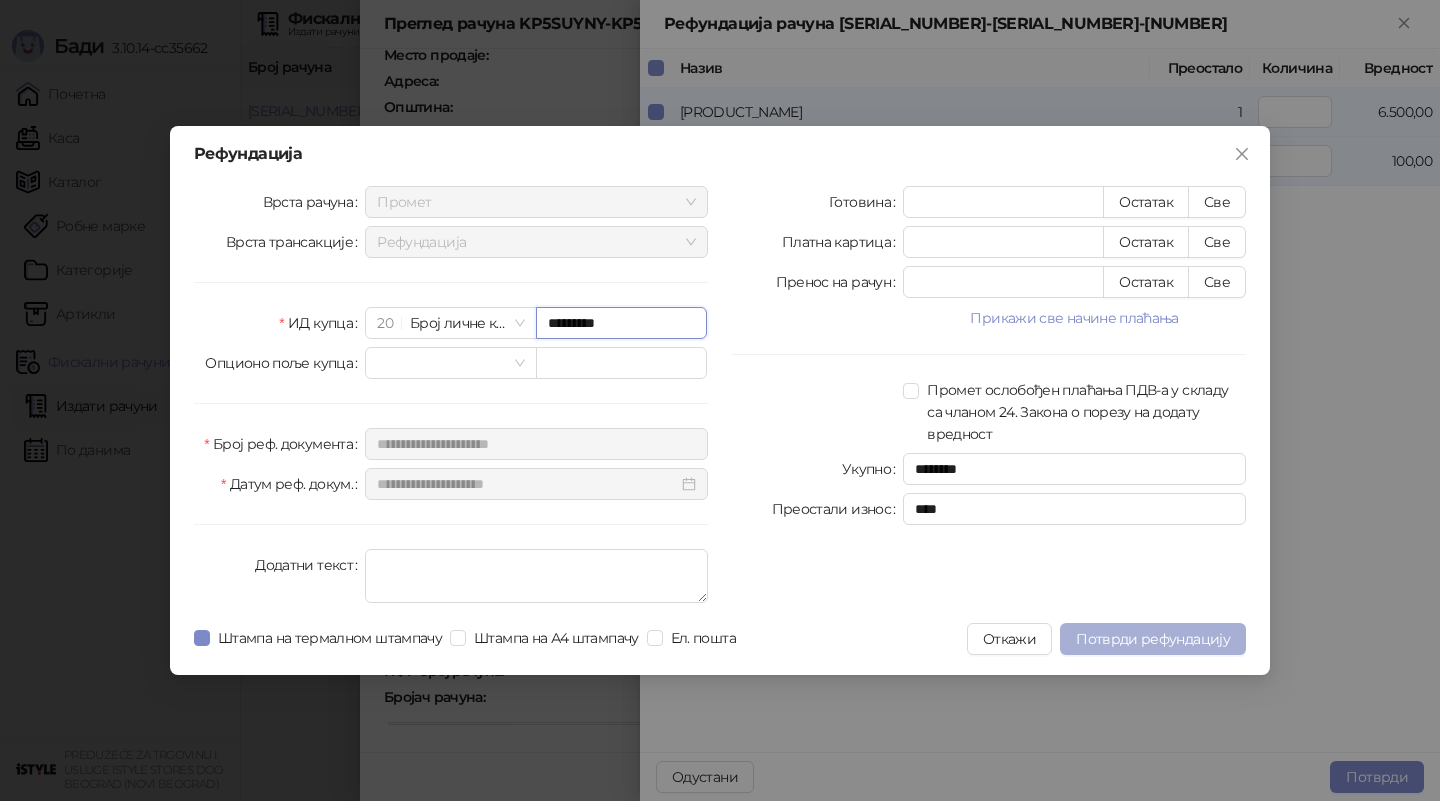 type on "*********" 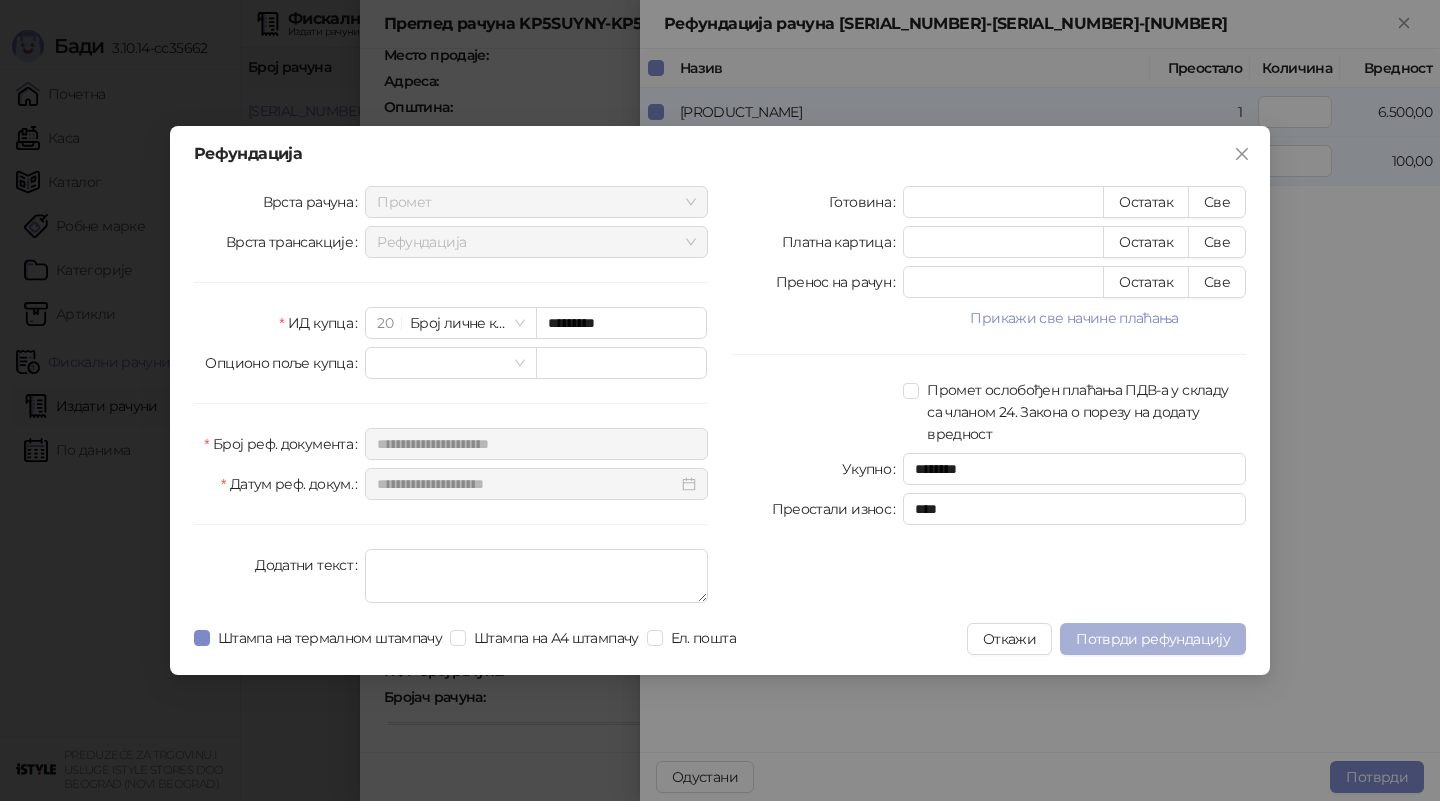 click on "Потврди рефундацију" at bounding box center (1153, 639) 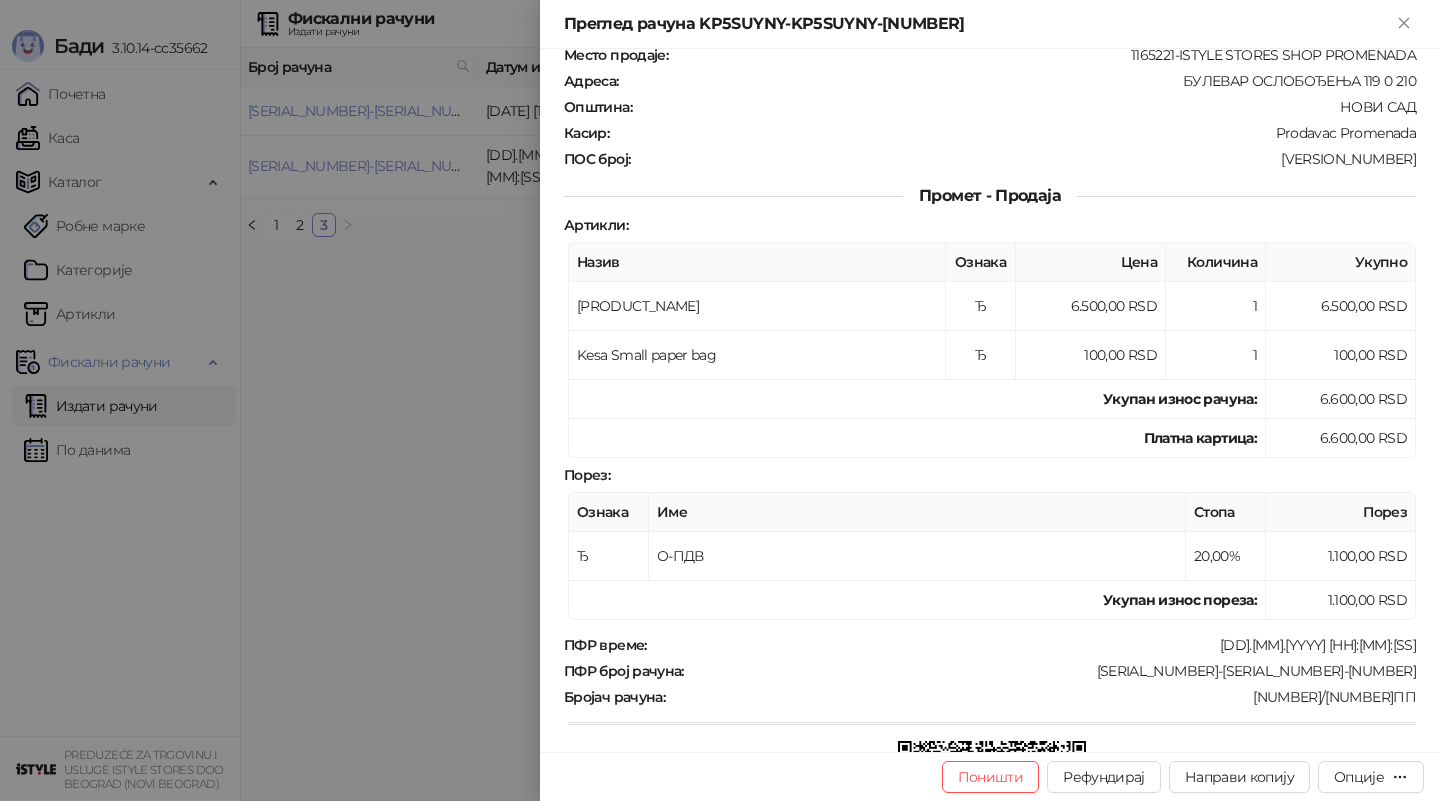 click at bounding box center (720, 400) 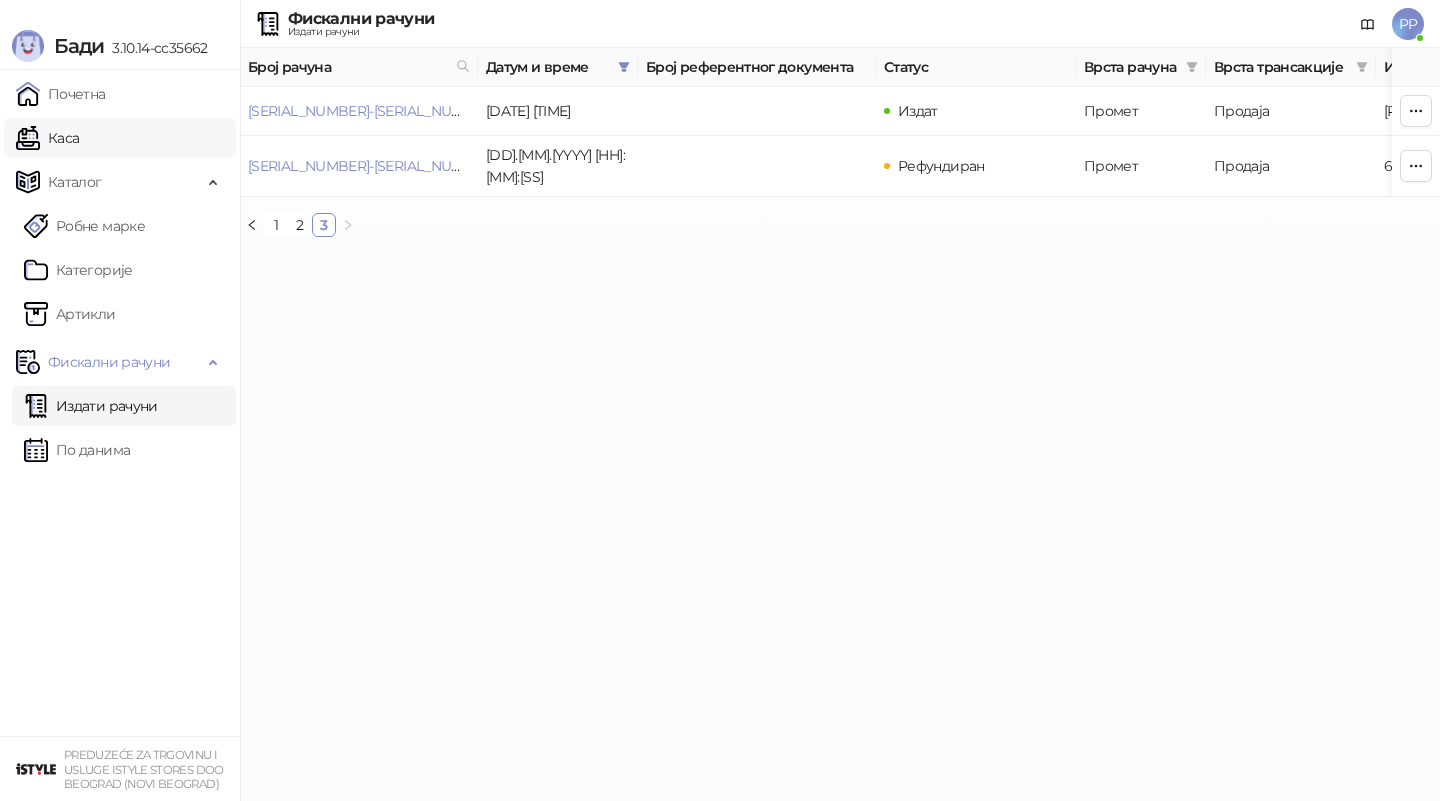 click on "Каса" at bounding box center [47, 138] 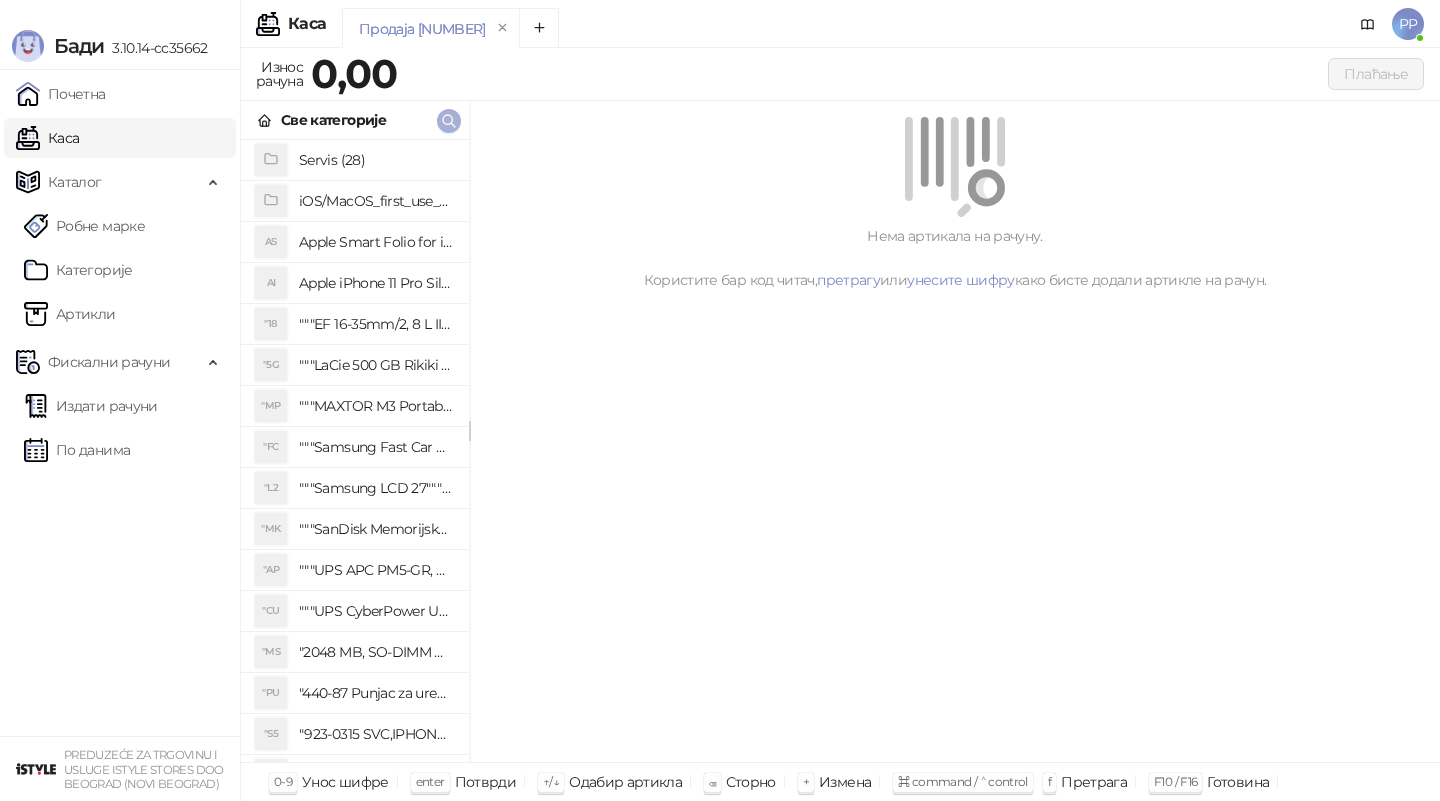click 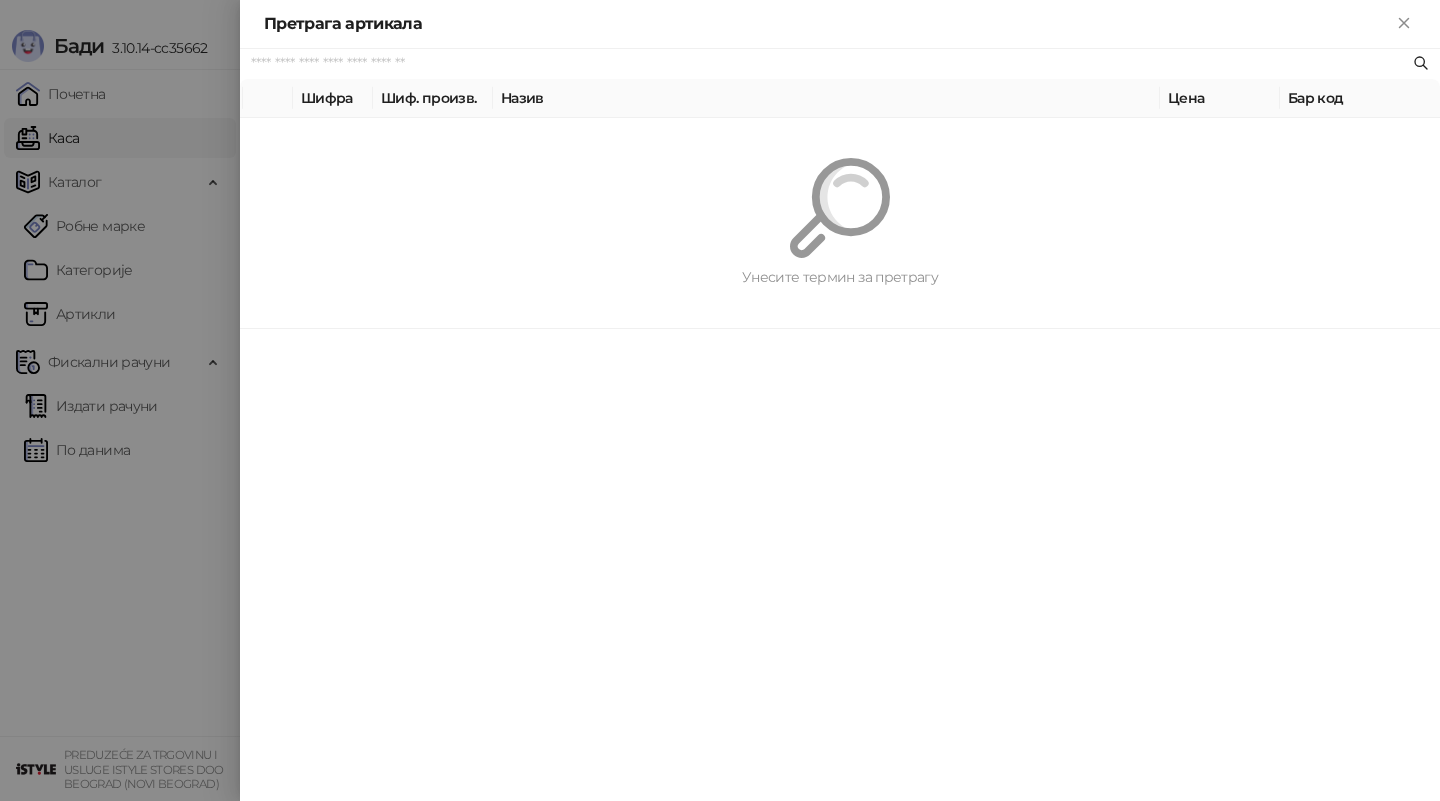 paste on "**********" 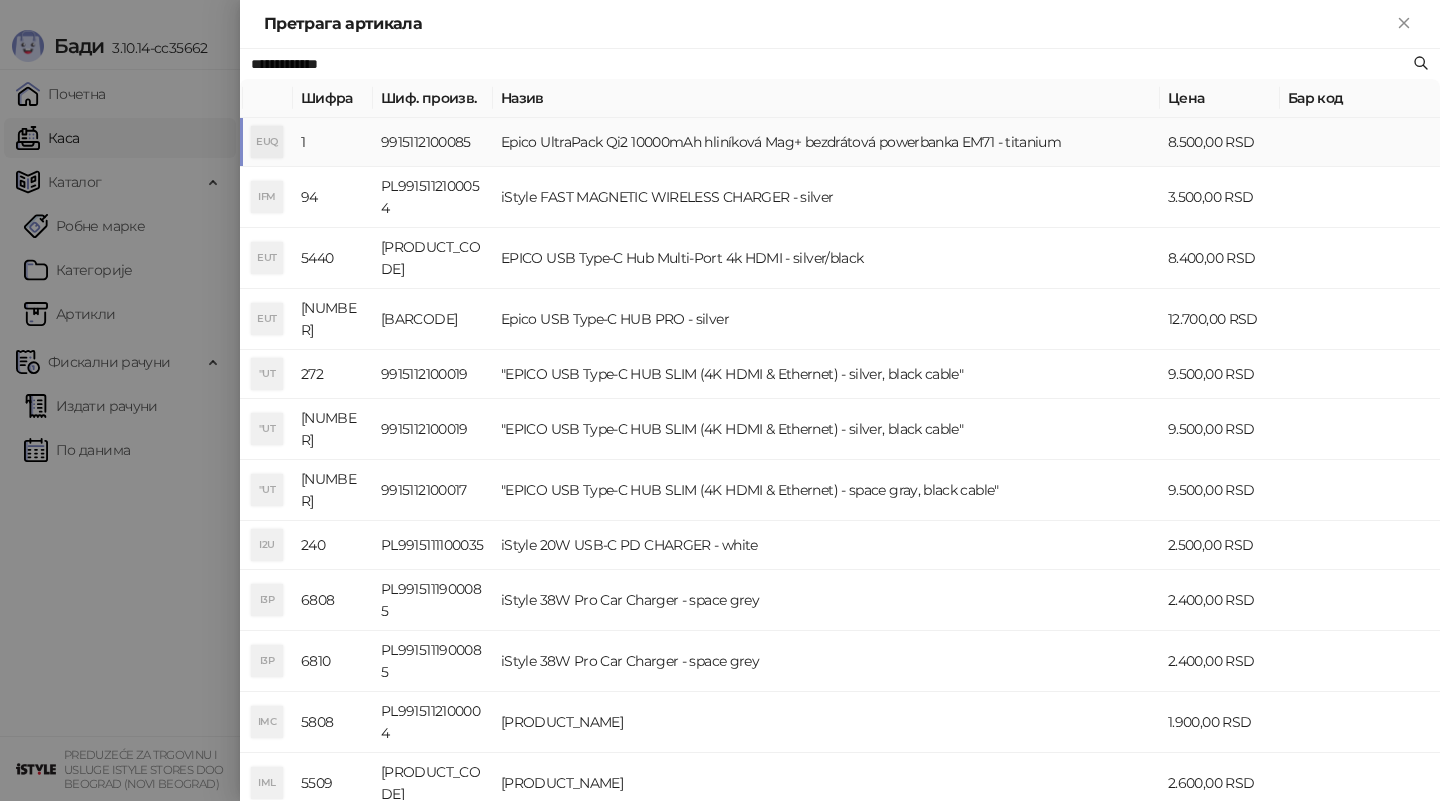 type on "**********" 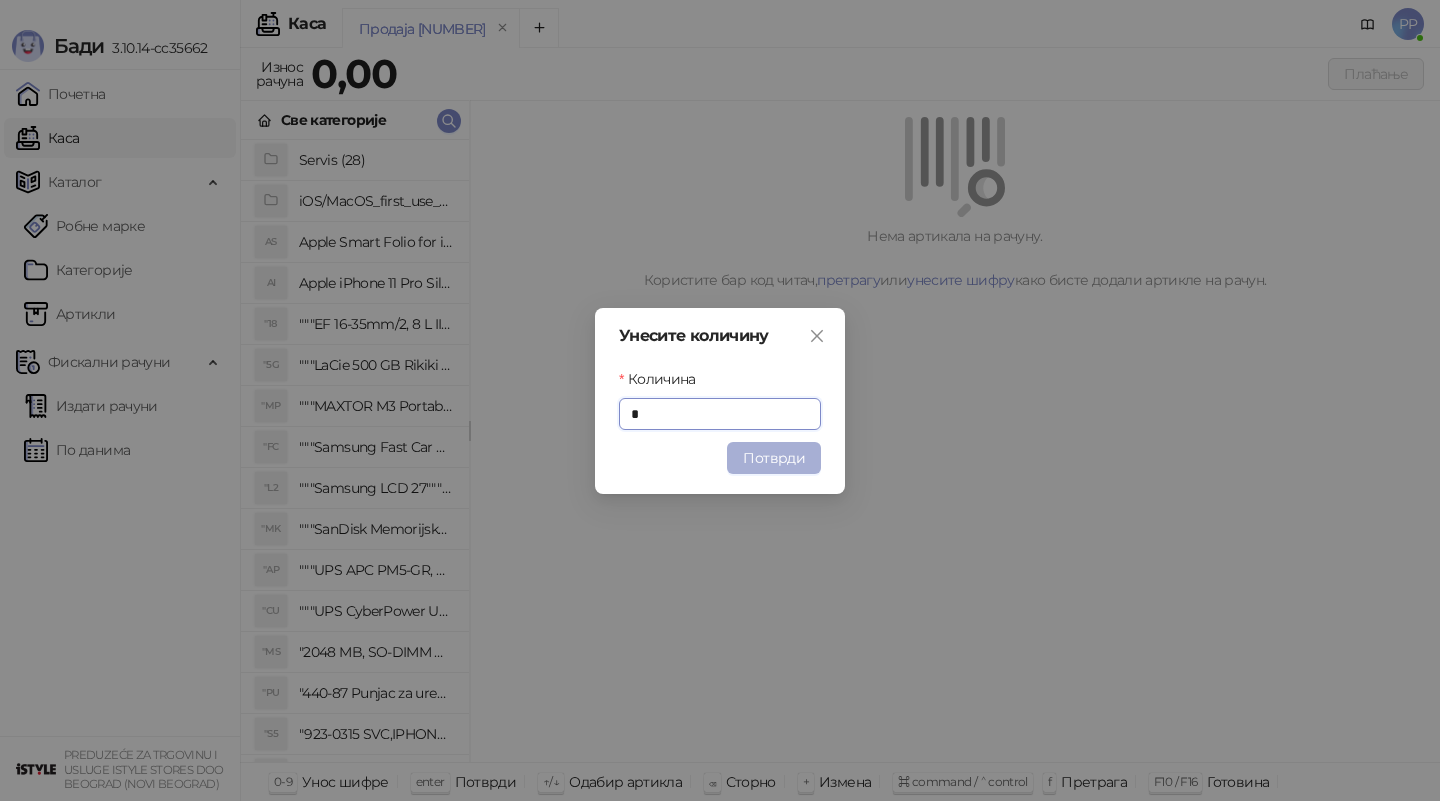 click on "Потврди" at bounding box center [774, 458] 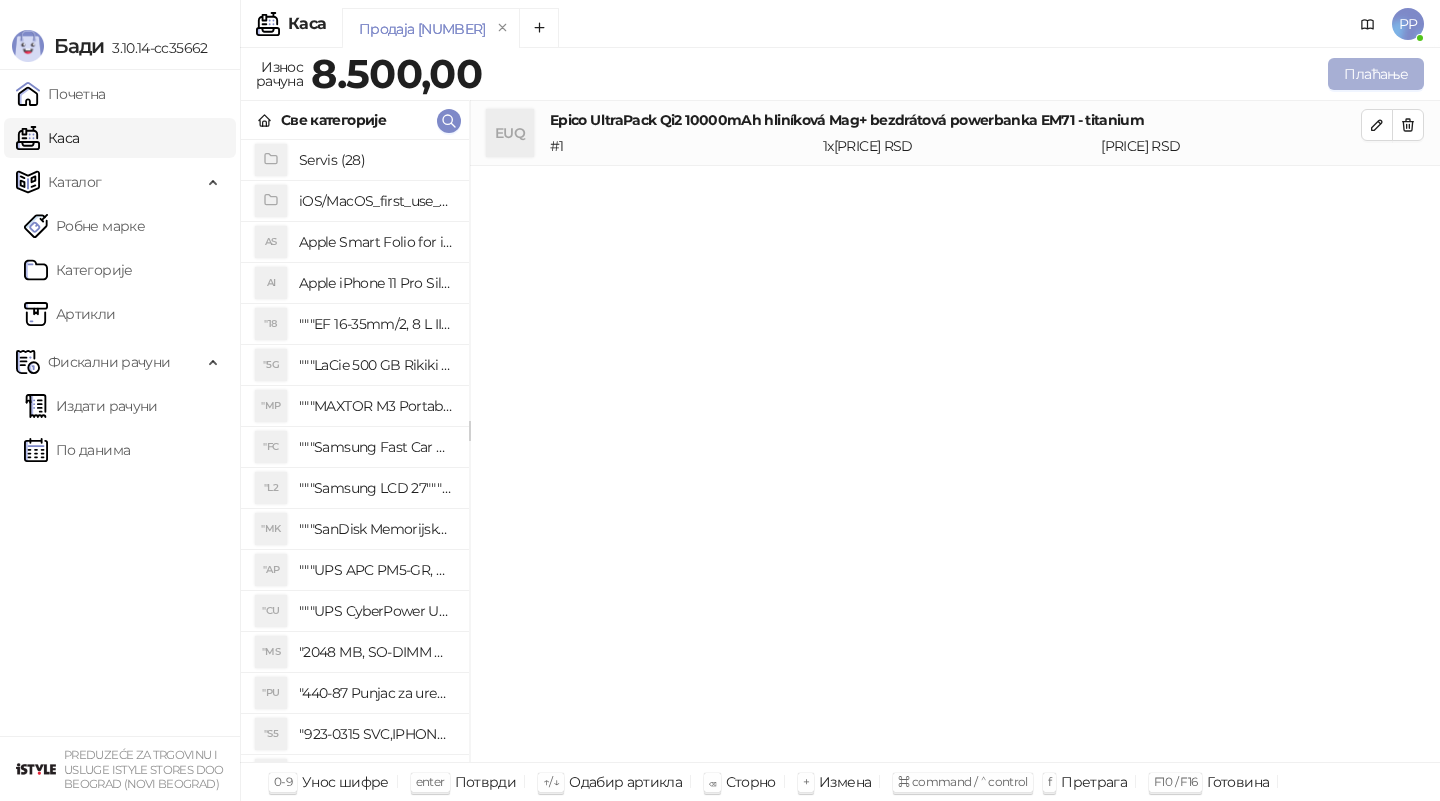 click on "Плаћање" at bounding box center [1376, 74] 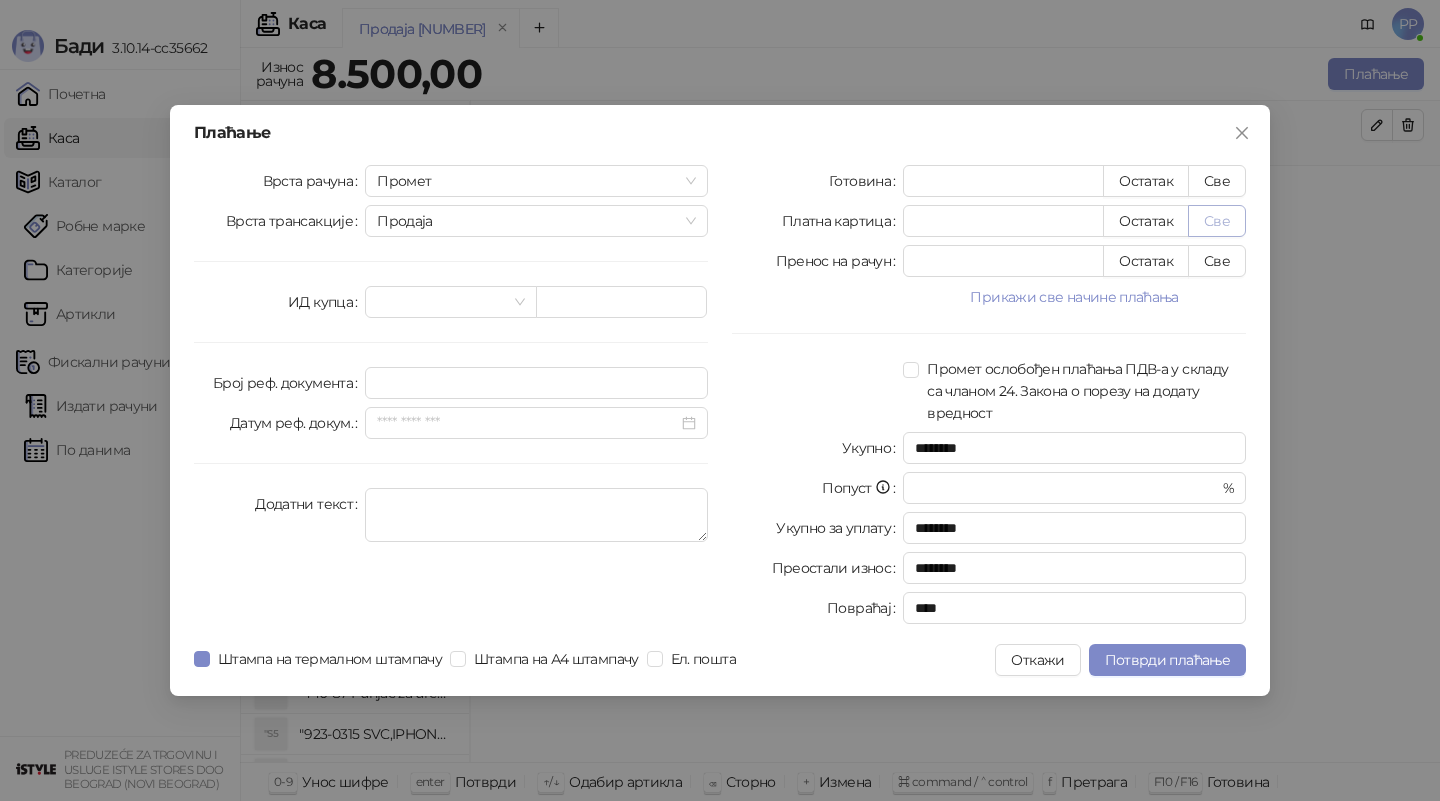 click on "Све" at bounding box center [1217, 221] 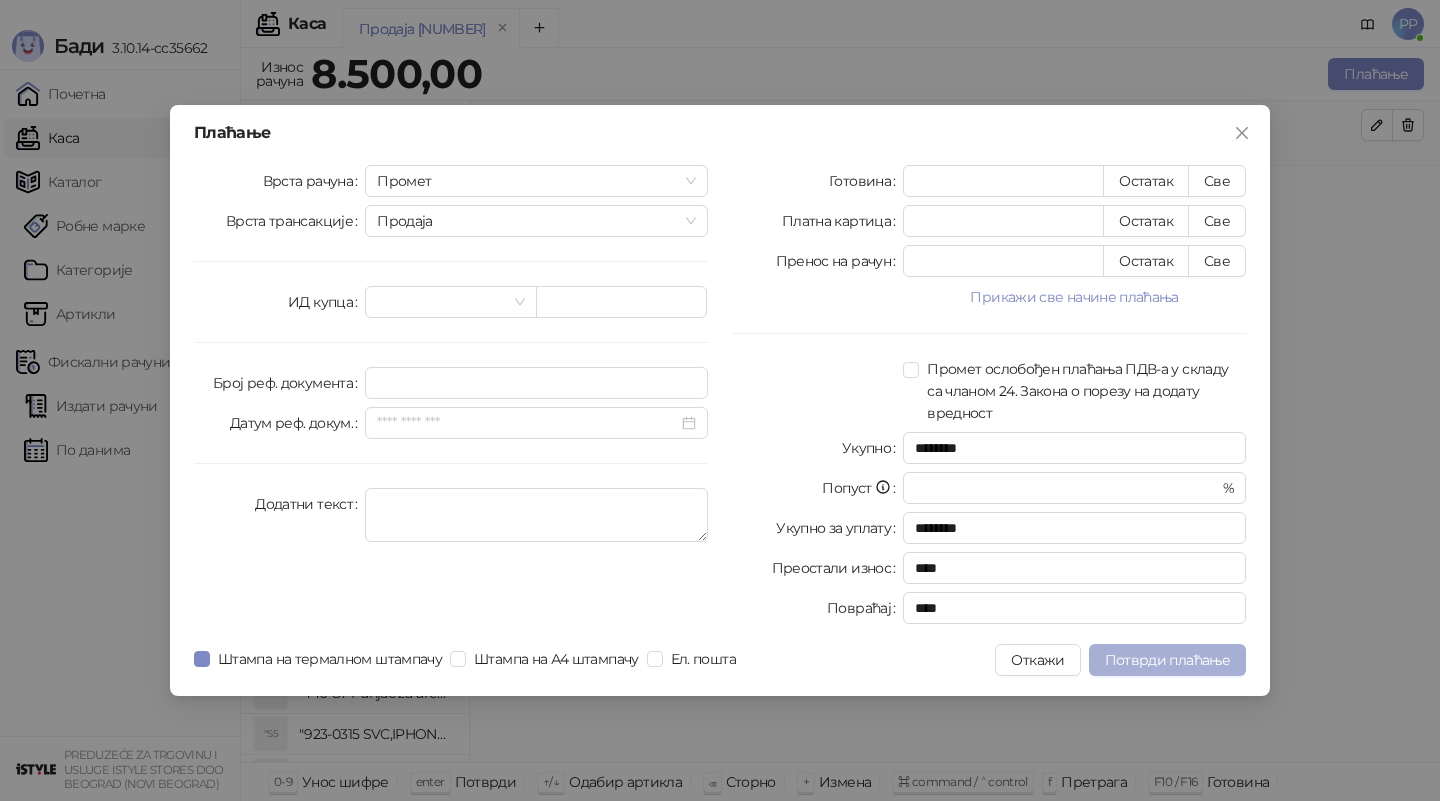 click on "Потврди плаћање" at bounding box center (1167, 660) 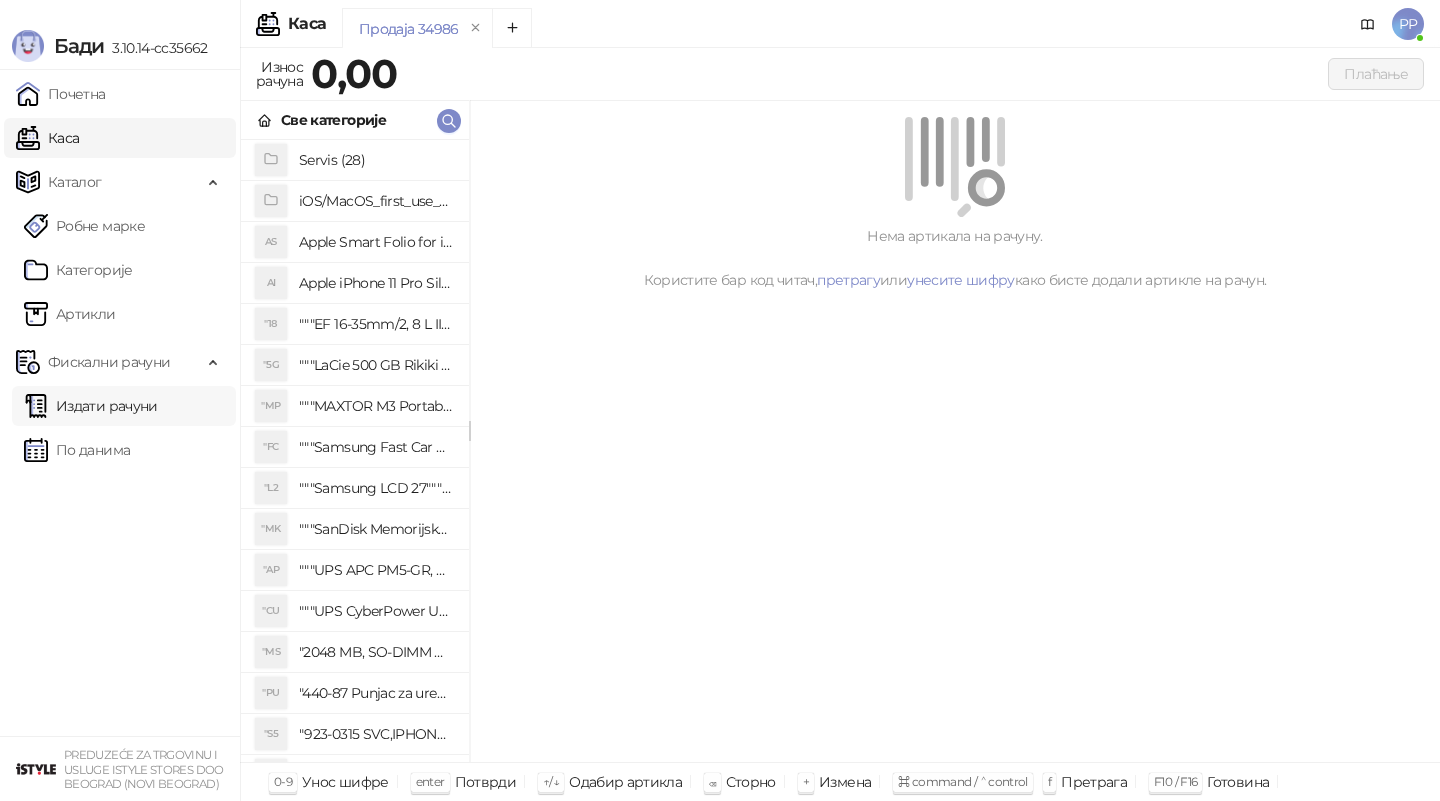 click on "Издати рачуни" at bounding box center [91, 406] 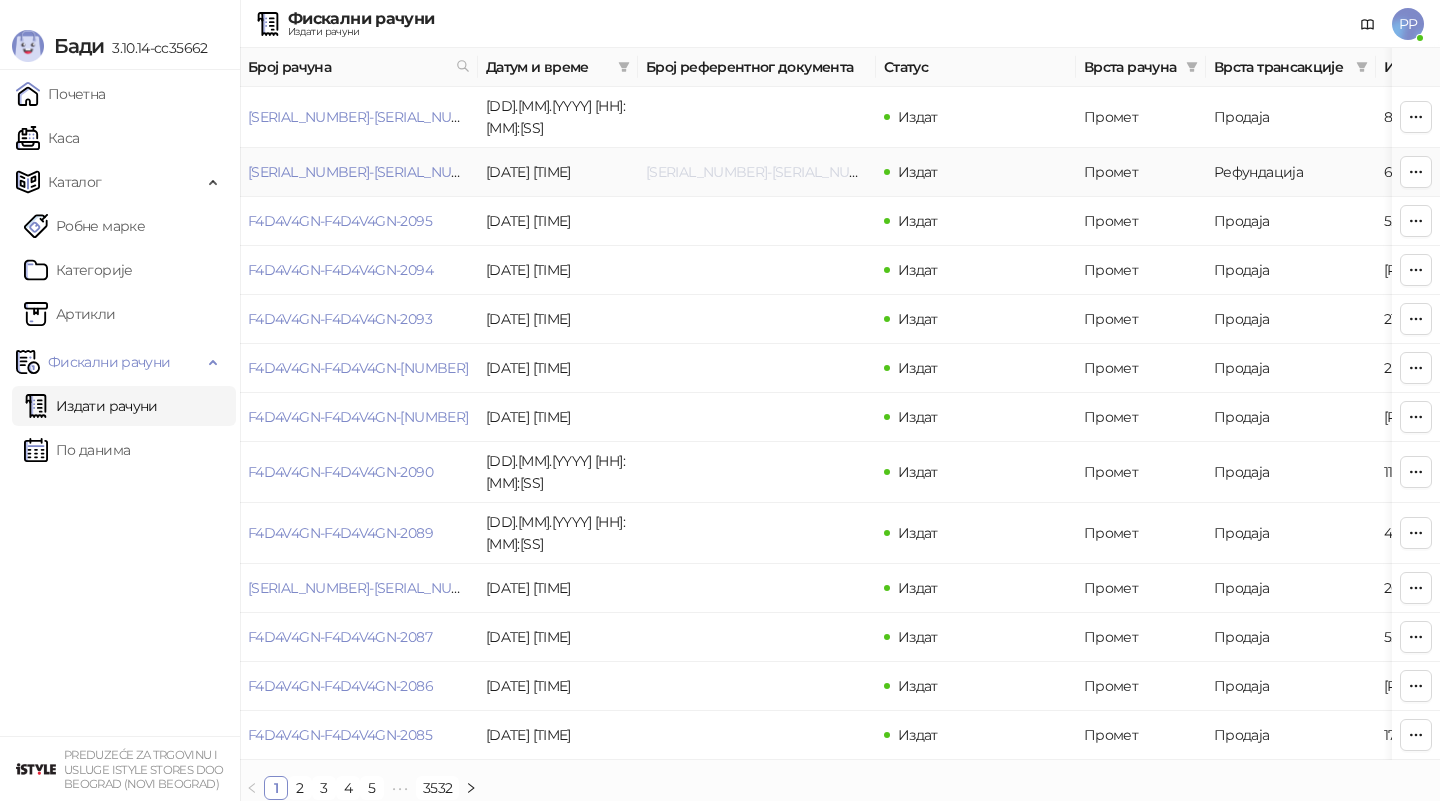 click on "[SERIAL_NUMBER]-[SERIAL_NUMBER]-[NUMBER]" at bounding box center (805, 172) 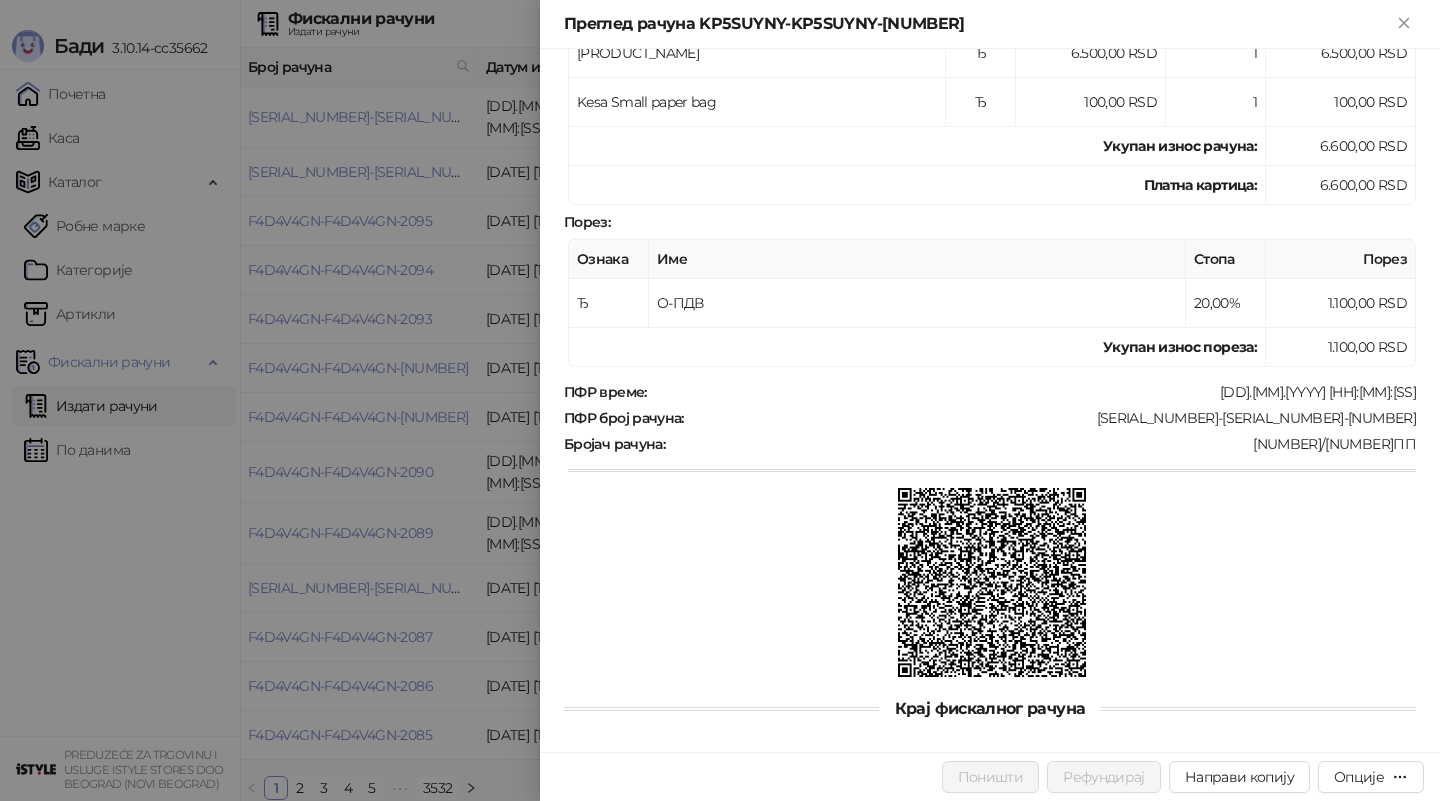 scroll, scrollTop: 369, scrollLeft: 0, axis: vertical 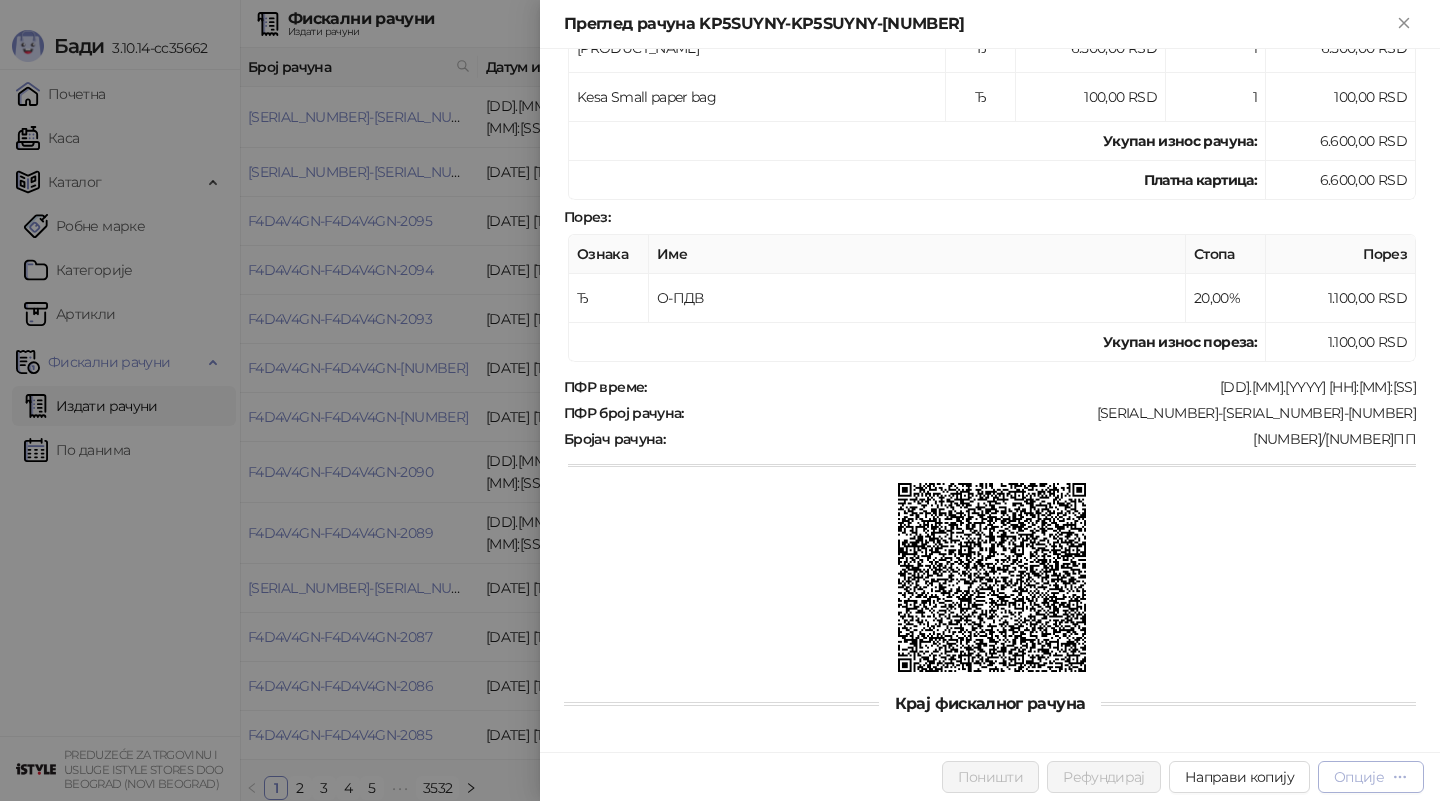click on "Опције" at bounding box center [1359, 777] 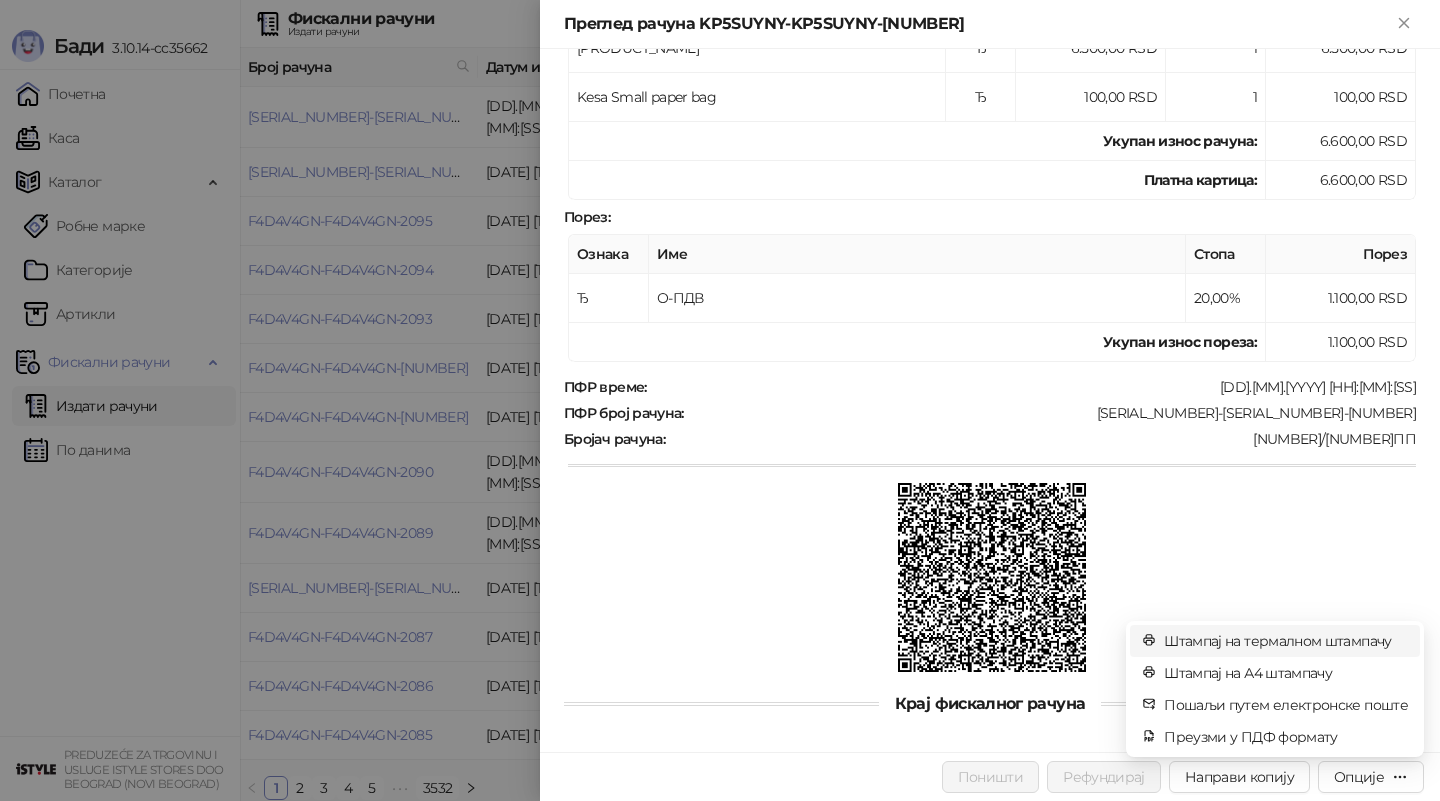 click on "Штампај на термалном штампачу" at bounding box center (1286, 641) 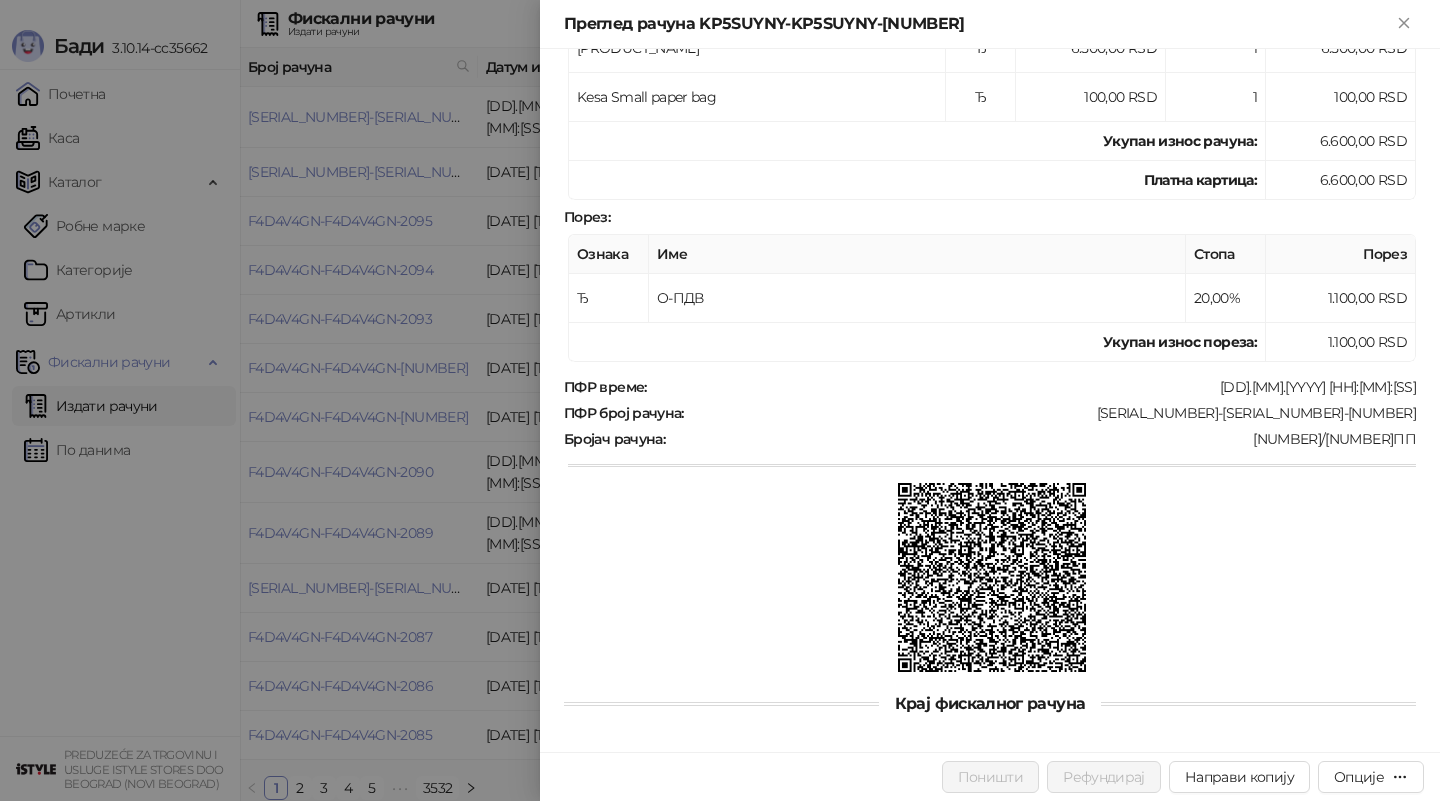 click at bounding box center [720, 400] 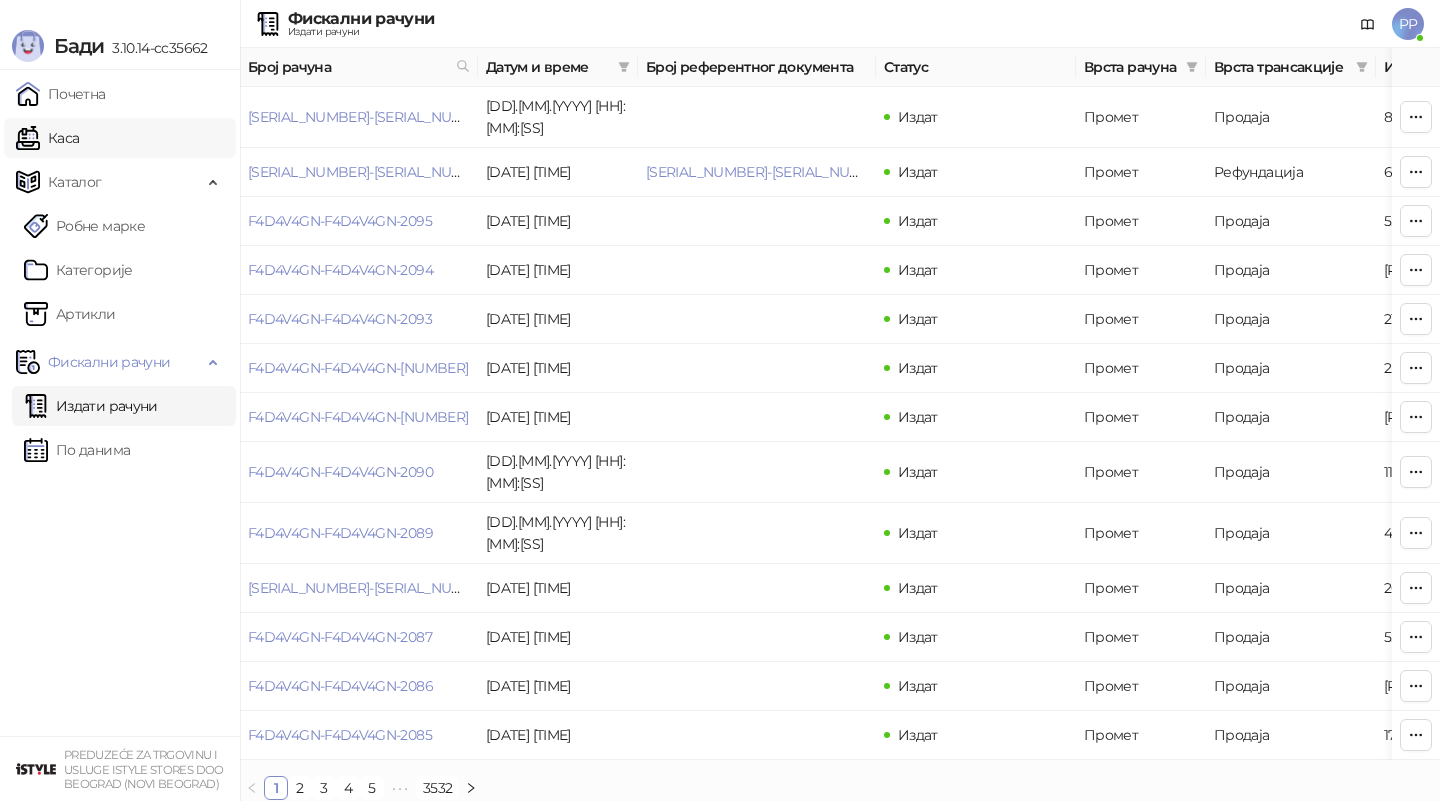click on "Каса" at bounding box center [47, 138] 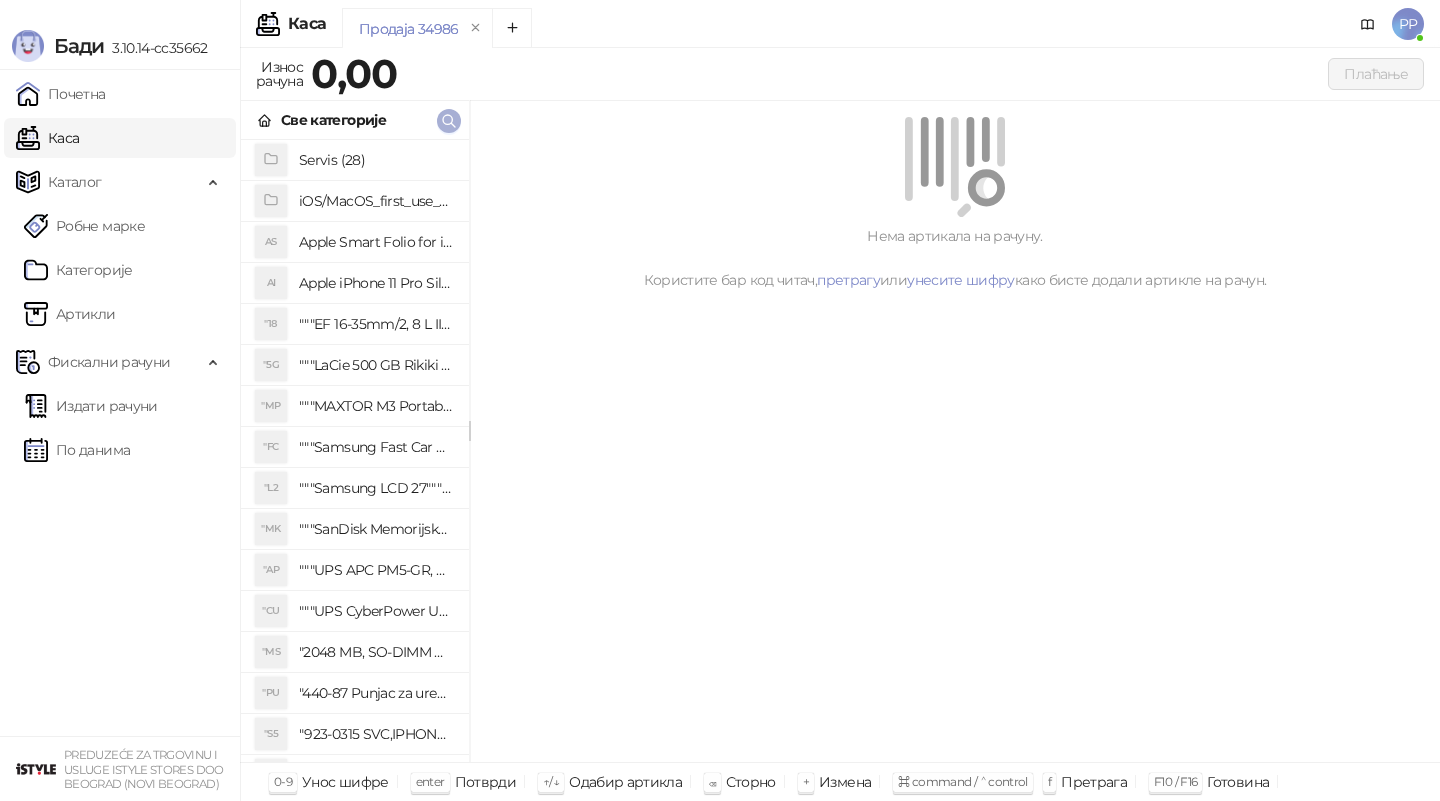 click 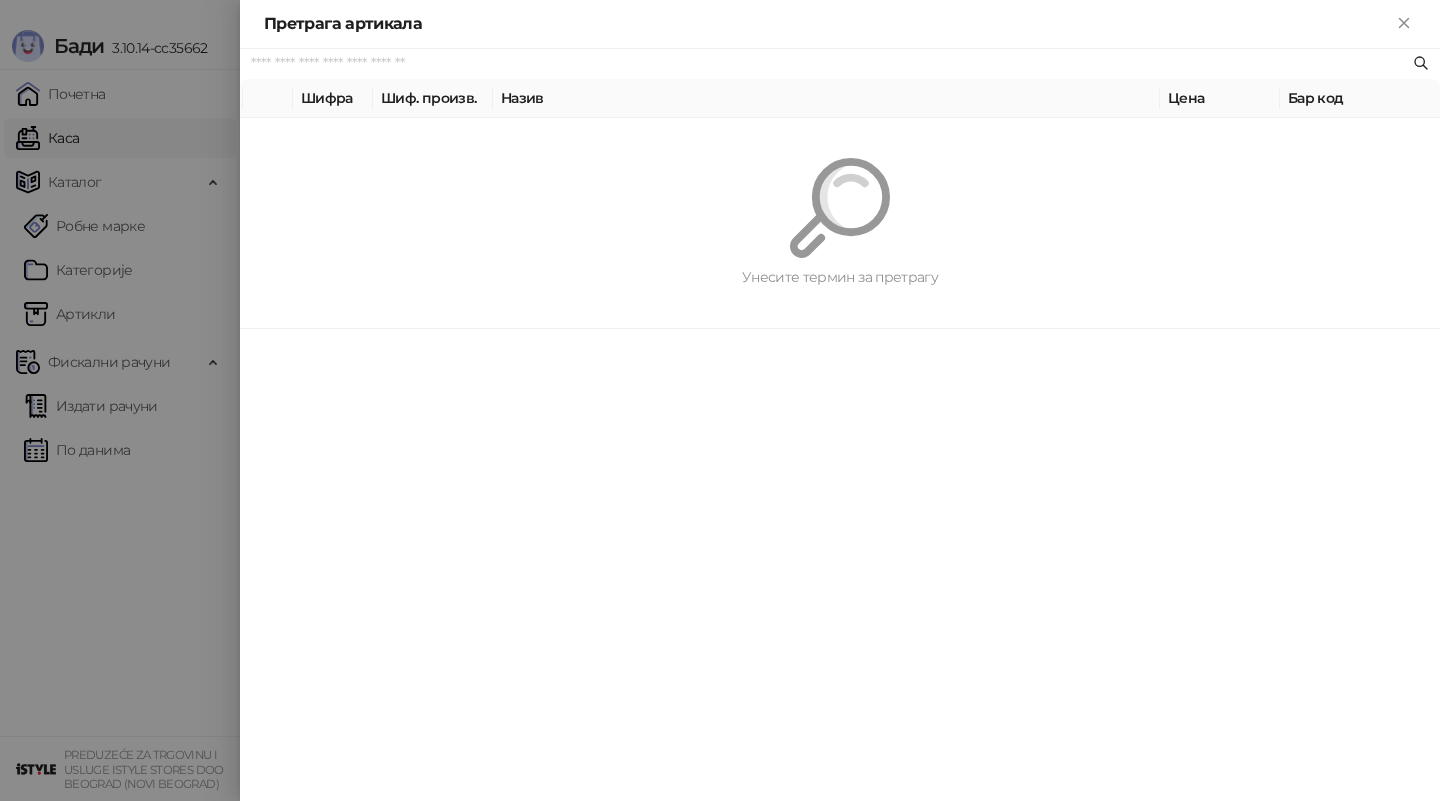 paste on "*********" 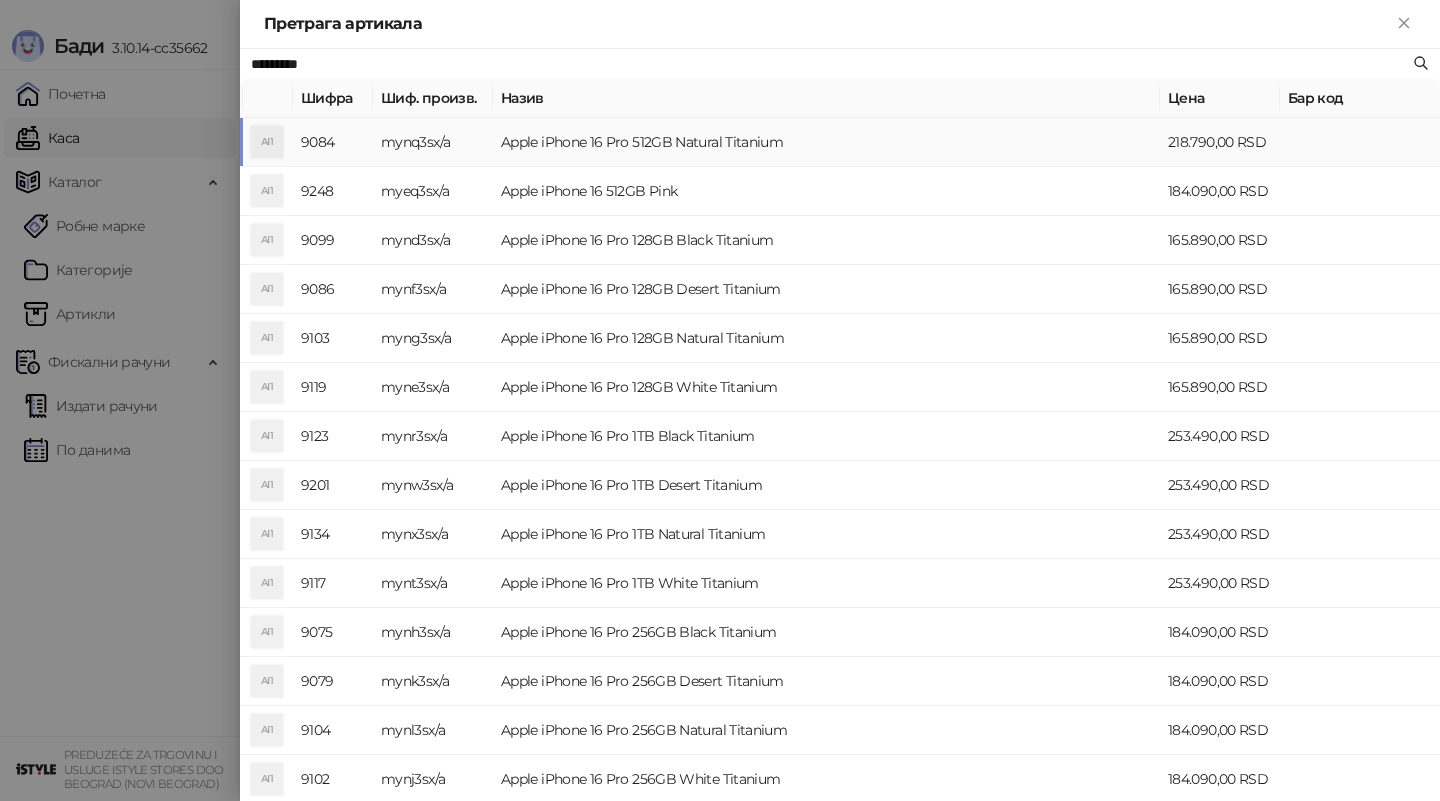 type on "*********" 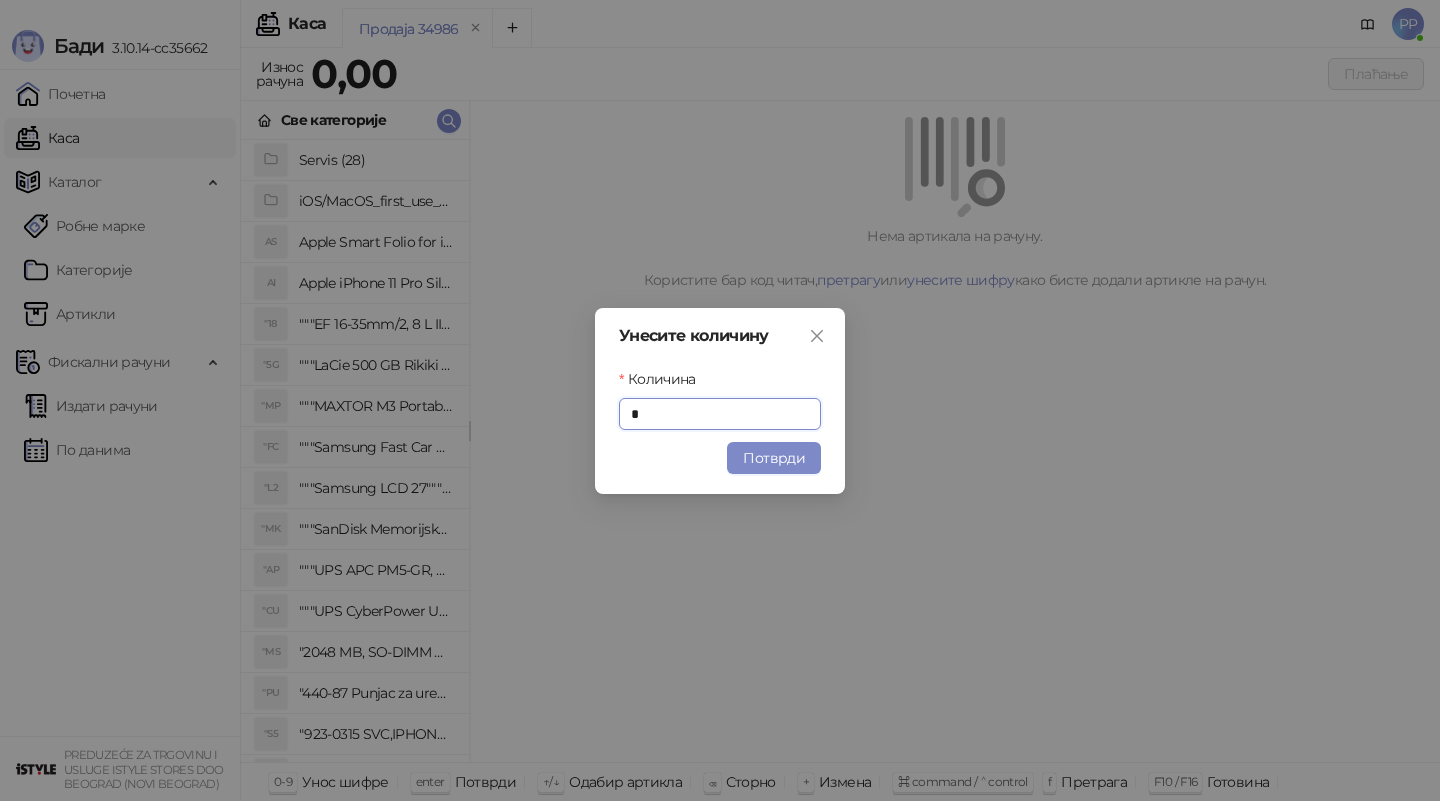click on "Потврди" at bounding box center (774, 458) 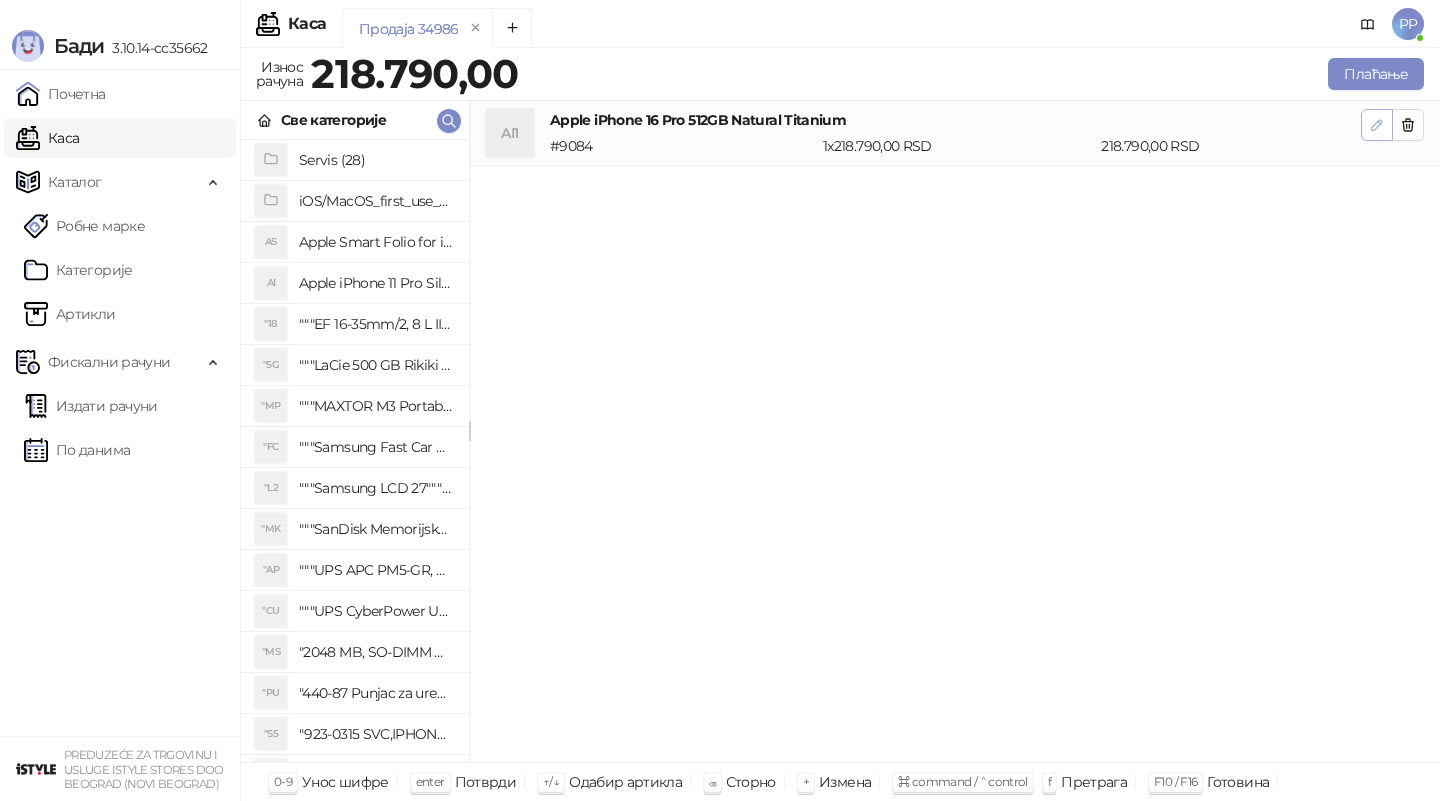 click 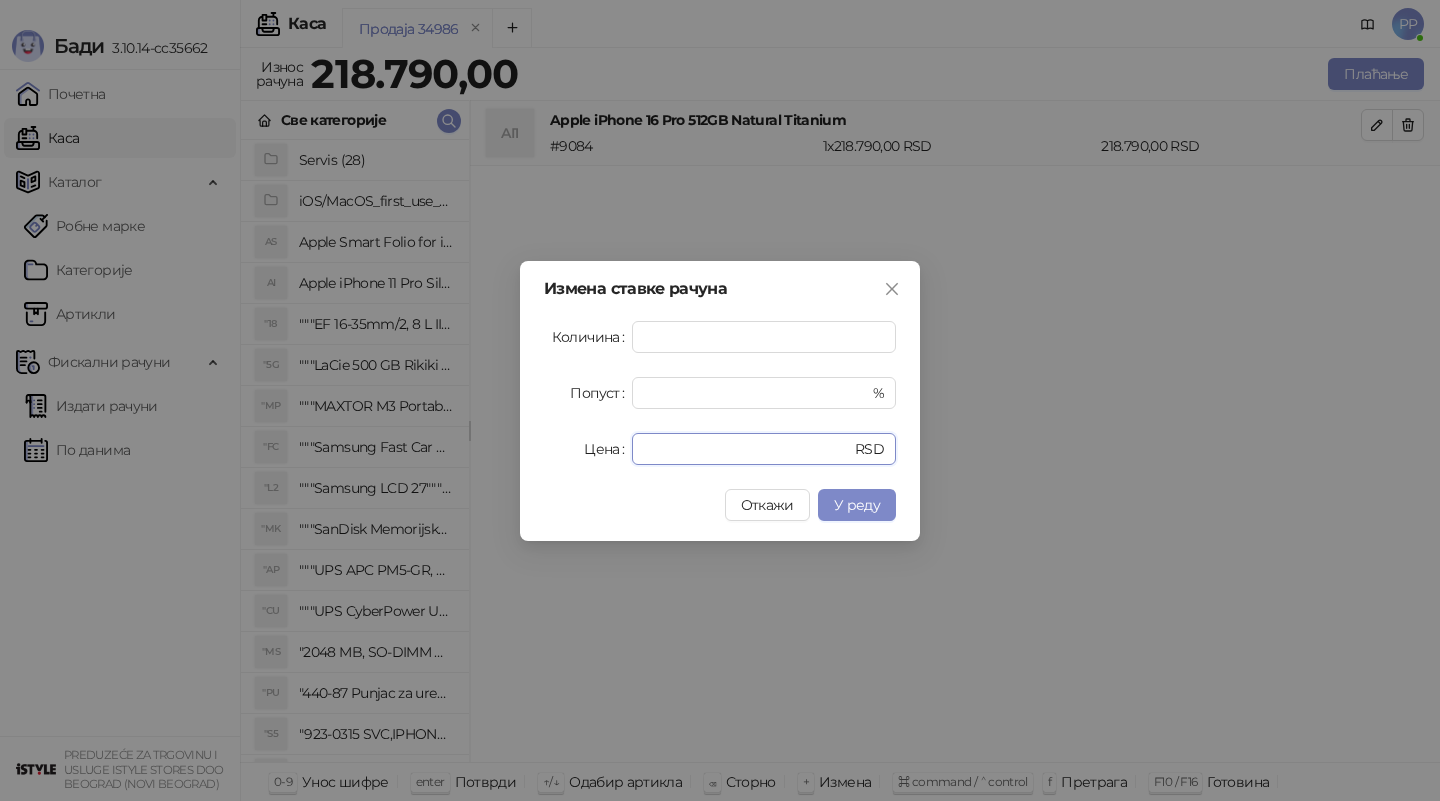 drag, startPoint x: 700, startPoint y: 453, endPoint x: 496, endPoint y: 450, distance: 204.02206 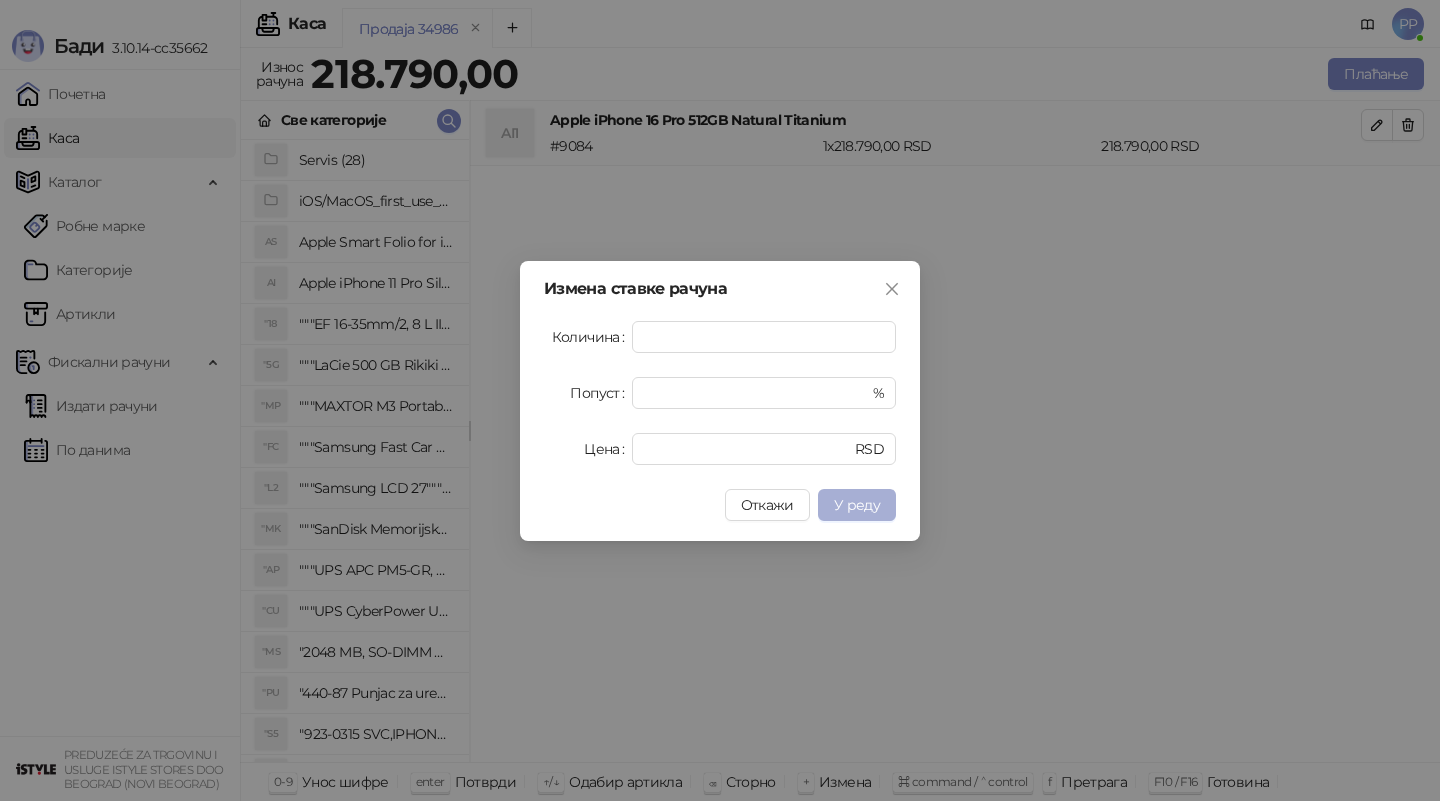 type on "******" 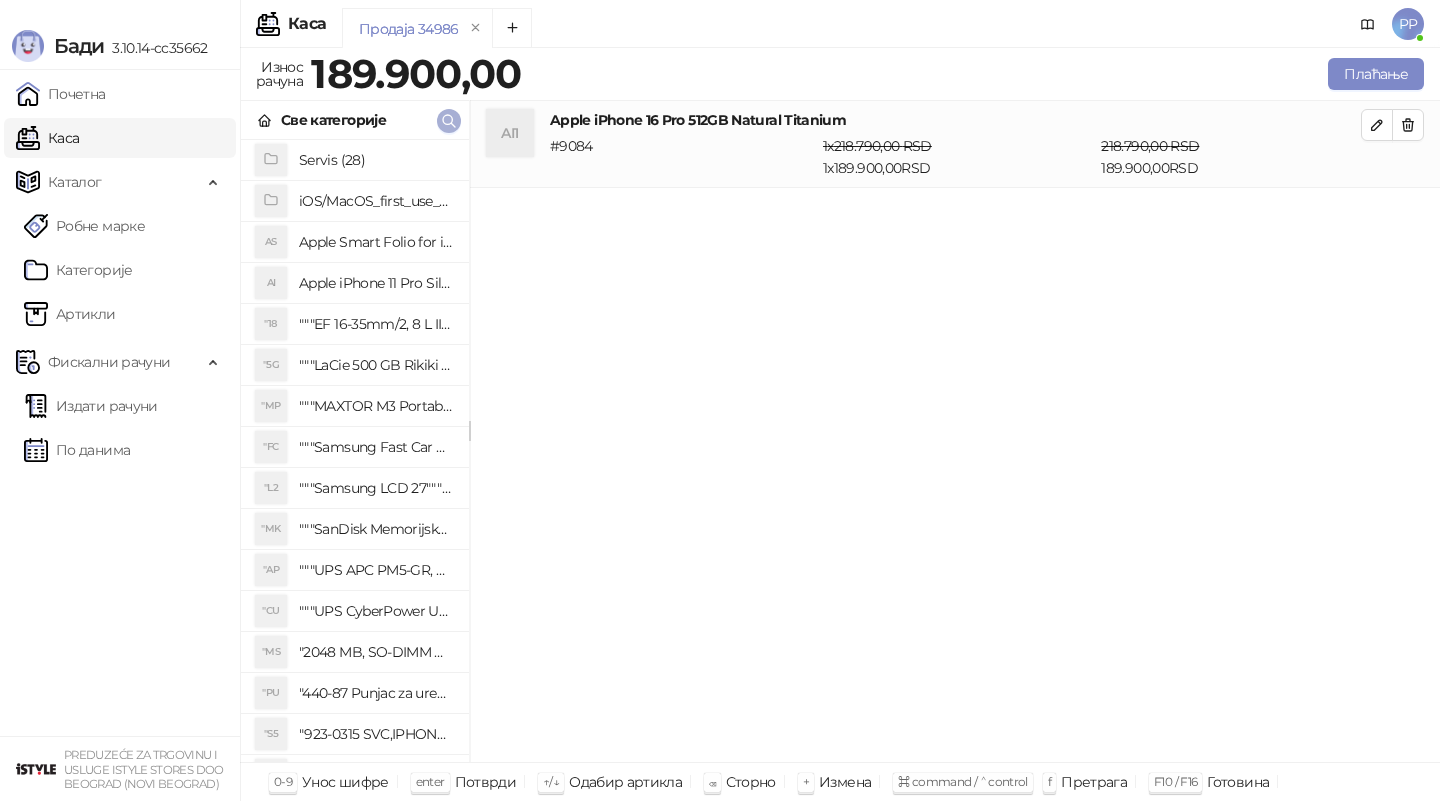 click at bounding box center [449, 121] 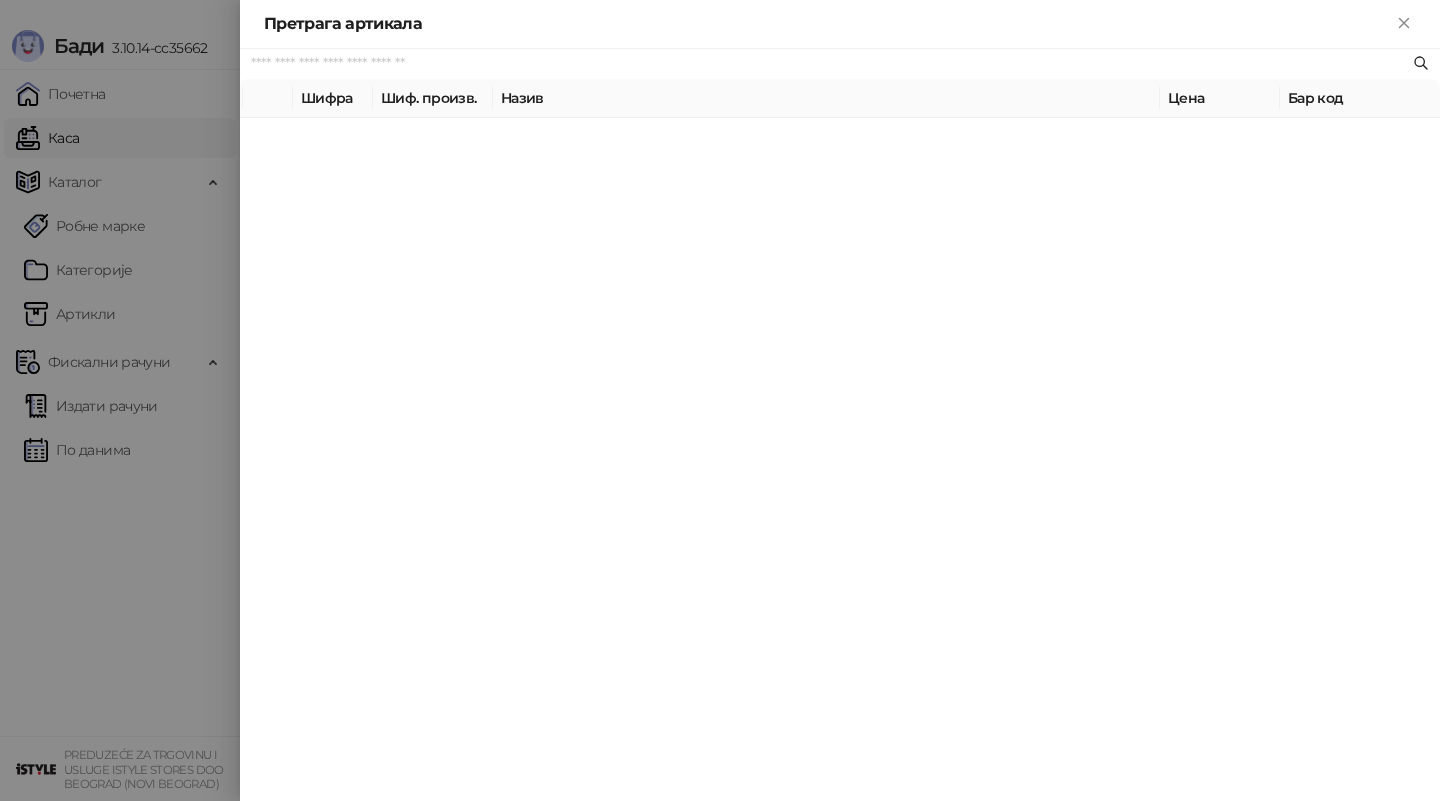 paste on "*********" 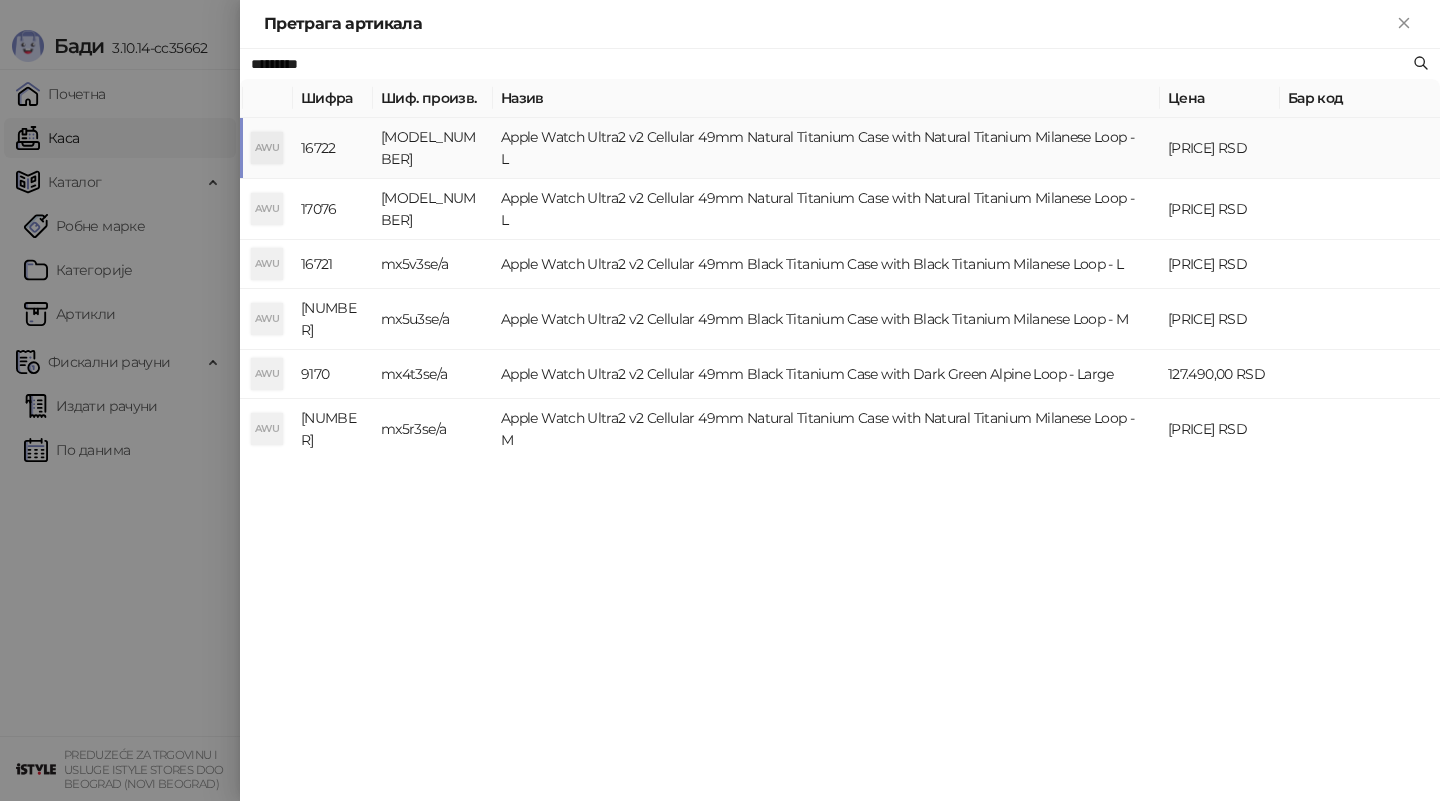 type on "*********" 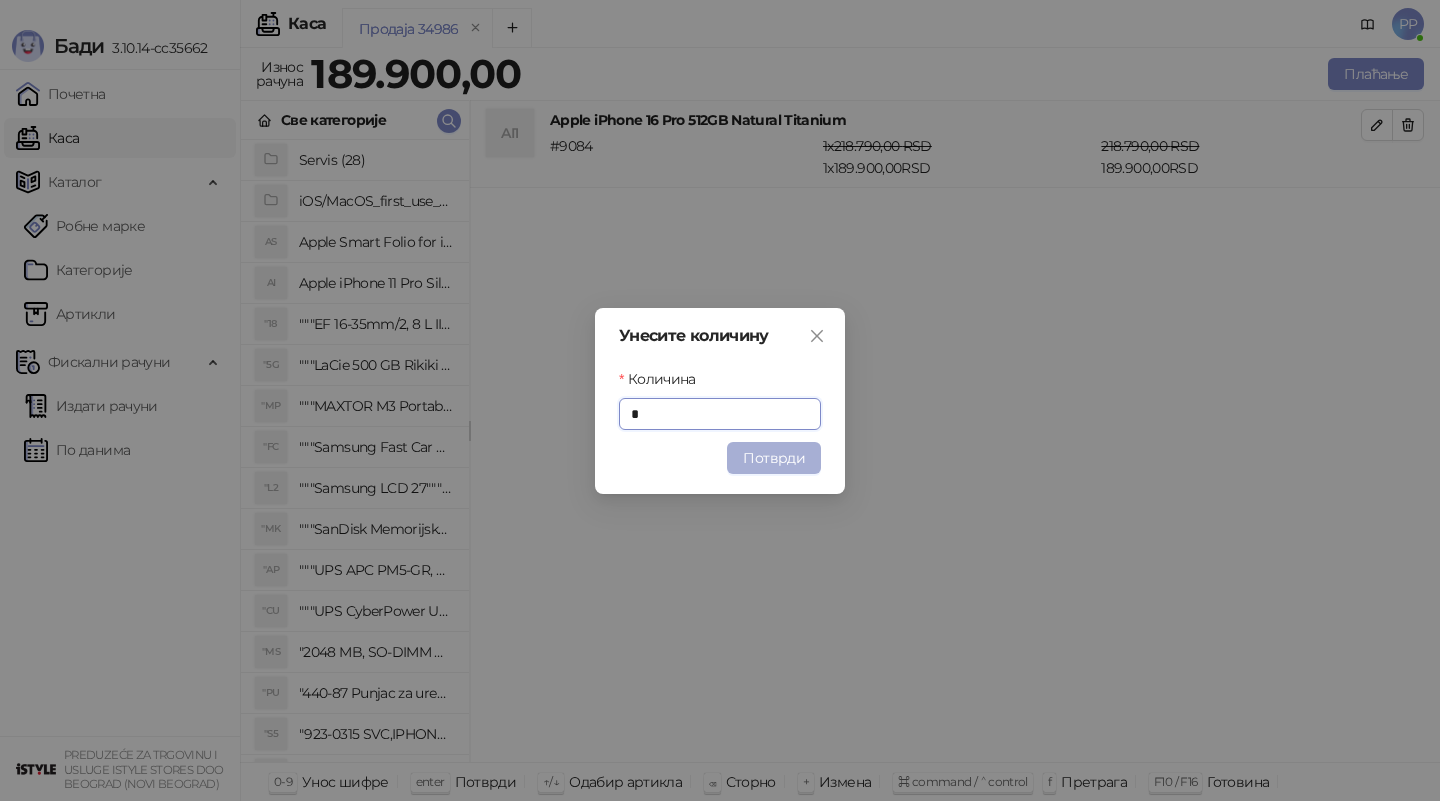 click on "Потврди" at bounding box center (774, 458) 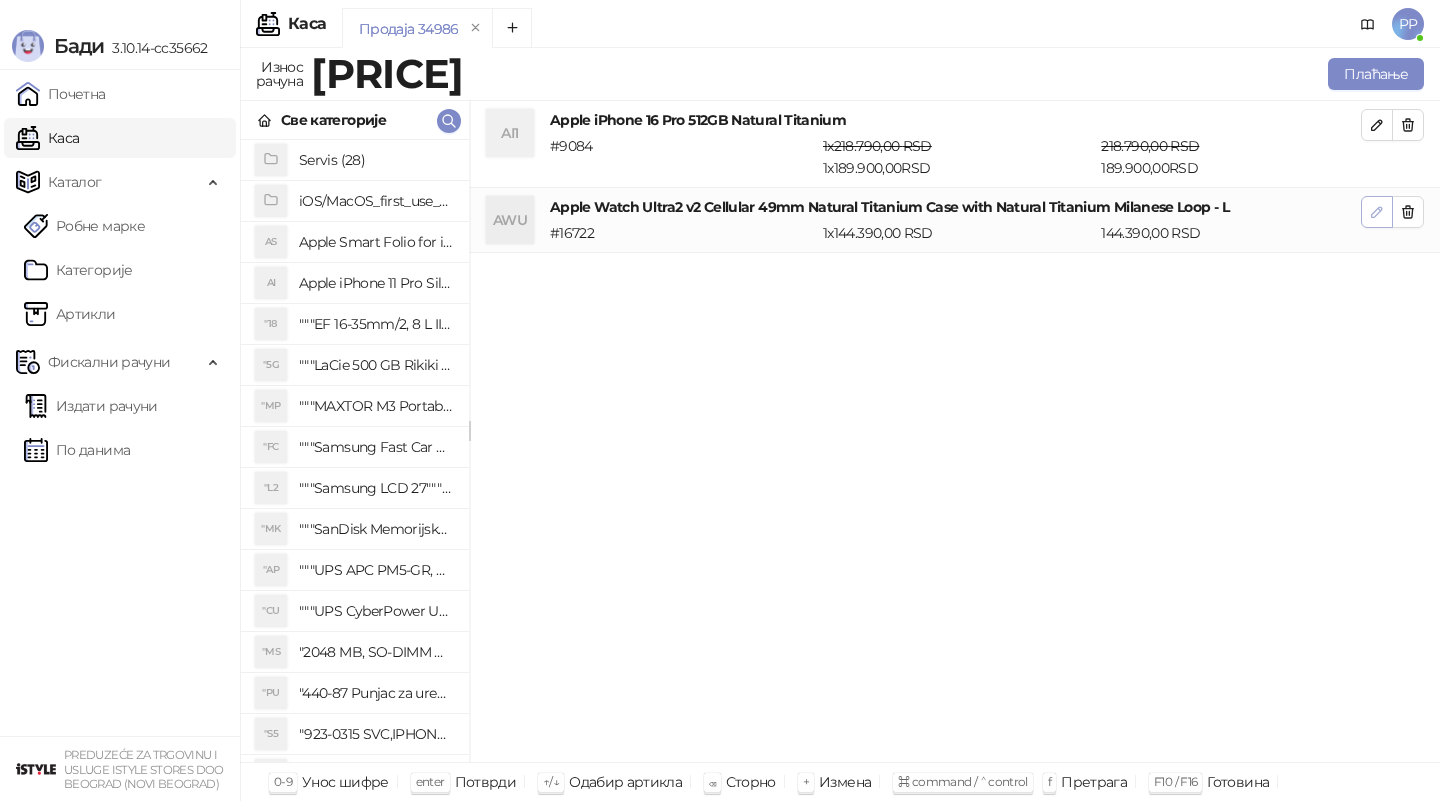 click 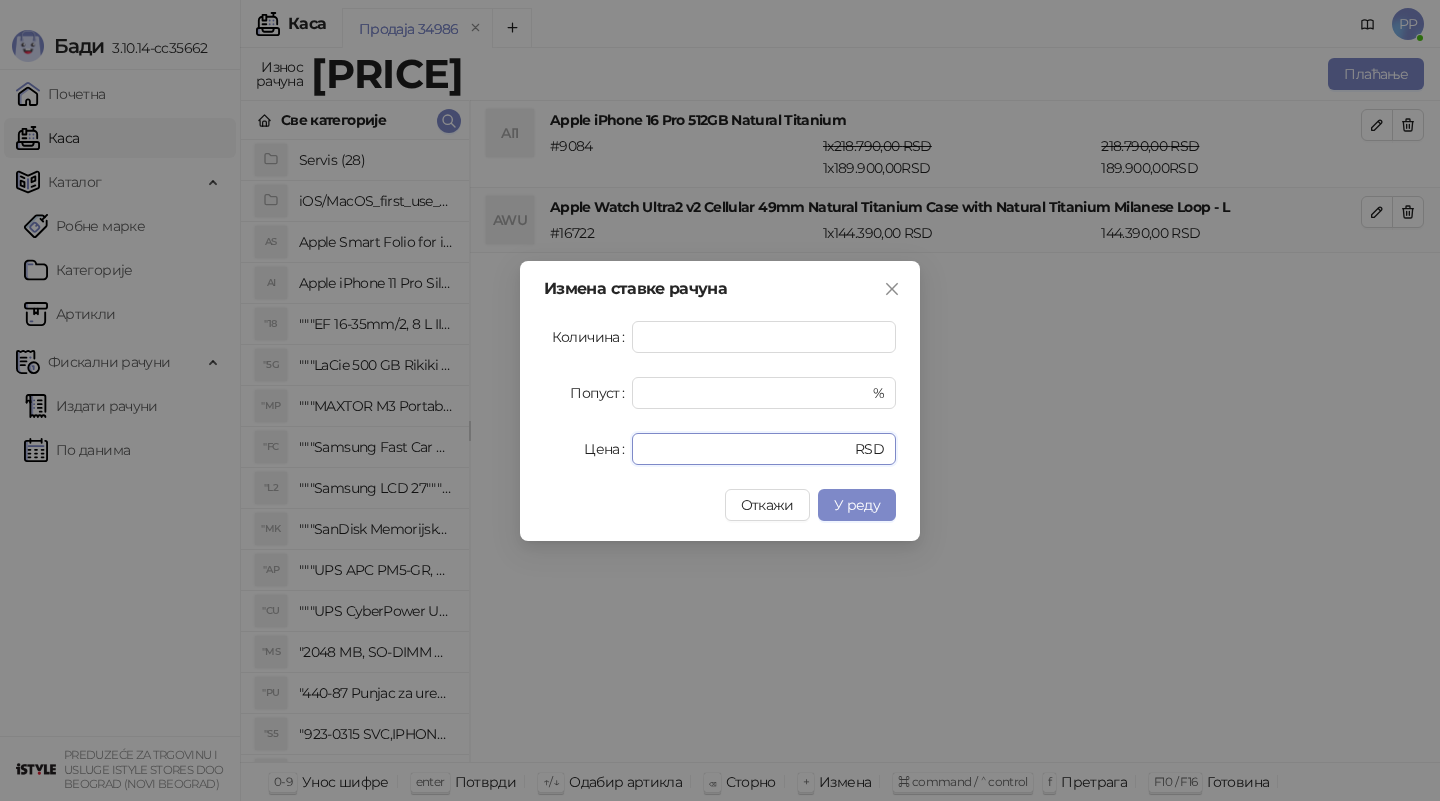 drag, startPoint x: 703, startPoint y: 449, endPoint x: 464, endPoint y: 445, distance: 239.03348 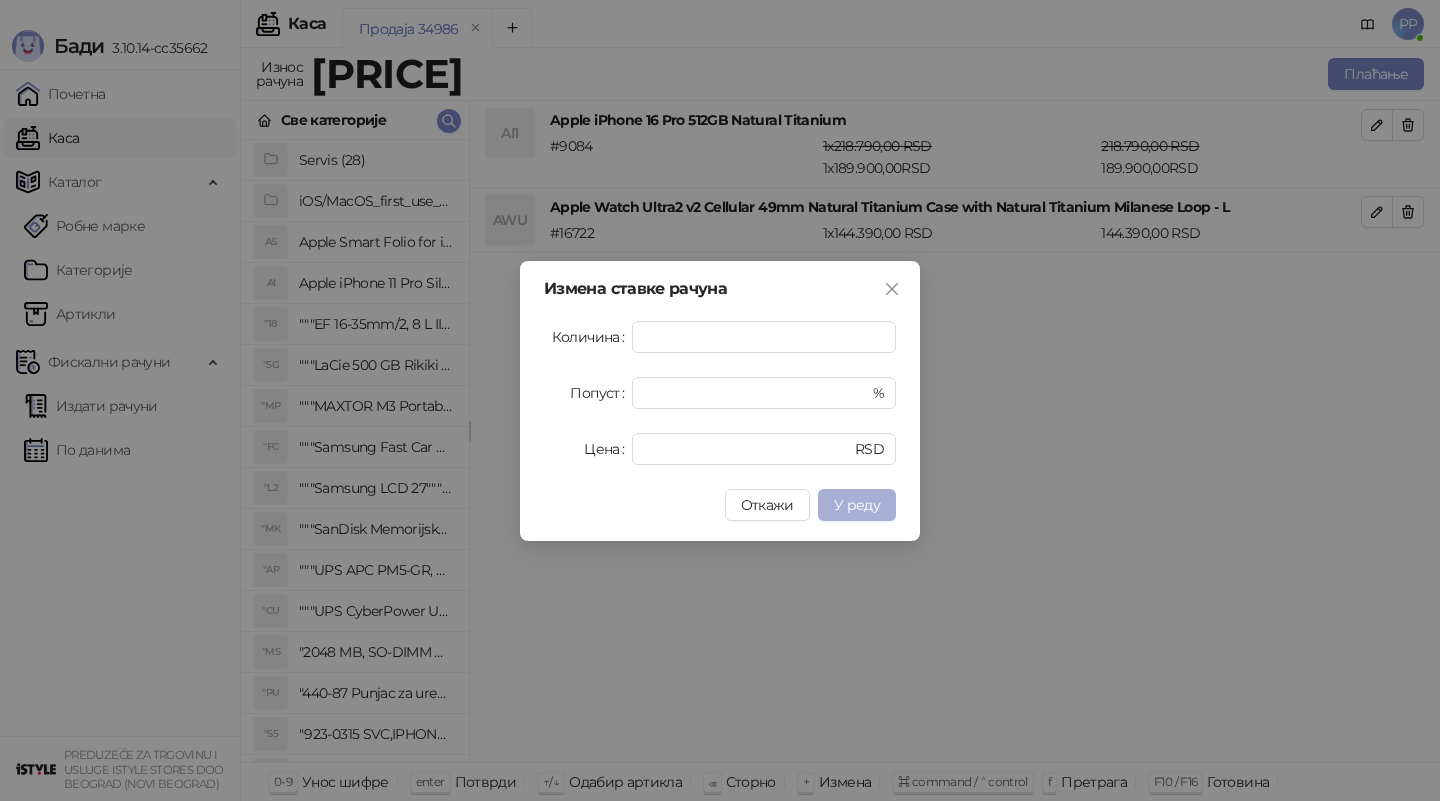 type on "******" 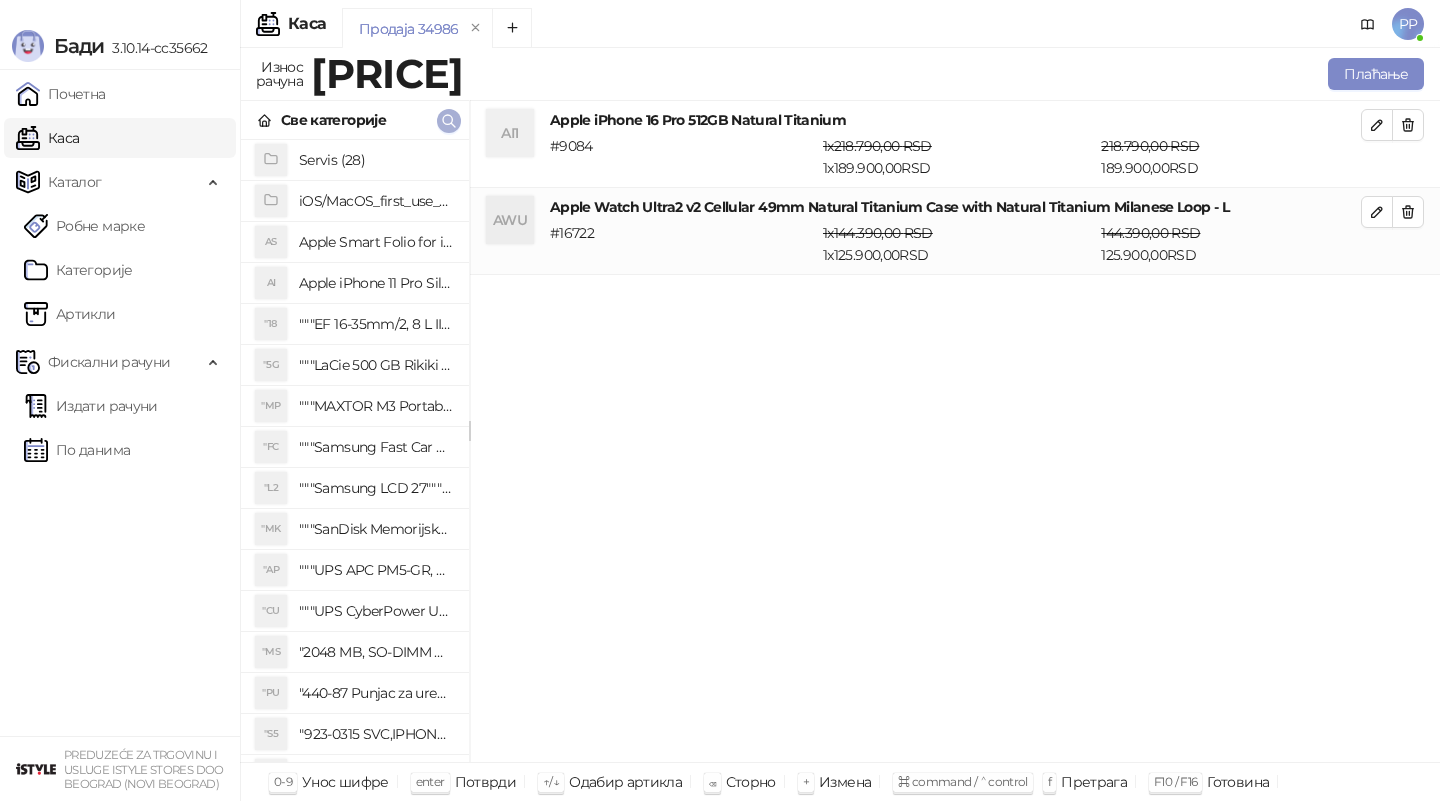 click 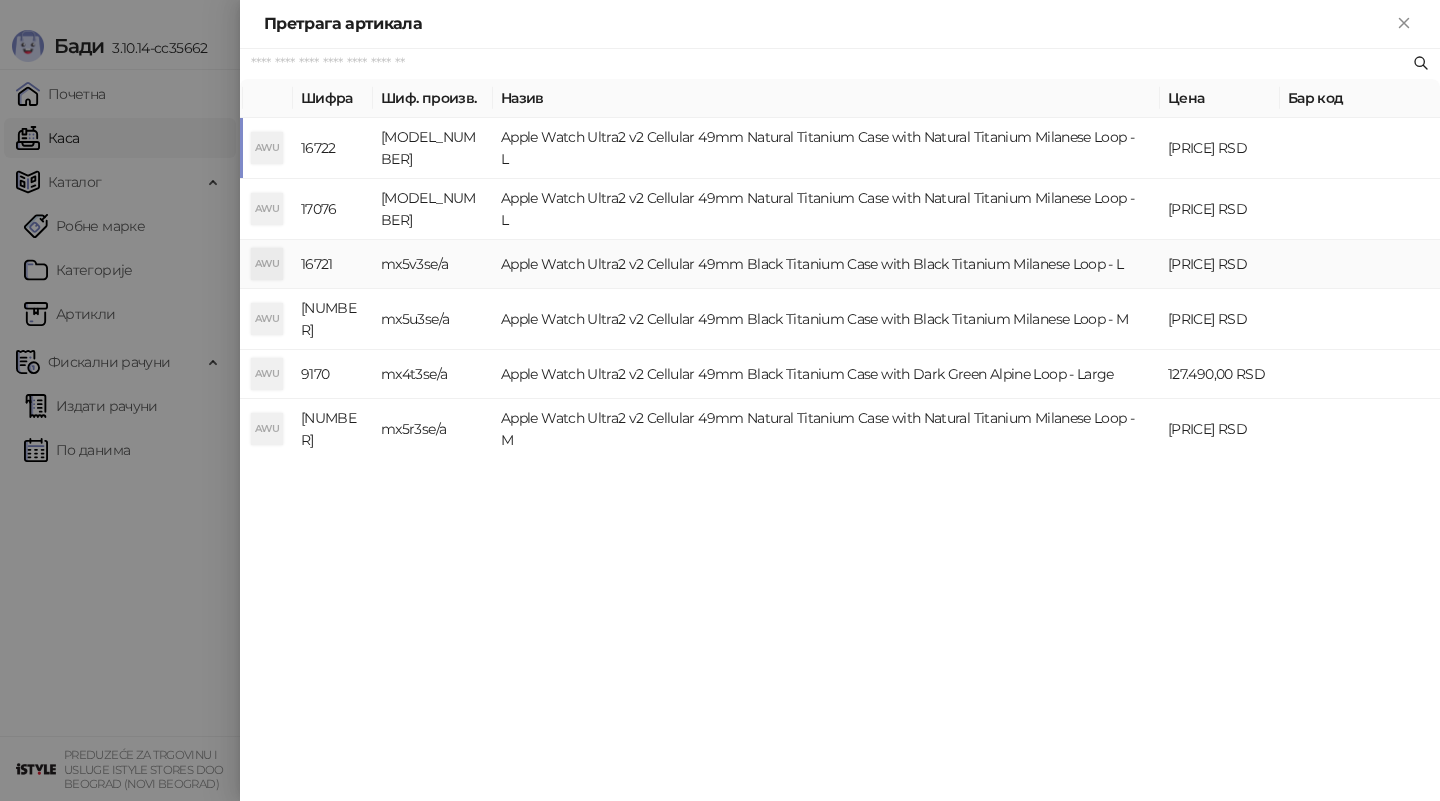 paste on "*********" 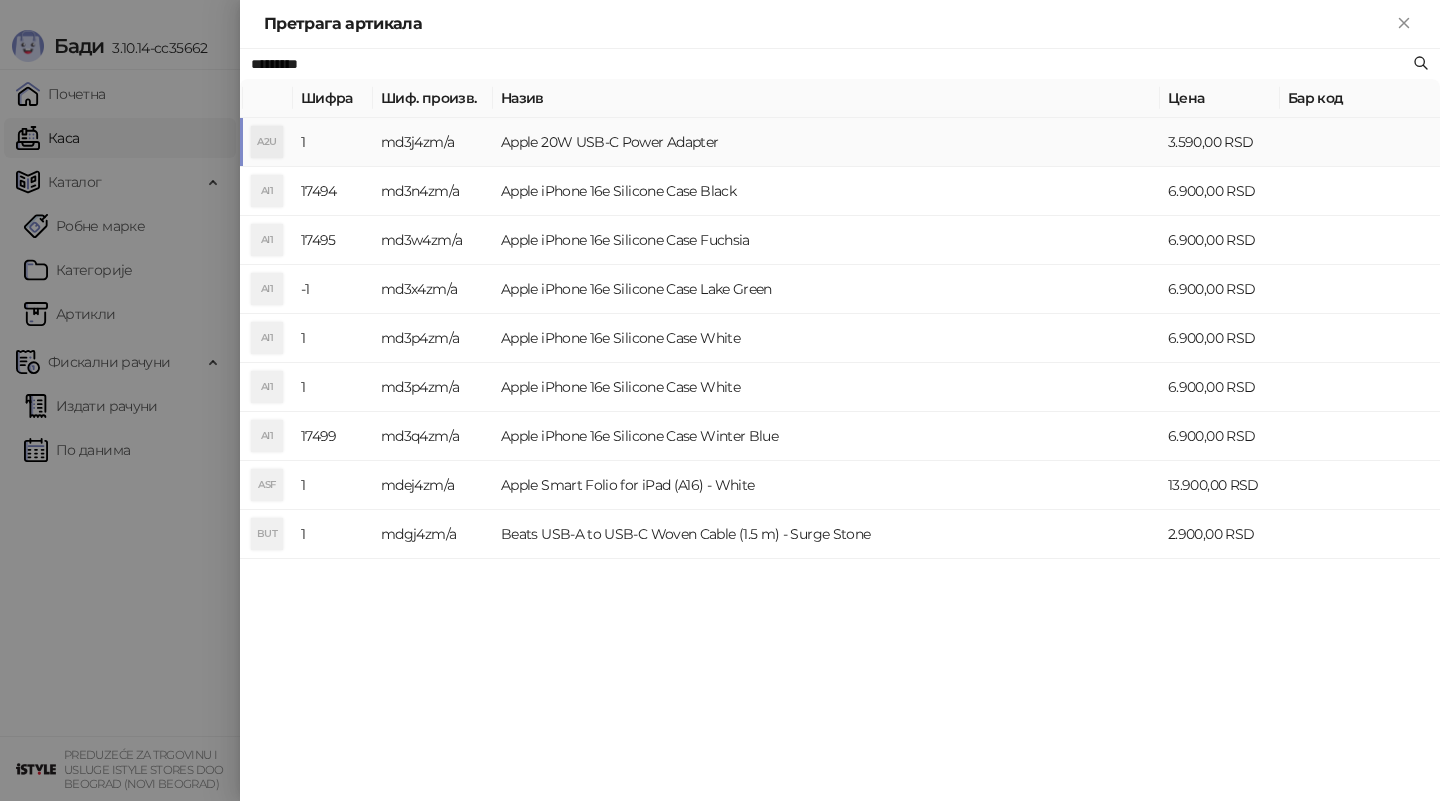 type on "*********" 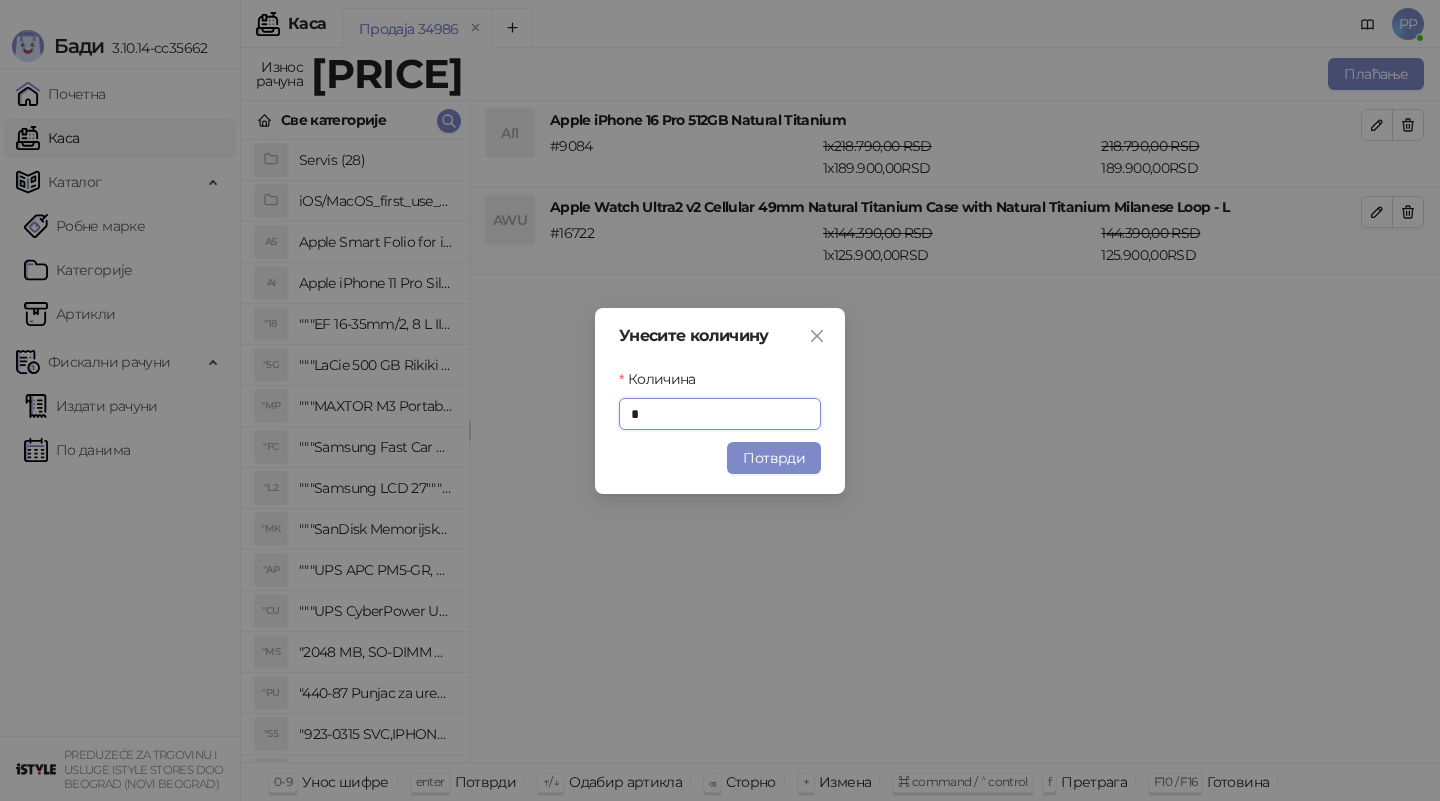 click on "Потврди" at bounding box center [774, 458] 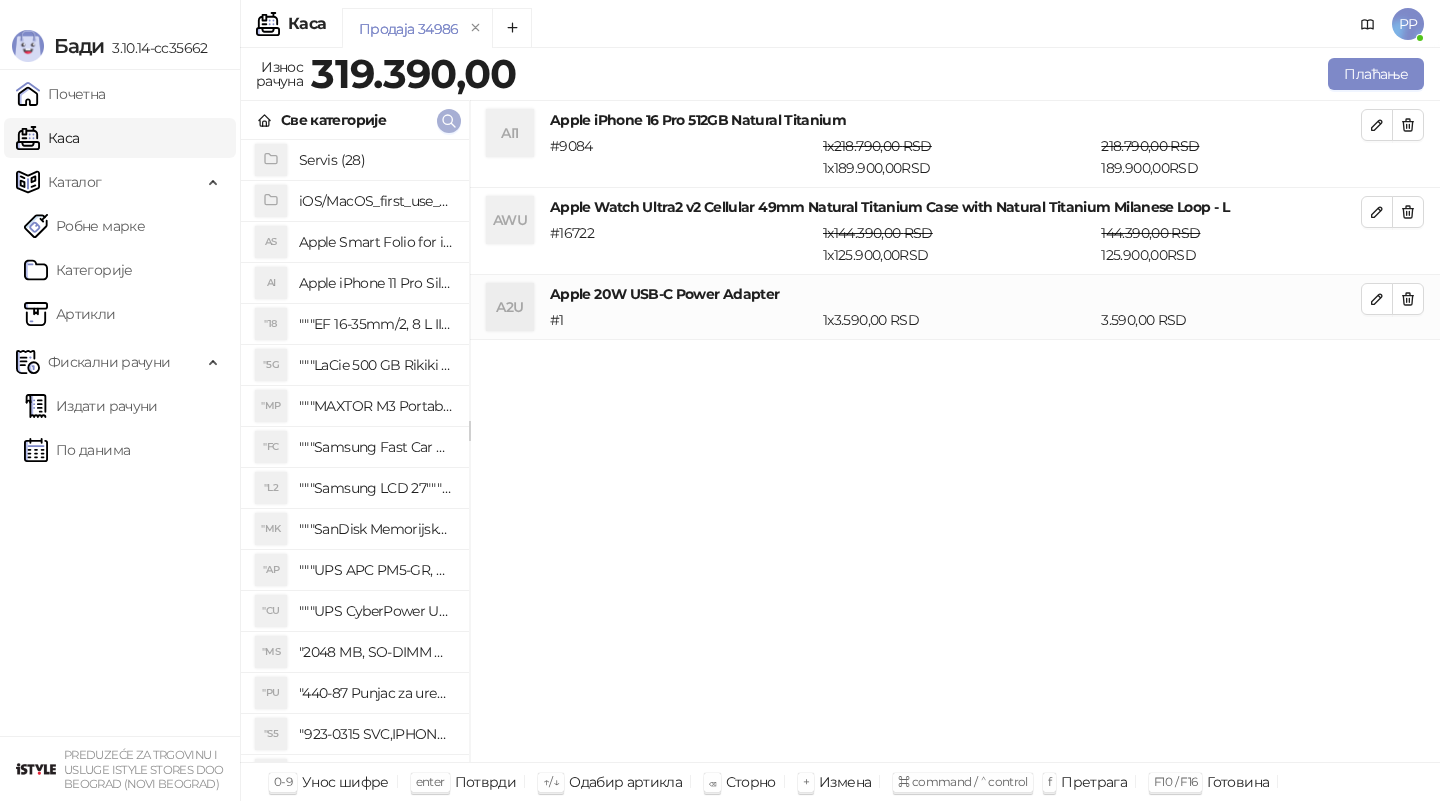click 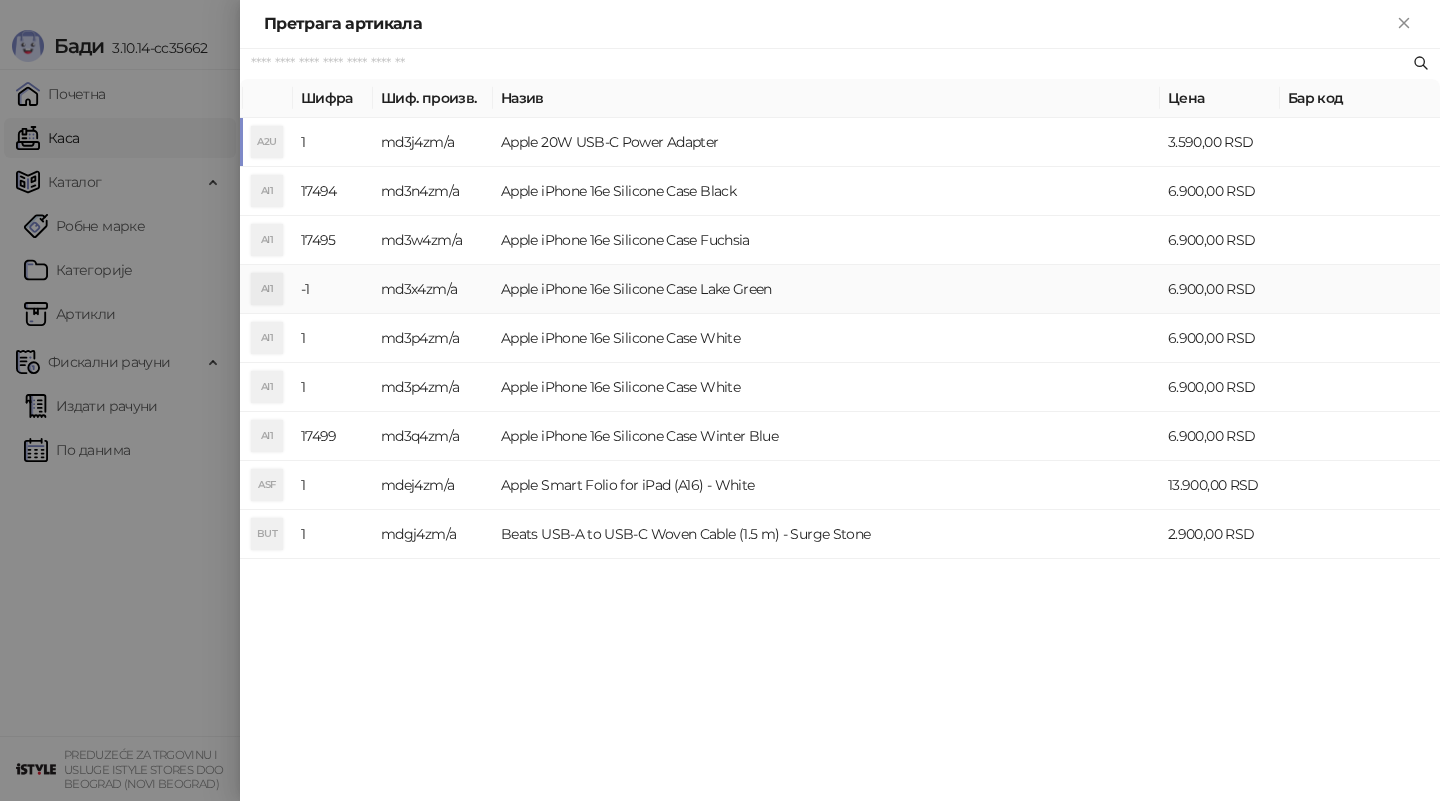 paste on "**********" 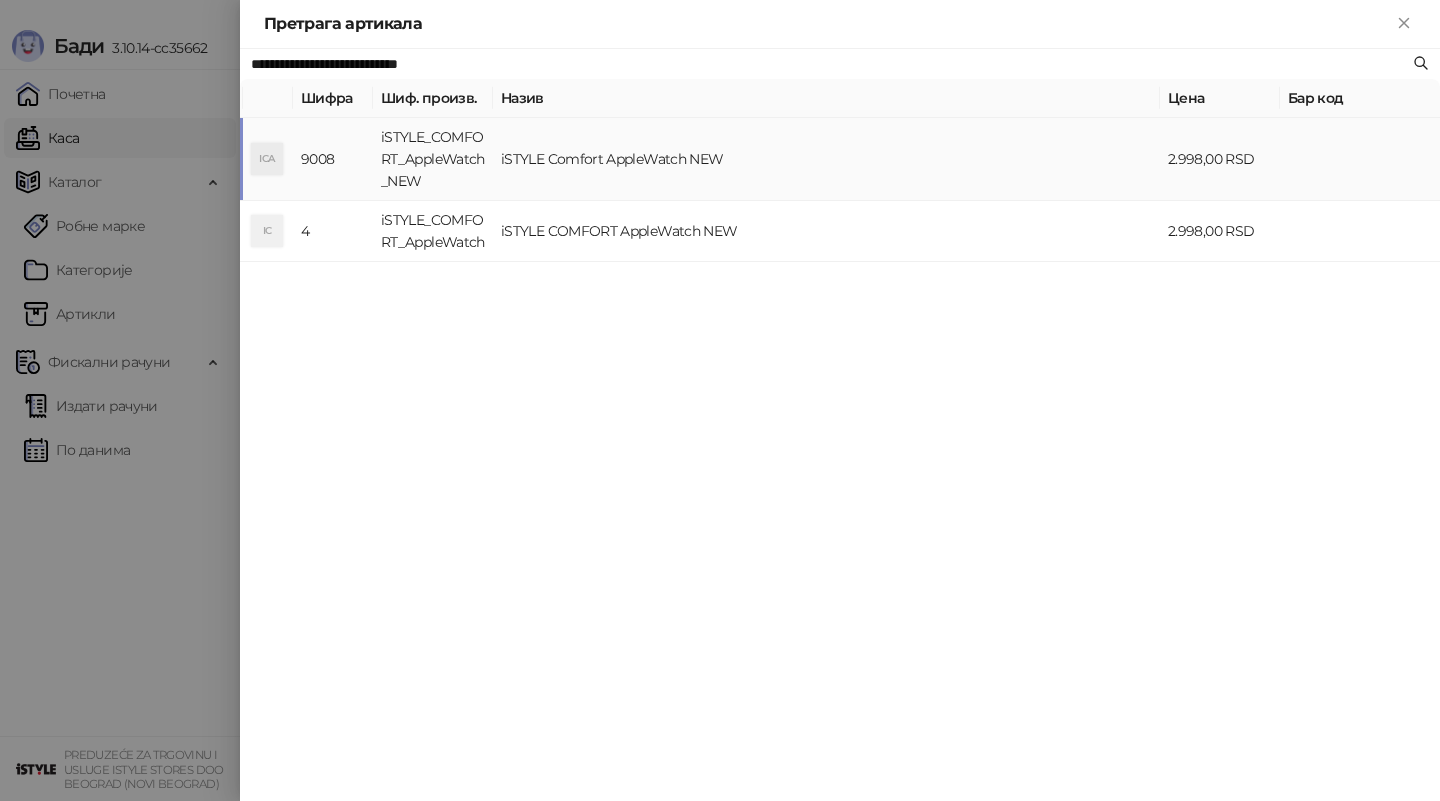 type on "**********" 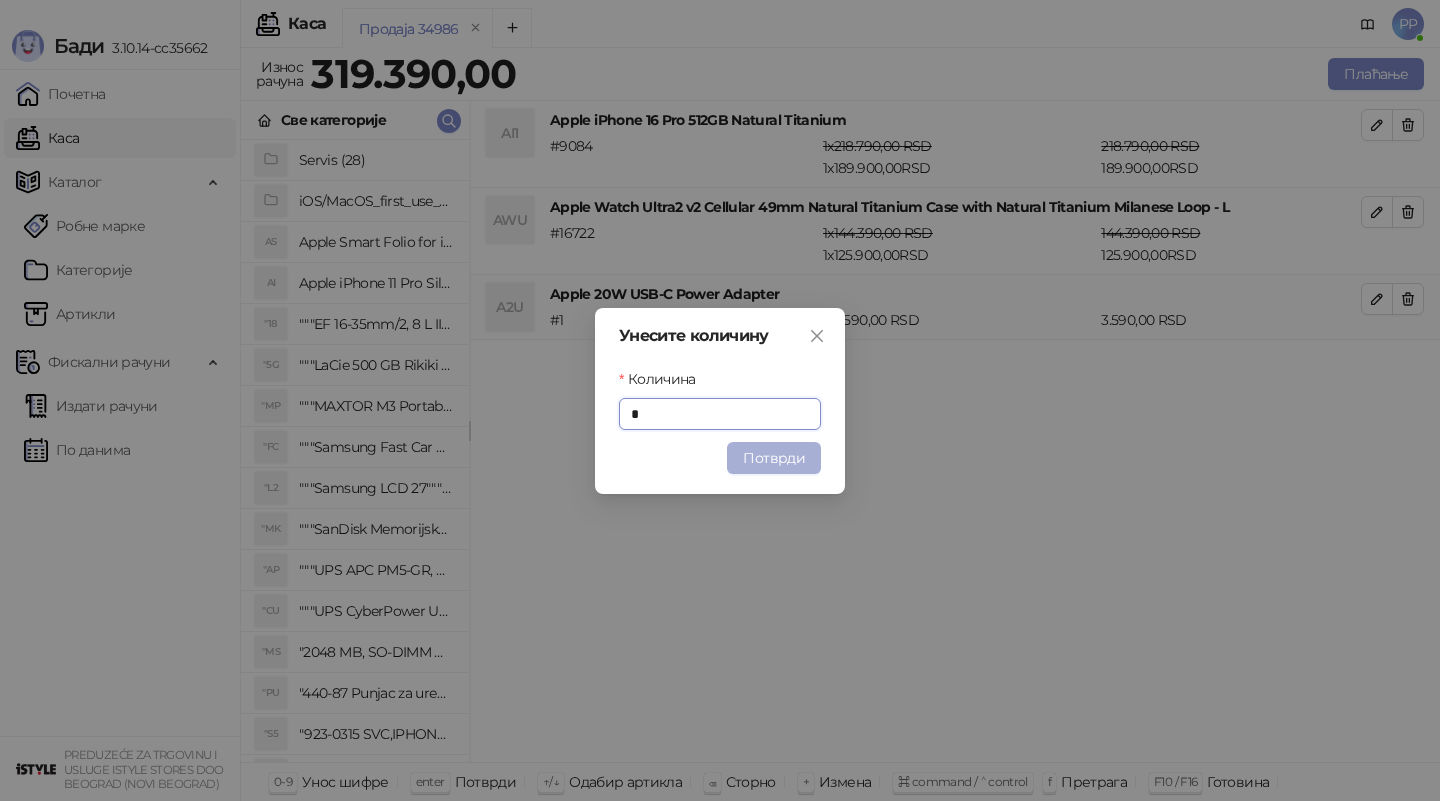 click on "Потврди" at bounding box center [774, 458] 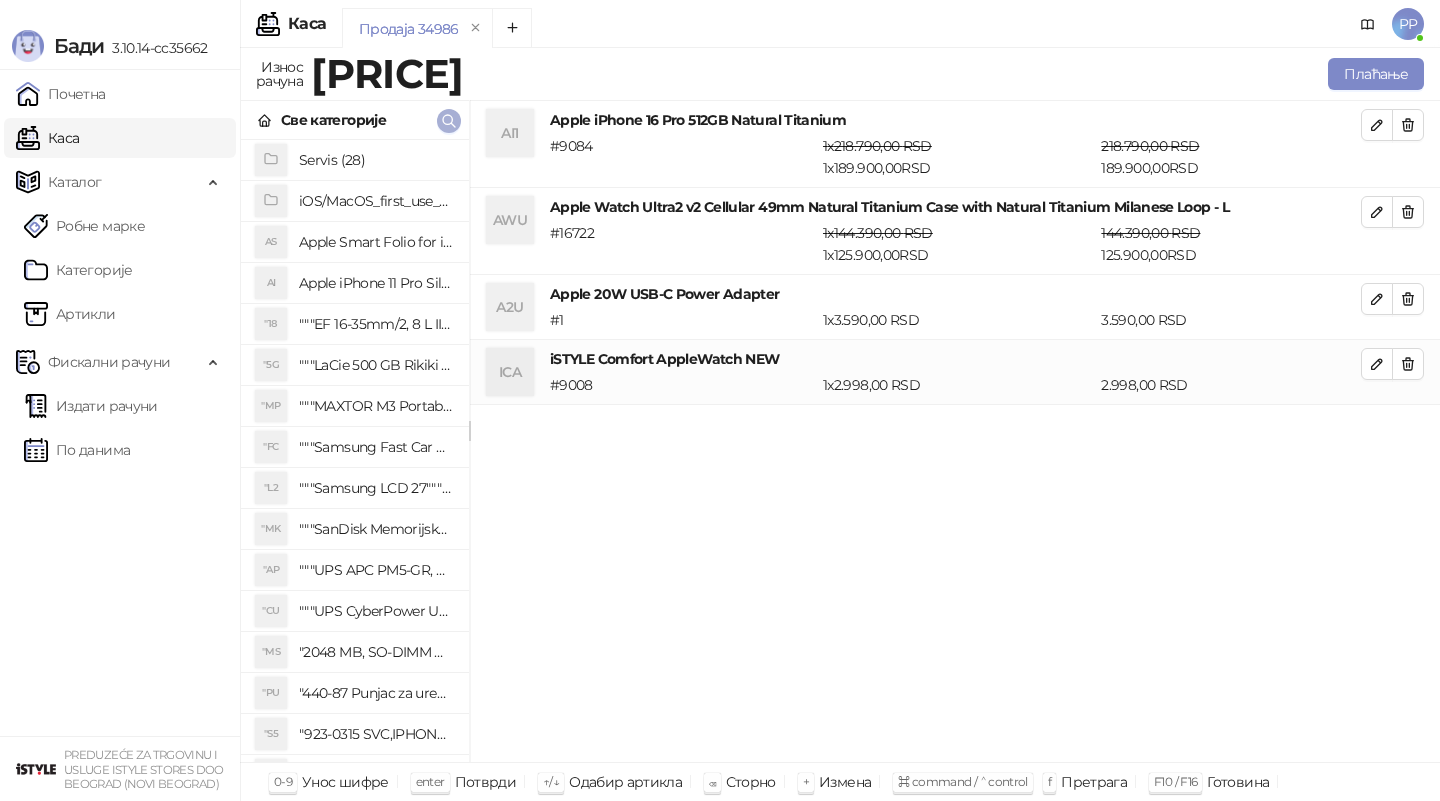 click 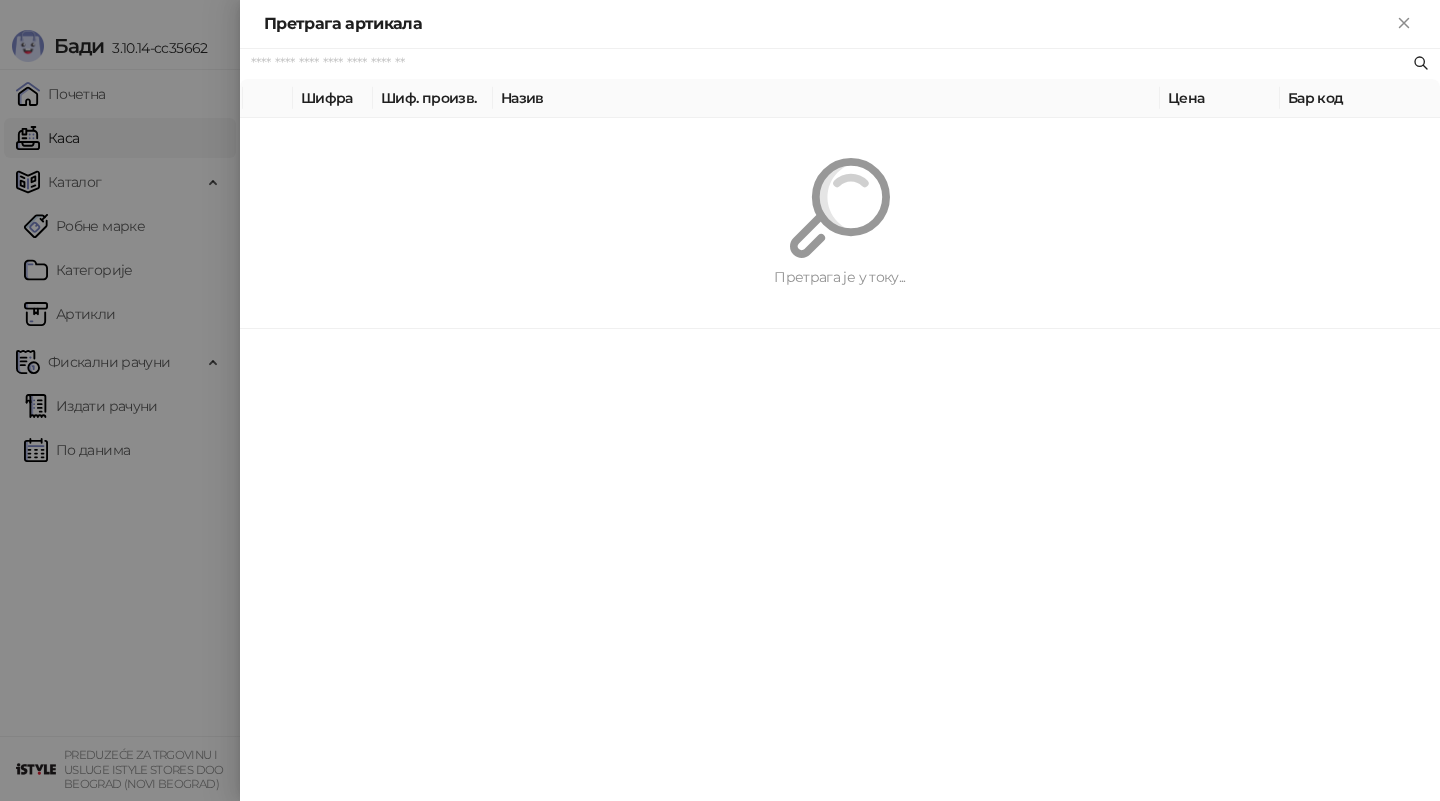 paste on "**********" 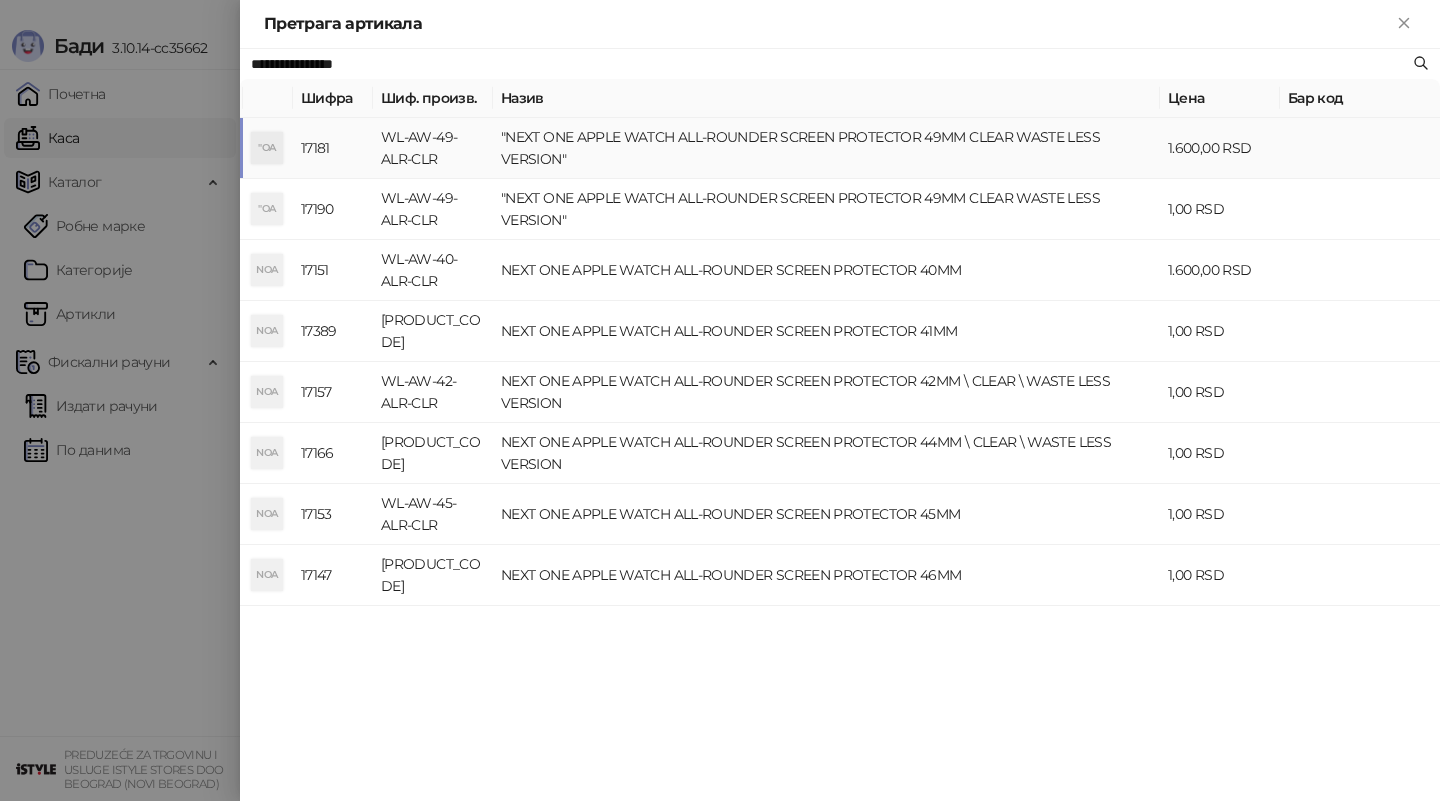 type on "**********" 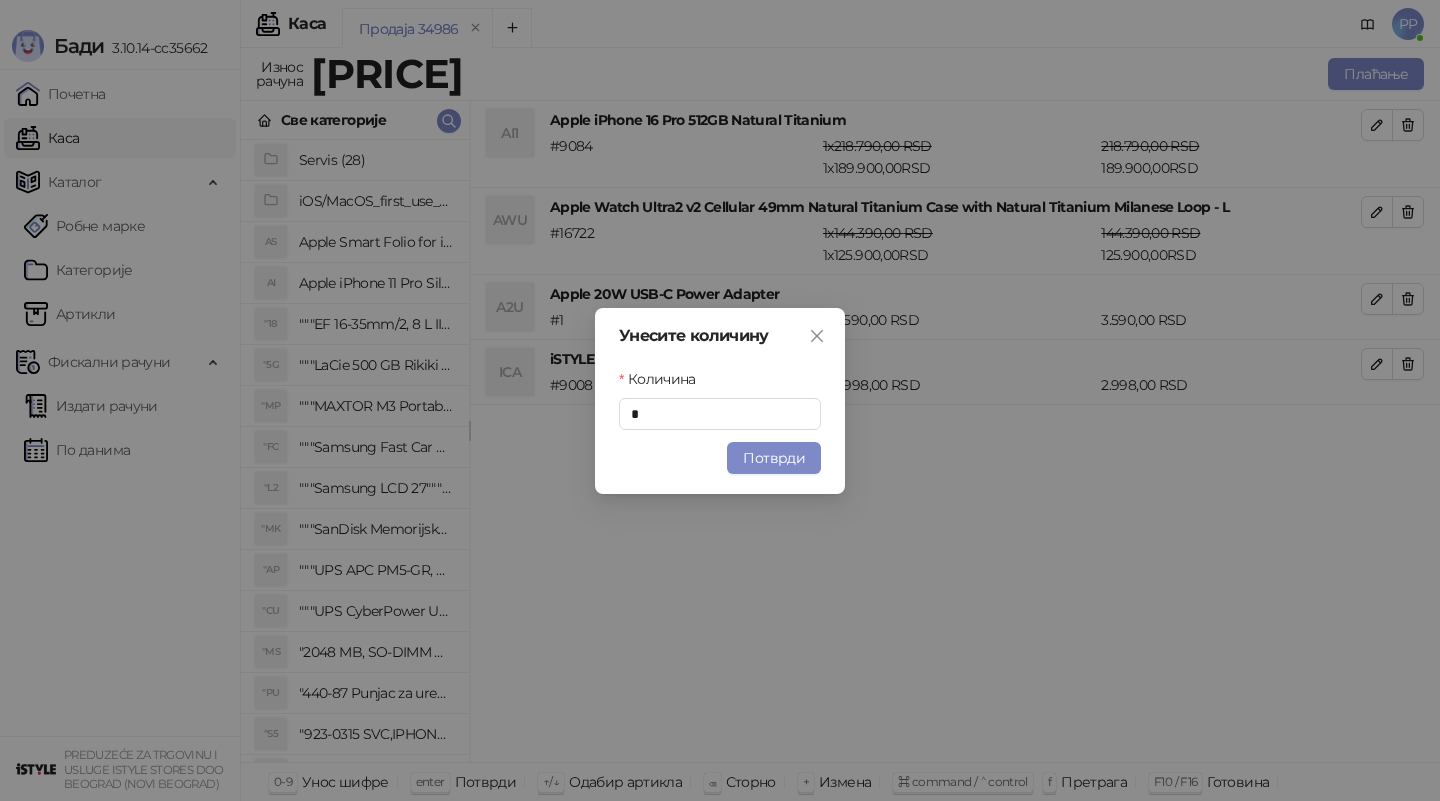 click at bounding box center (817, 336) 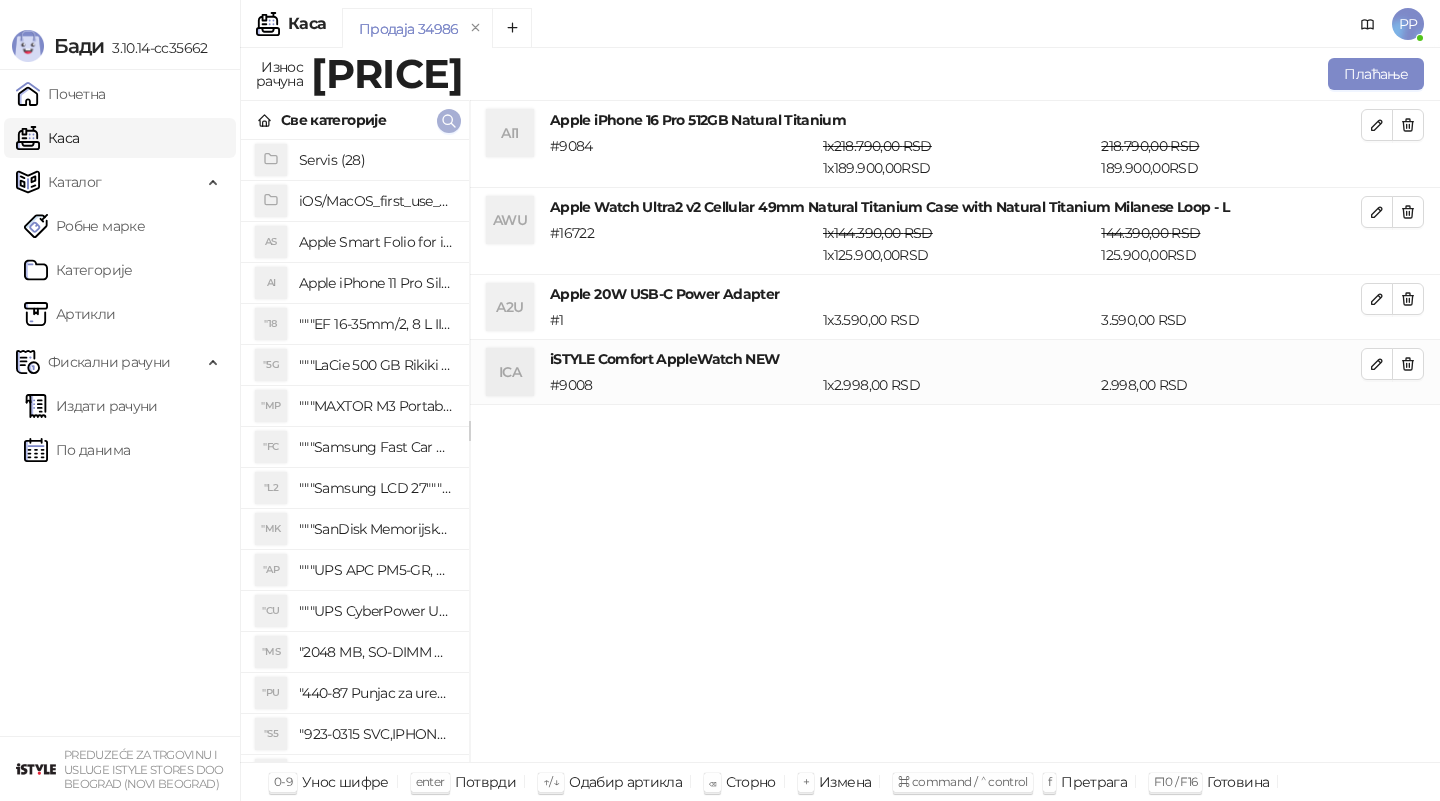 click 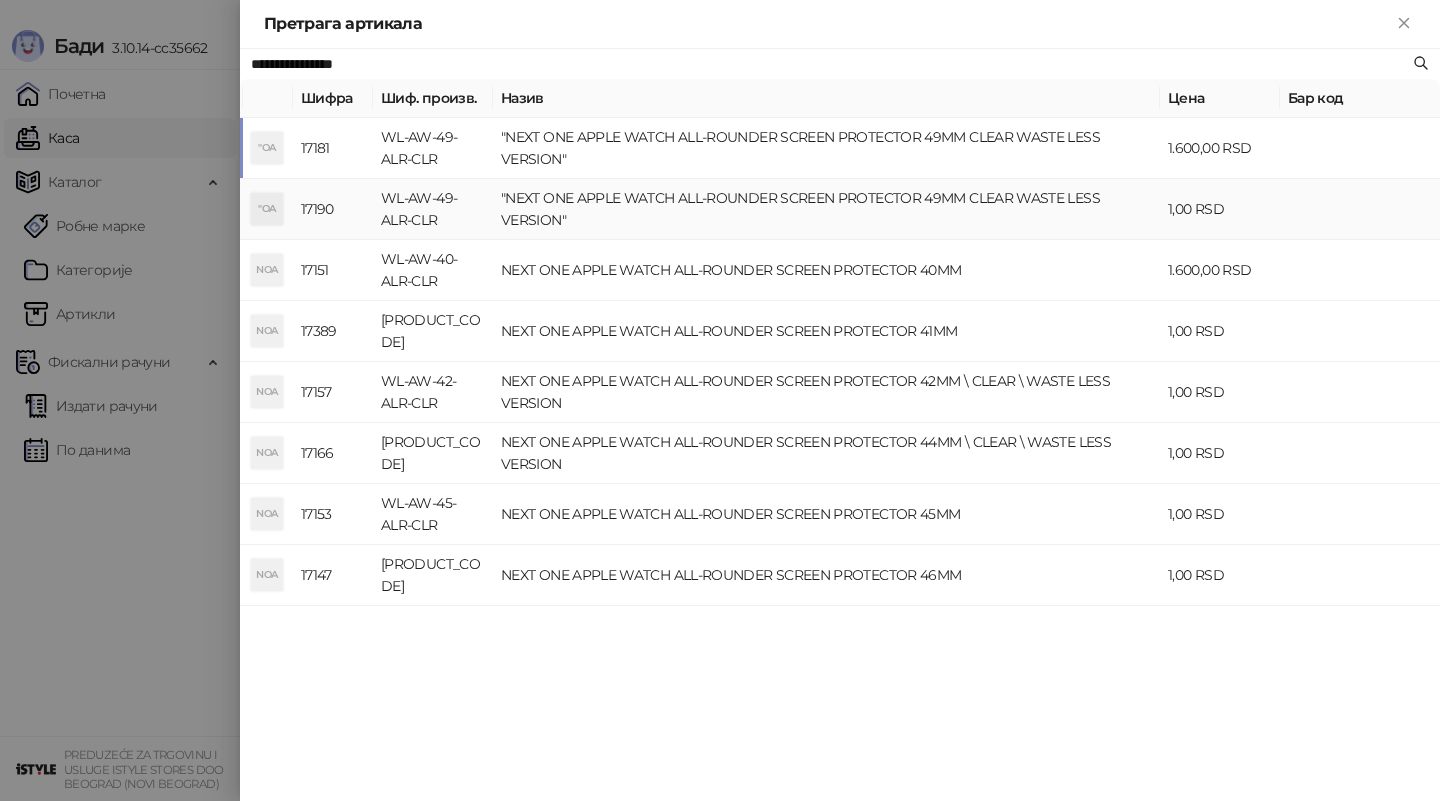 click on ""NEXT ONE APPLE WATCH ALL-ROUNDER SCREEN PROTECTOR 49MM CLEAR WASTE LESS VERSION"" at bounding box center (826, 209) 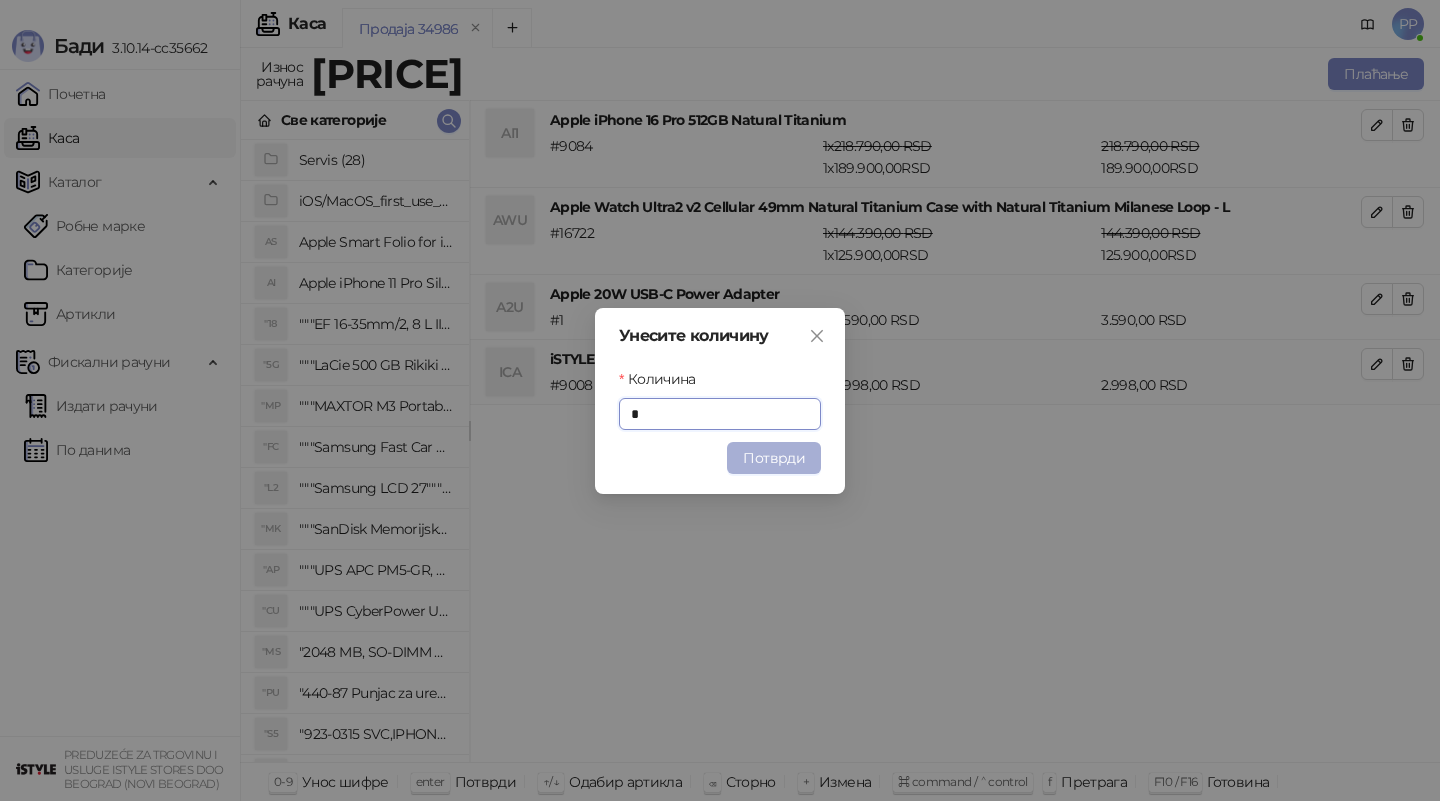 click on "Потврди" at bounding box center [774, 458] 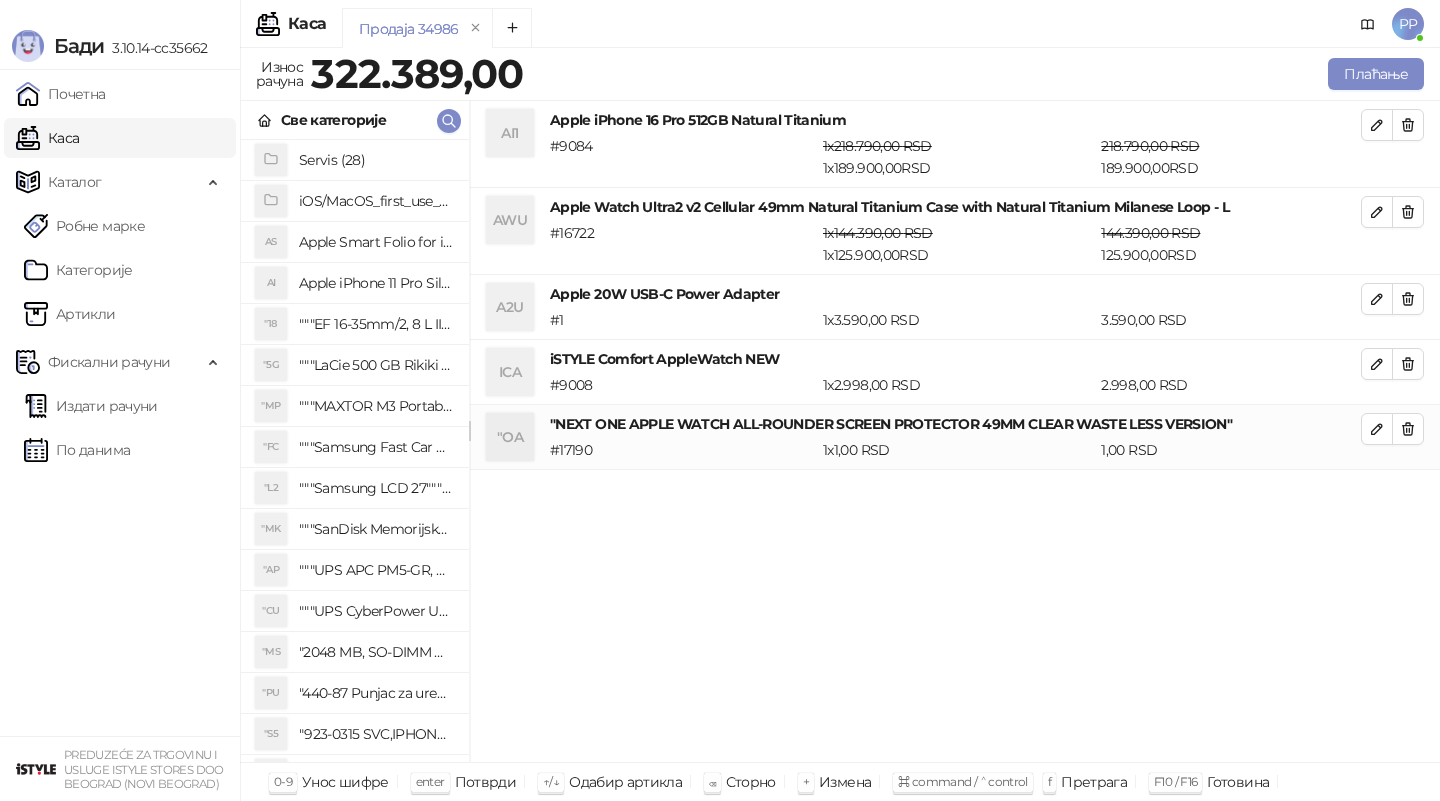 click on "AI1 Apple iPhone 16 Pro 512GB Natural Titanium    # 9084 1  x  218.790,00   RSD 1  x  189.900,00  RSD  218.790,00   RSD 189.900,00  RSD  AWU Apple Watch Ultra2 v2 Cellular 49mm Natural Titanium Case with Natural Titanium Milanese Loop - L    # 16722 1  x  144.390,00   RSD 1  x  125.900,00  RSD  144.390,00   RSD 125.900,00  RSD  A2U Apple 20W USB-C Power Adapter    # 1 1  x  3.590,00 RSD 3.590,00 RSD ICA iSTYLE Comfort AppleWatch NEW    # 9008 1  x  2.998,00 RSD 2.998,00 RSD "OA "NEXT ONE APPLE WATCH ALL-ROUNDER SCREEN PROTECTOR 49MM CLEAR WASTE LESS VERSION"    # 17190 1  x  1,00 RSD 1,00 RSD" at bounding box center (955, 432) 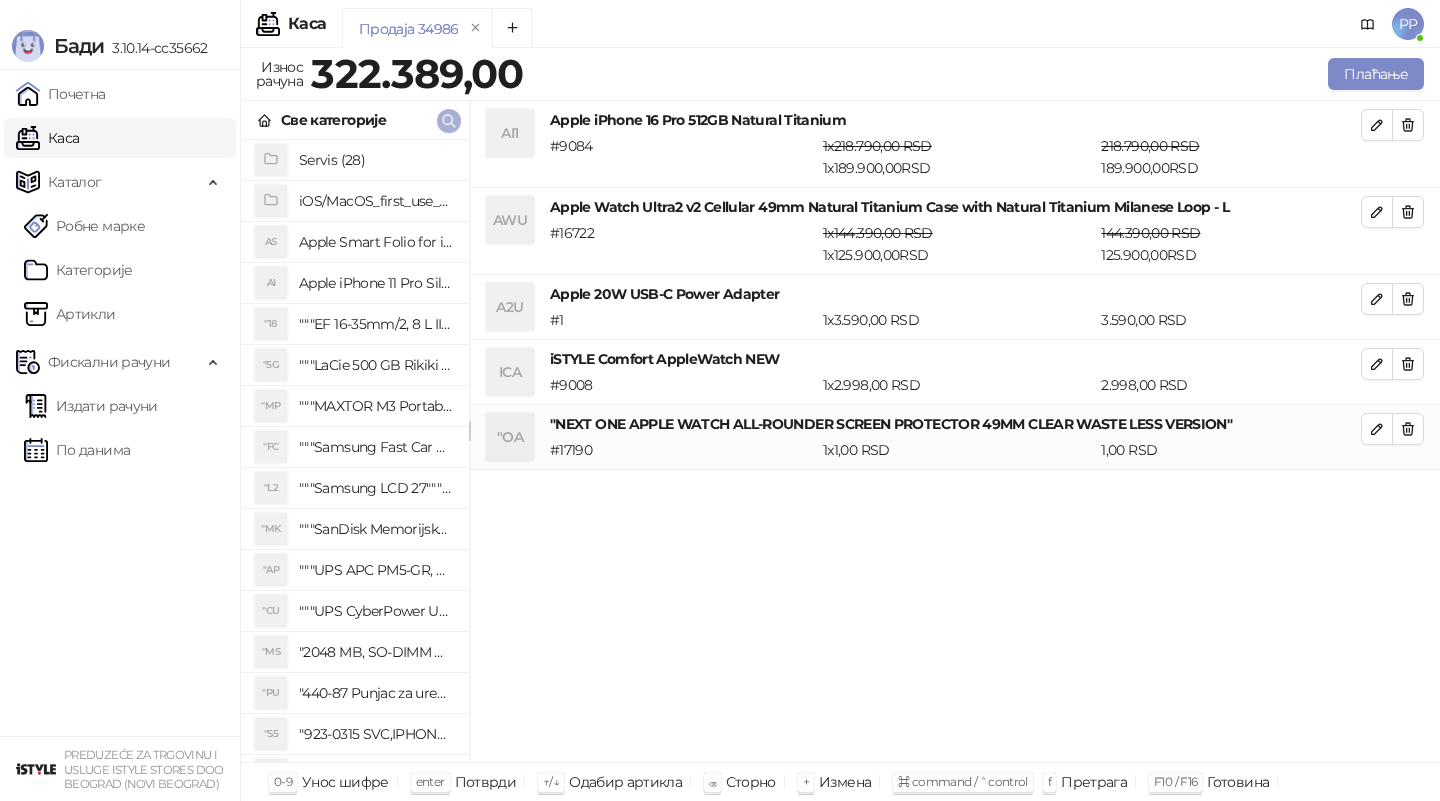 click at bounding box center (449, 121) 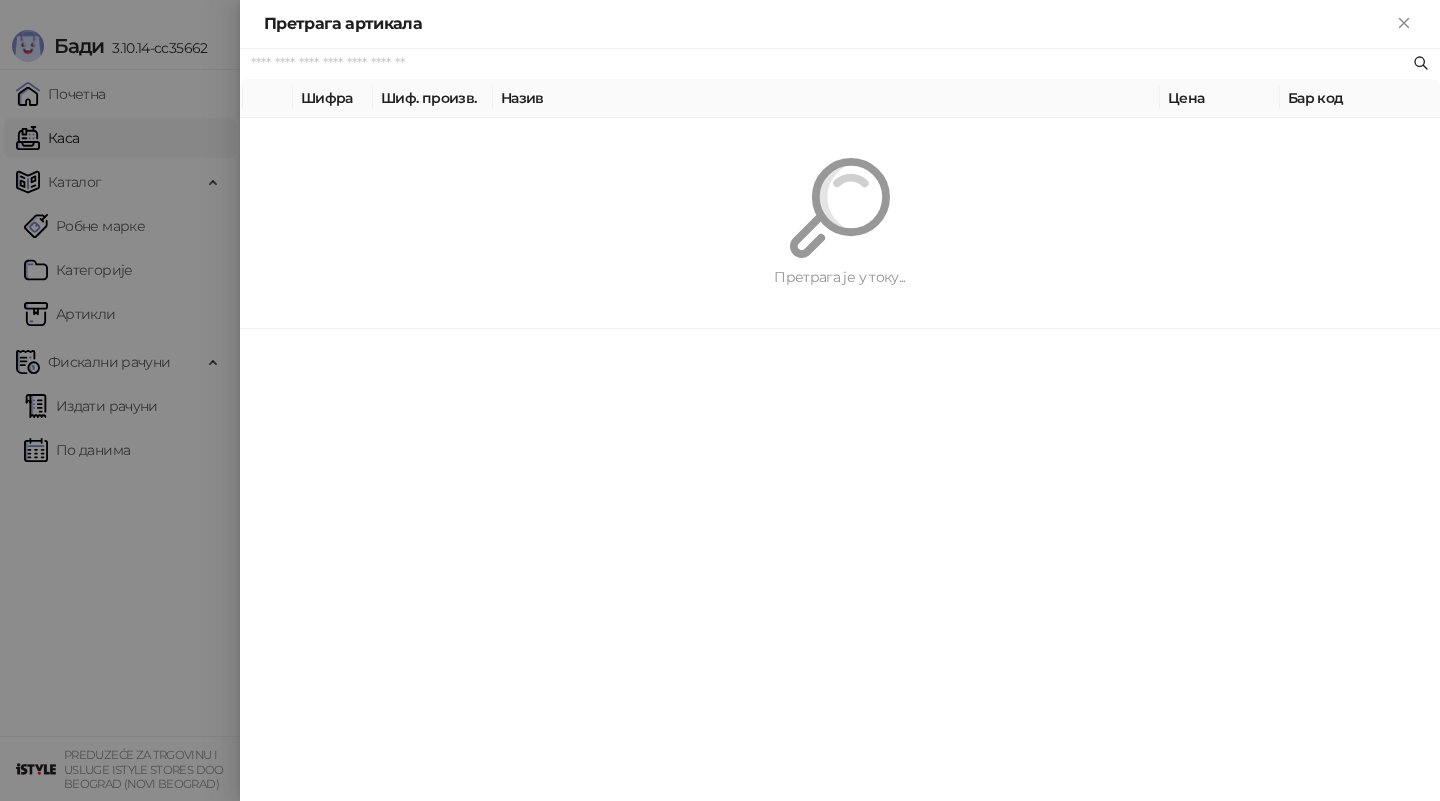 paste on "**********" 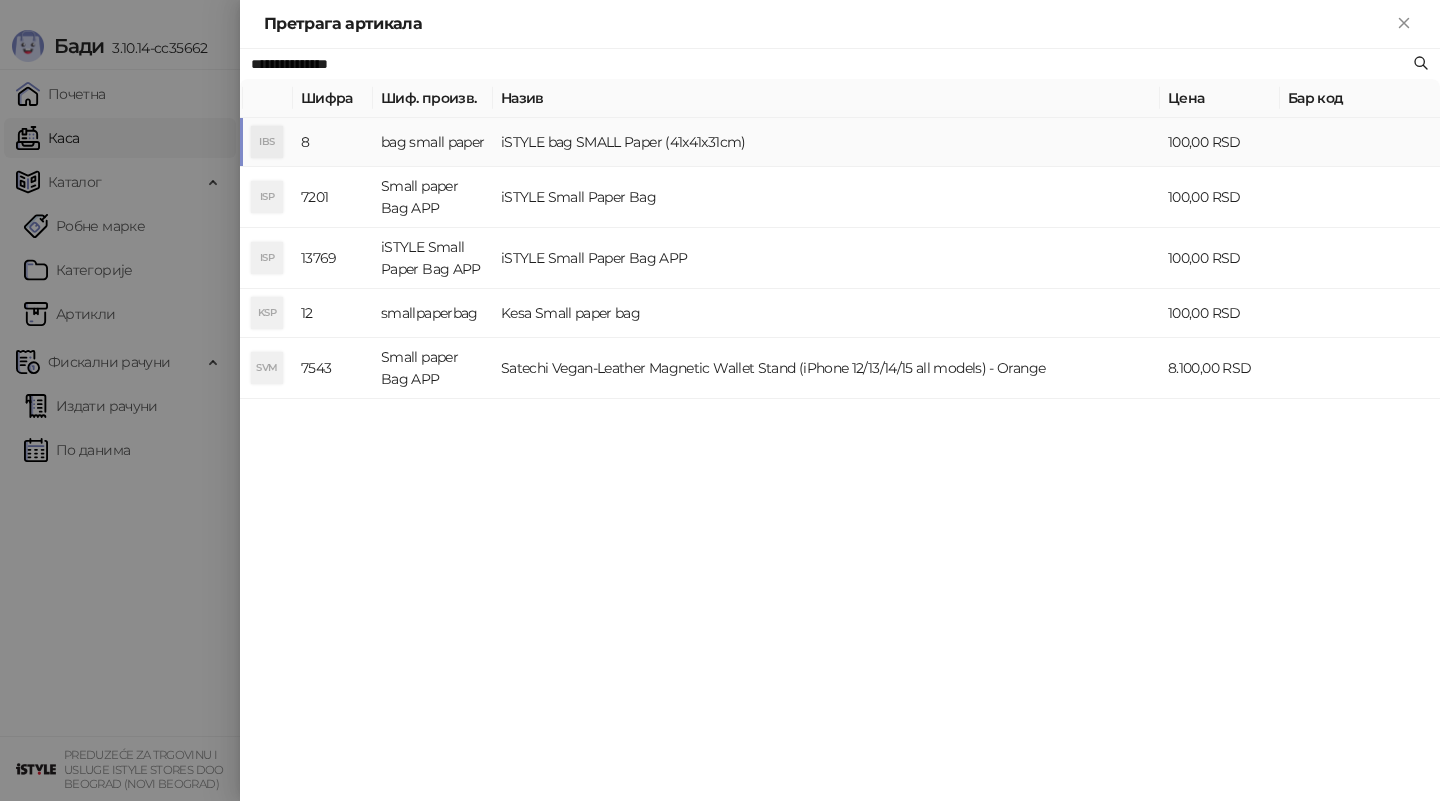 type on "**********" 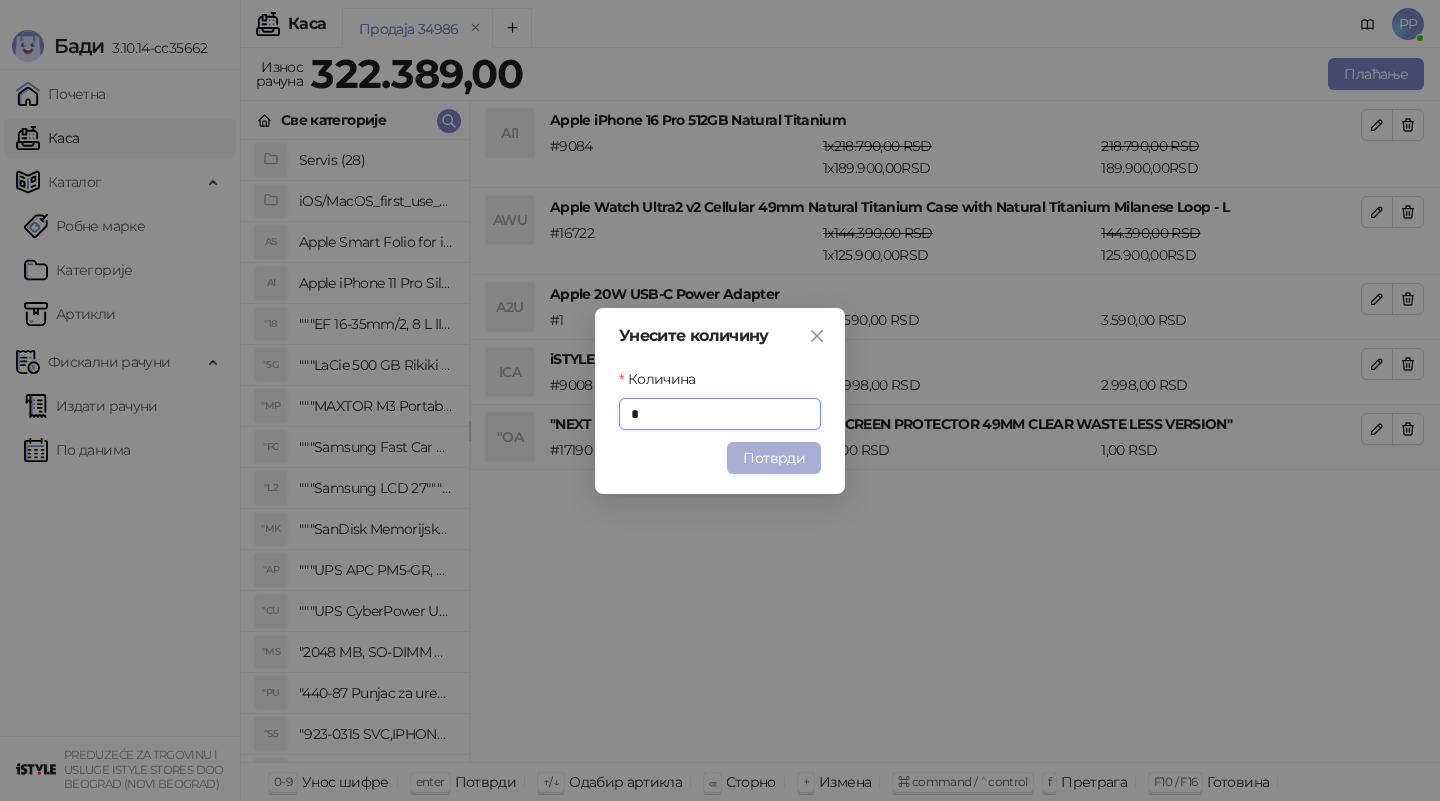 click on "Потврди" at bounding box center (774, 458) 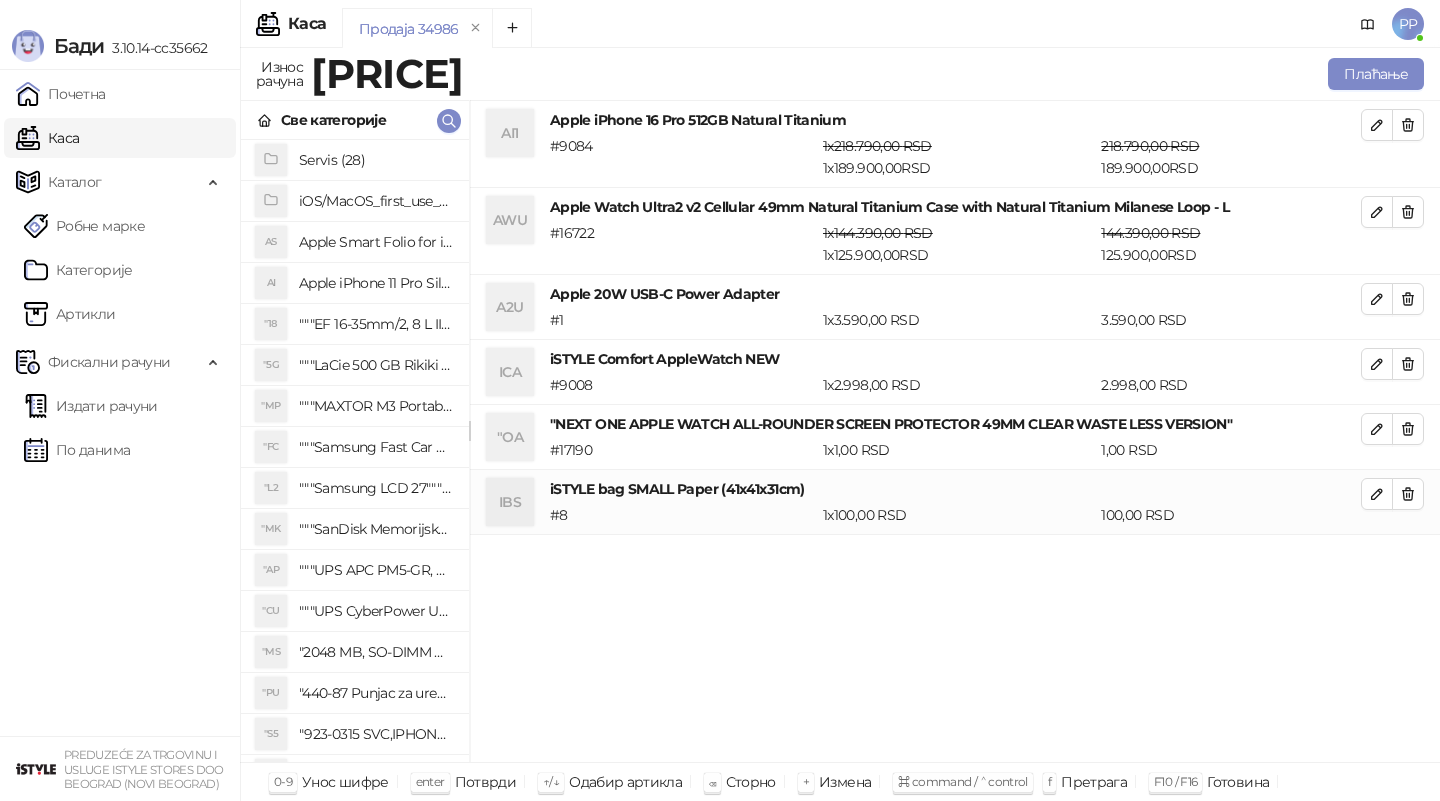 click on "AI1 Apple iPhone 16 Pro 512GB Natural Titanium    # [NUMBER] 1  x  [PRICE]   RSD 1  x  [PRICE]  RSD  [PRICE]  RSD [PRICE]  RSD  AWU Apple Watch Ultra2 v2 Cellular 49mm Natural Titanium Case with Natural Titanium Milanese Loop - L    # [NUMBER] 1  x  [PRICE]  RSD 1  x  [PRICE]  RSD  [PRICE]  RSD [PRICE]  RSD  A2U Apple 20W USB-C Power Adapter    # 1 1  x  [PRICE] RSD [PRICE] RSD ICA iSTYLE Comfort AppleWatch NEW    # [NUMBER] 1  x  [PRICE] RSD [PRICE] RSD "OA "NEXT ONE APPLE WATCH ALL-ROUNDER SCREEN PROTECTOR 49MM CLEAR WASTE LESS VERSION"    # [NUMBER] 1  x  [PRICE] RSD [PRICE] RSD IBS iSTYLE bag SMALL Paper (41x41x31cm)    # [NUMBER] 1  x  [PRICE] RSD [PRICE] RSD" at bounding box center (955, 432) 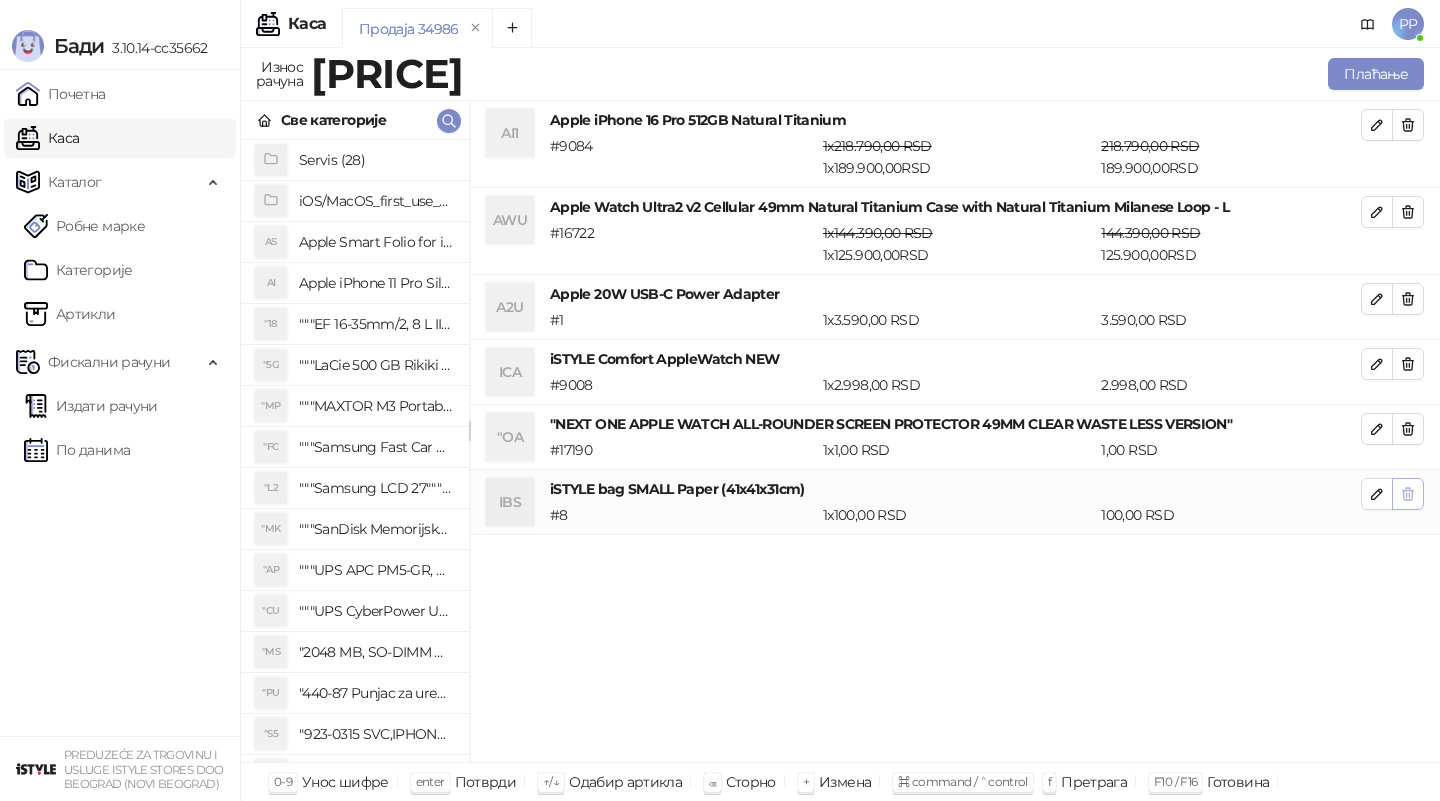 click 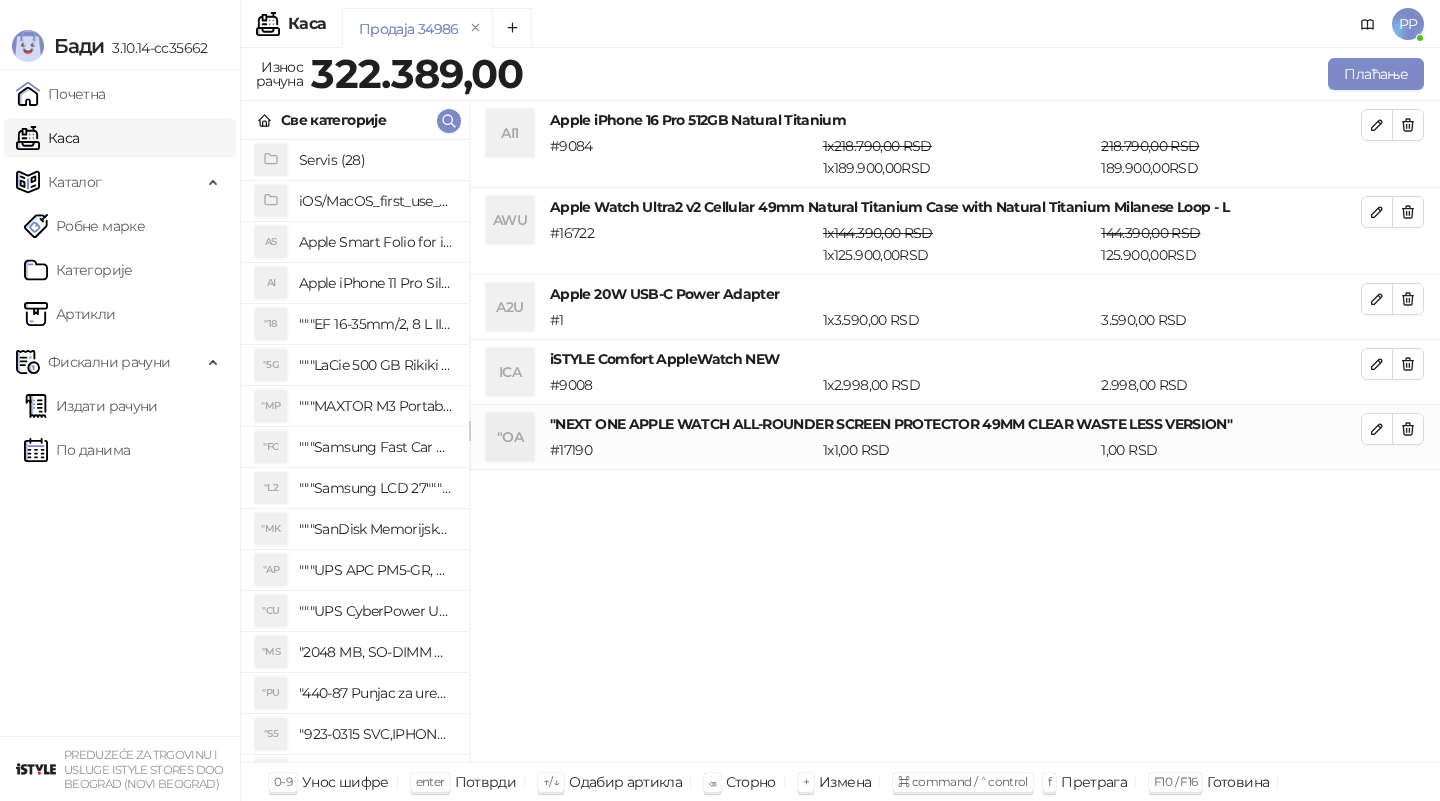 click on "AI1 Apple iPhone 16 Pro 512GB Natural Titanium    # 9084 1  x  218.790,00   RSD 1  x  189.900,00  RSD  218.790,00   RSD 189.900,00  RSD  AWU Apple Watch Ultra2 v2 Cellular 49mm Natural Titanium Case with Natural Titanium Milanese Loop - L    # 16722 1  x  144.390,00   RSD 1  x  125.900,00  RSD  144.390,00   RSD 125.900,00  RSD  A2U Apple 20W USB-C Power Adapter    # 1 1  x  3.590,00 RSD 3.590,00 RSD ICA iSTYLE Comfort AppleWatch NEW    # 9008 1  x  2.998,00 RSD 2.998,00 RSD "OA "NEXT ONE APPLE WATCH ALL-ROUNDER SCREEN PROTECTOR 49MM CLEAR WASTE LESS VERSION"    # 17190 1  x  1,00 RSD 1,00 RSD" at bounding box center [955, 432] 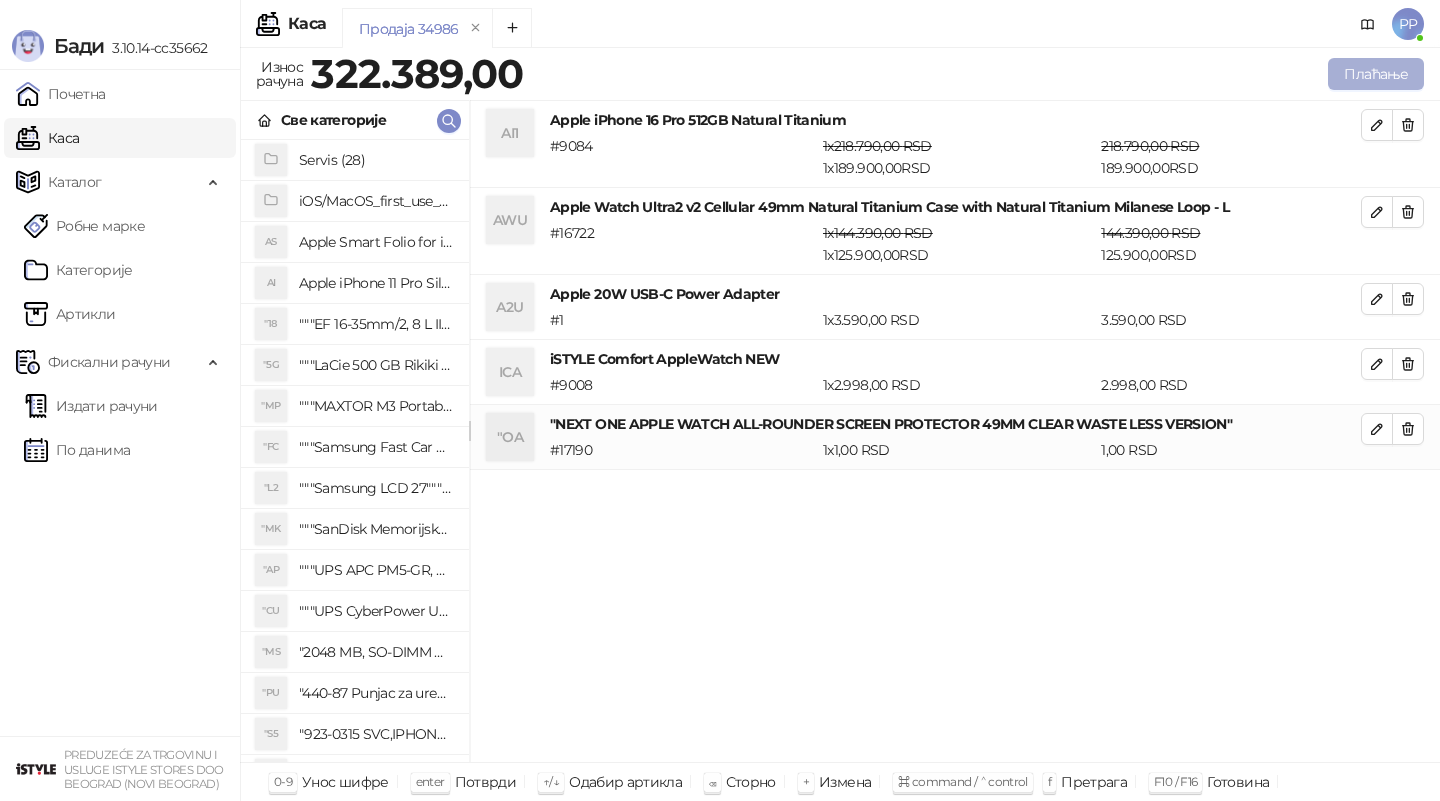 click on "Плаћање" at bounding box center (1376, 74) 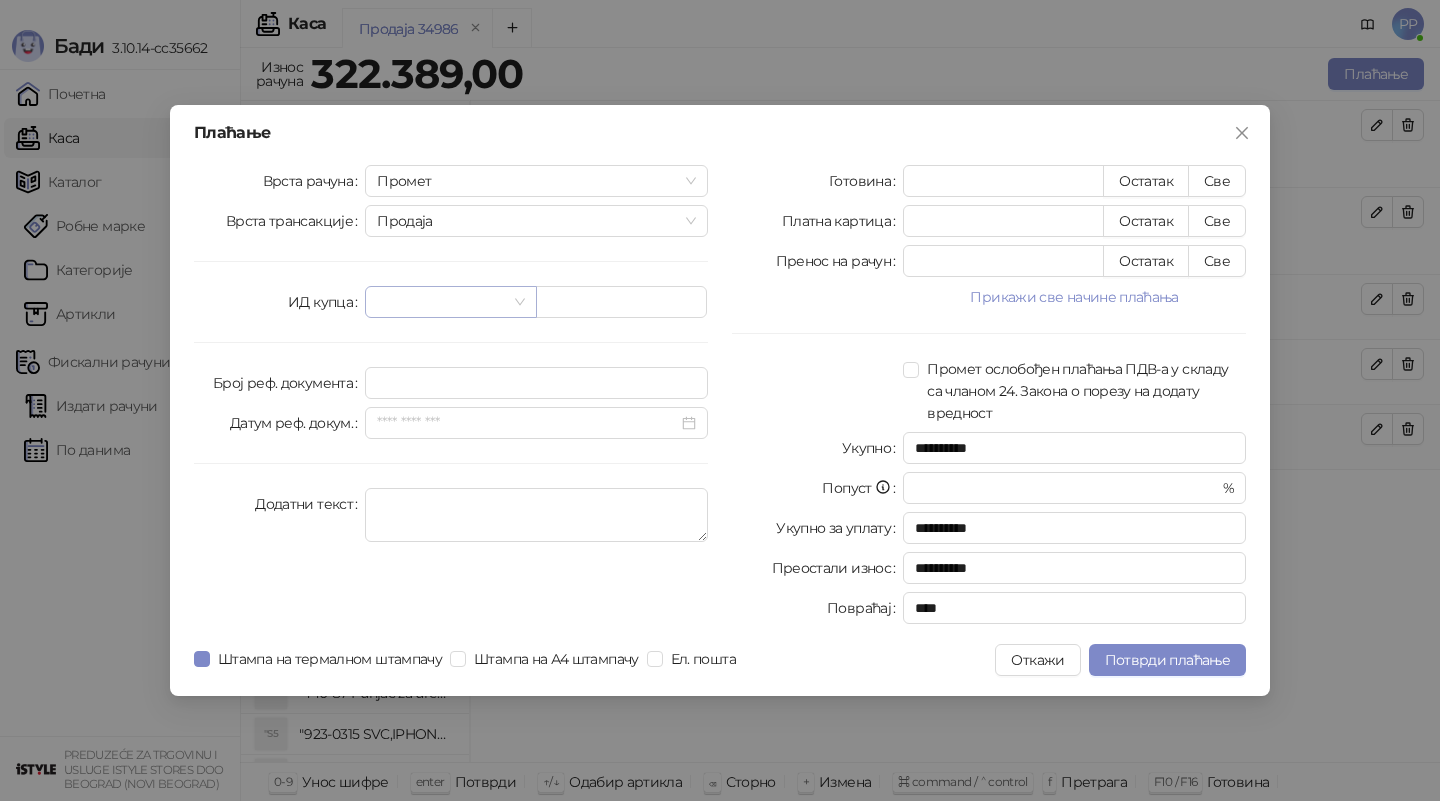 click at bounding box center [441, 302] 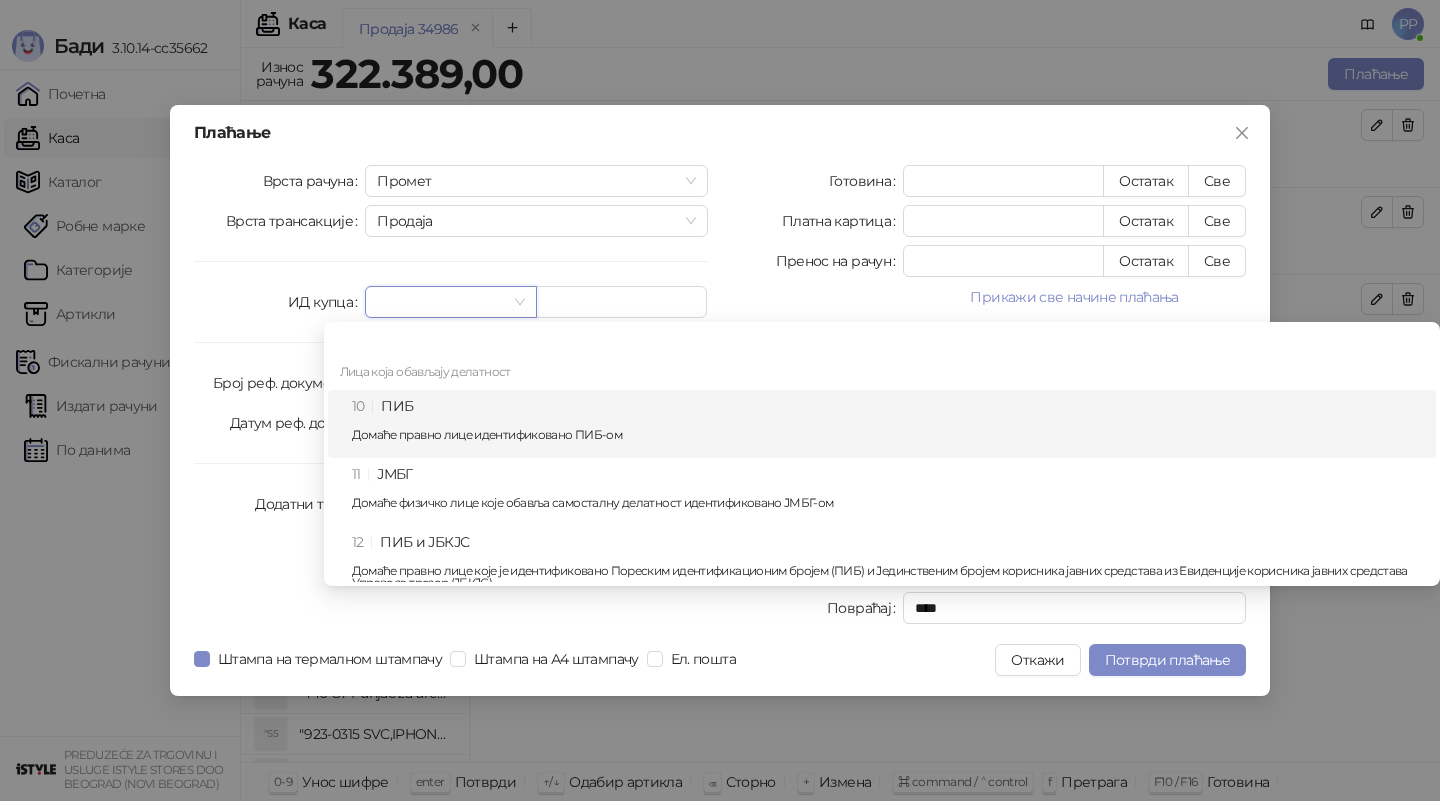 click on "10 ПИБ Домаће правно лице идентификовано ПИБ-ом" at bounding box center (888, 424) 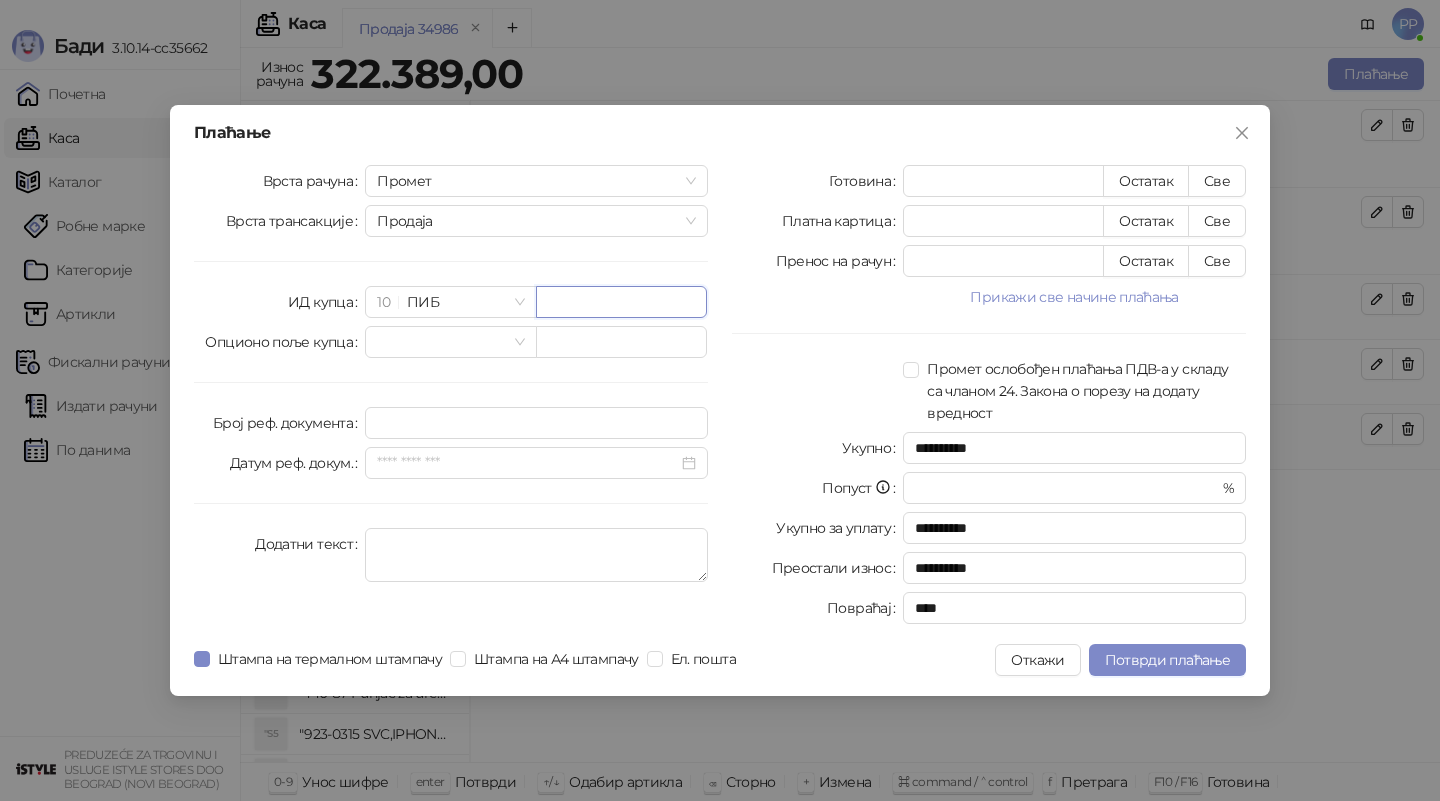 click at bounding box center [621, 302] 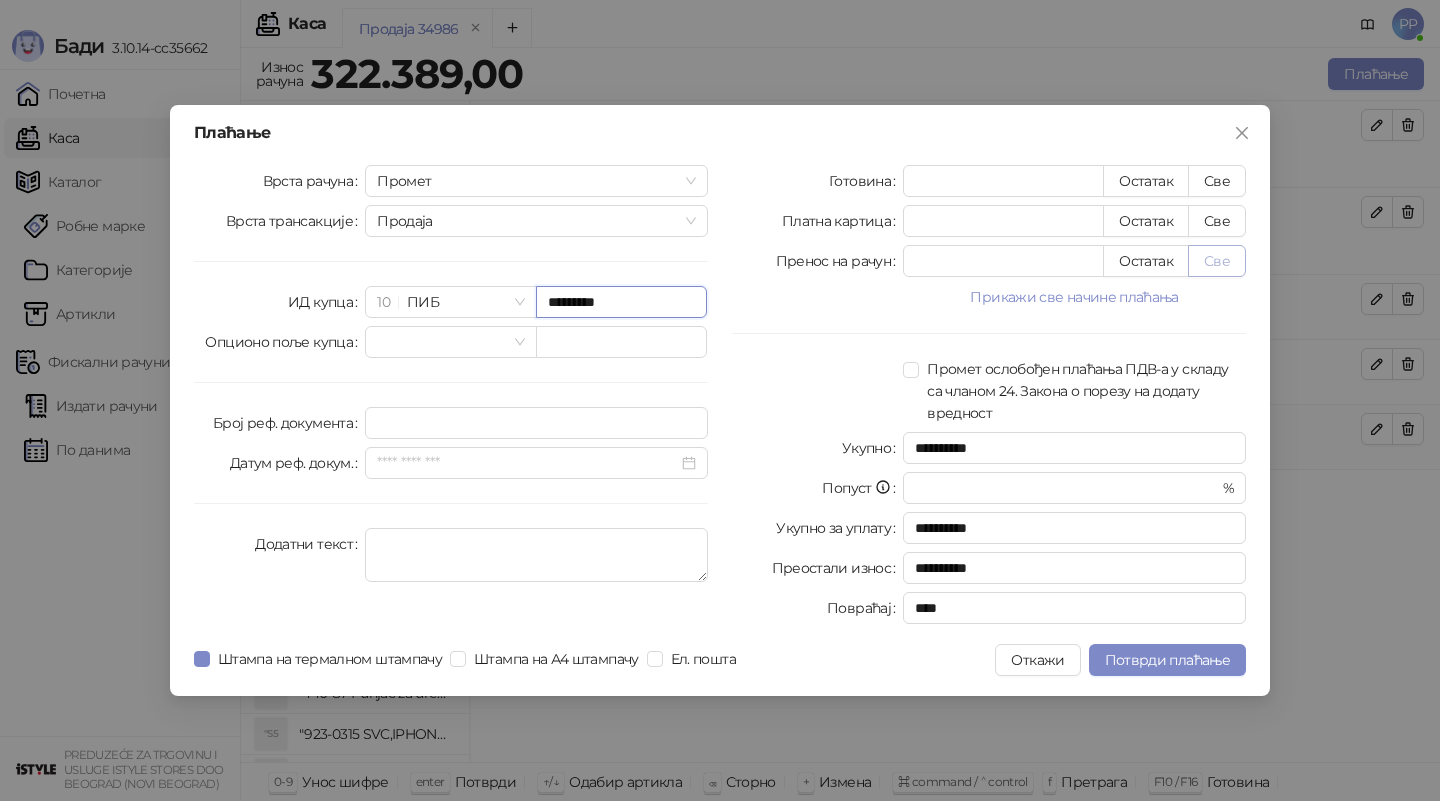 type on "*********" 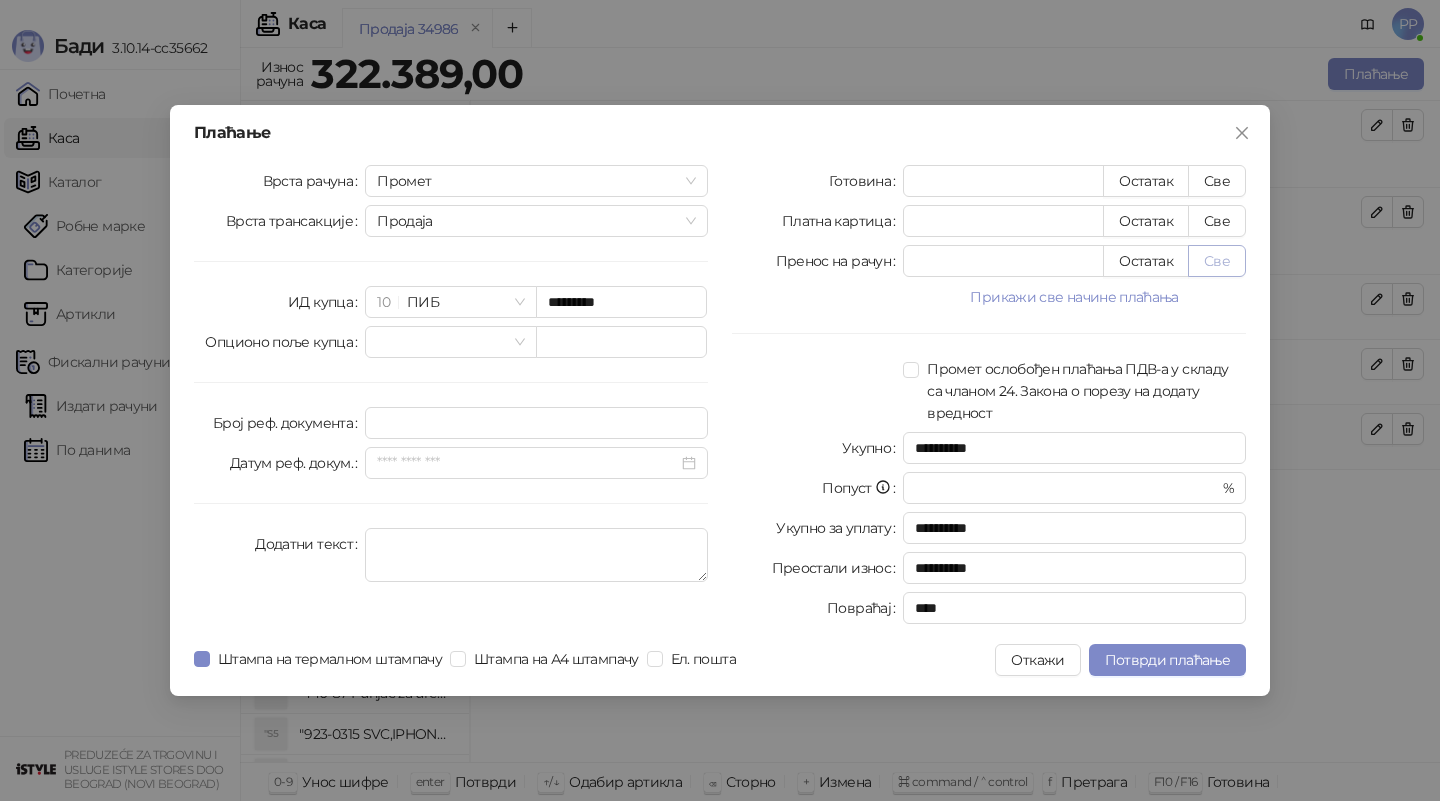 click on "Све" at bounding box center [1217, 261] 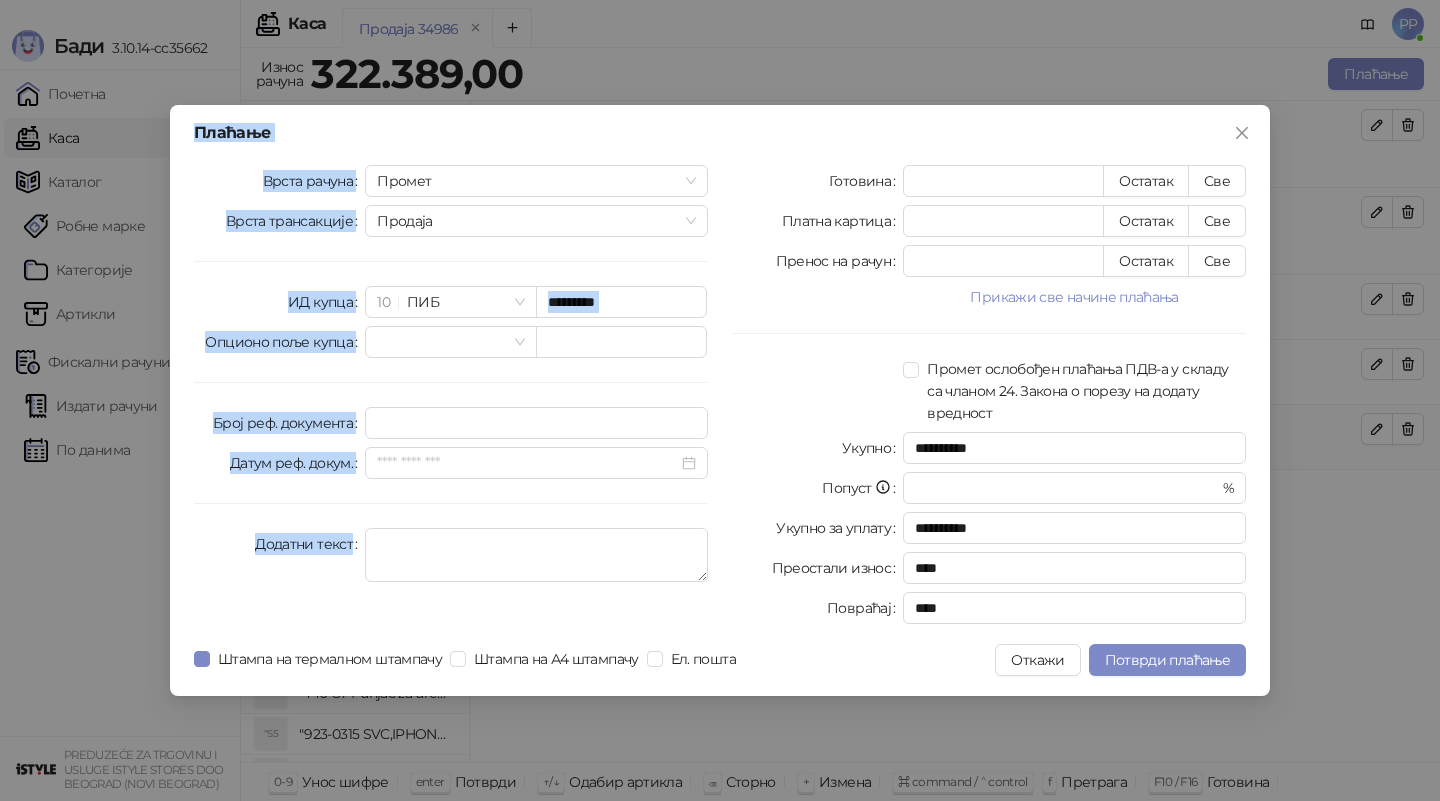 drag, startPoint x: 653, startPoint y: 116, endPoint x: 748, endPoint y: 170, distance: 109.27488 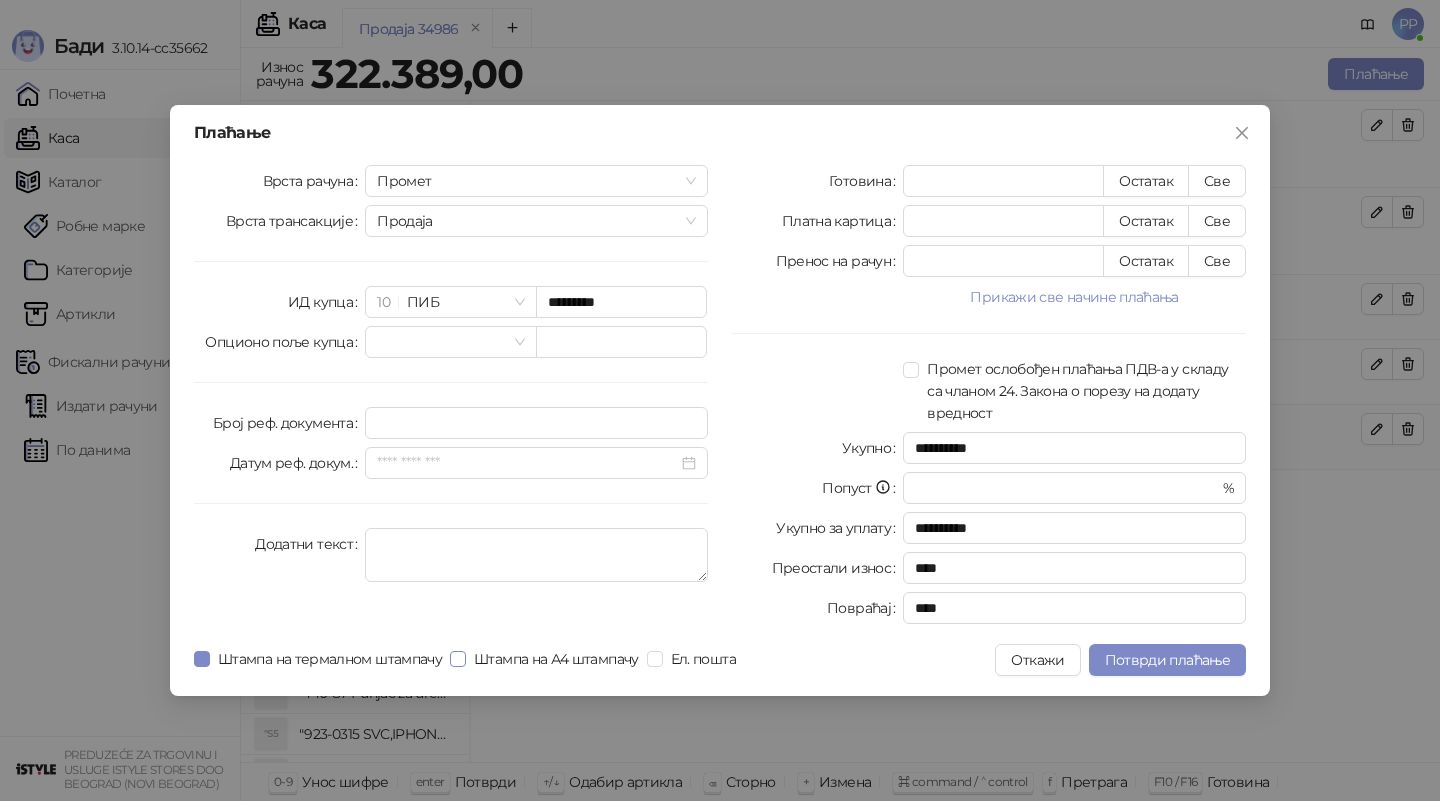 click on "Штампа на А4 штампачу" at bounding box center (556, 659) 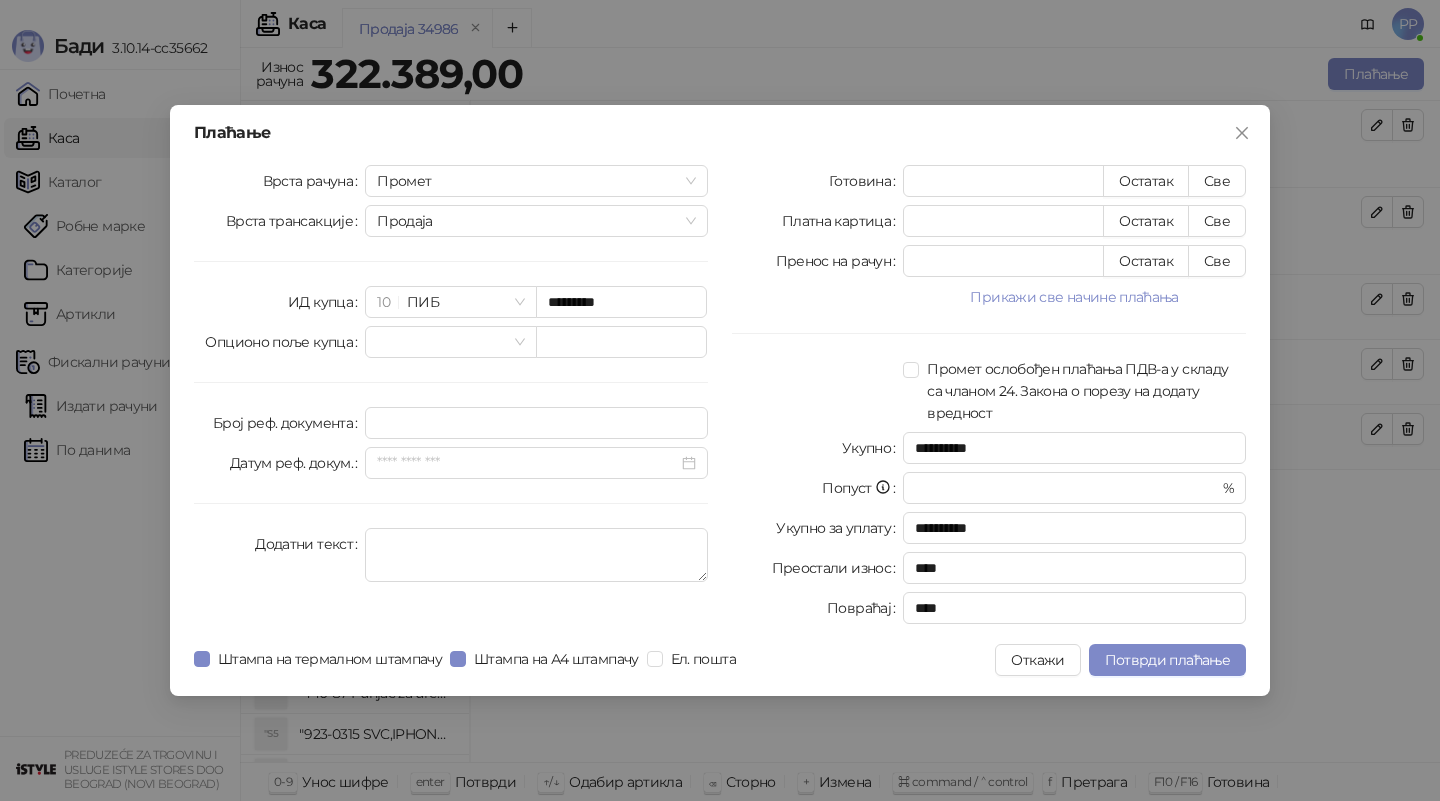 click on "**********" at bounding box center (720, 400) 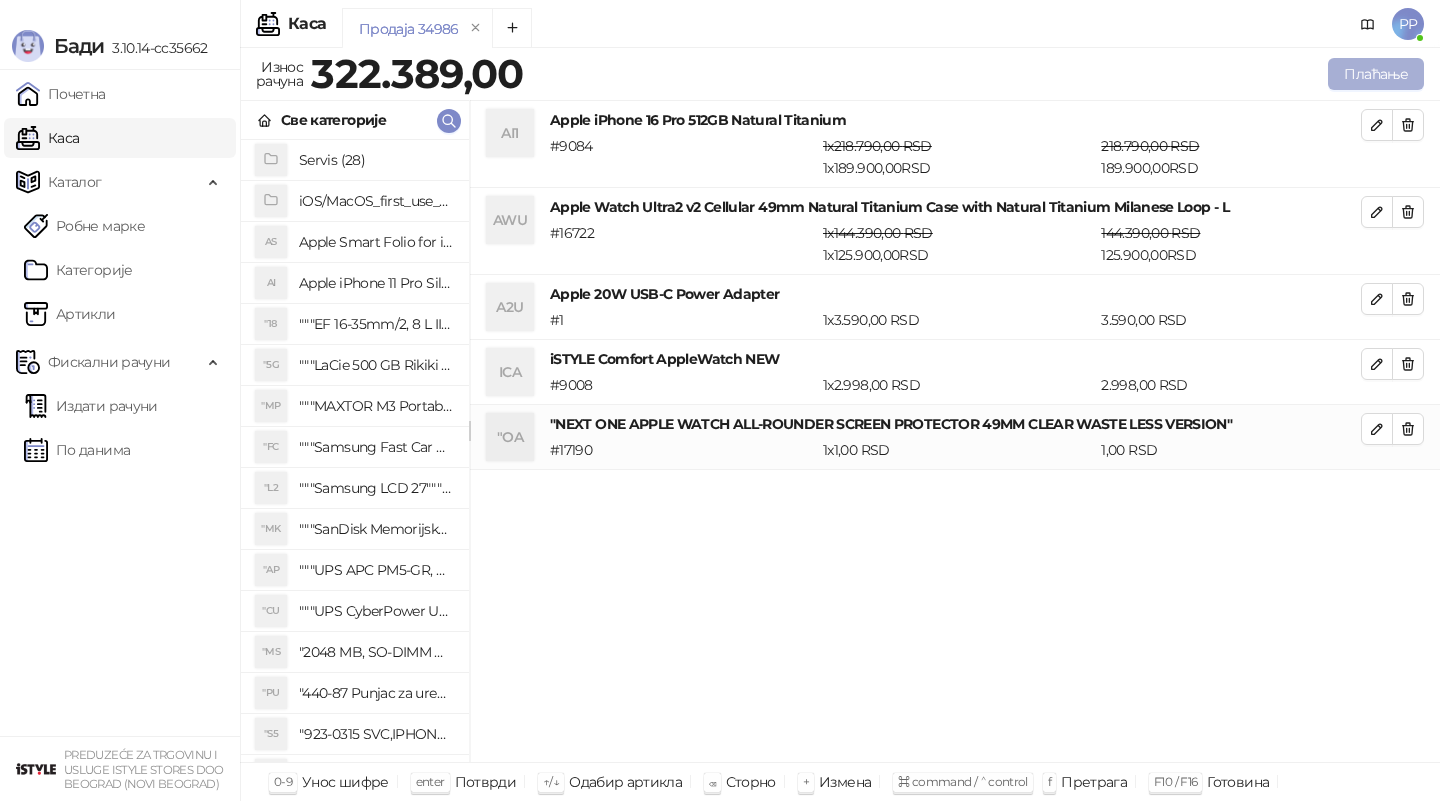click on "Плаћање" at bounding box center [1376, 74] 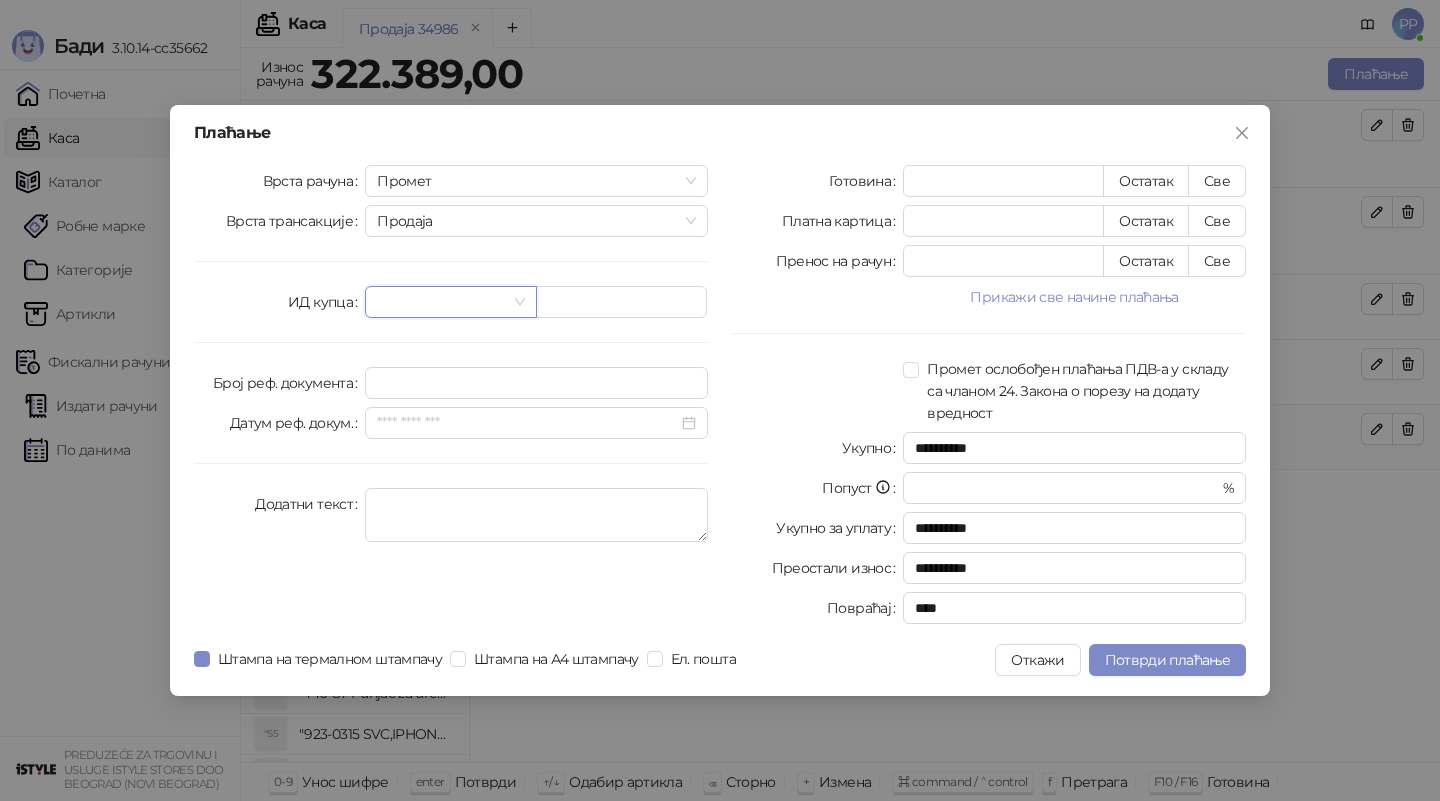 click at bounding box center (441, 302) 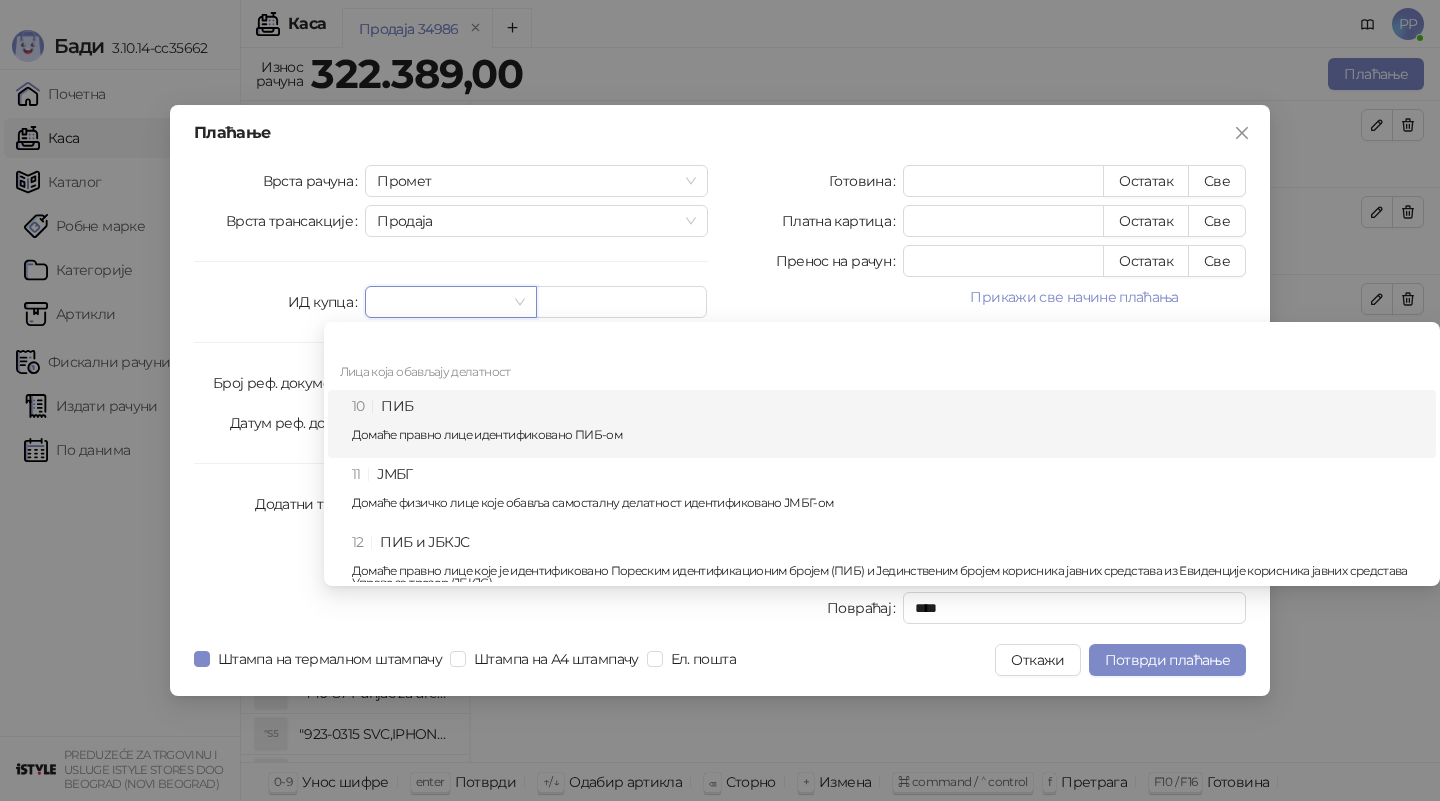 click on "10 ПИБ Домаће правно лице идентификовано ПИБ-ом" at bounding box center [888, 424] 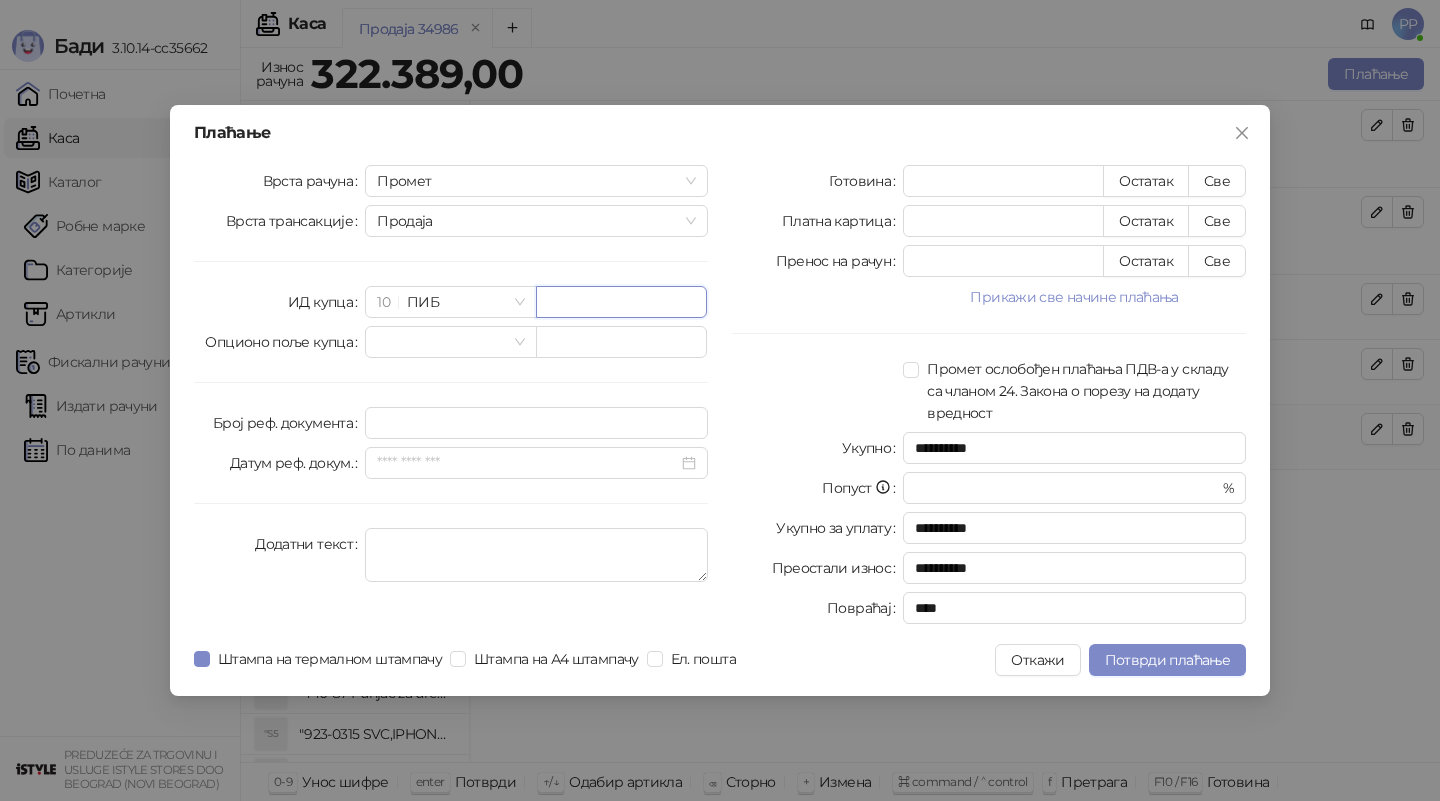 click at bounding box center [621, 302] 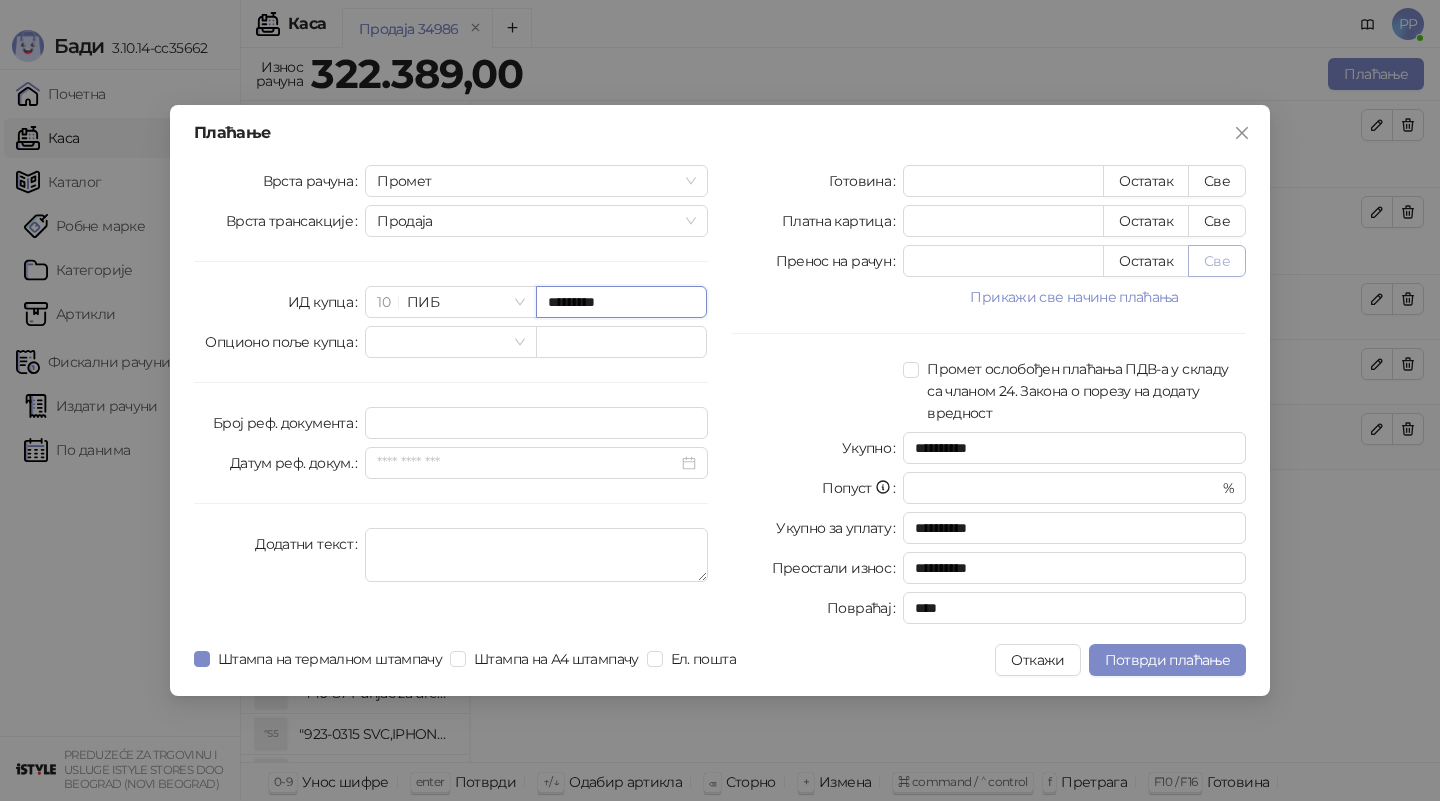type on "*********" 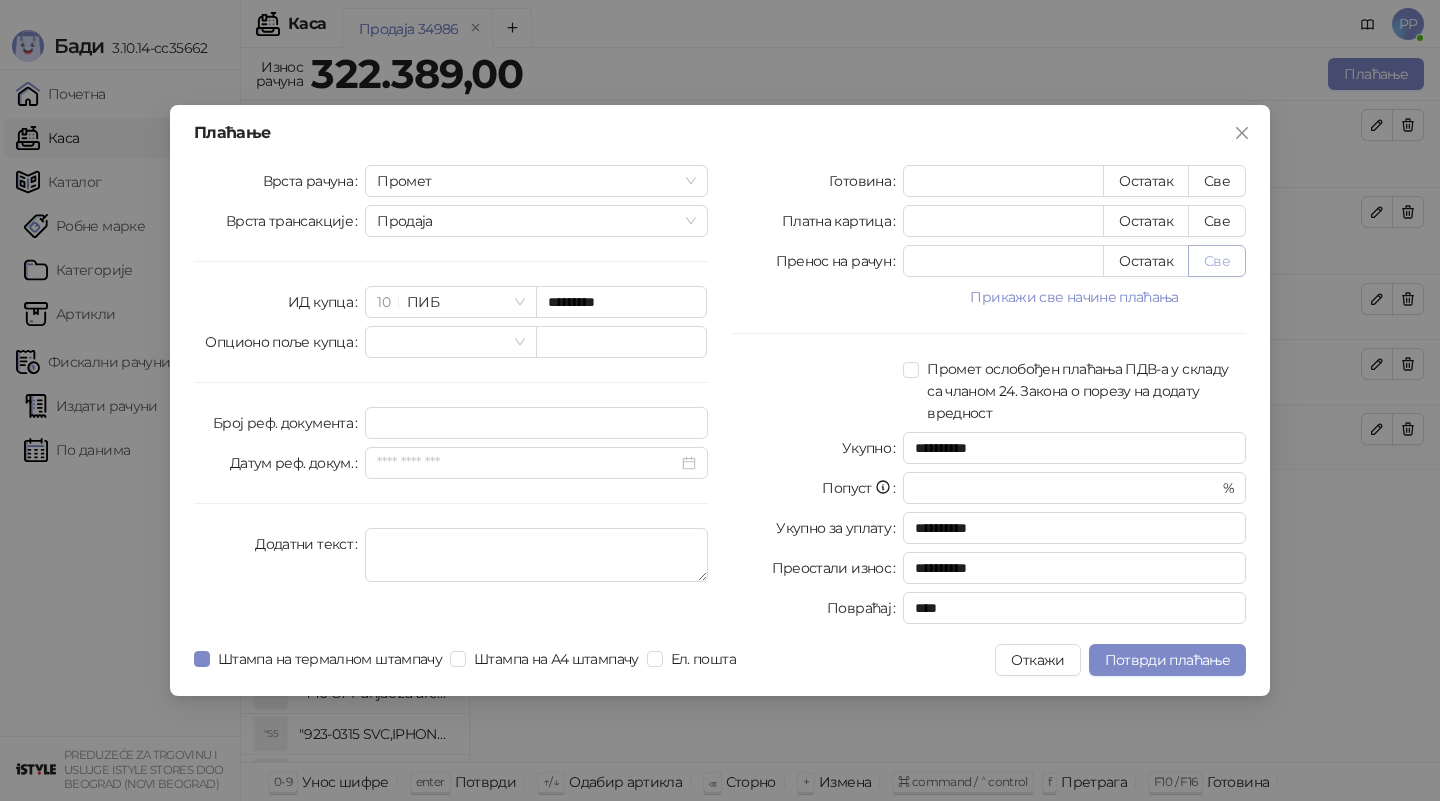 click on "Све" at bounding box center [1217, 261] 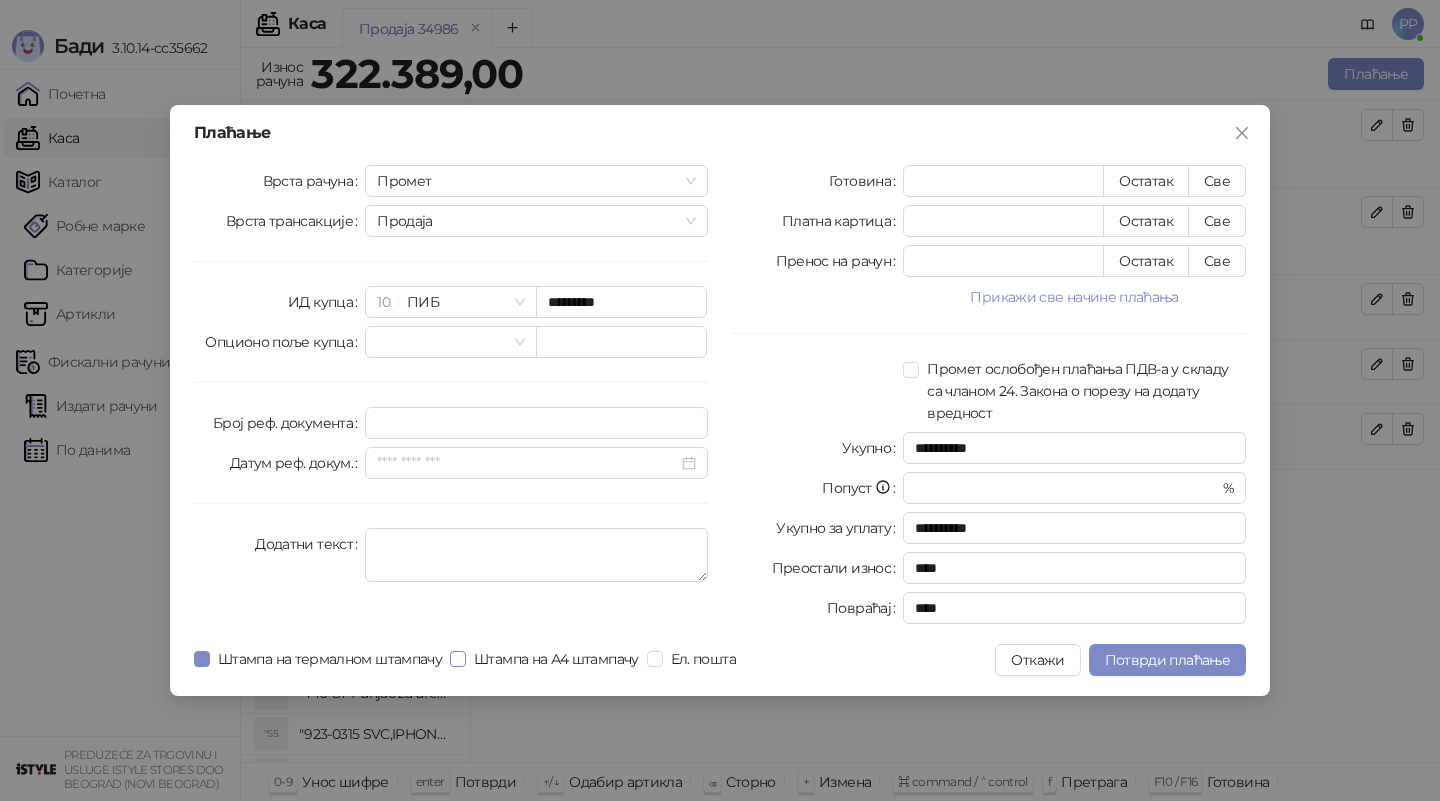 click on "Штампа на А4 штампачу" at bounding box center [556, 659] 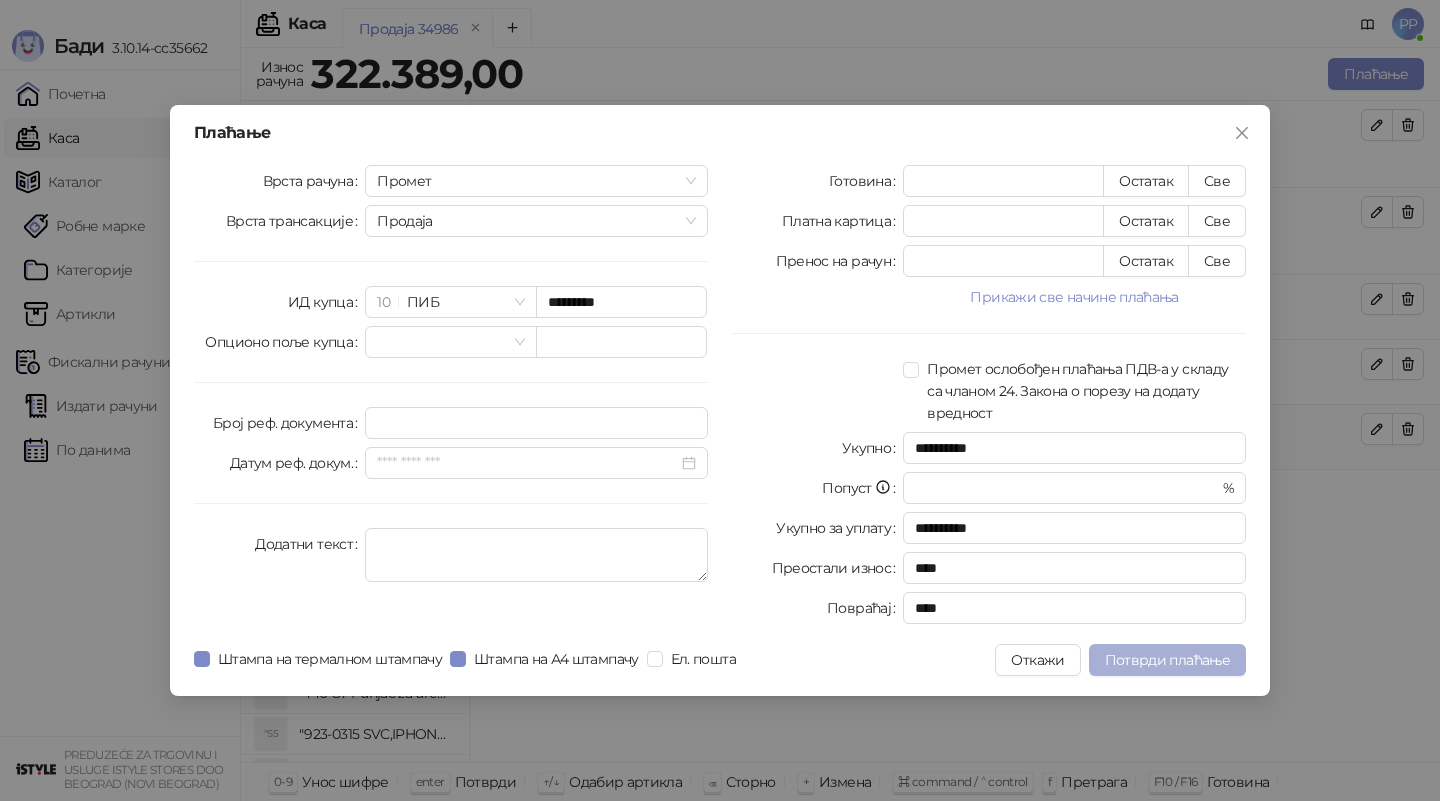 click on "Потврди плаћање" at bounding box center (1167, 660) 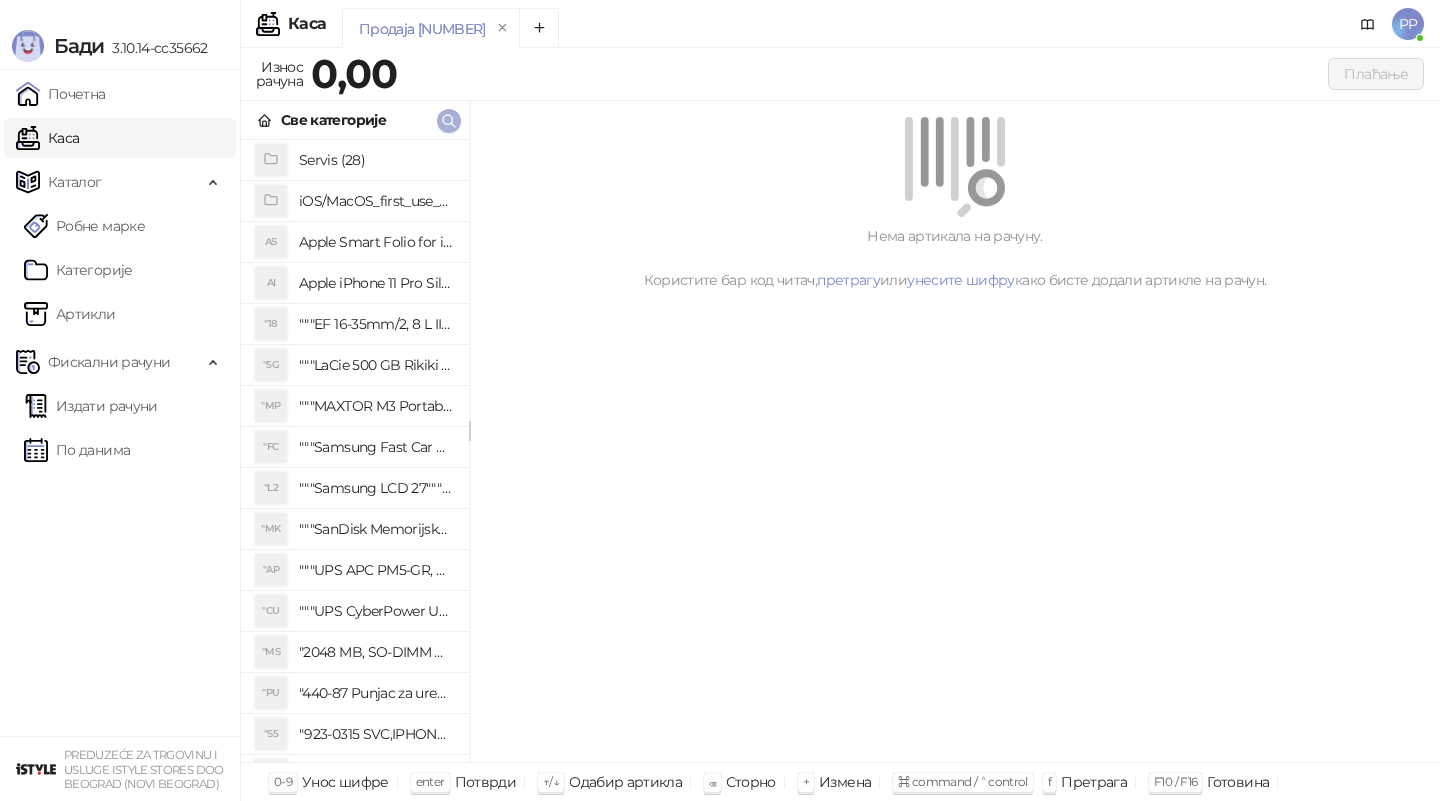 click 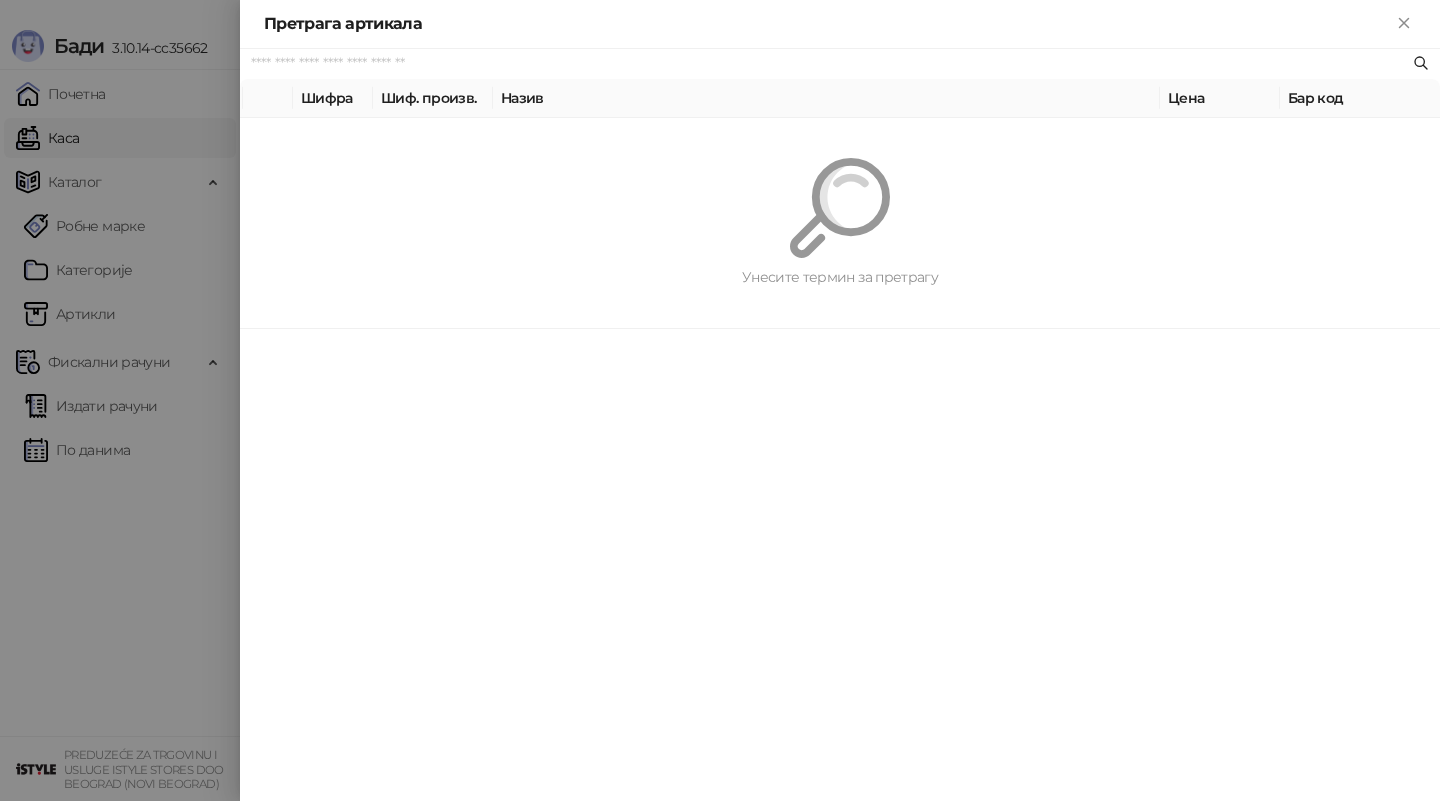paste on "*********" 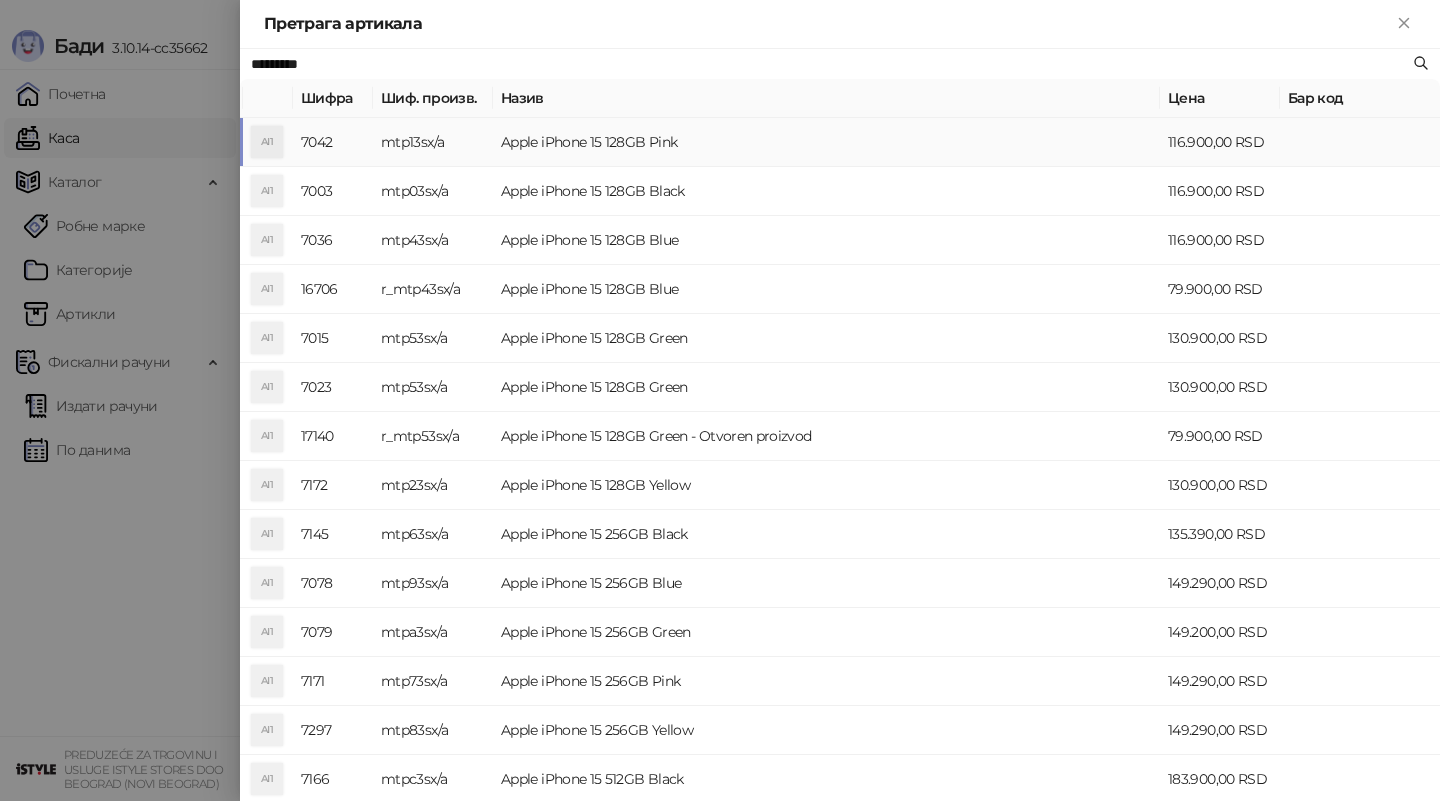 type on "*********" 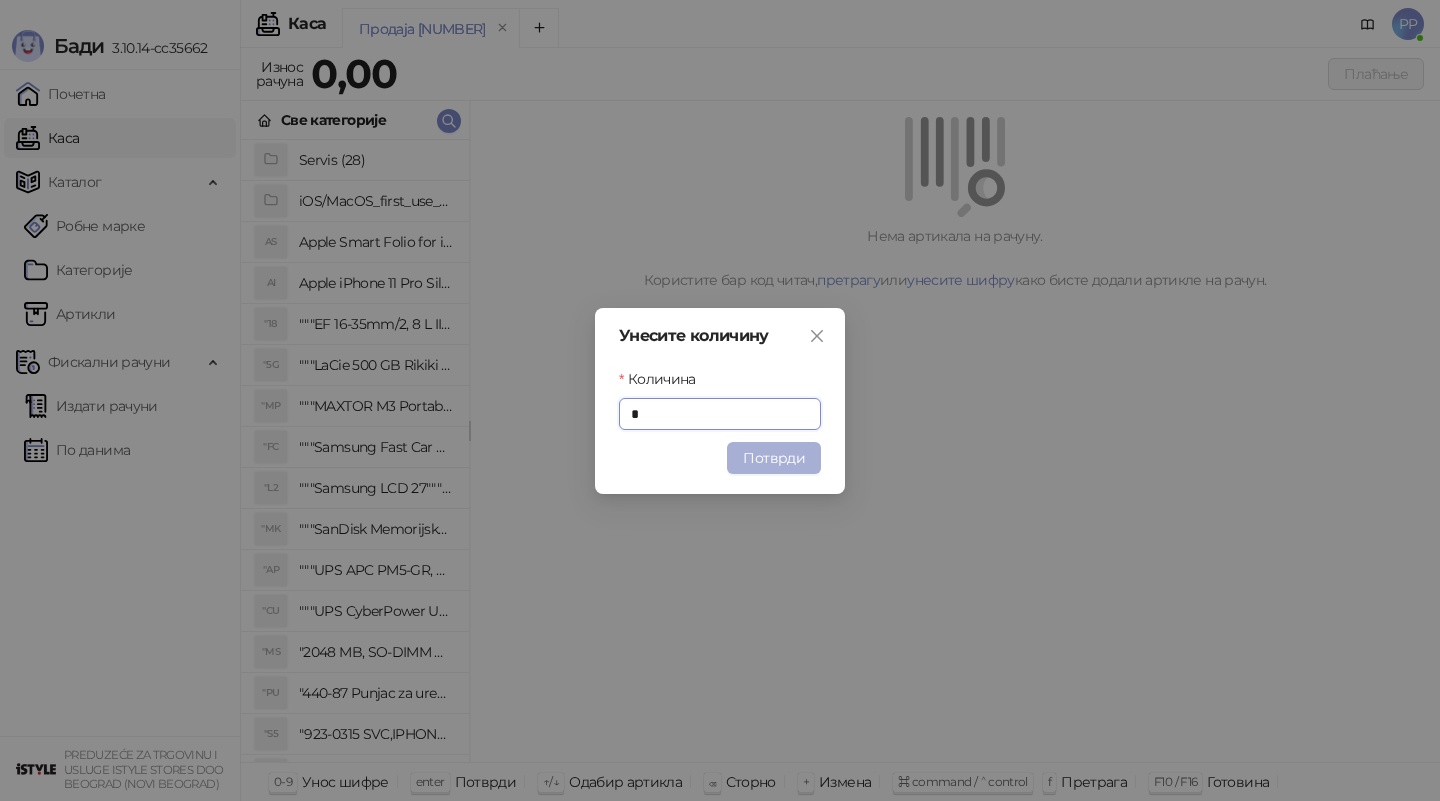 click on "Потврди" at bounding box center [774, 458] 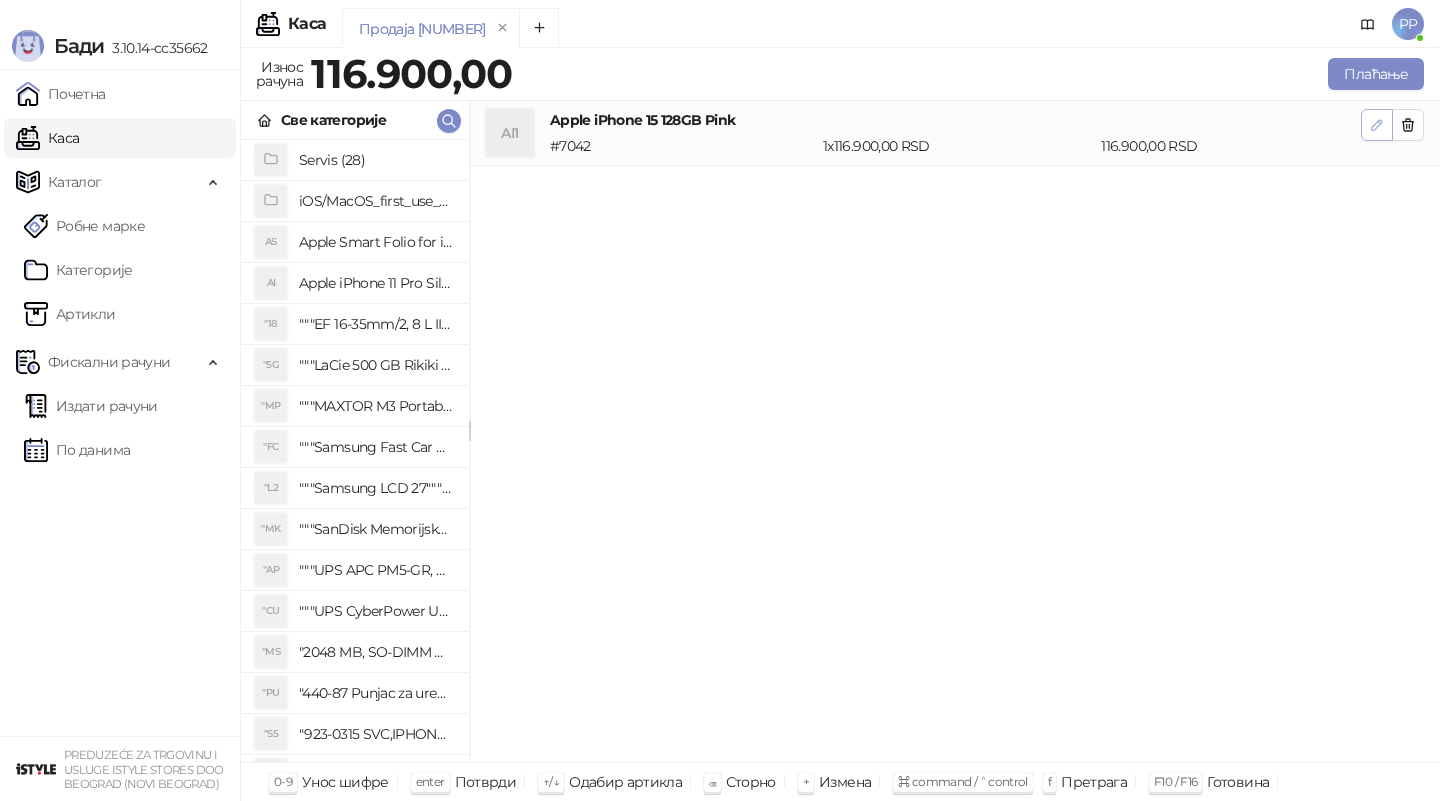 click at bounding box center [1377, 125] 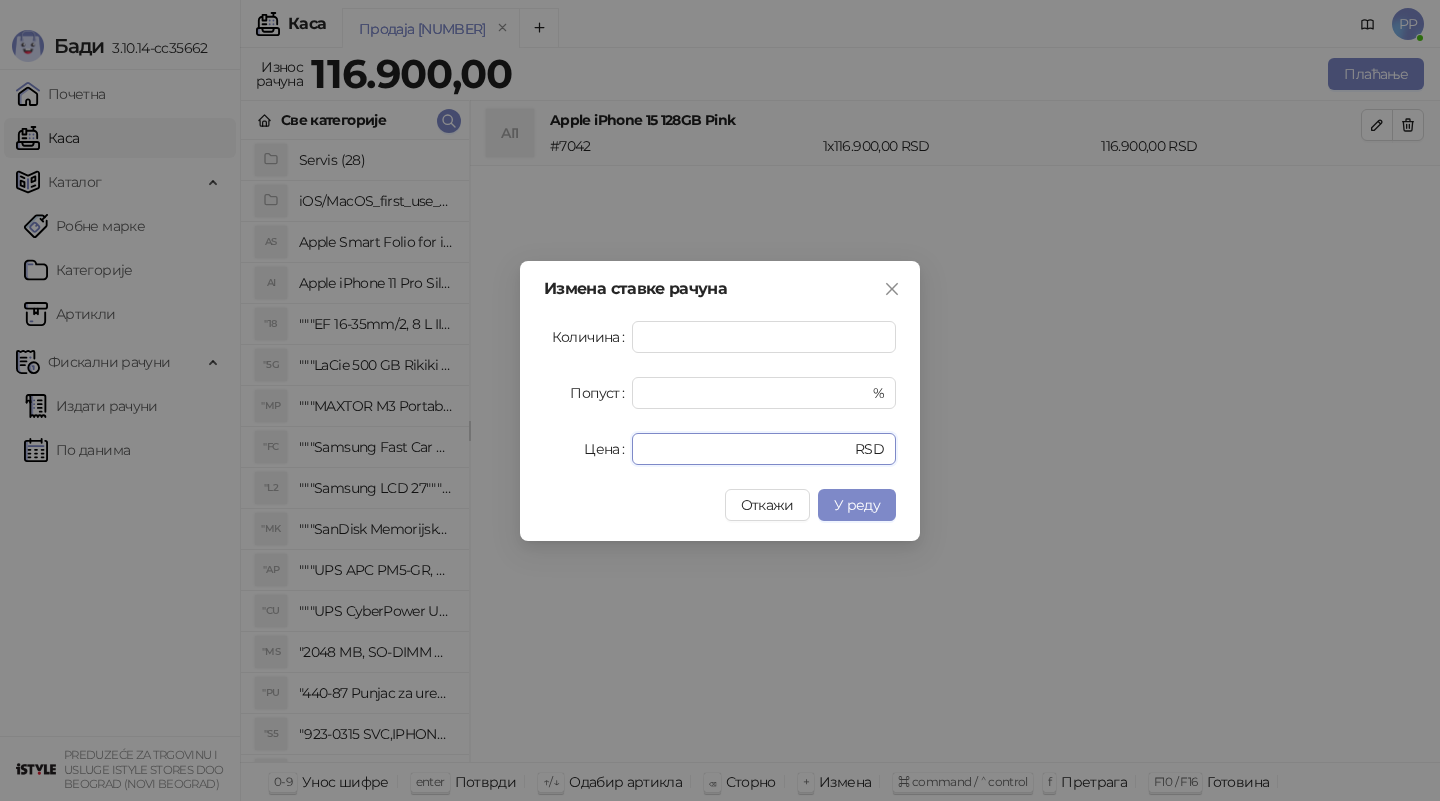 drag, startPoint x: 700, startPoint y: 441, endPoint x: 522, endPoint y: 415, distance: 179.88885 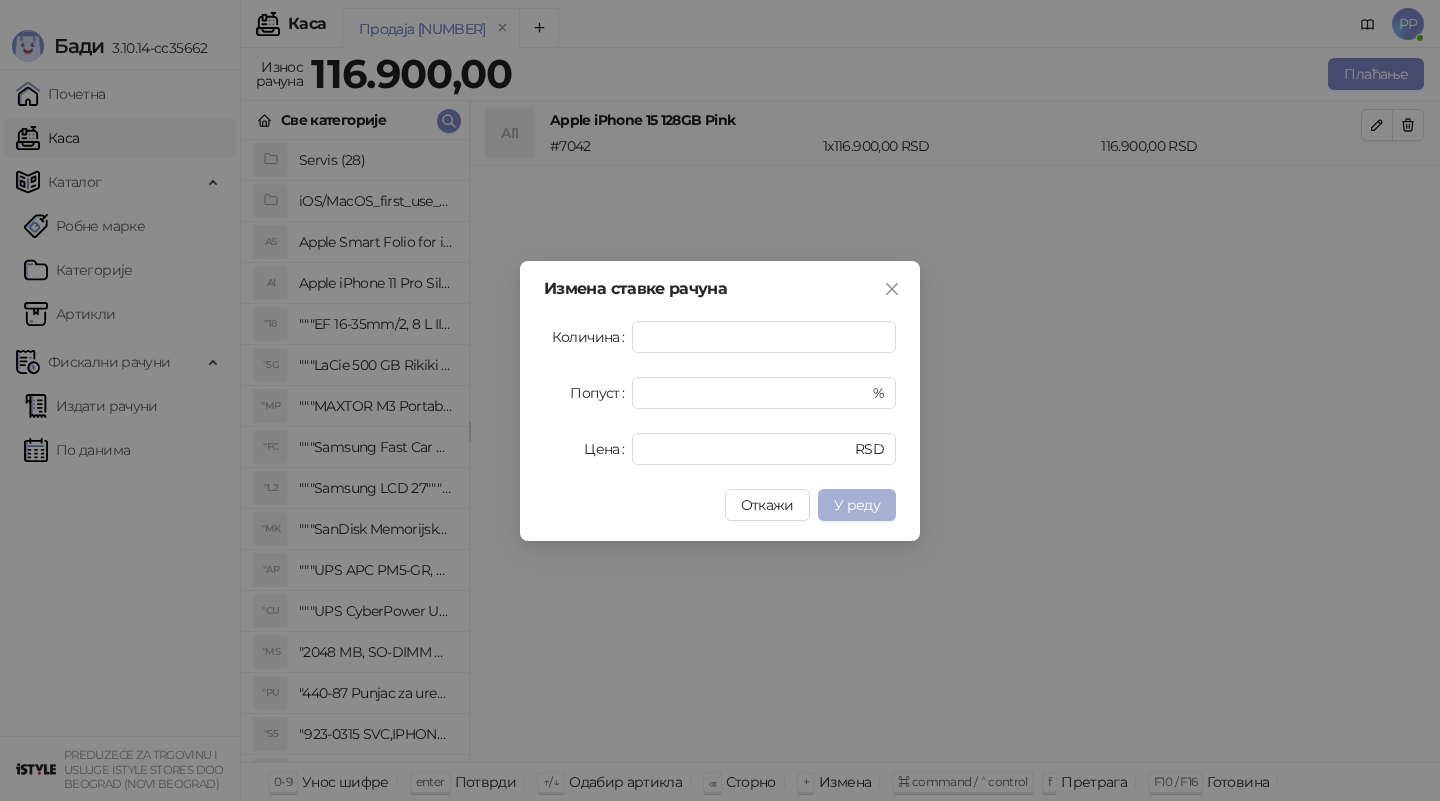 type on "*****" 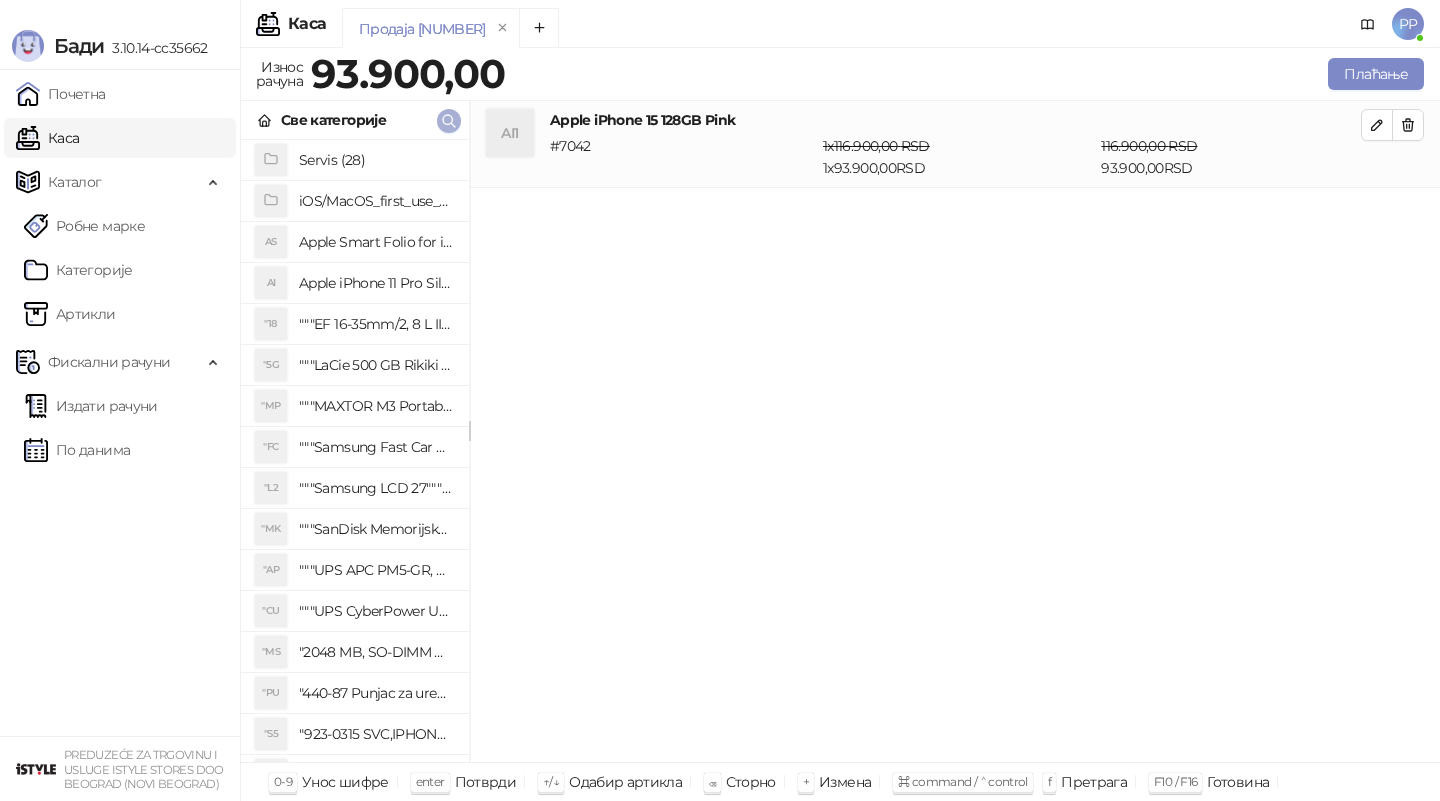click 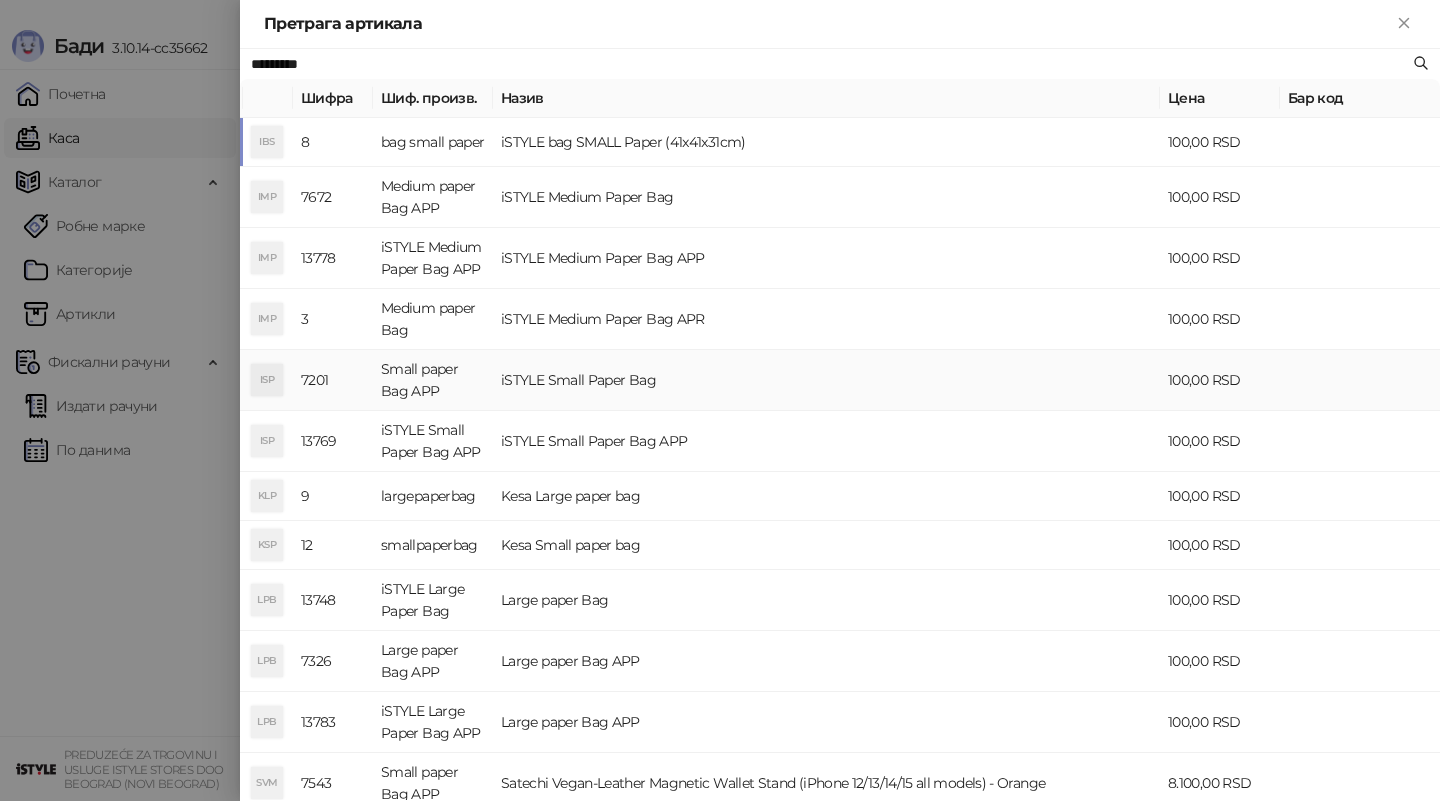 type on "*********" 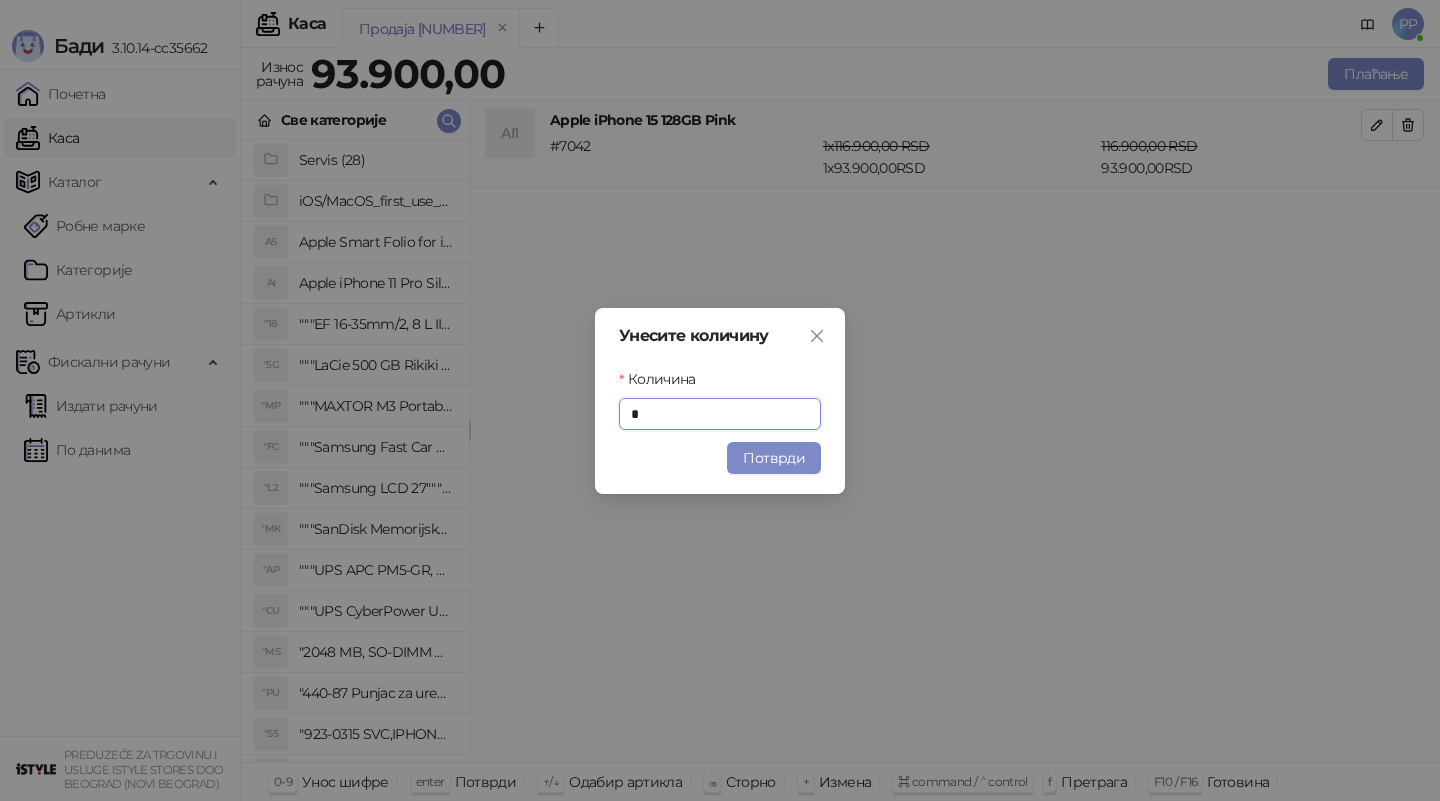 click on "Потврди" at bounding box center [774, 458] 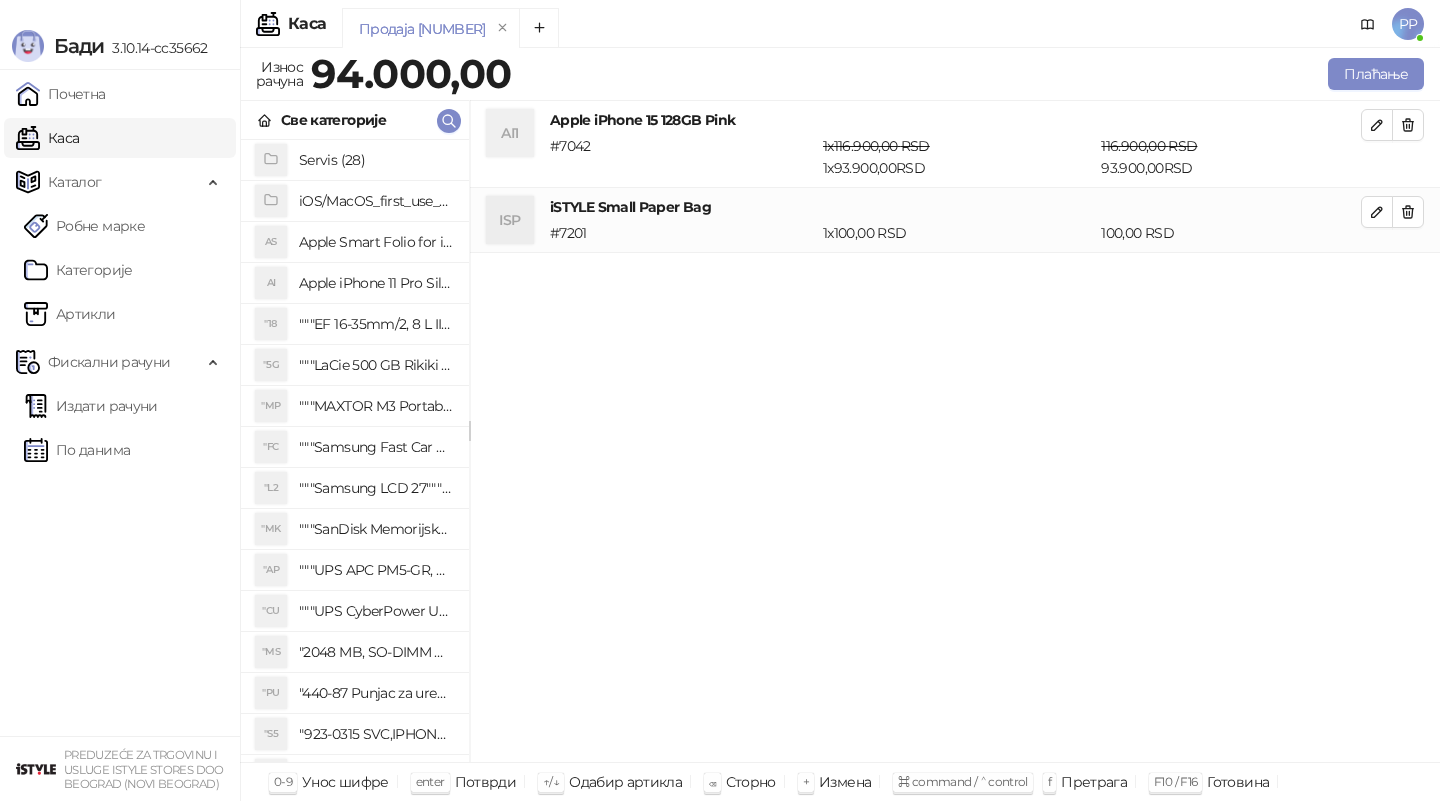 click on "AI1 Apple iPhone 15 128GB Pink    # 7042 1  x  116.900,00   RSD 1  x  93.900,00  RSD  116.900,00   RSD 93.900,00  RSD  ISP iSTYLE Small Paper Bag    # 7201 1  x  100,00 RSD 100,00 RSD" at bounding box center [955, 432] 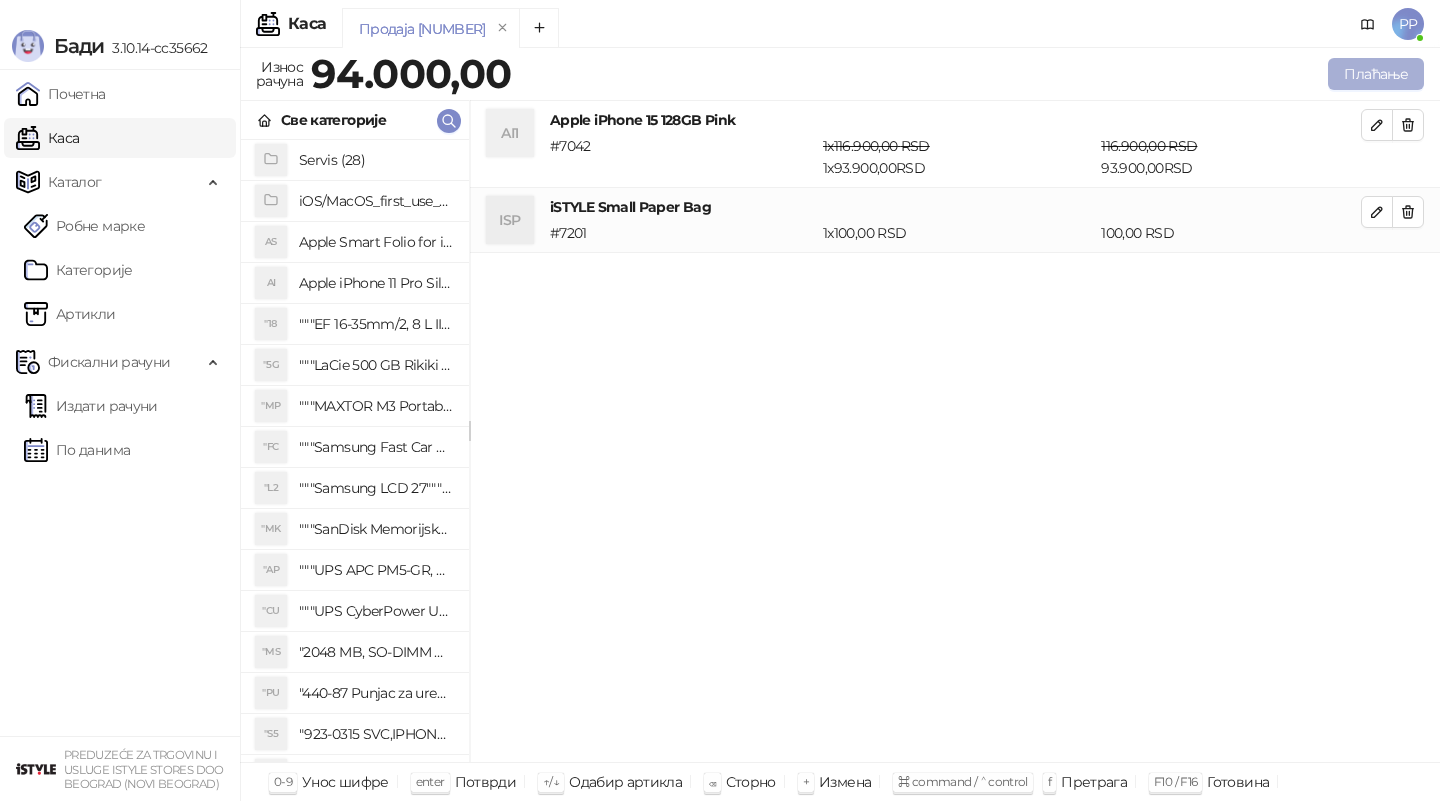 click on "Плаћање" at bounding box center [1376, 74] 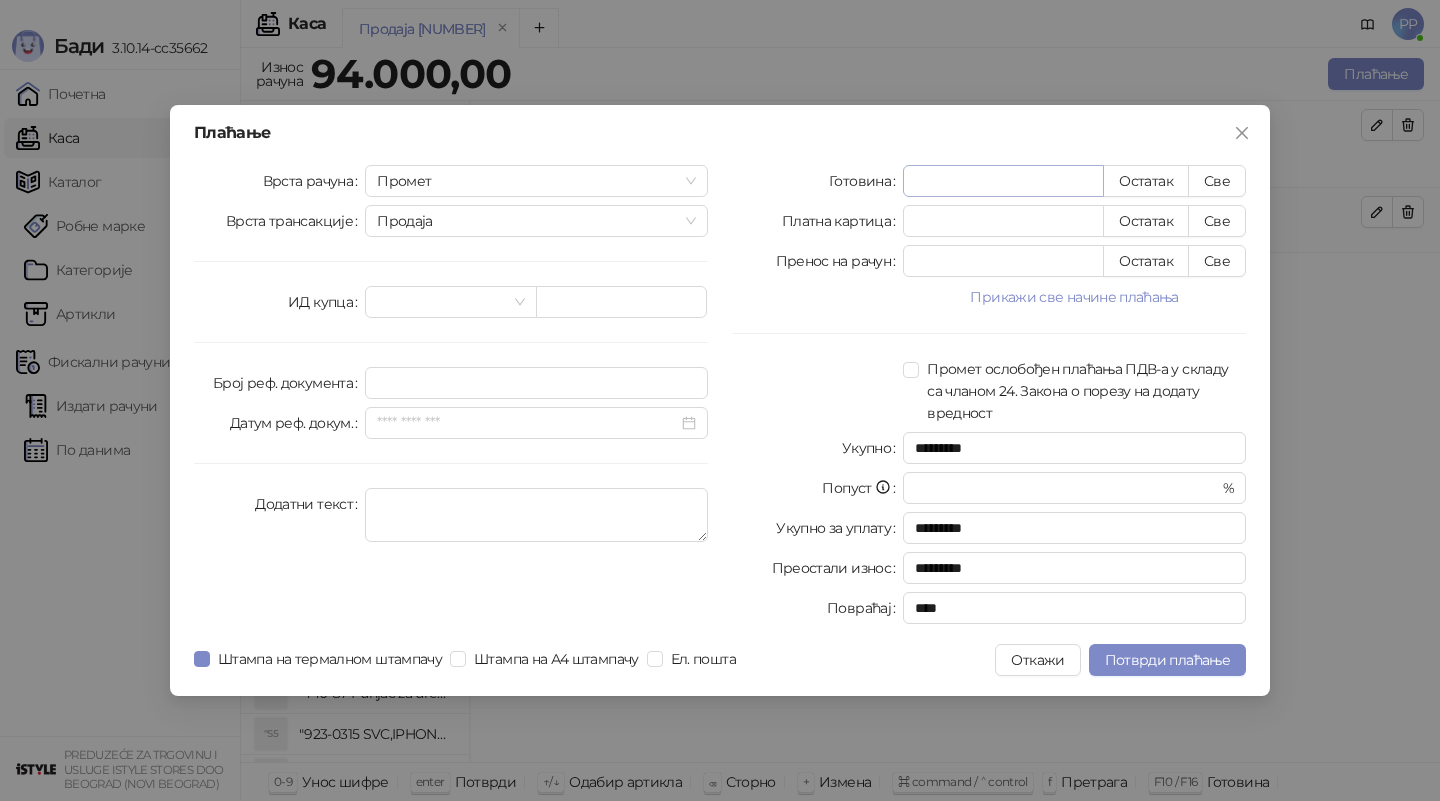 type on "*" 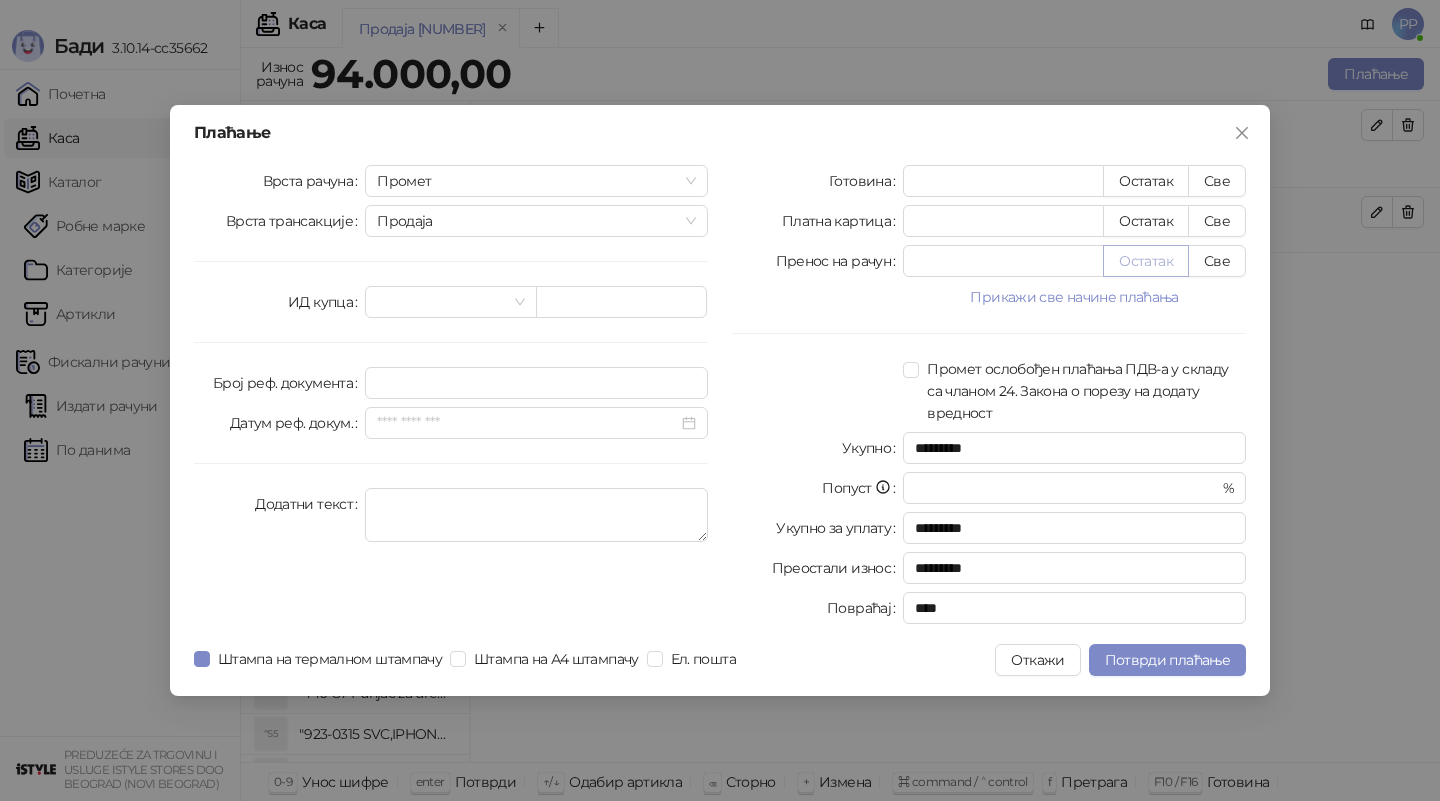 type on "*****" 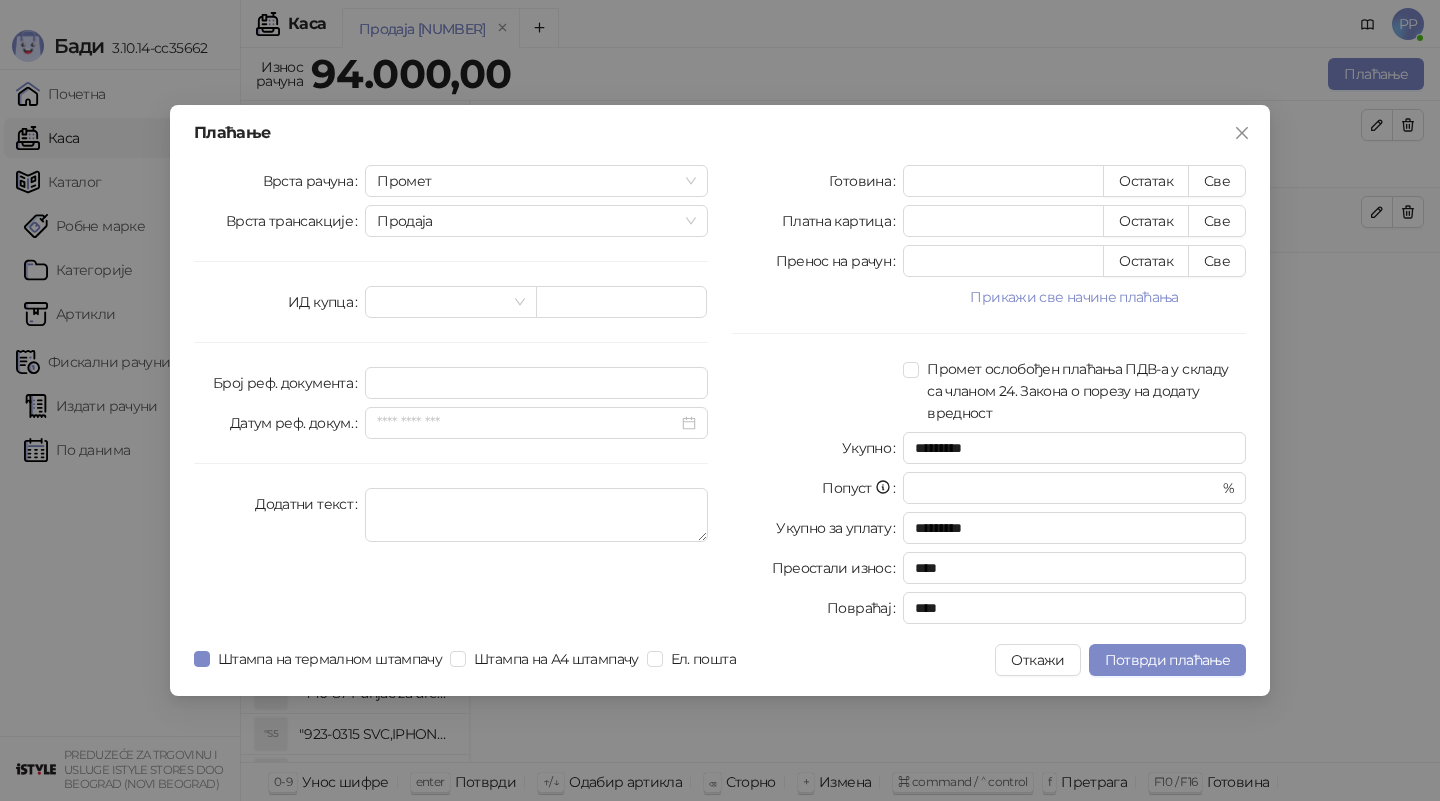 click at bounding box center (817, 391) 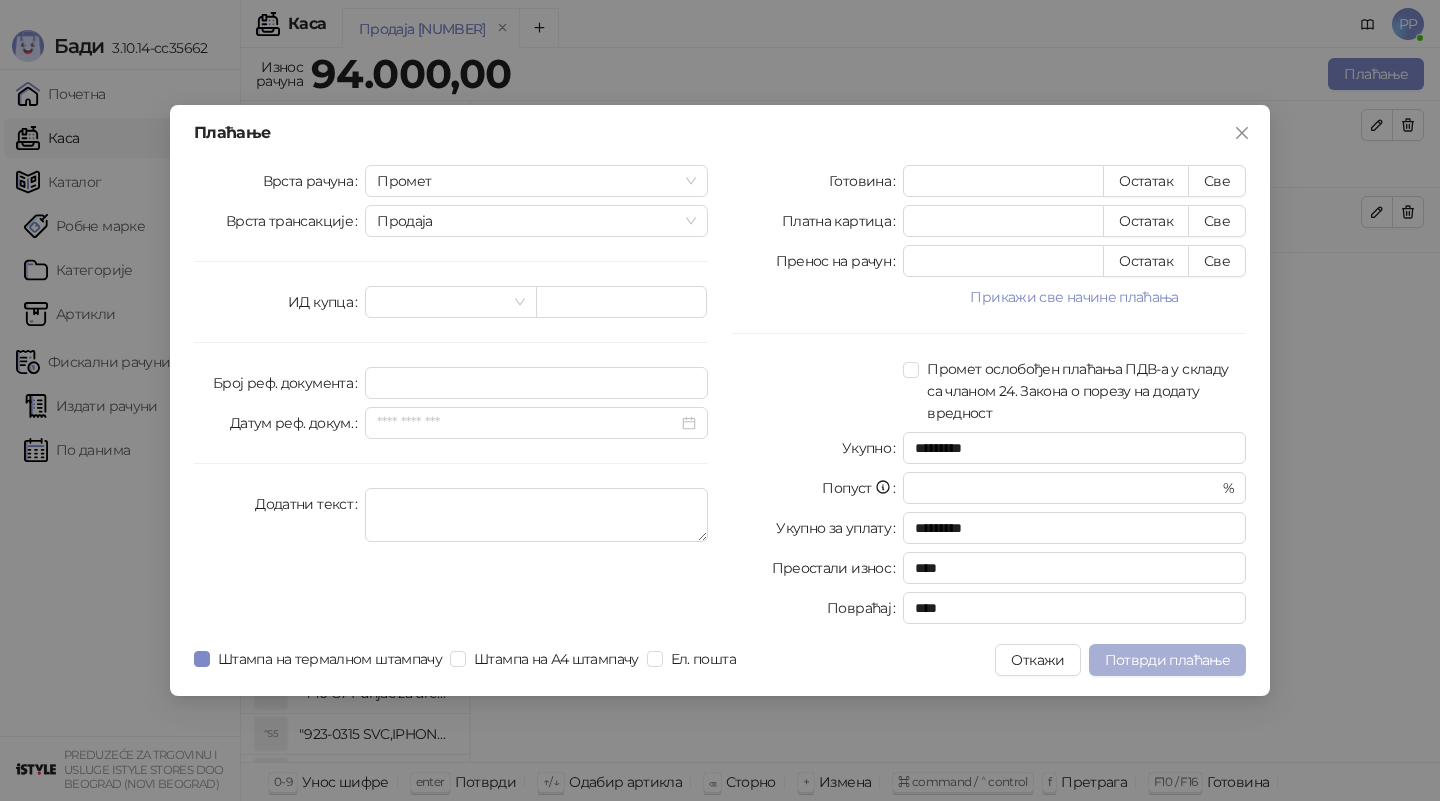 click on "Потврди плаћање" at bounding box center (1167, 660) 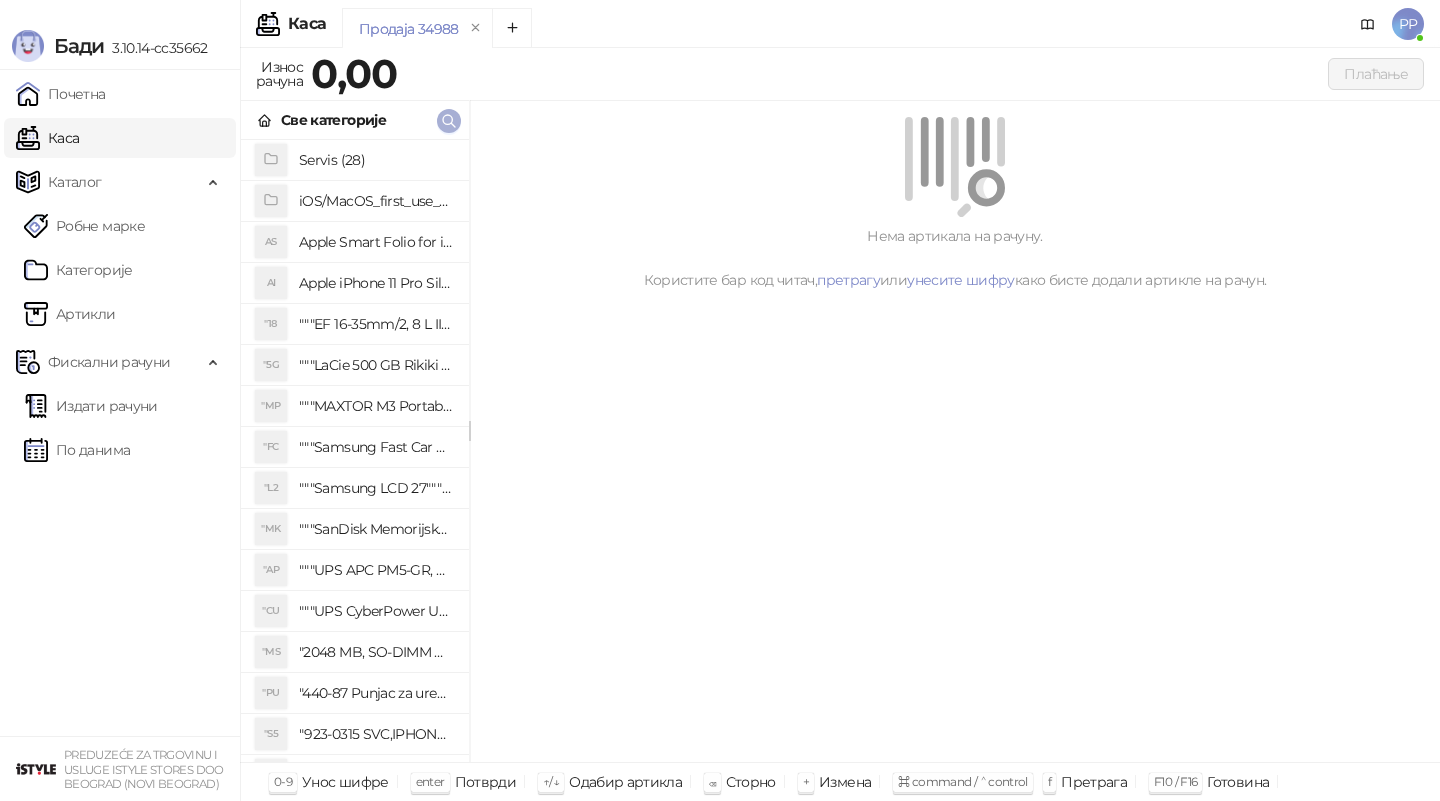 click 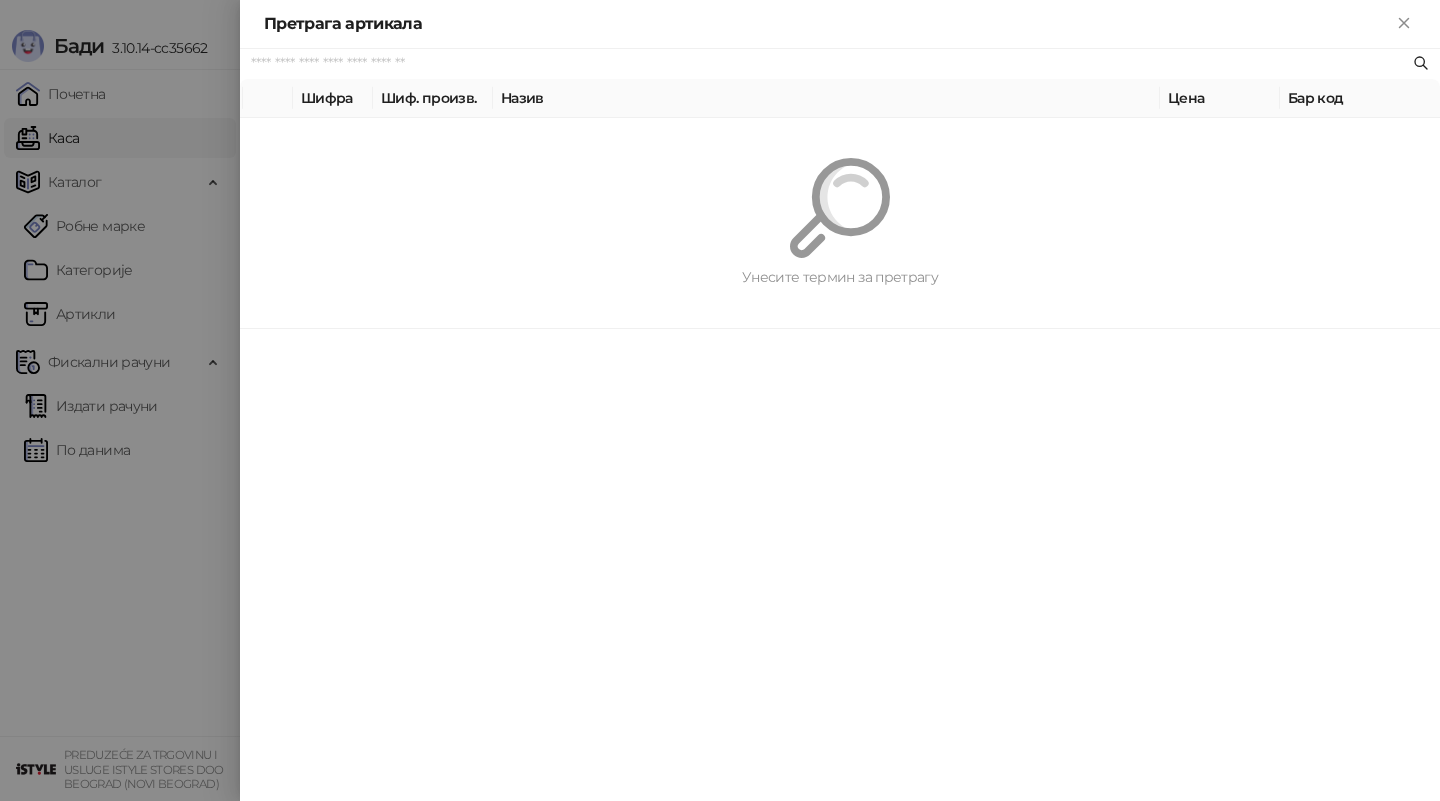 paste on "*********" 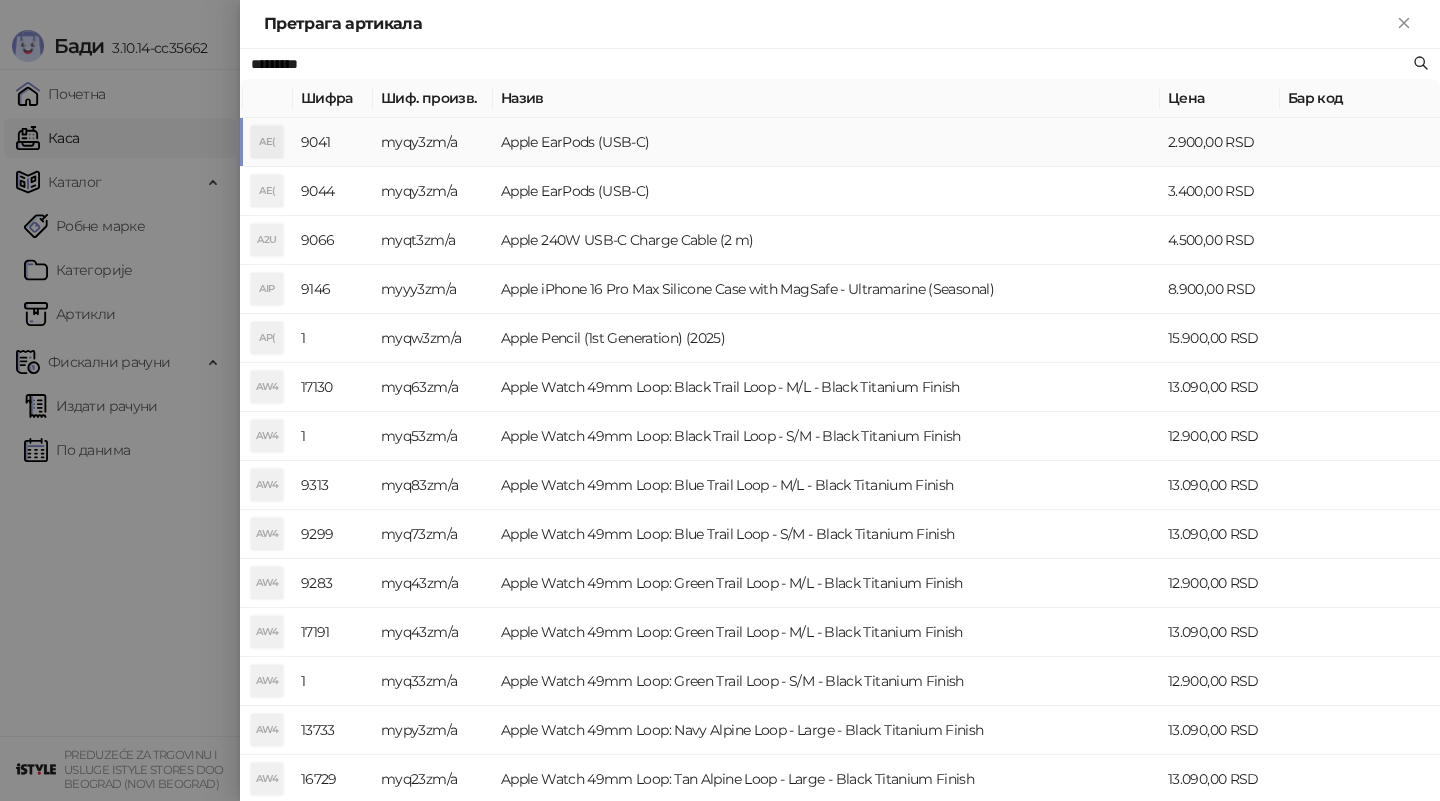 type on "*********" 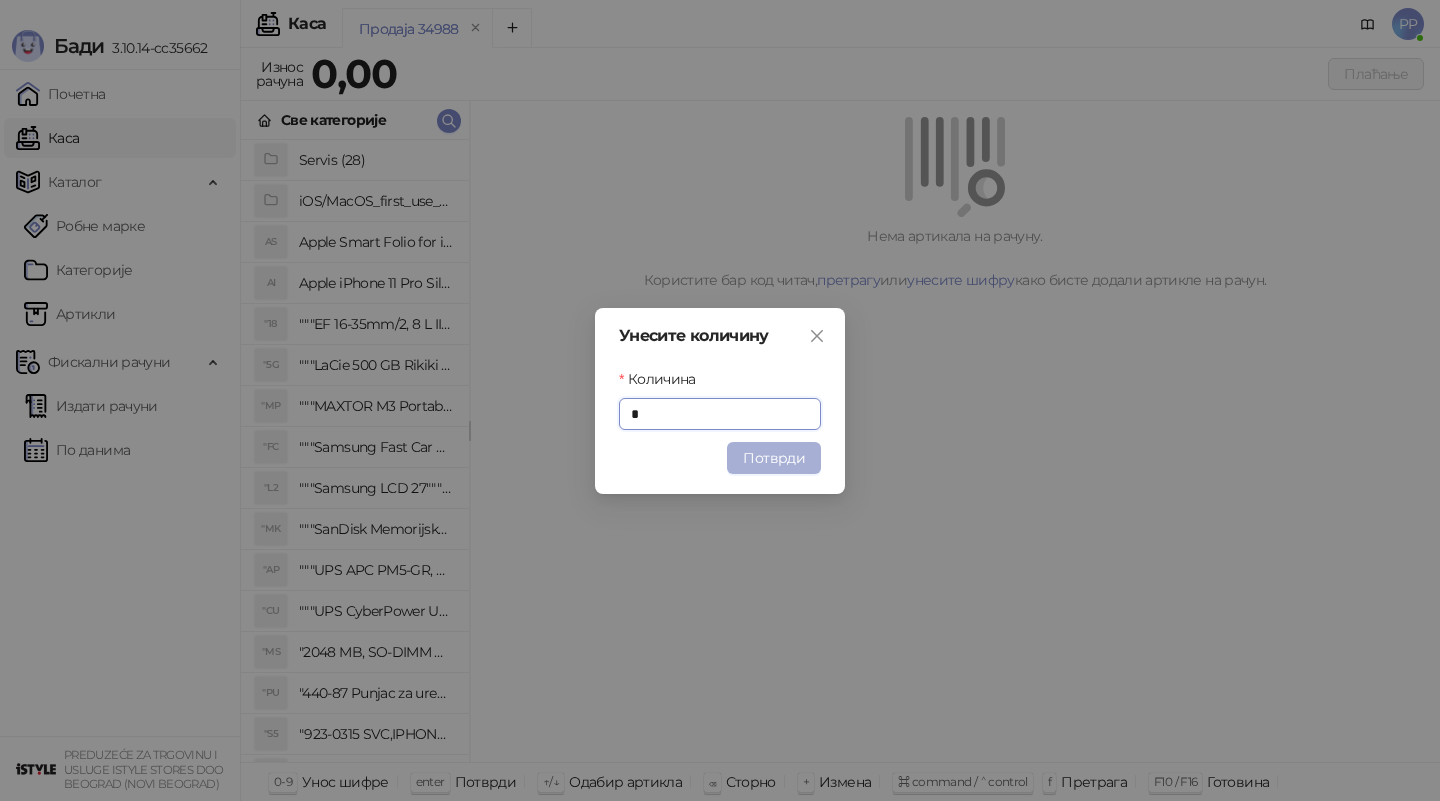 click on "Потврди" at bounding box center (774, 458) 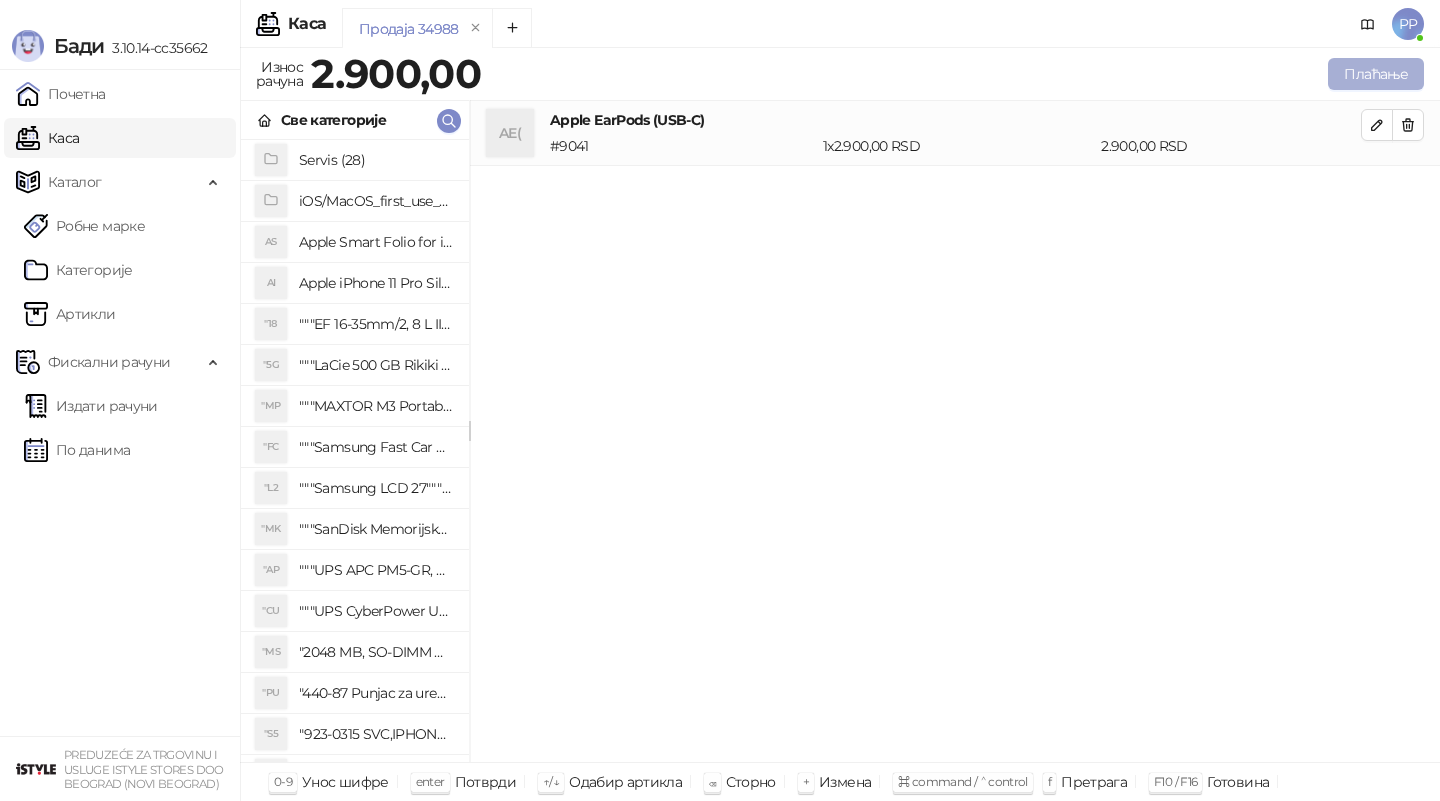 click on "Плаћање" at bounding box center (1376, 74) 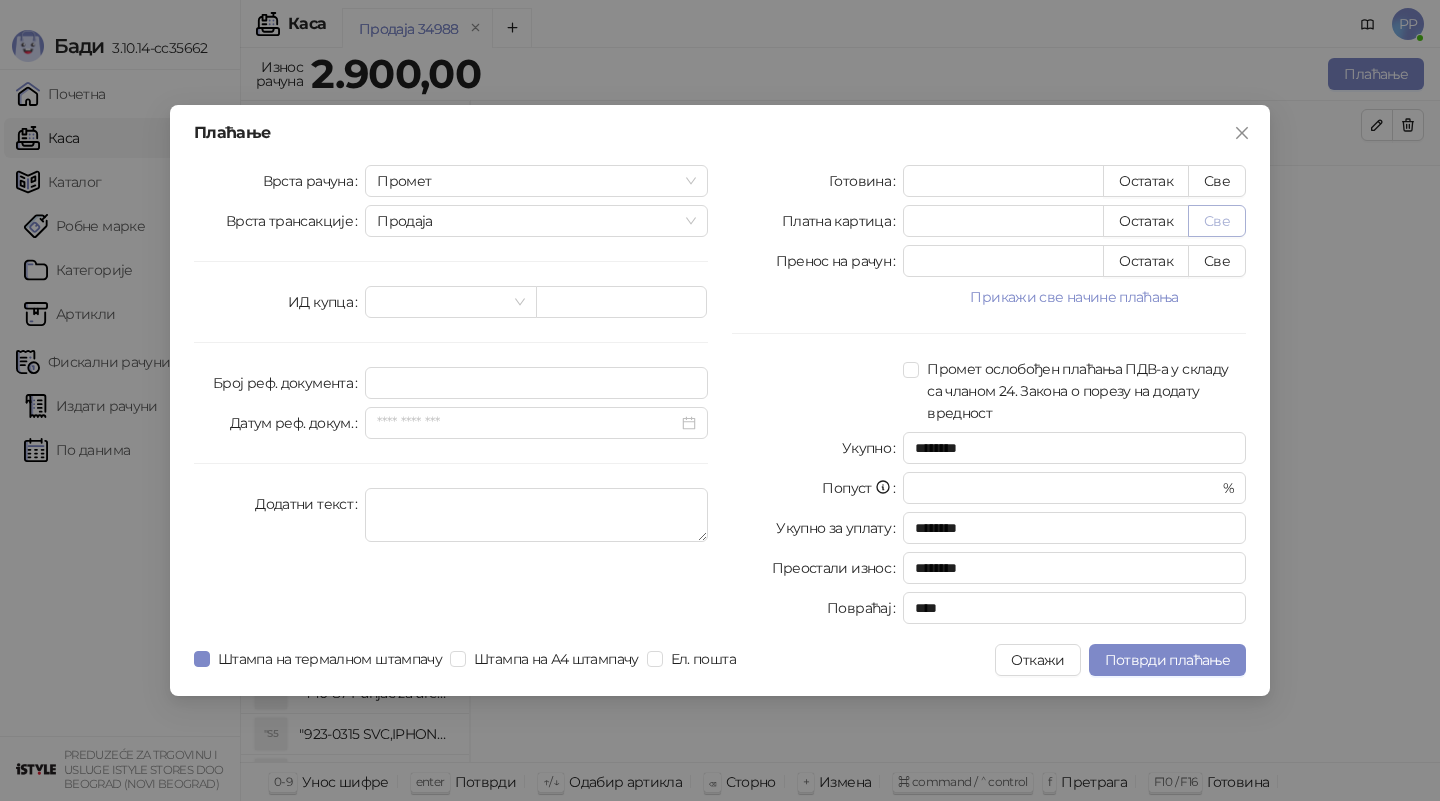 click on "Све" at bounding box center (1217, 221) 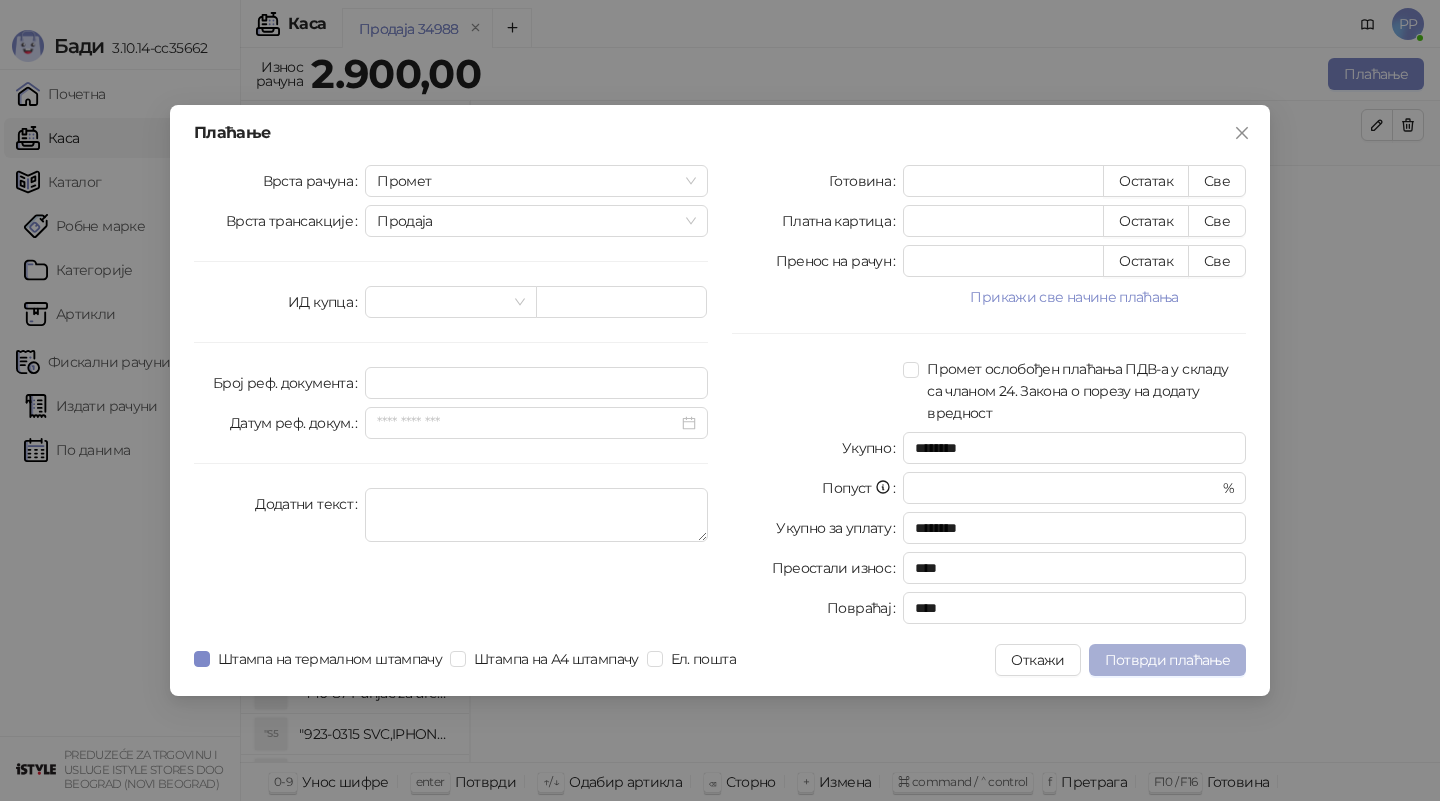 click on "Потврди плаћање" at bounding box center [1167, 660] 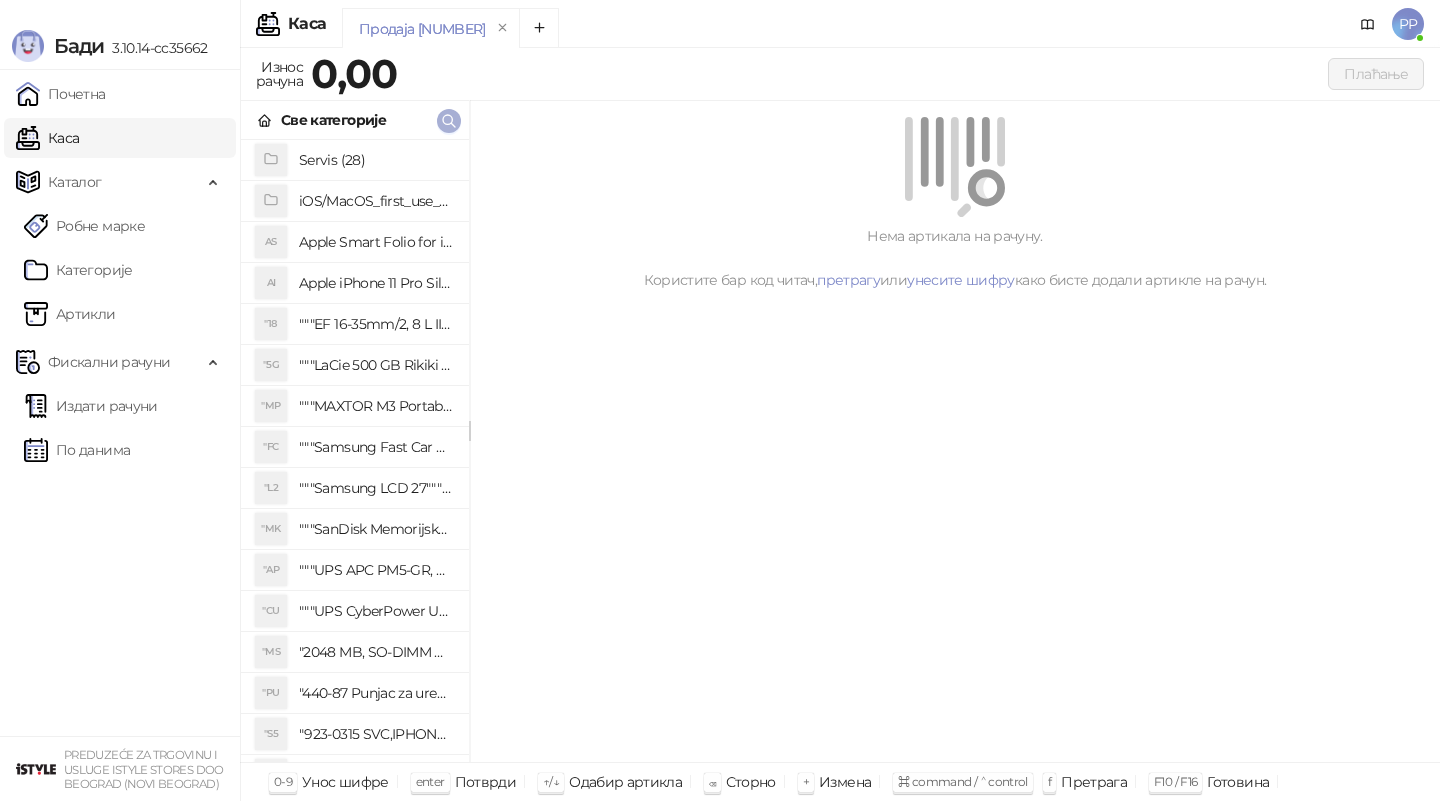 click 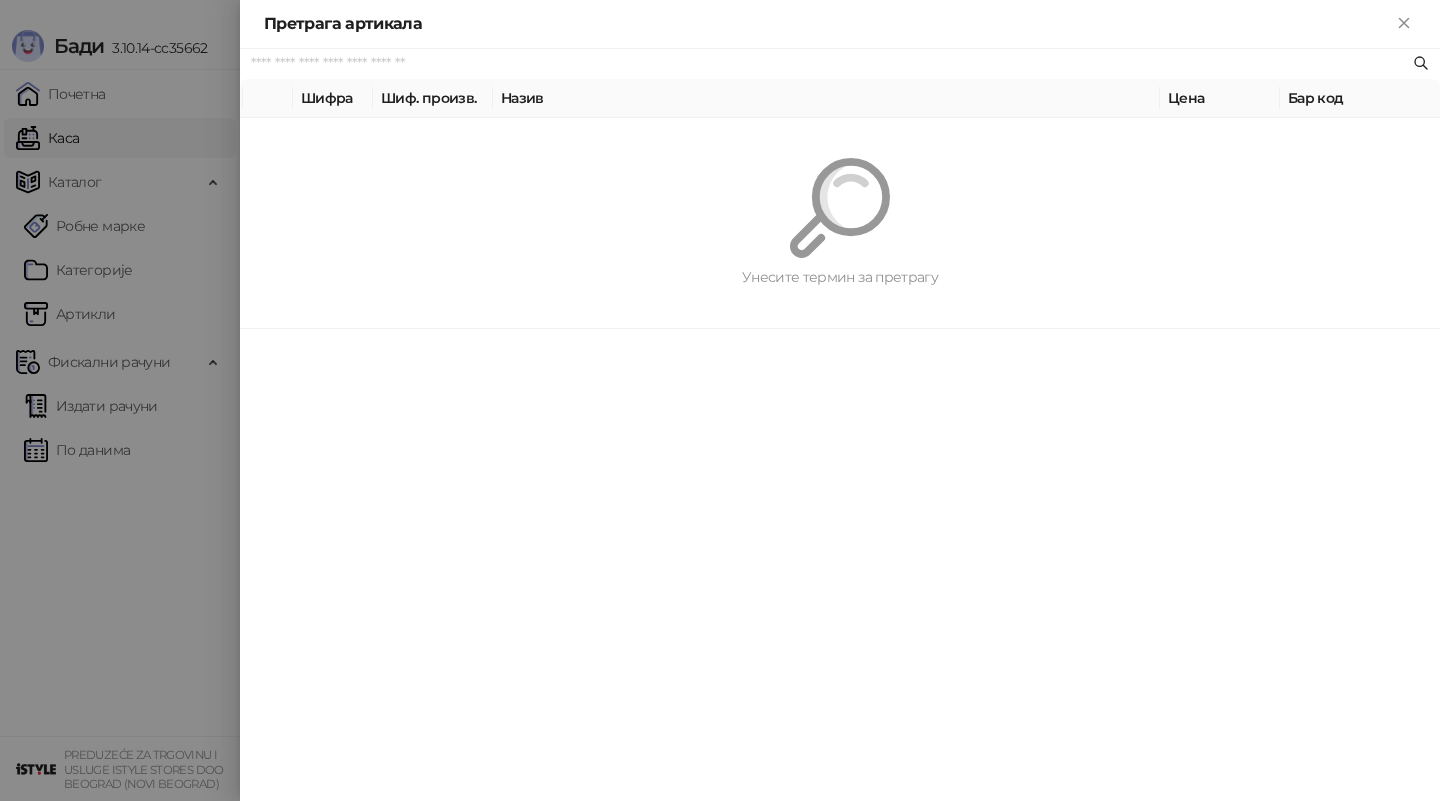 paste on "*********" 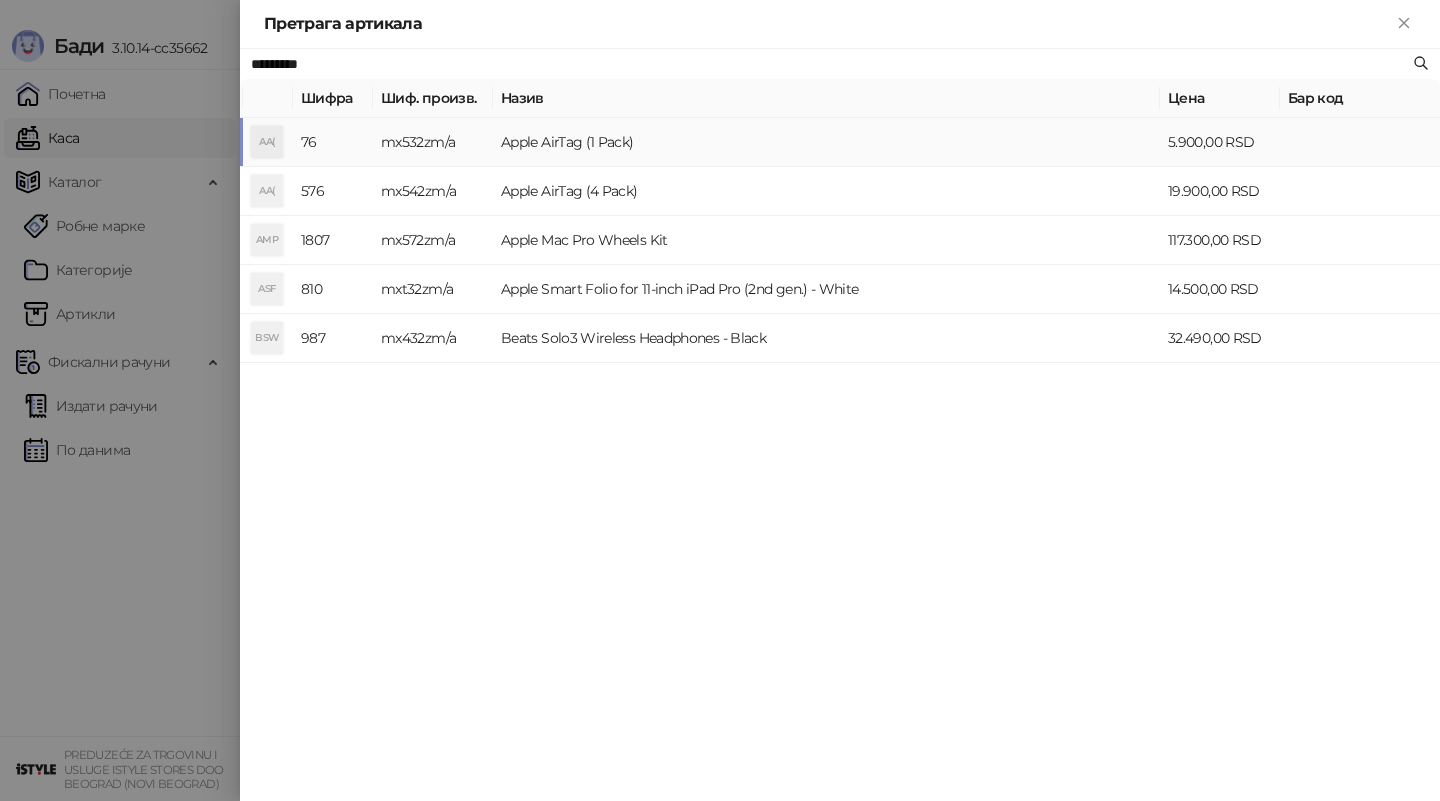 type on "*********" 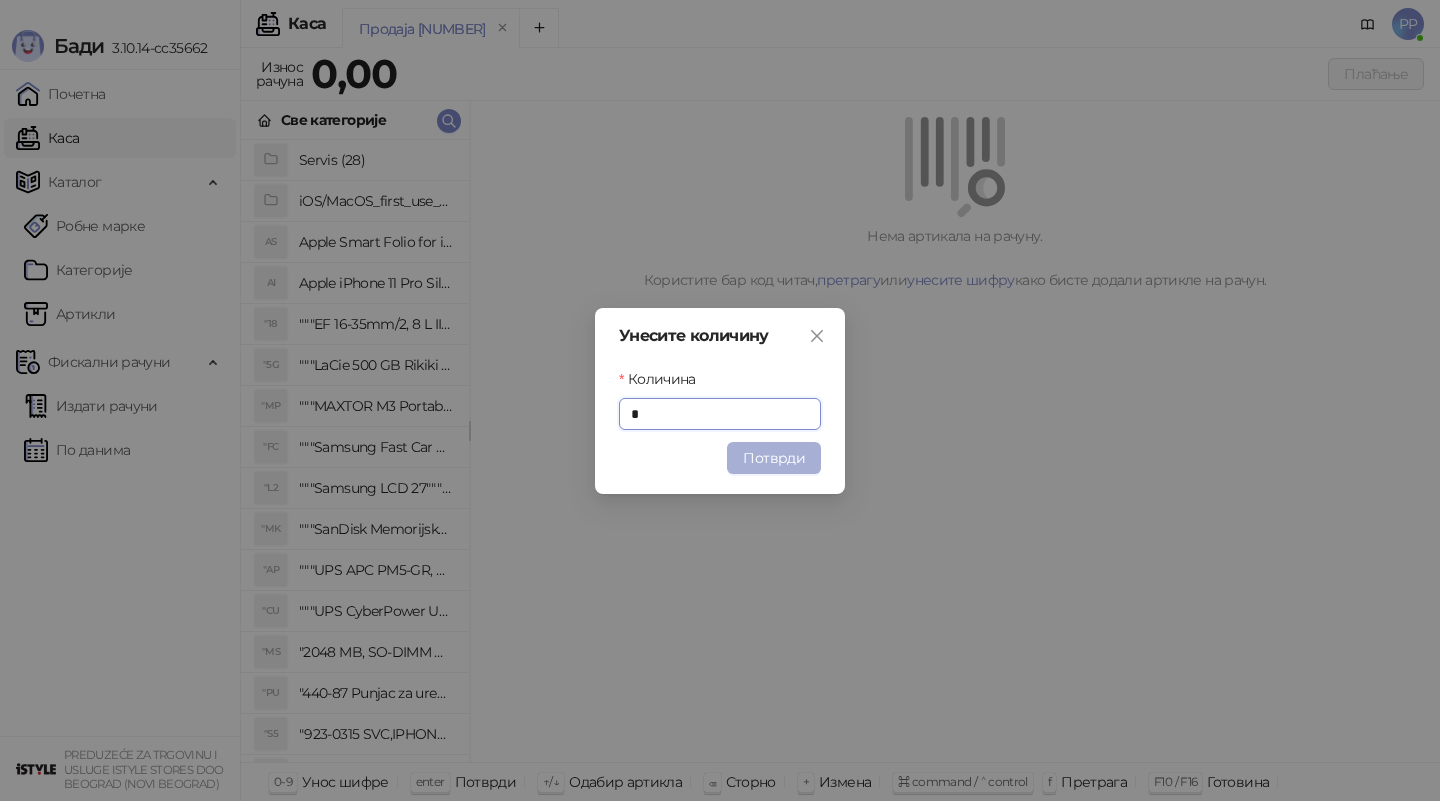 type on "*" 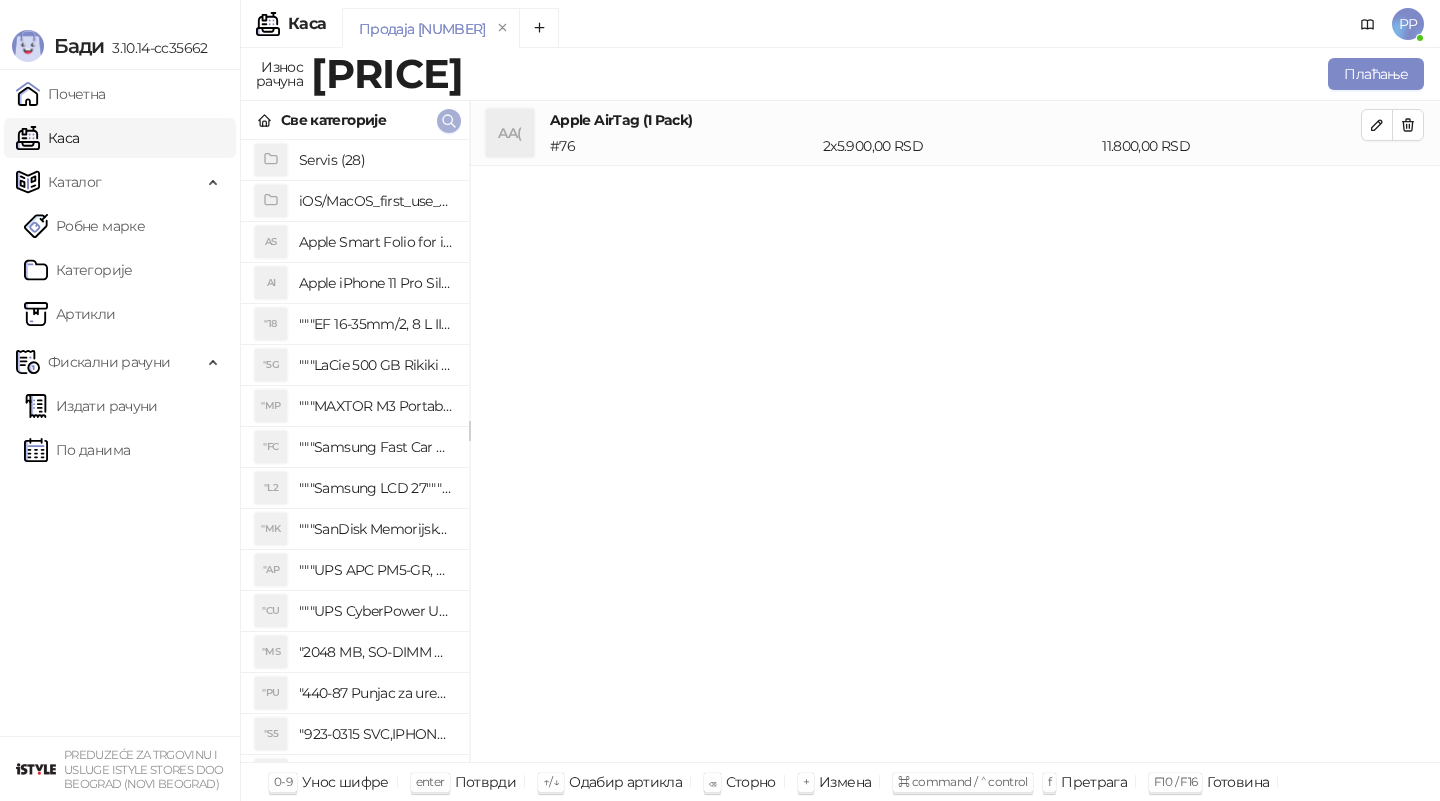 click 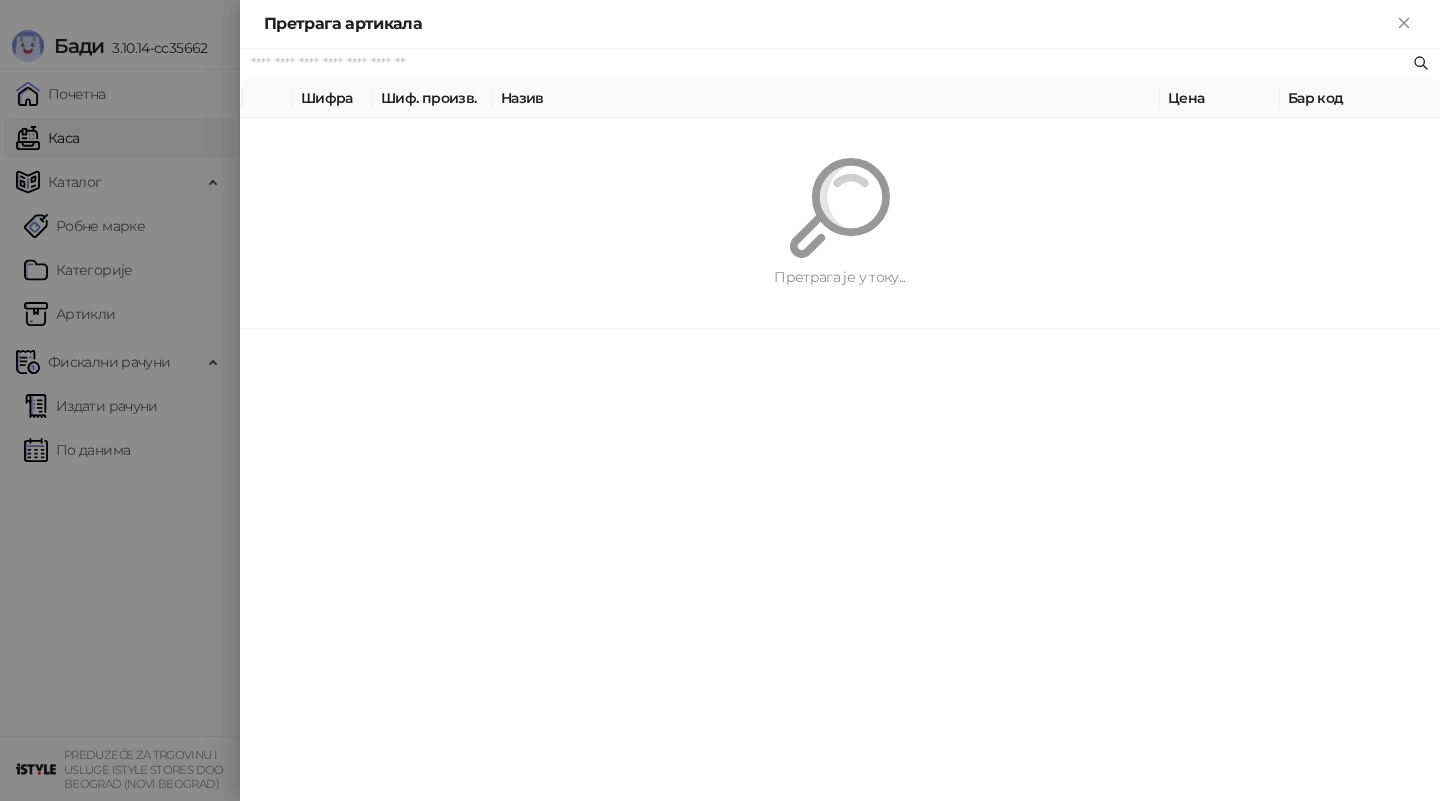 paste on "**********" 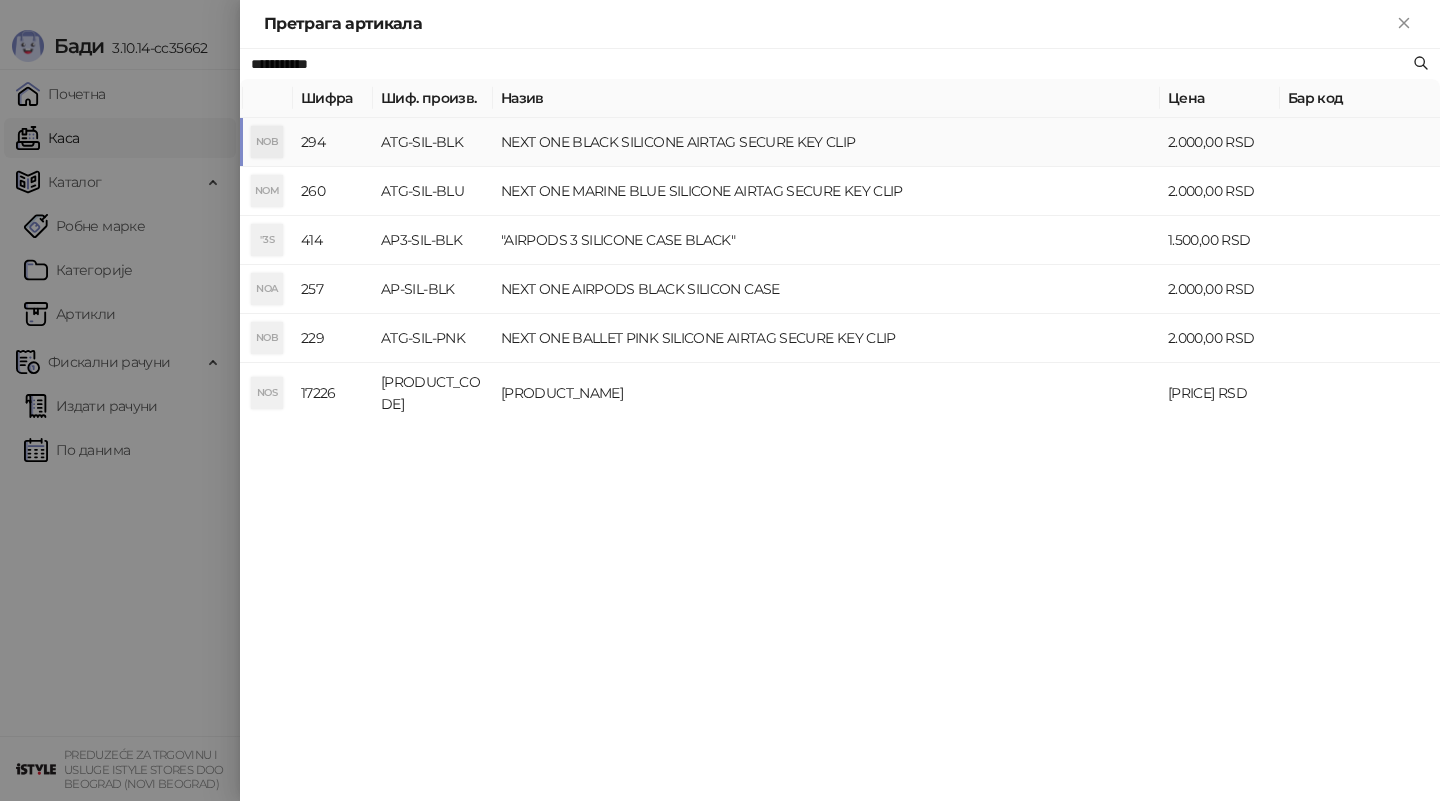 type on "**********" 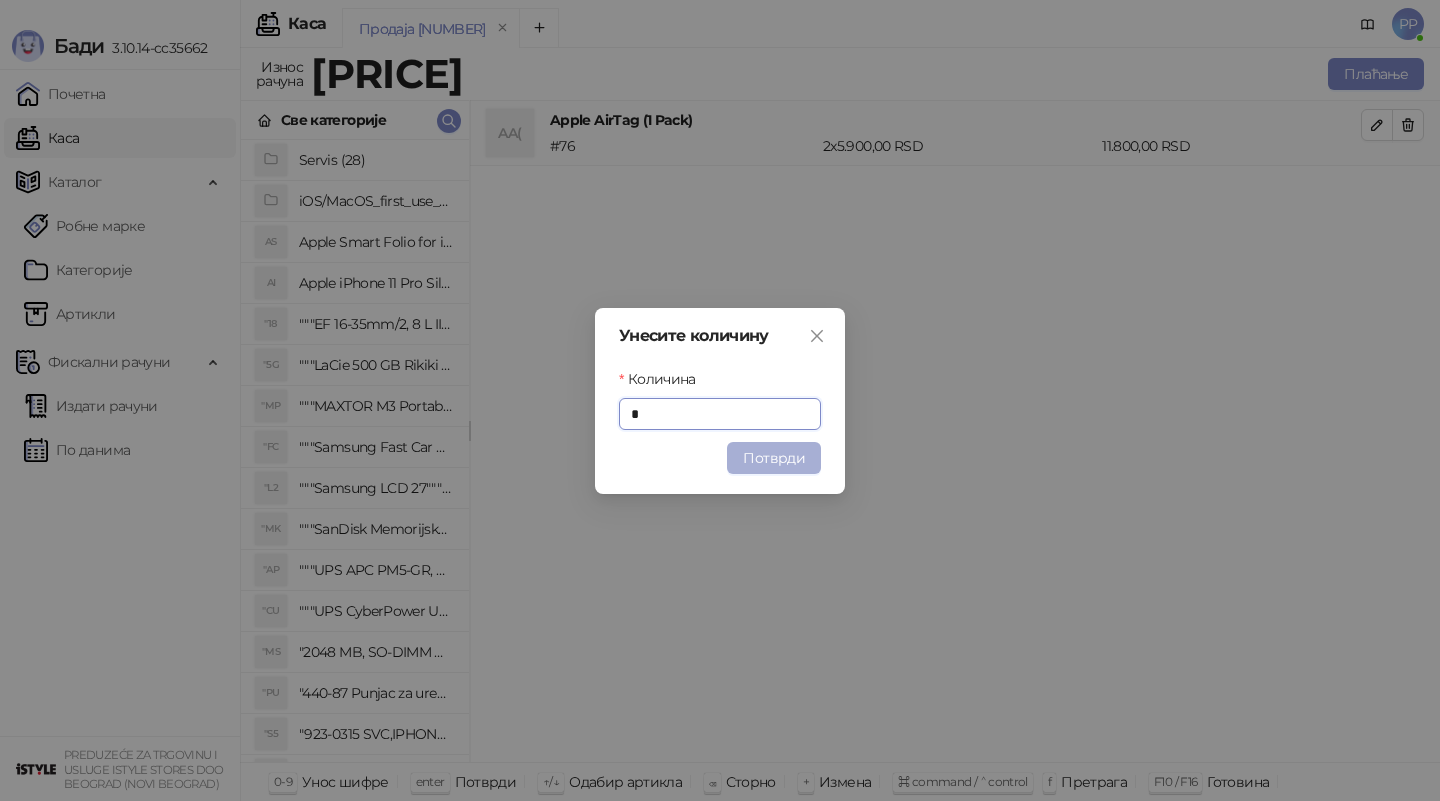 click on "Потврди" at bounding box center (774, 458) 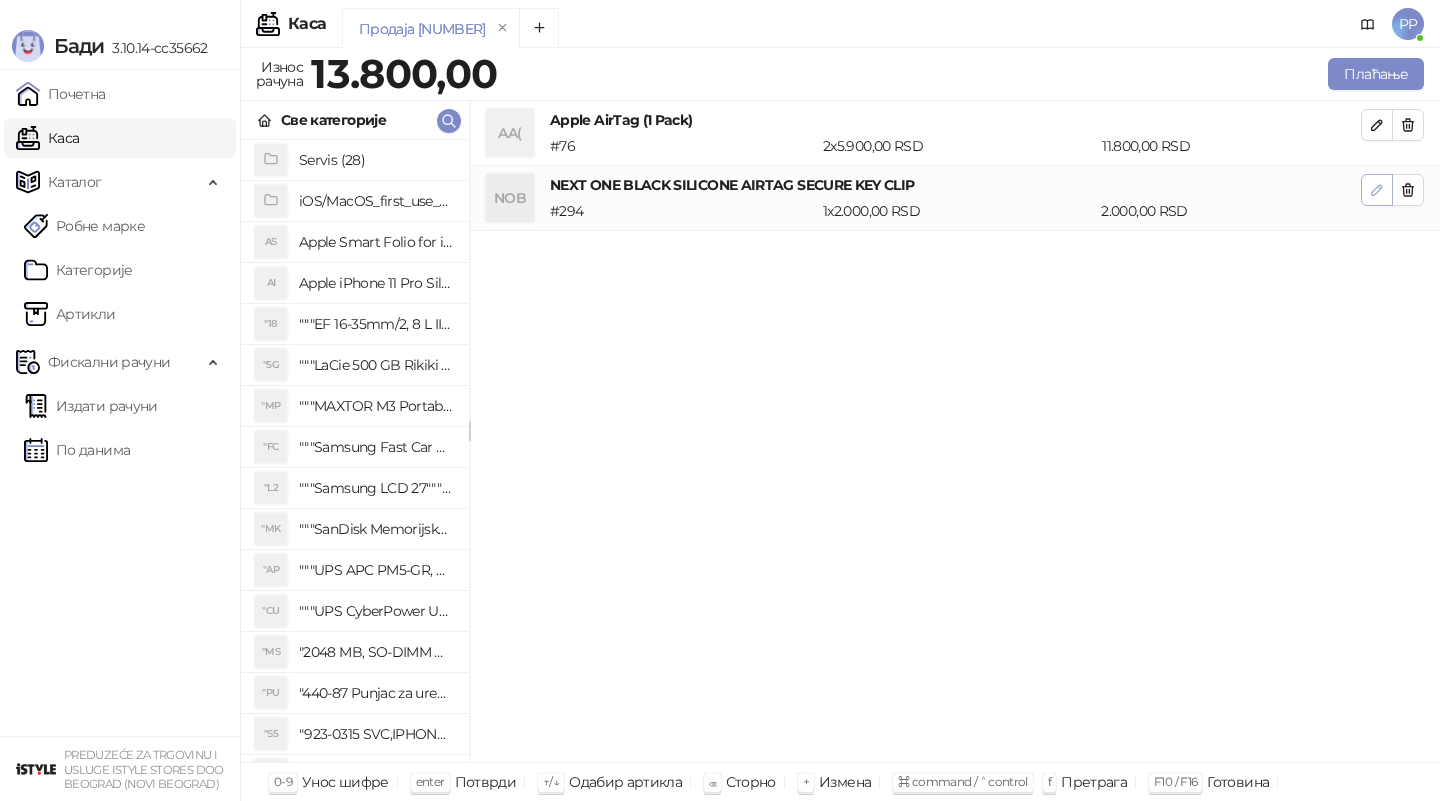 click 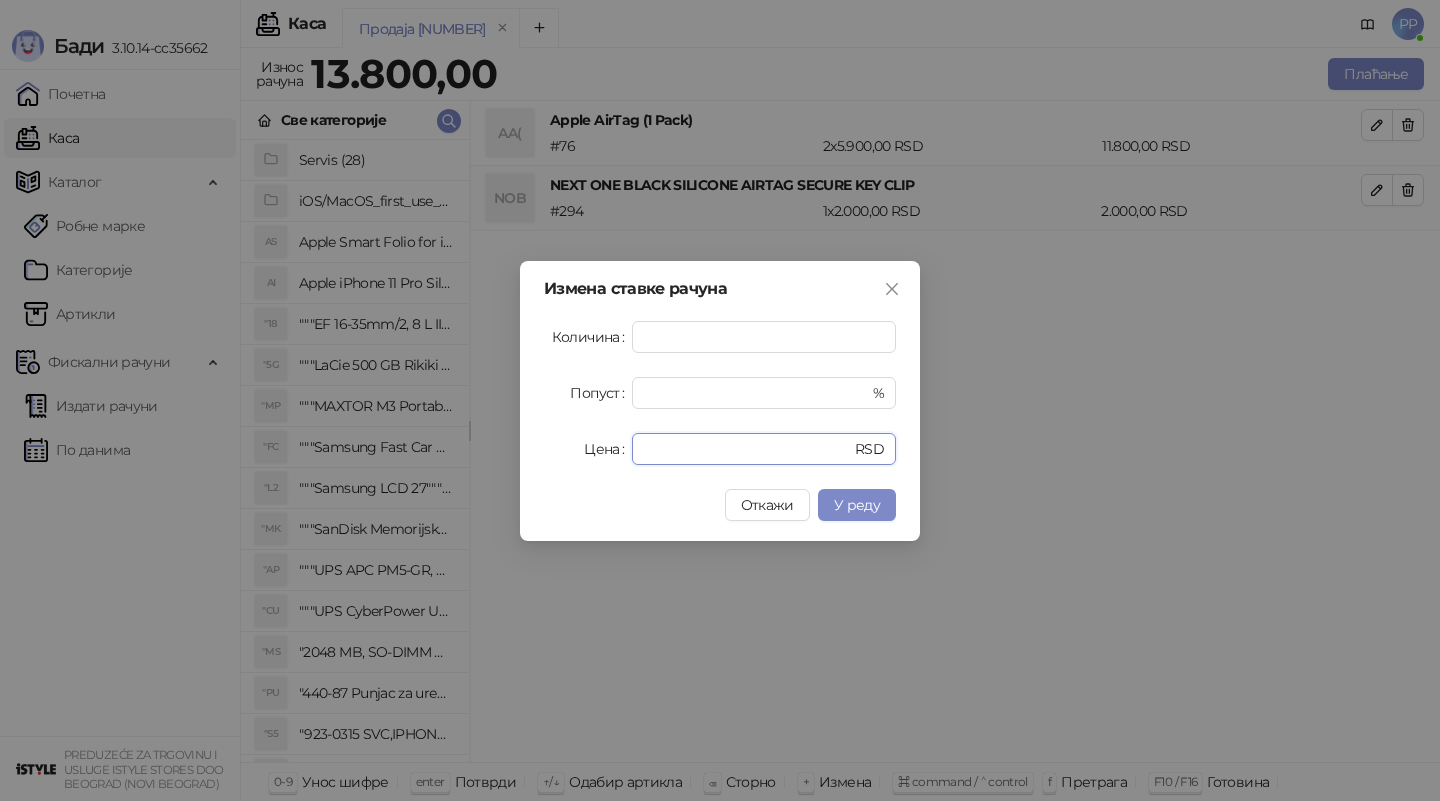 drag, startPoint x: 696, startPoint y: 450, endPoint x: 513, endPoint y: 439, distance: 183.3303 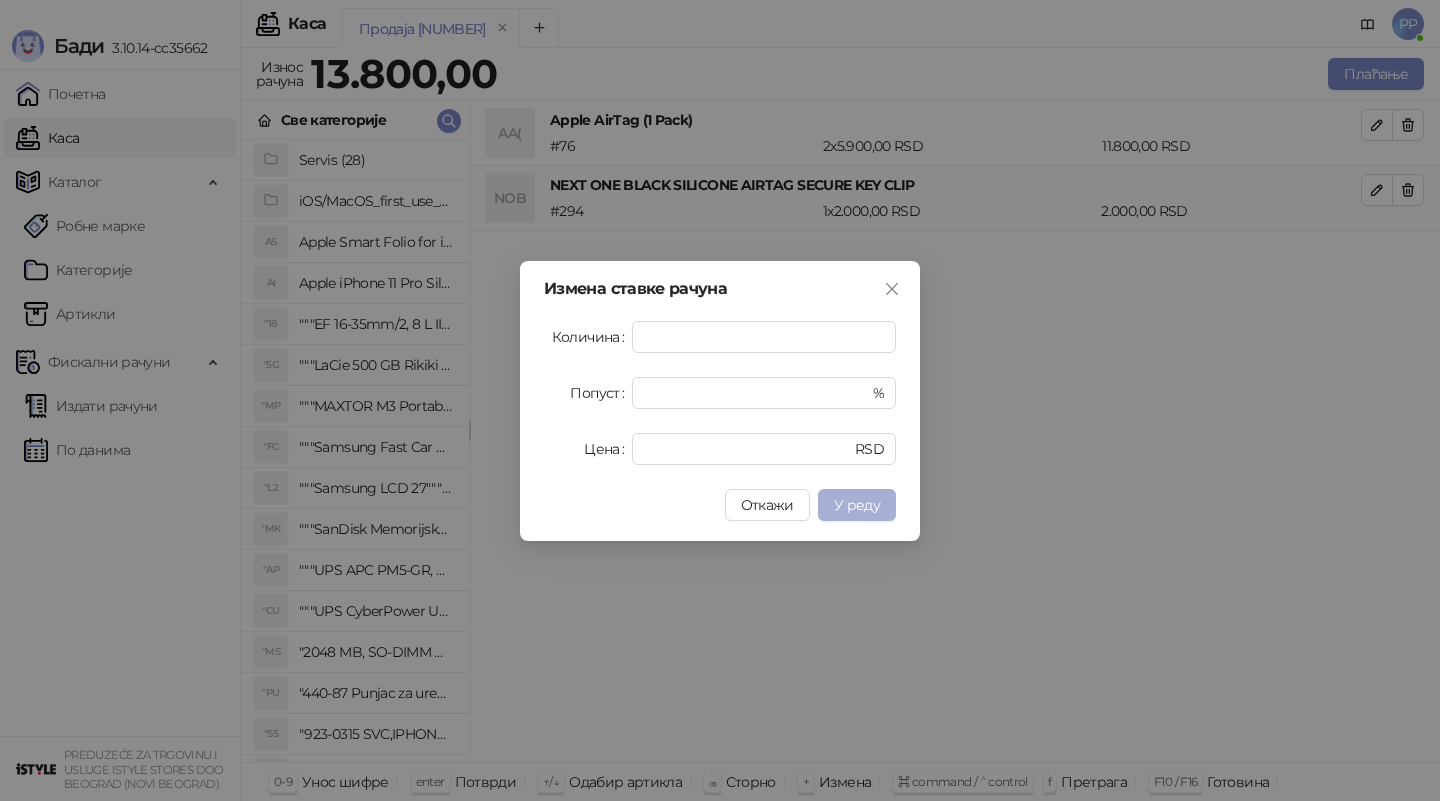 type on "****" 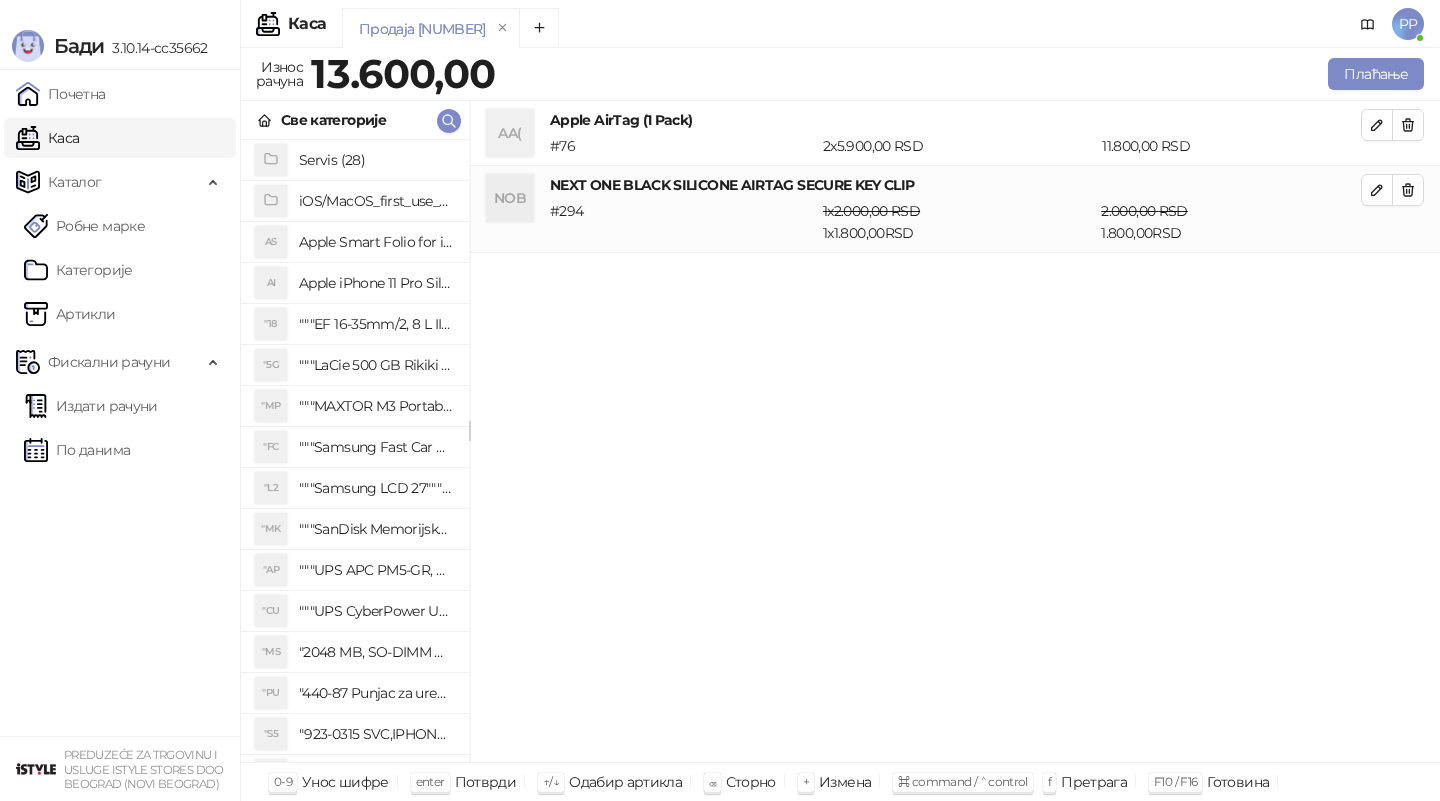 click on "AA( Apple AirTag (1 Pack)    # [NUMBER] 2  x  [PRICE] RSD [PRICE] RSD NOB NEXT ONE BLACK SILICONE AIRTAG SECURE KEY CLIP    # [NUMBER] 1  x  [PRICE]   RSD 1  x  [PRICE]  RSD  [PRICE]  RSD [PRICE]  RSD" at bounding box center (955, 432) 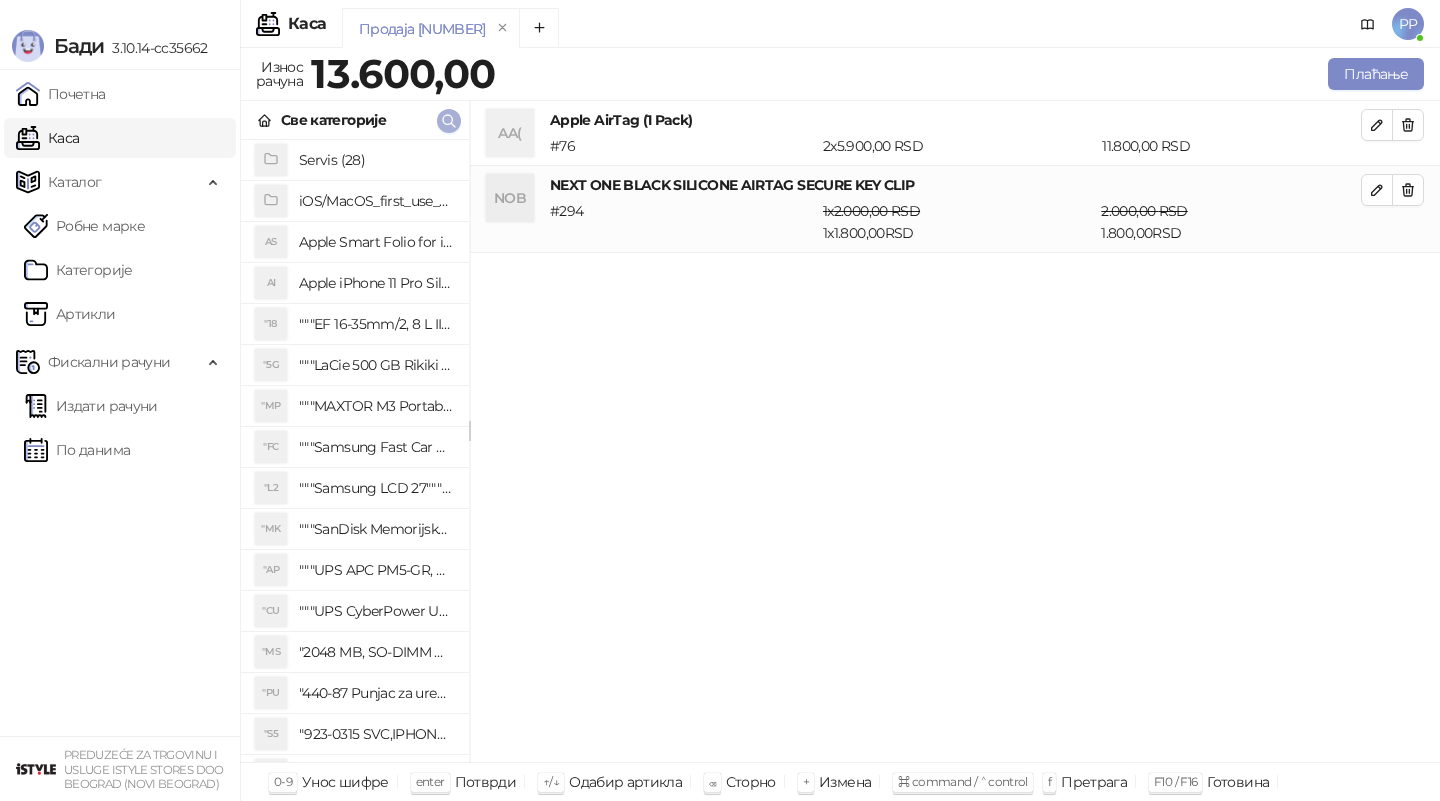 click 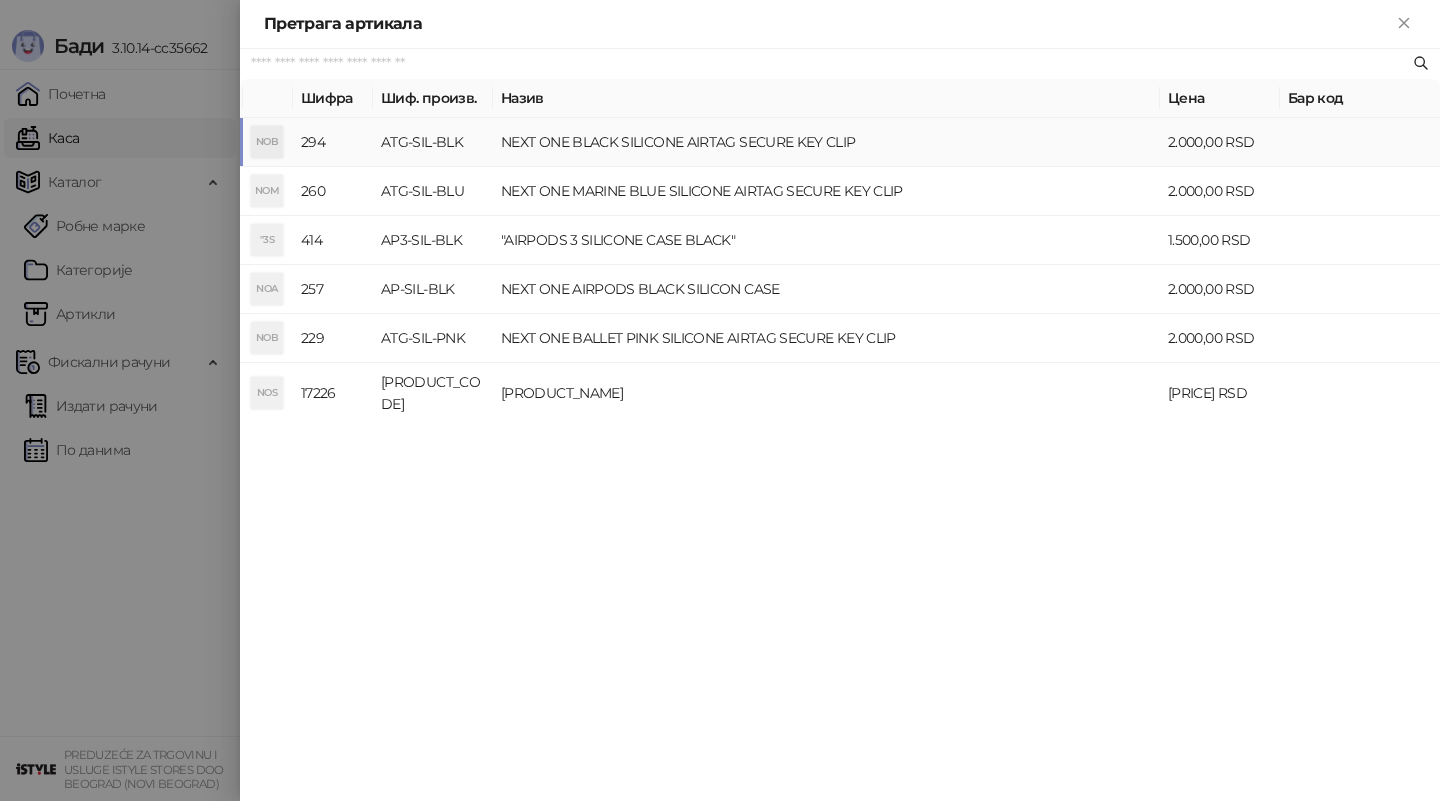 paste on "**********" 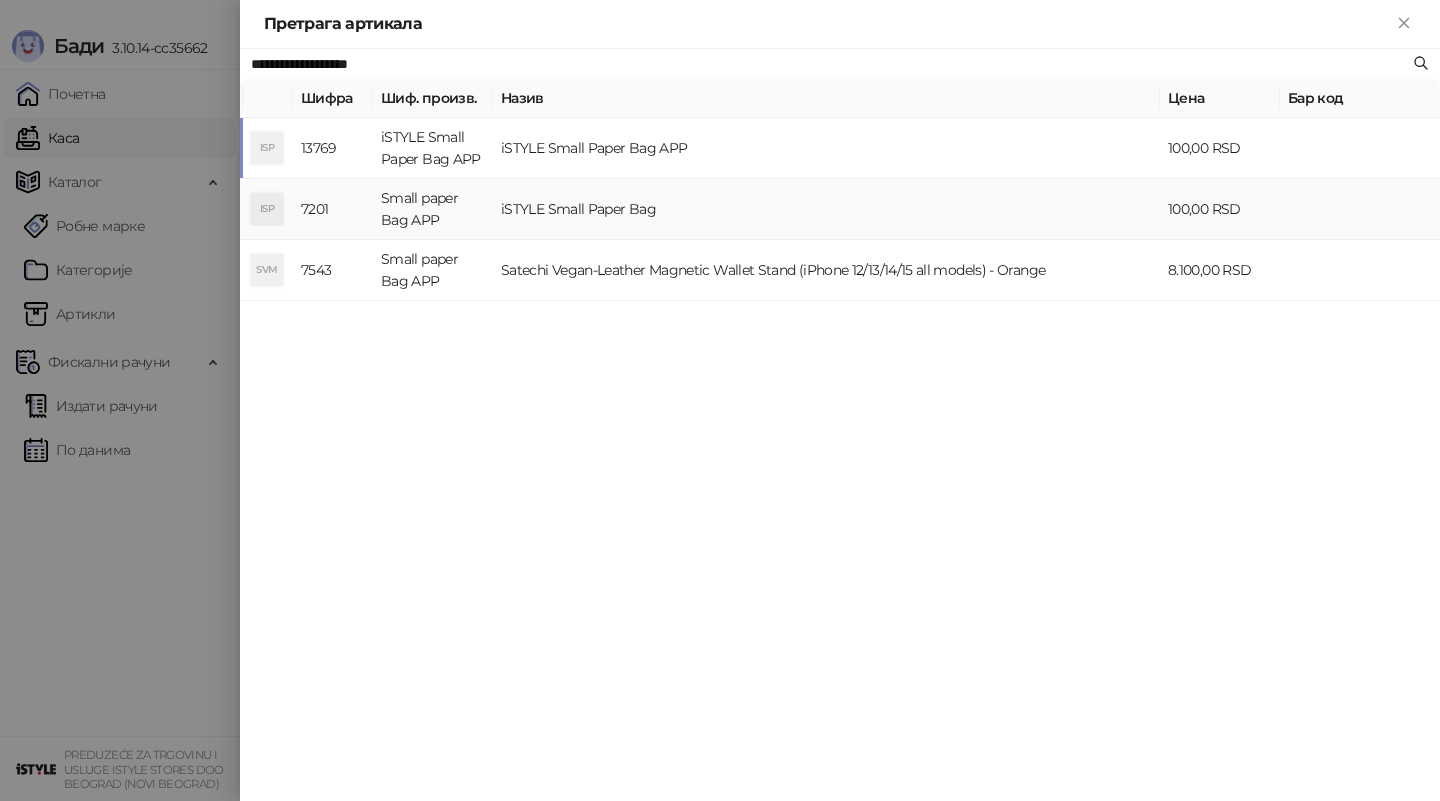 type on "**********" 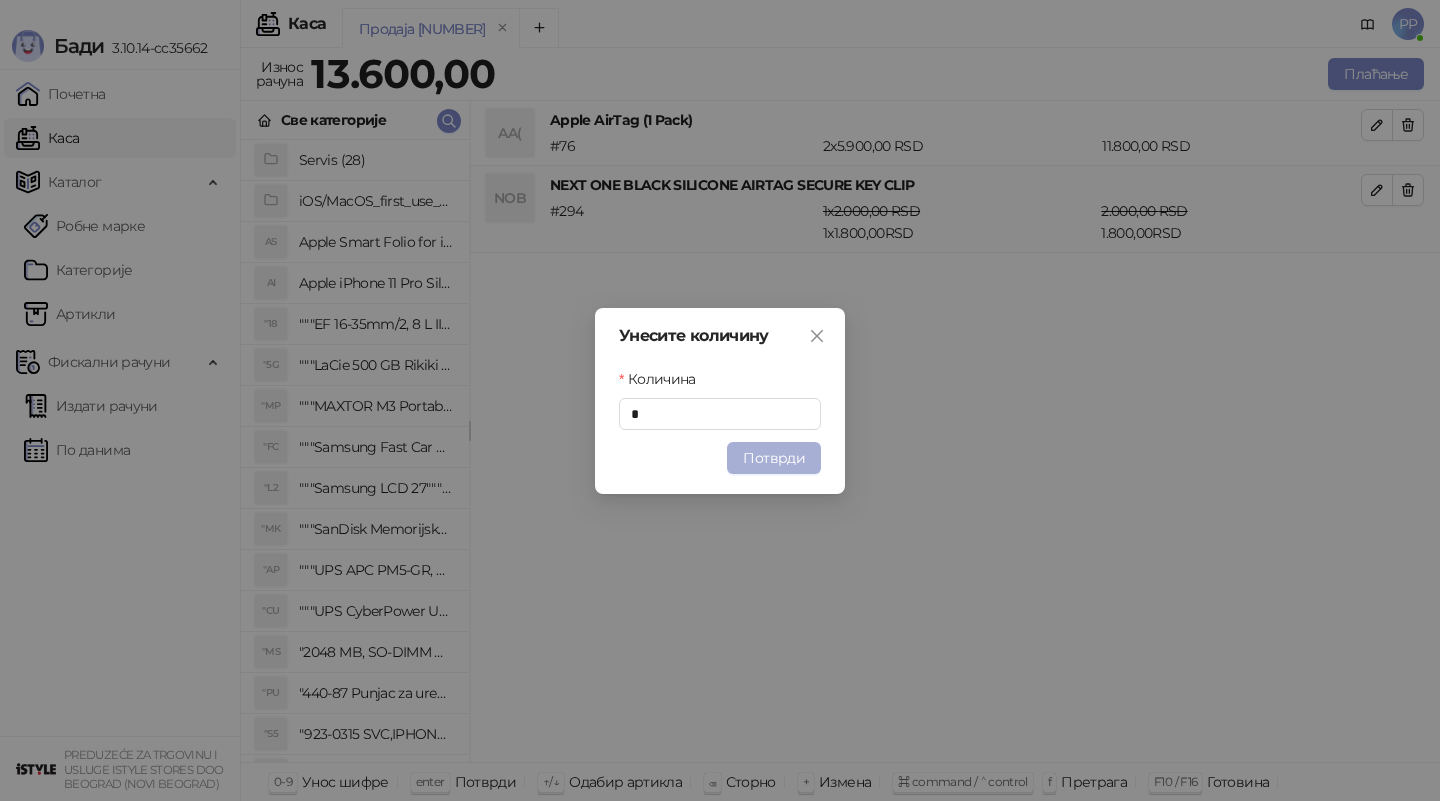 click on "Потврди" at bounding box center [774, 458] 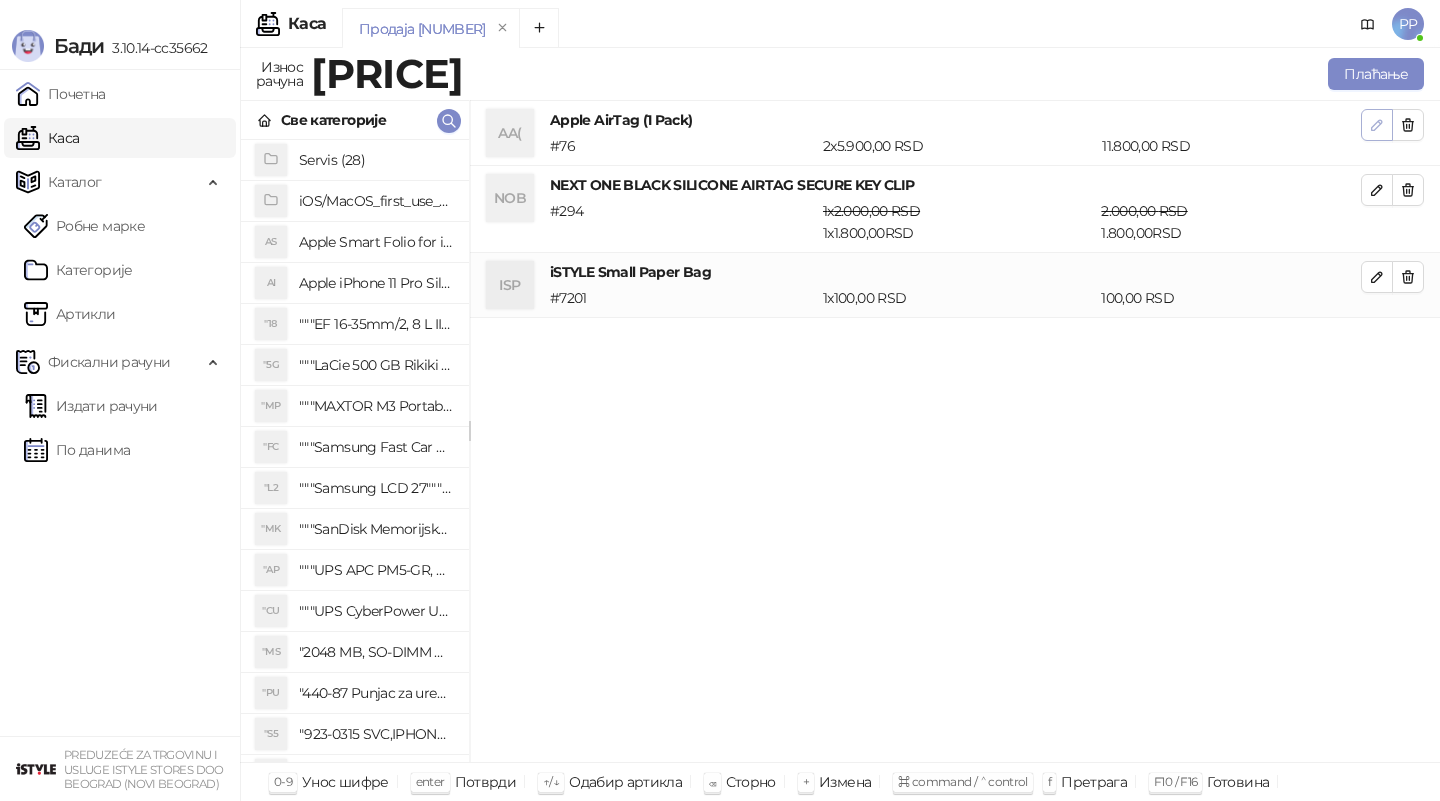 click 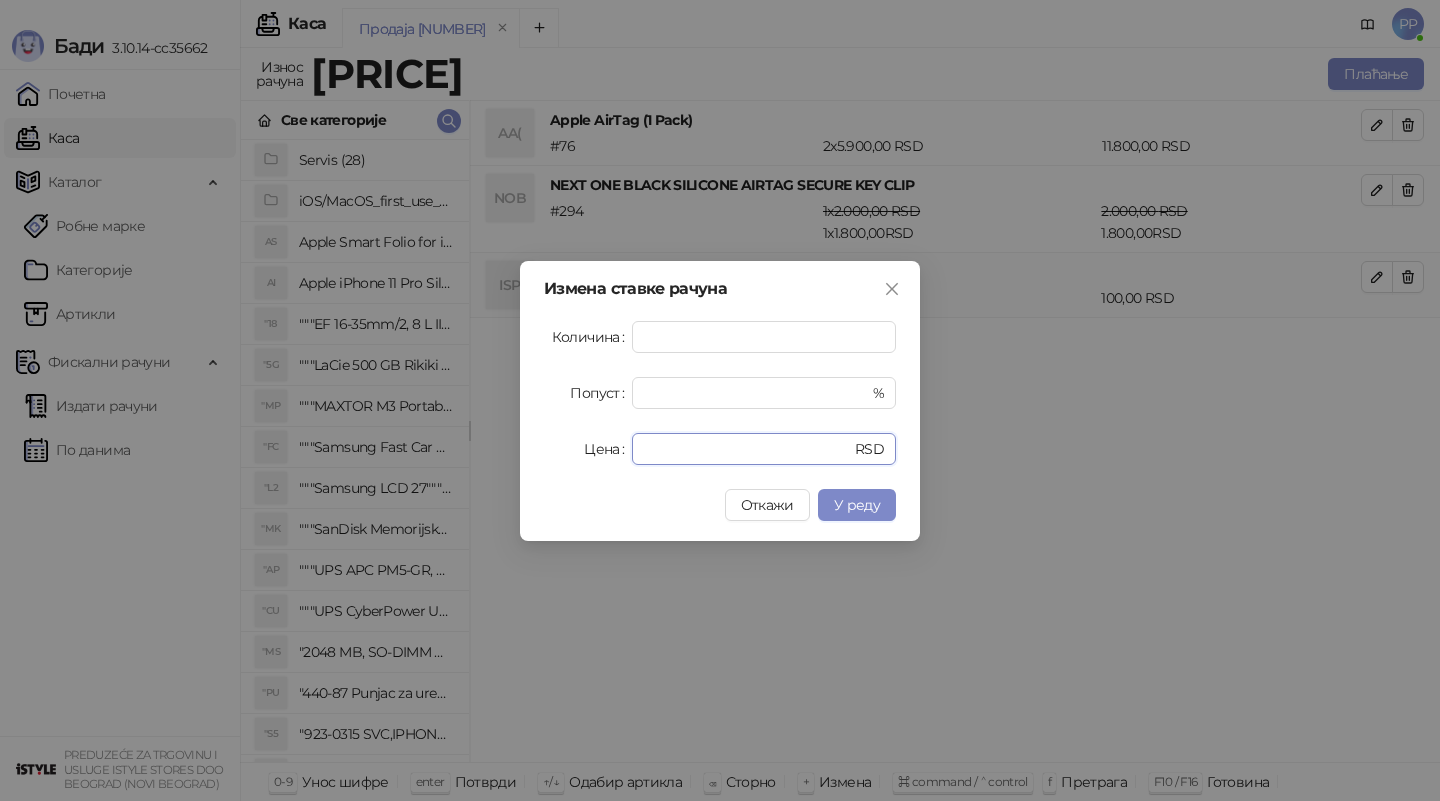 drag, startPoint x: 689, startPoint y: 451, endPoint x: 507, endPoint y: 449, distance: 182.01099 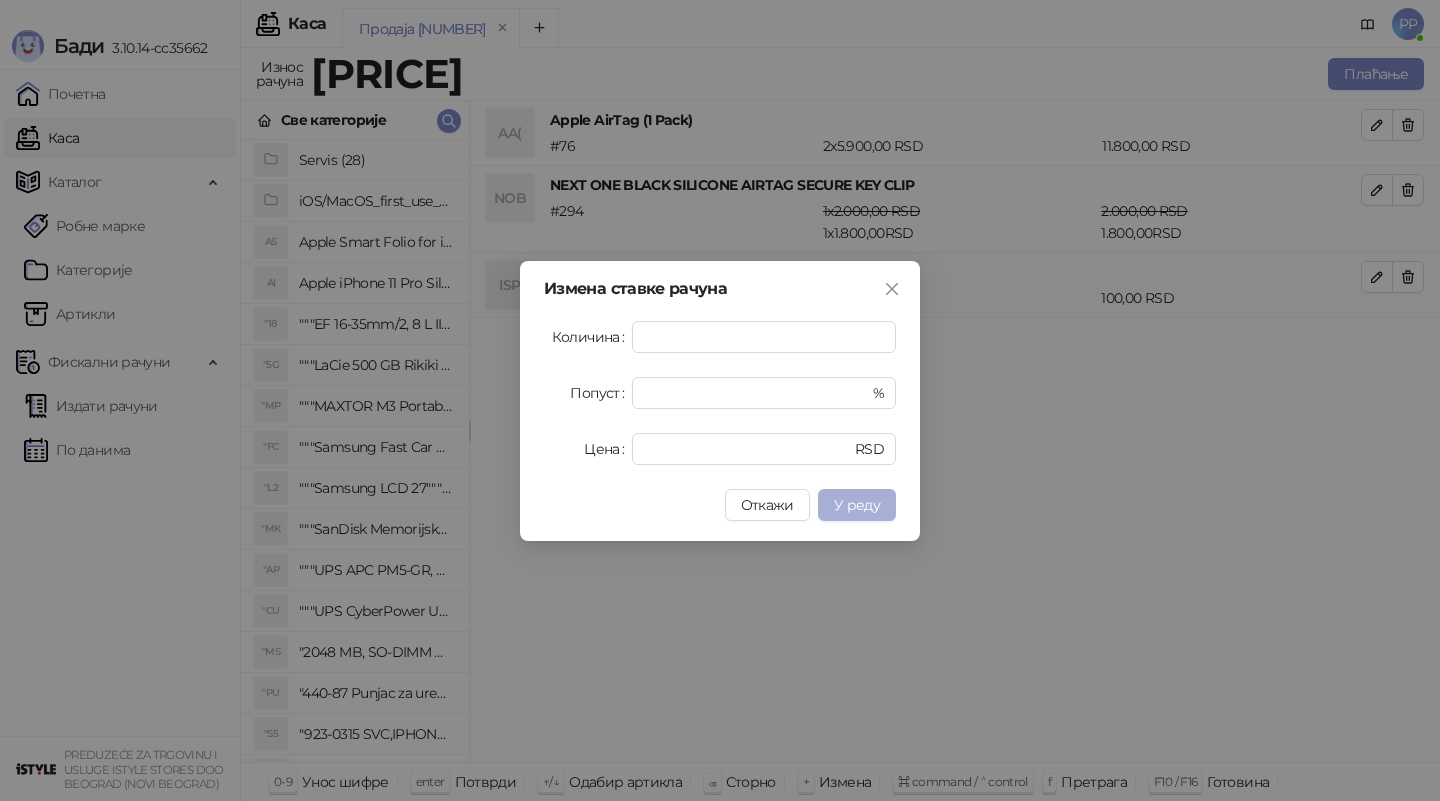type on "****" 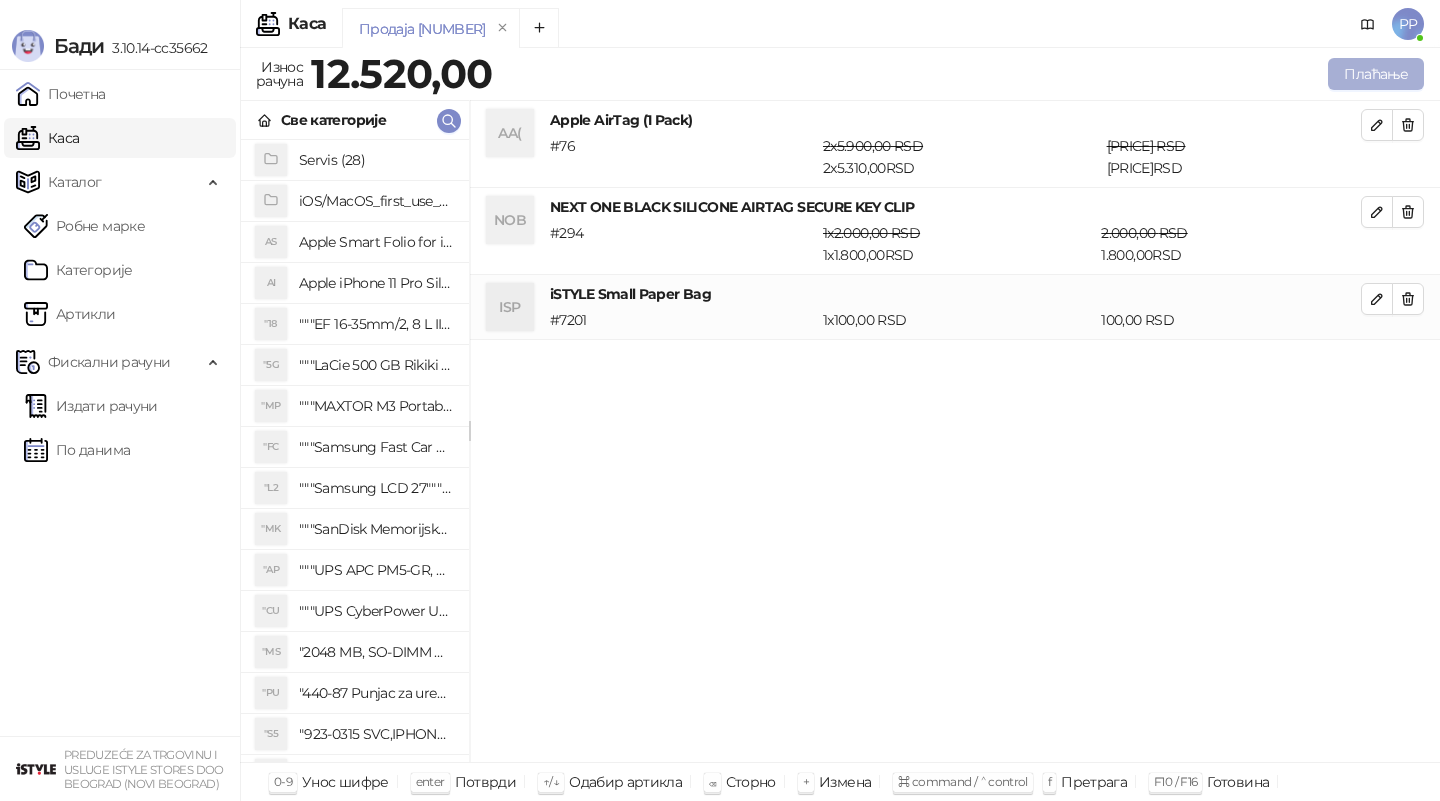 click on "Плаћање" at bounding box center (1376, 74) 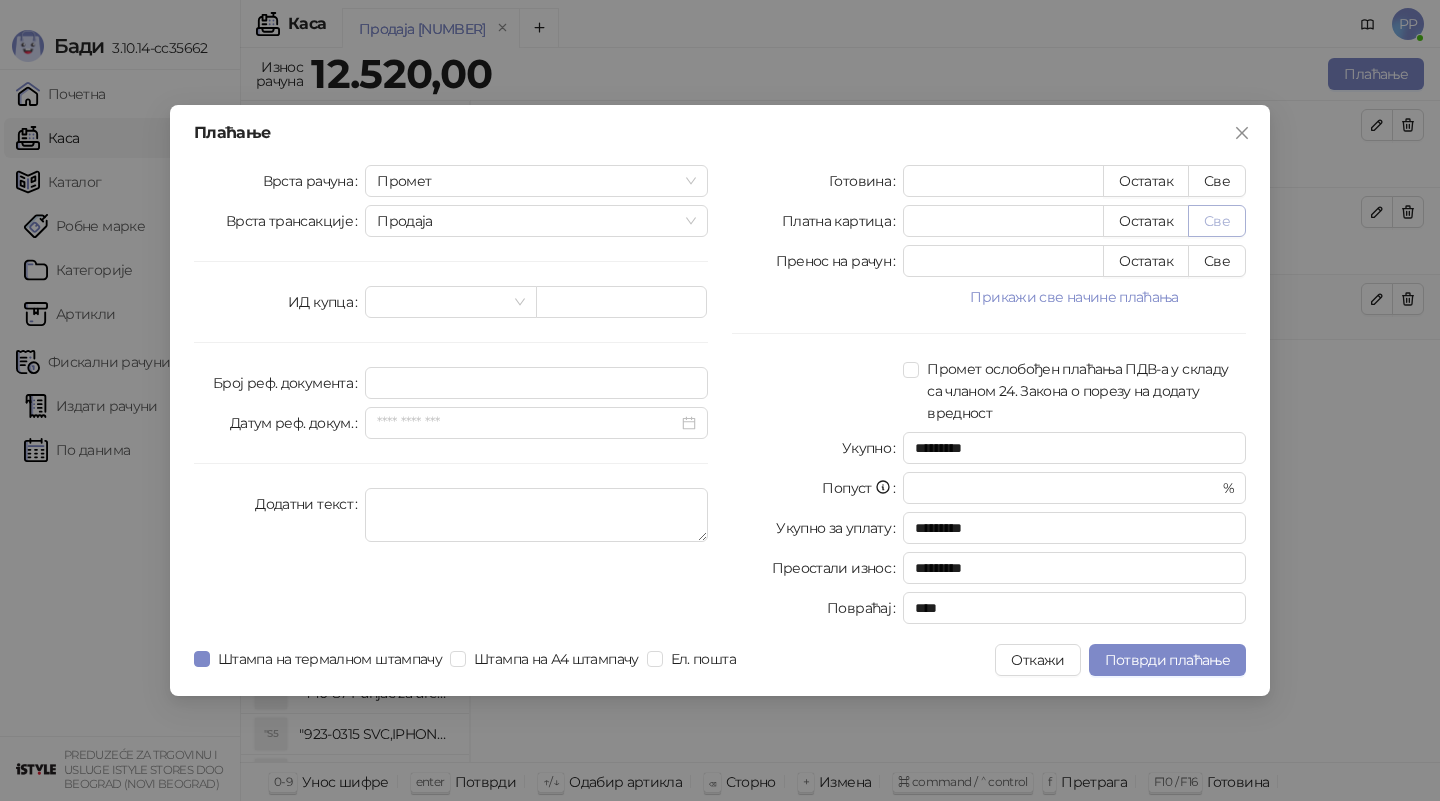 click on "Све" at bounding box center (1217, 221) 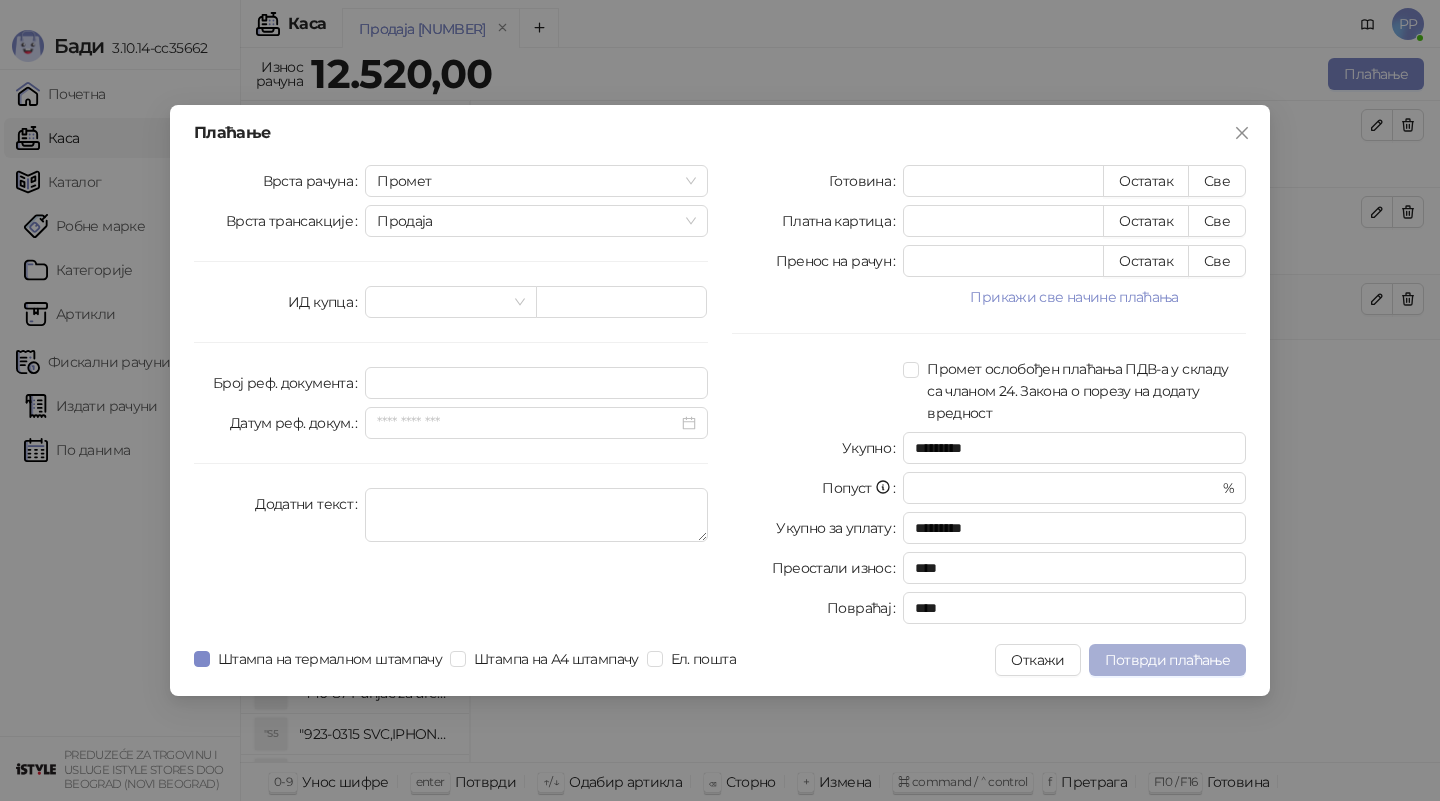 click on "Потврди плаћање" at bounding box center [1167, 660] 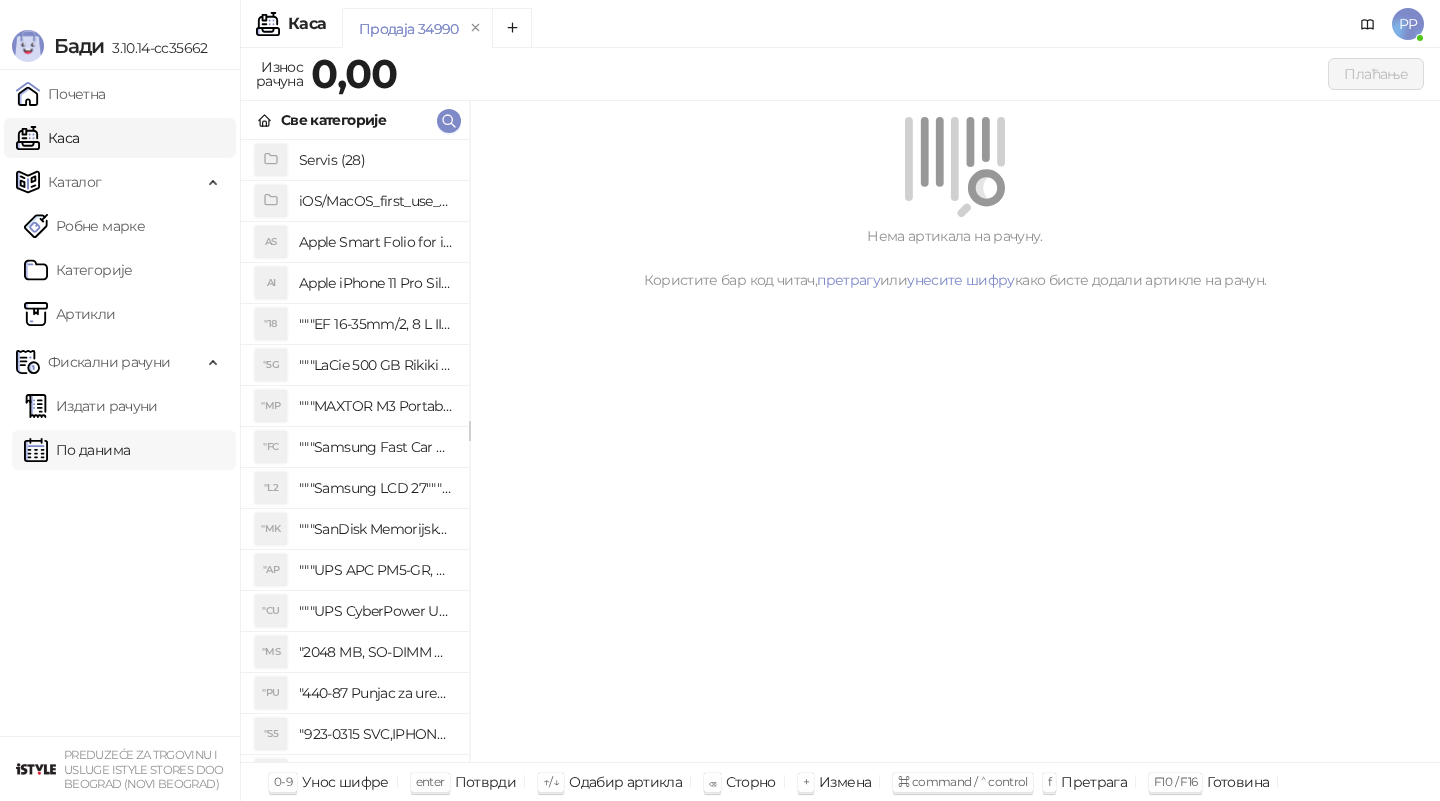 click on "По данима" at bounding box center [77, 450] 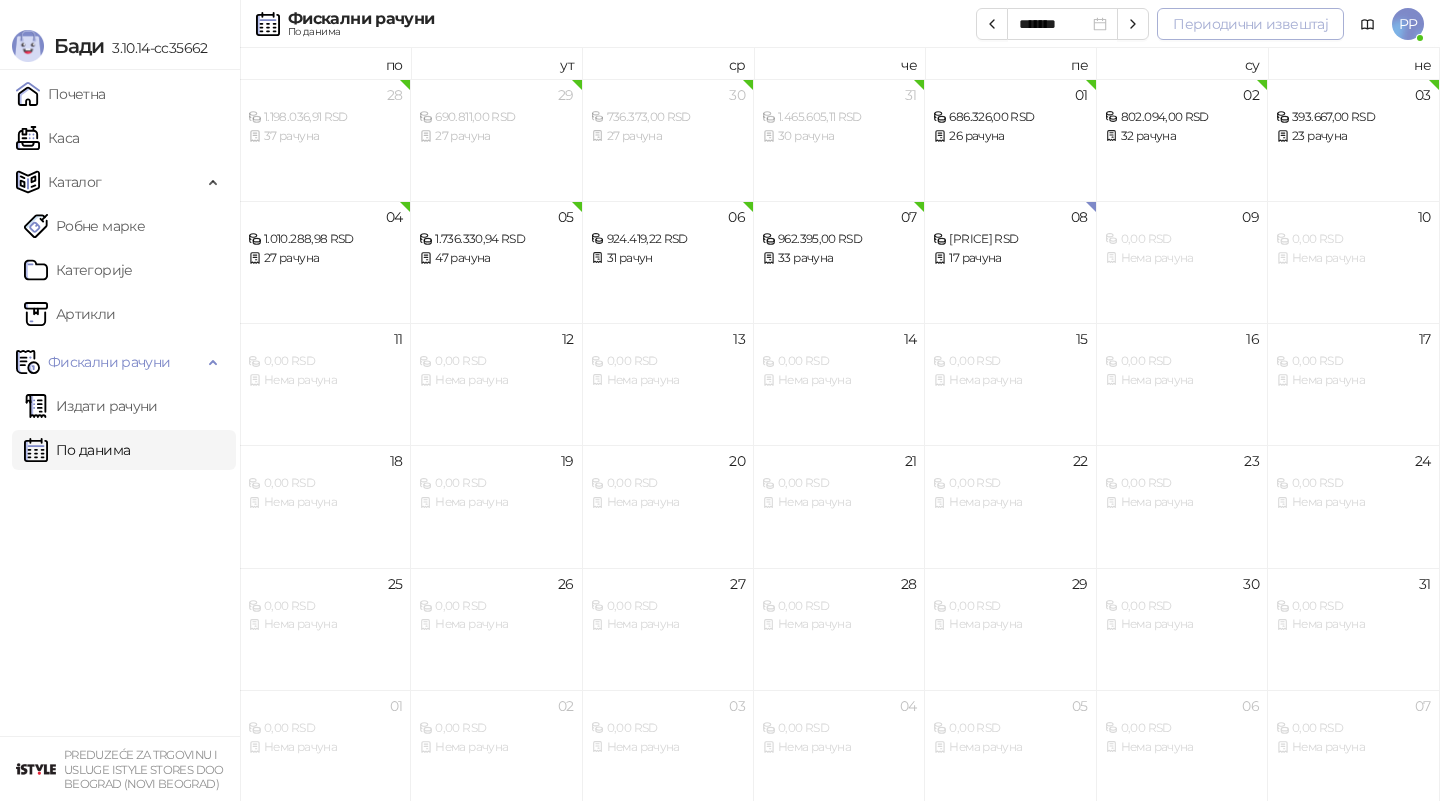 click on "Периодични извештај" at bounding box center [1250, 24] 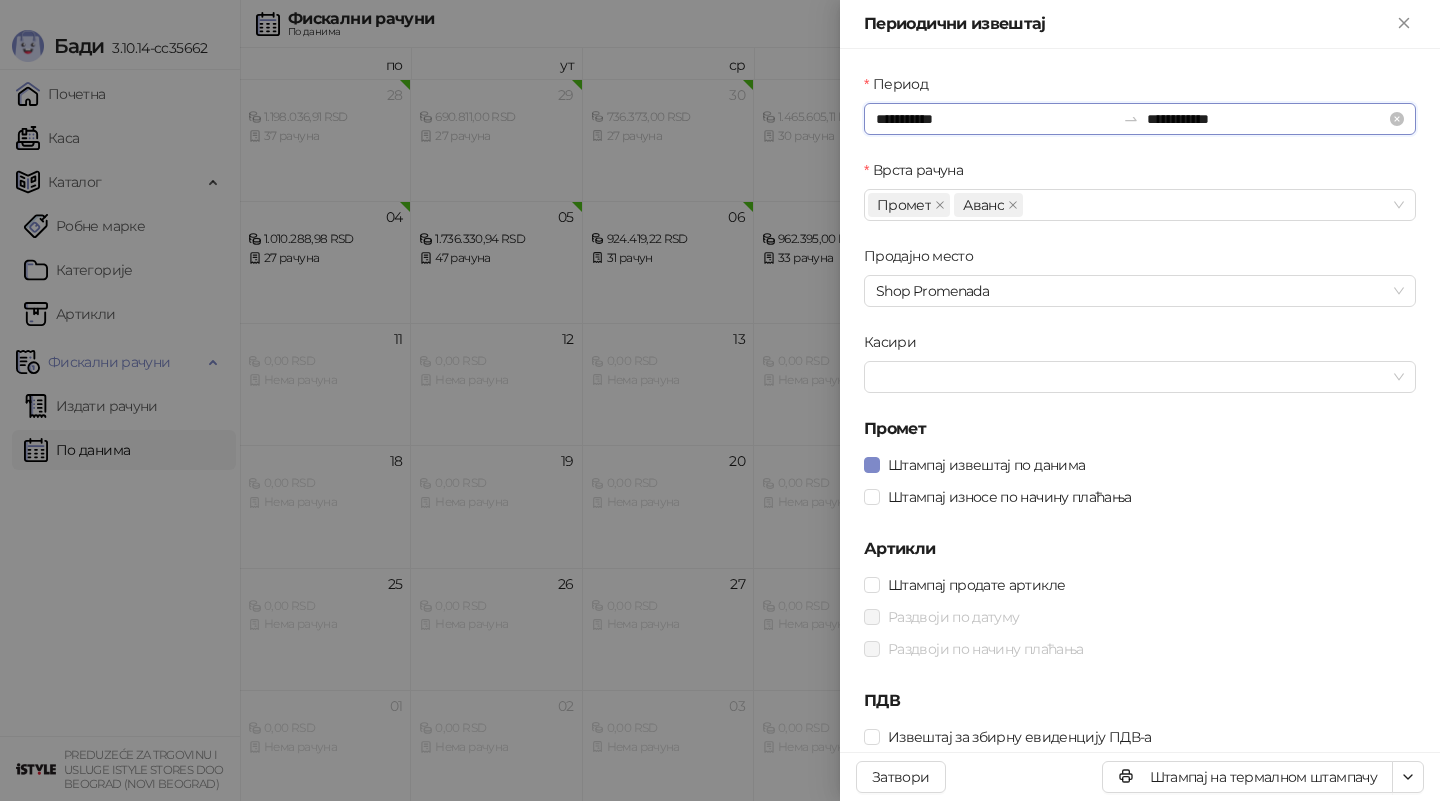 click on "**********" at bounding box center [995, 119] 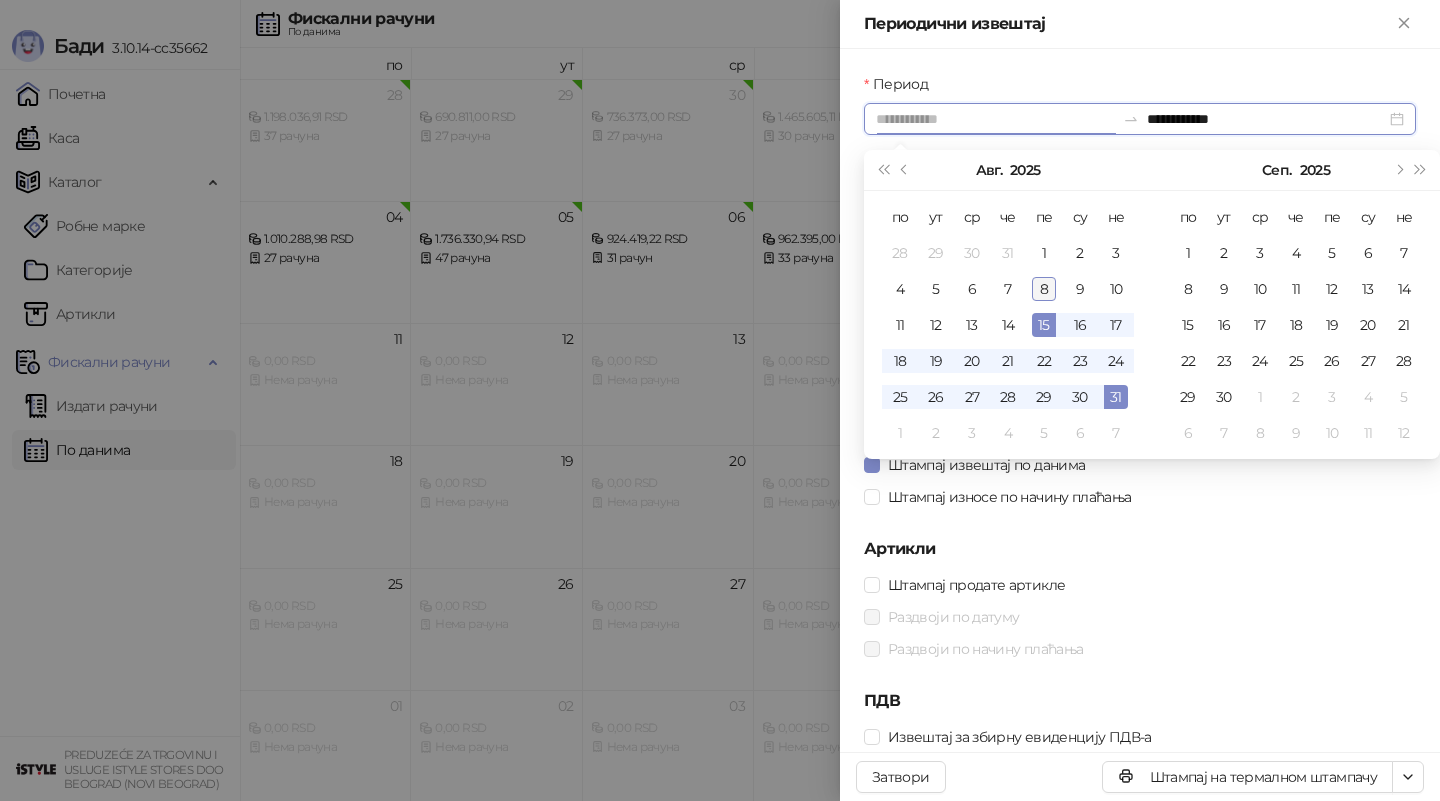 type on "**********" 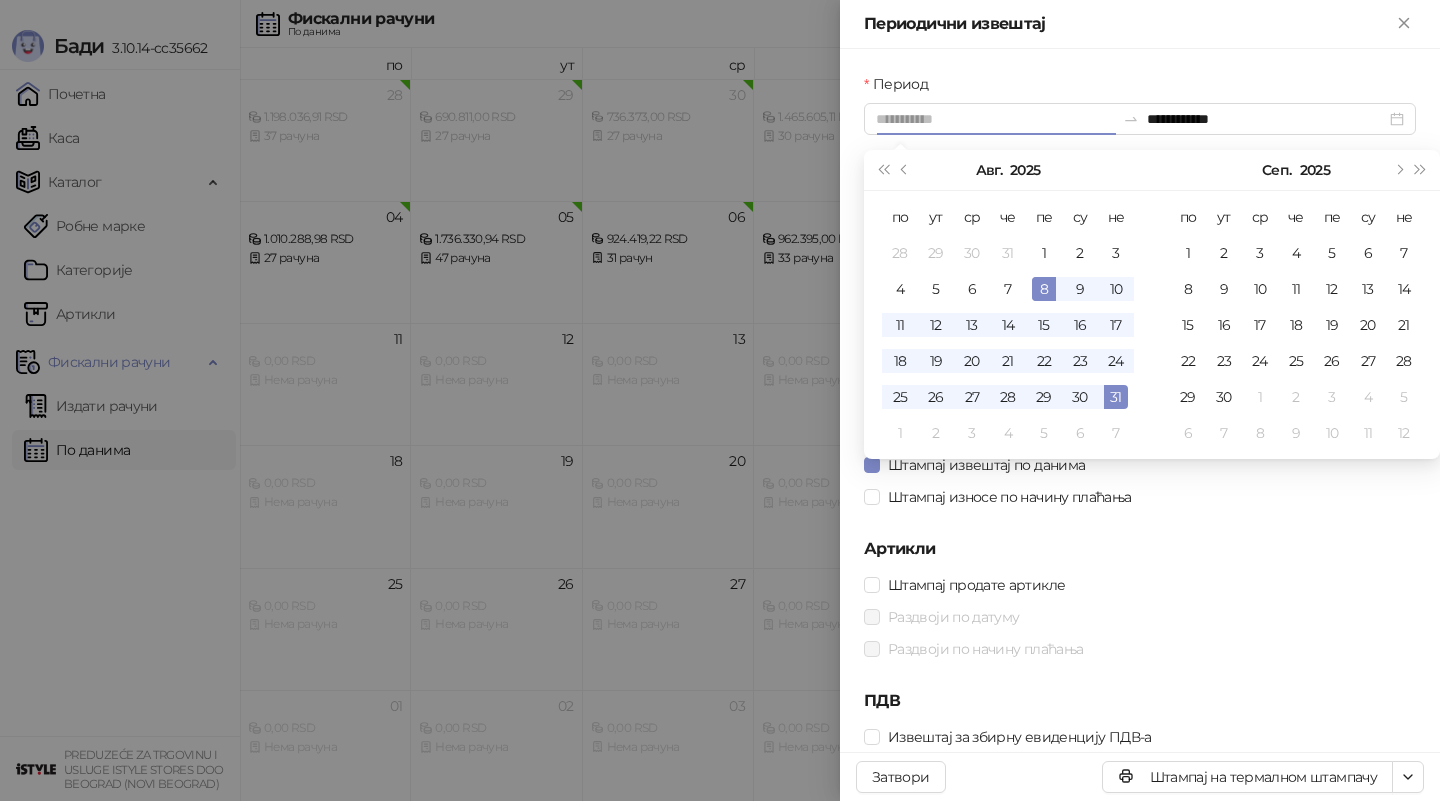 click on "8" at bounding box center (1044, 289) 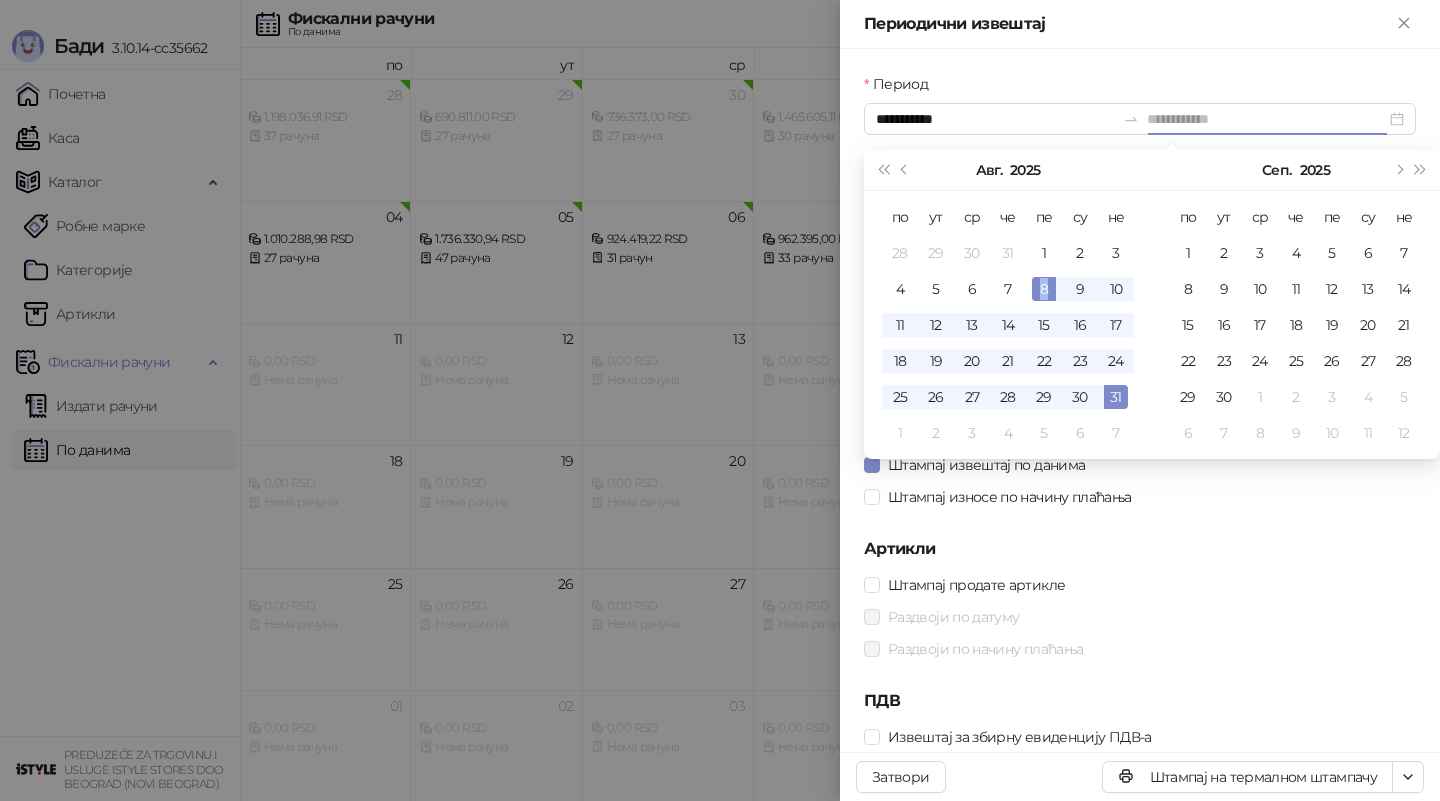 click on "8" at bounding box center (1044, 289) 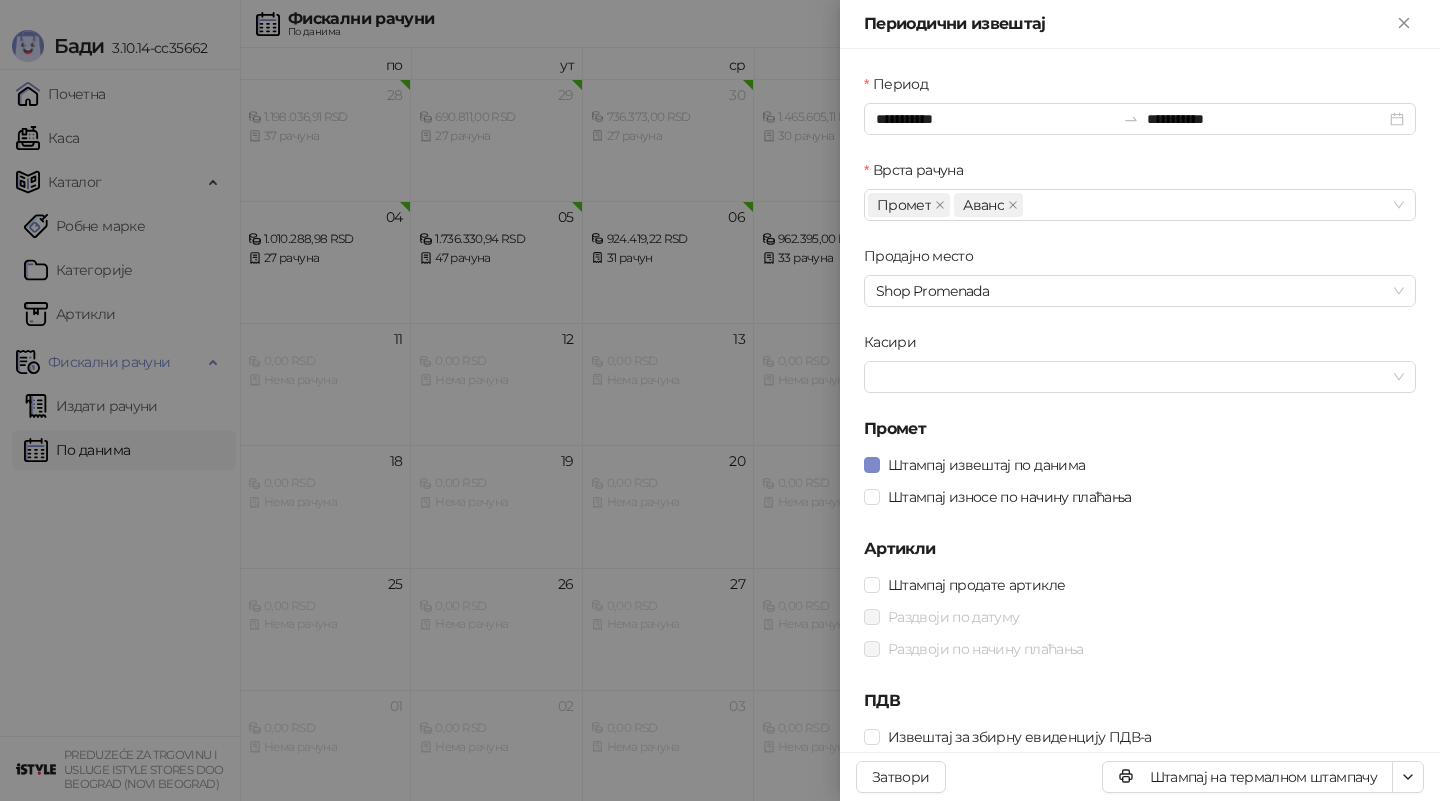 click on "Штампај износе по начину плаћања" at bounding box center (1140, 497) 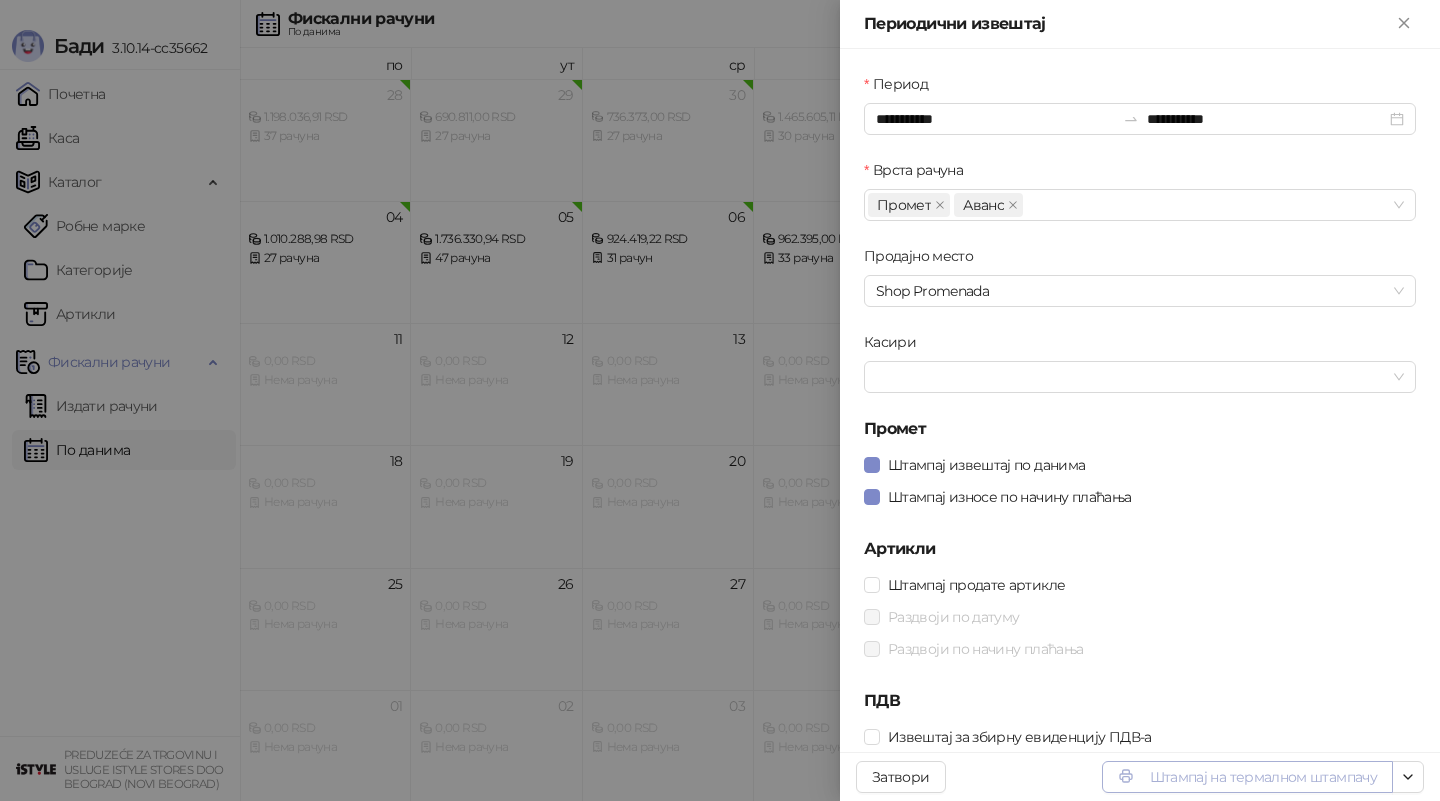 click on "Штампај на термалном штампачу" at bounding box center (1247, 777) 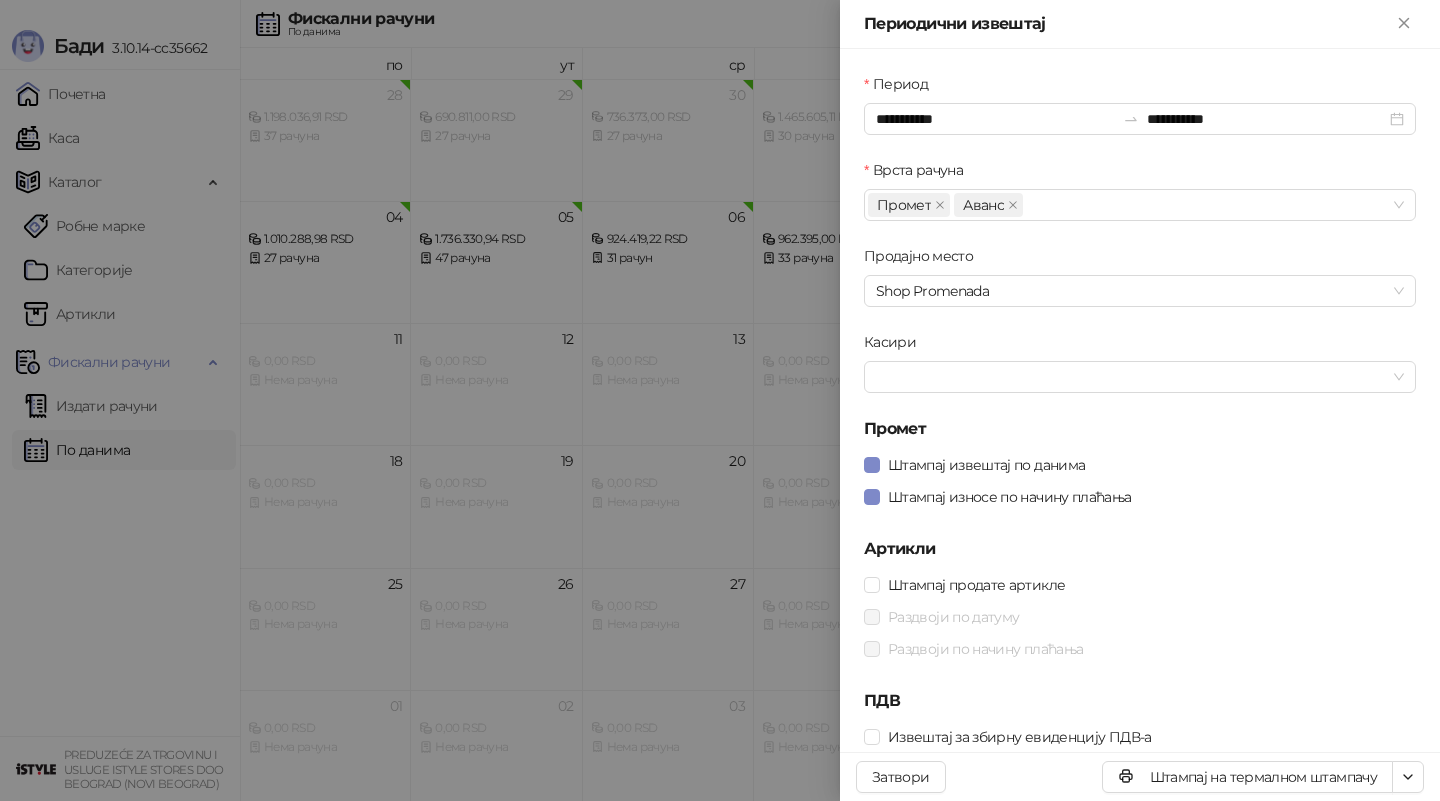 click at bounding box center (720, 400) 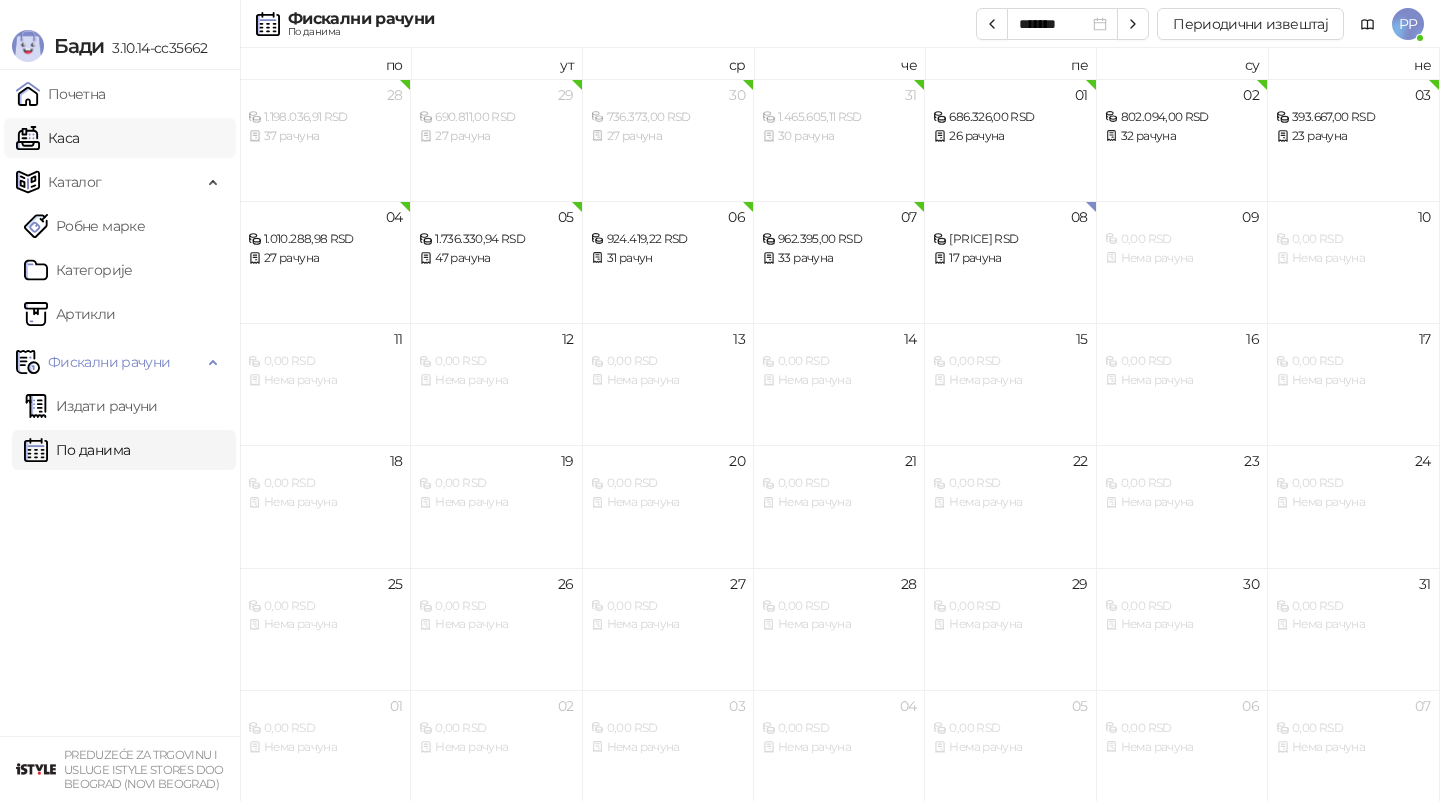 click on "Каса" at bounding box center (47, 138) 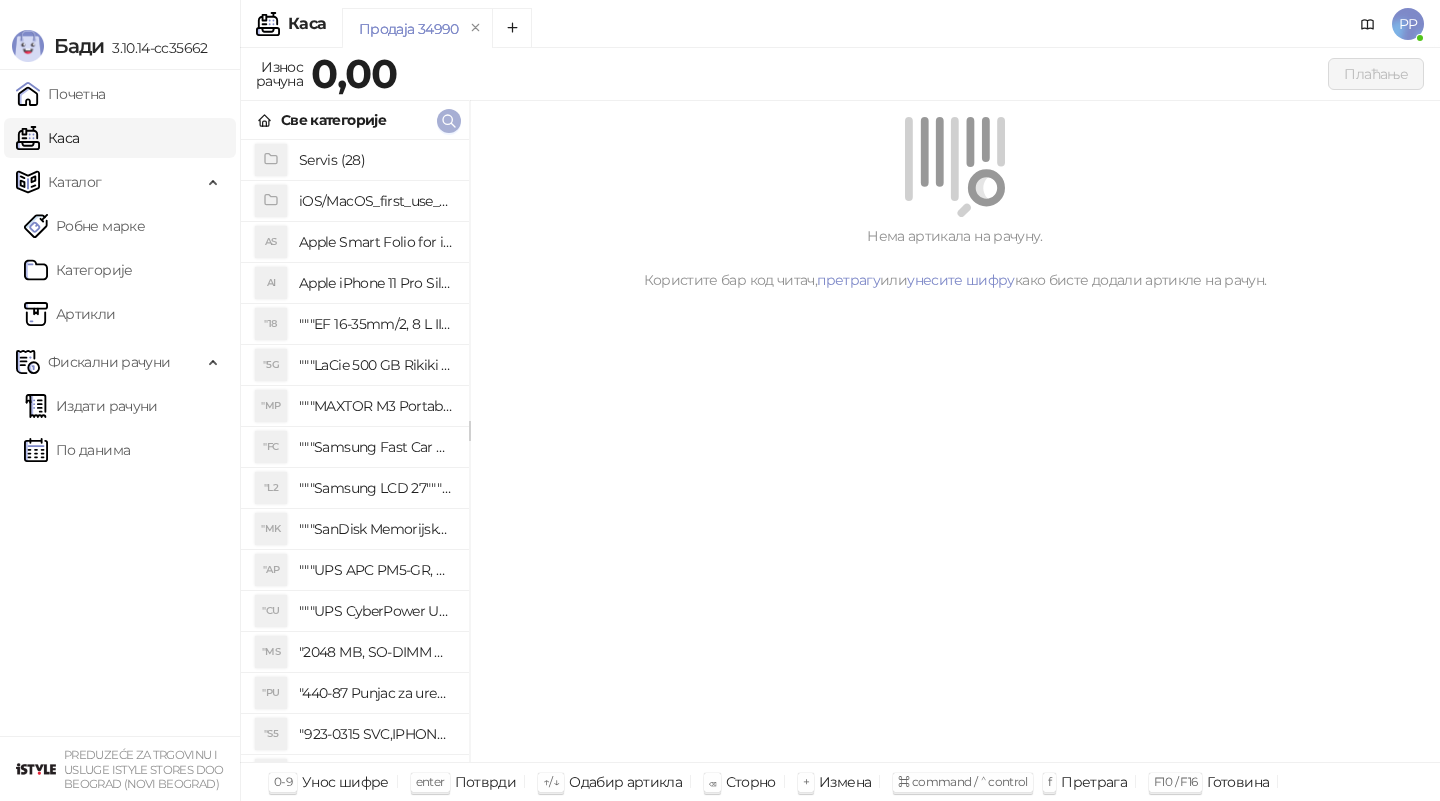 click 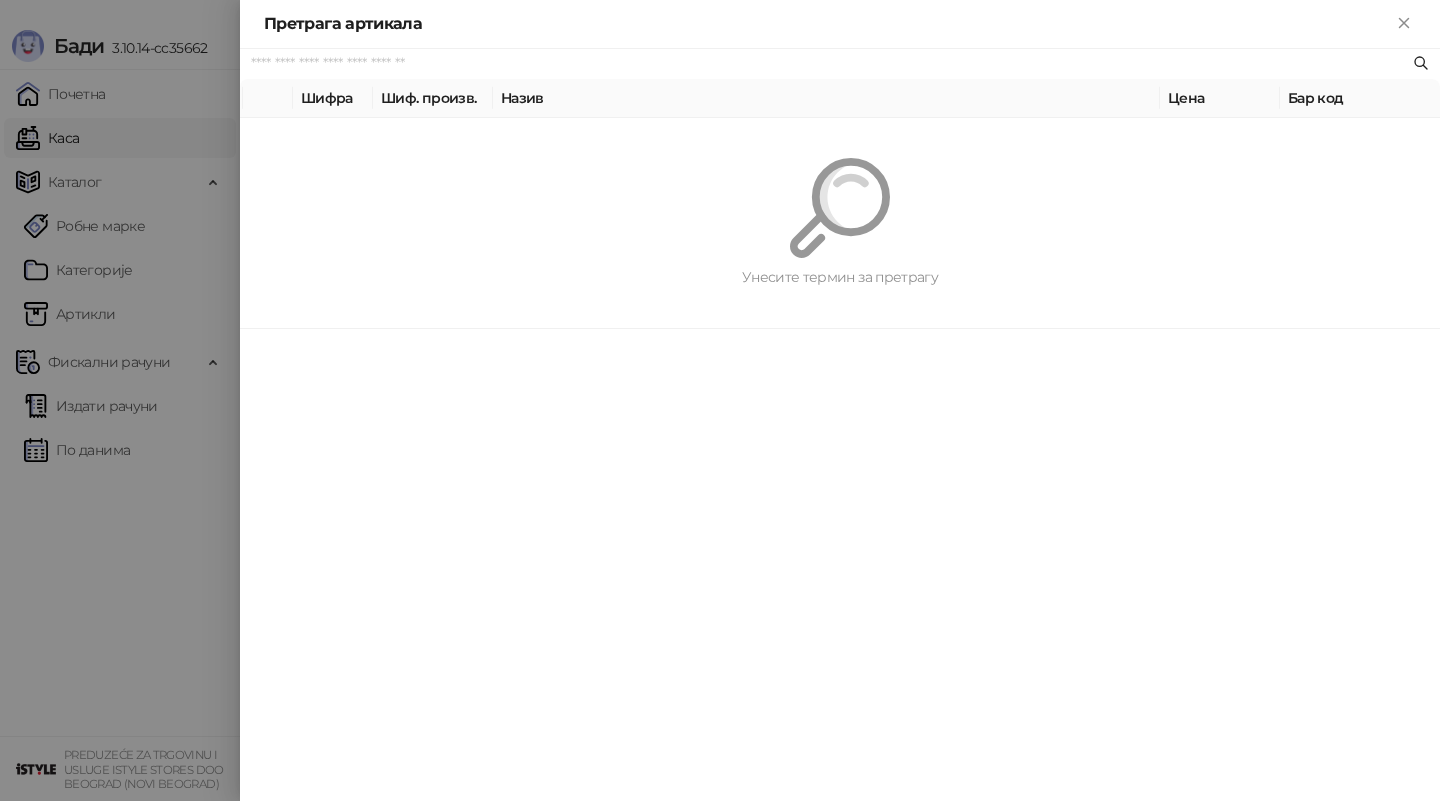 paste on "*******" 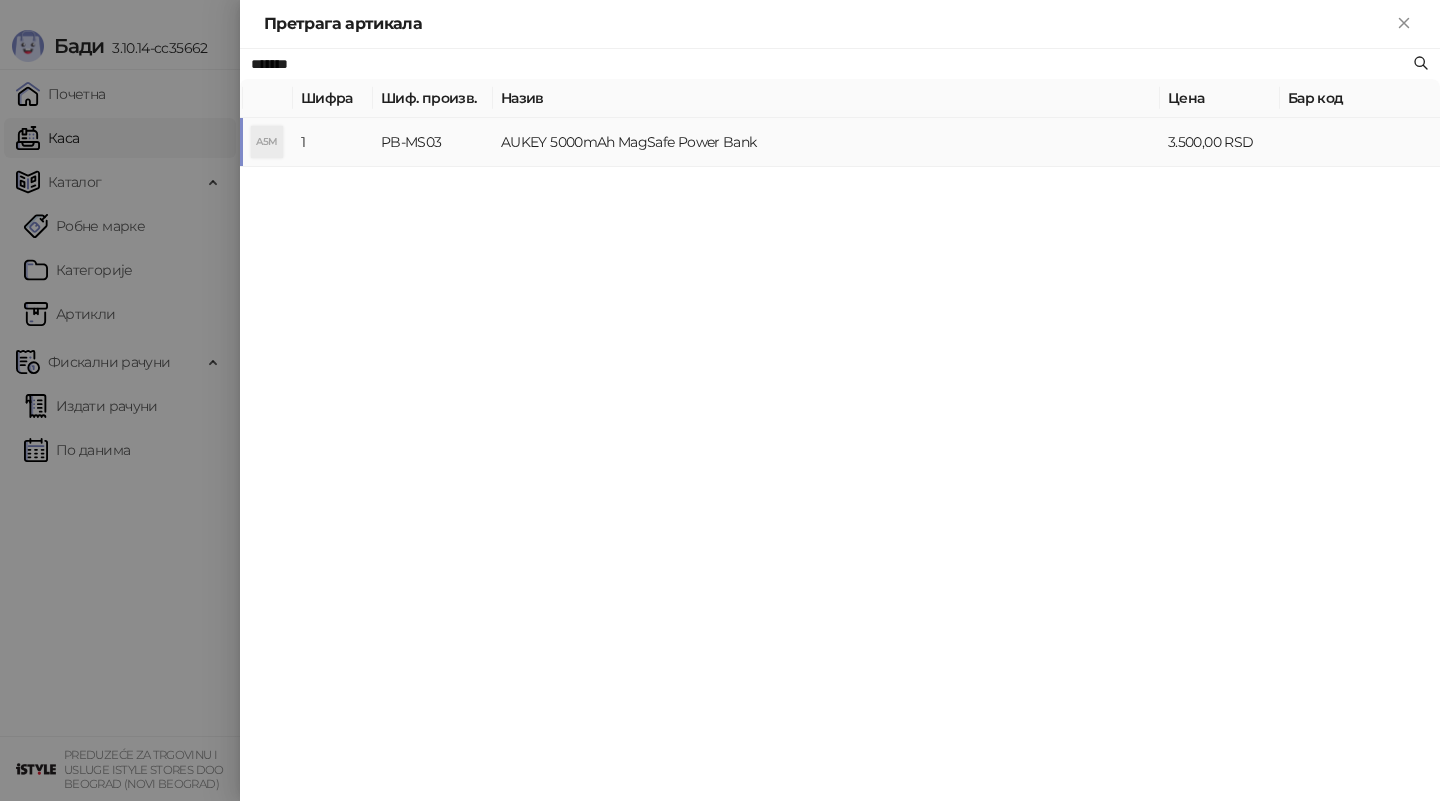 type on "*******" 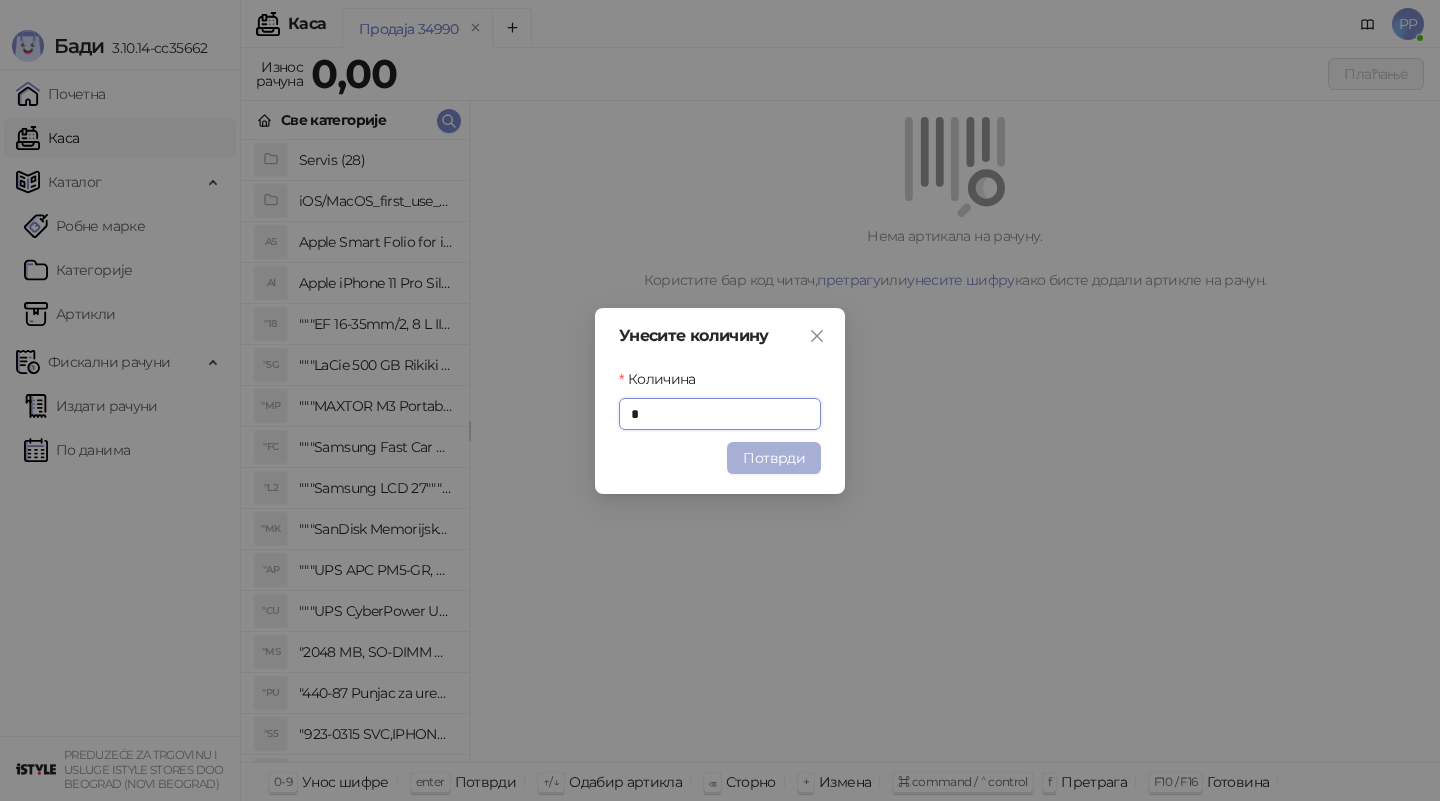 click on "Потврди" at bounding box center [774, 458] 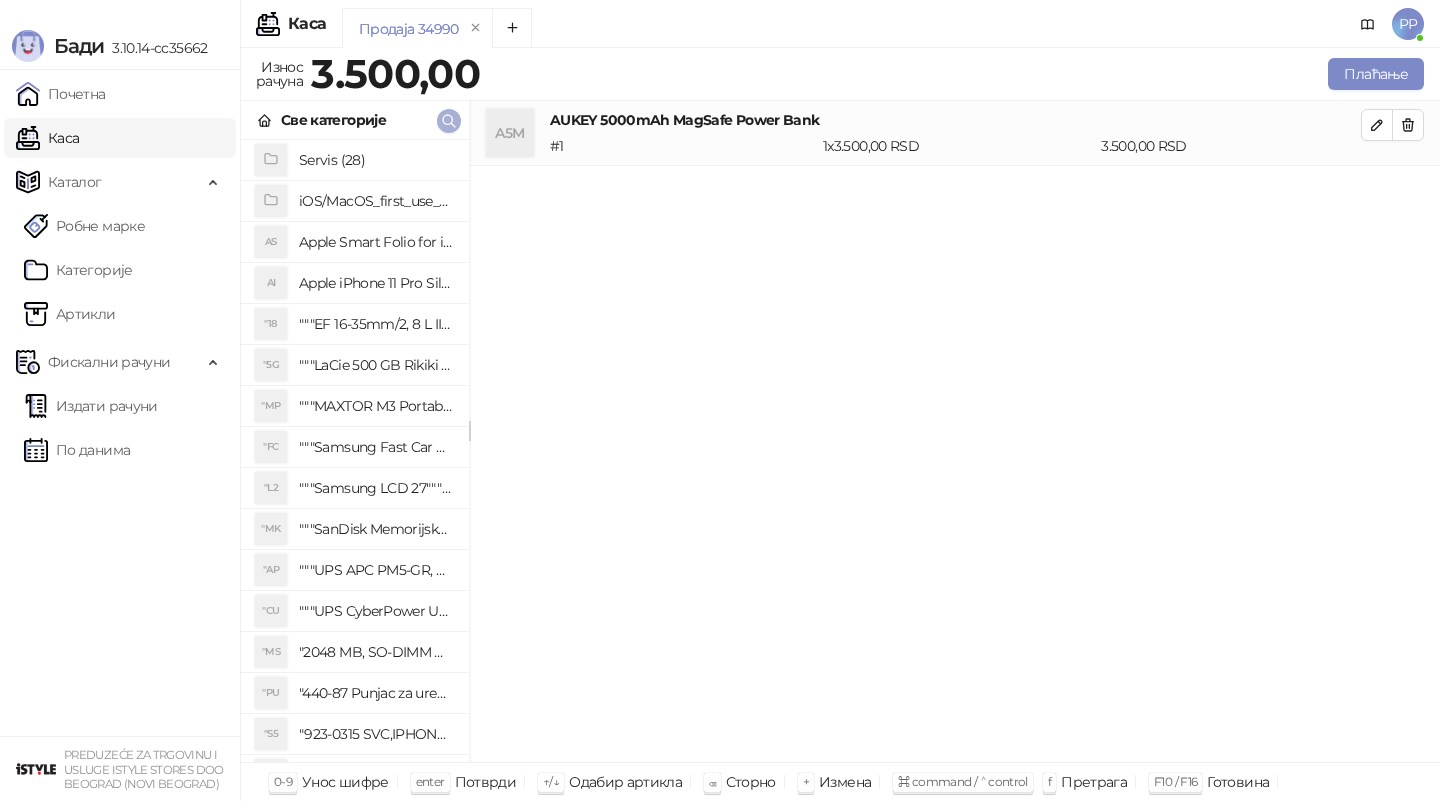 click 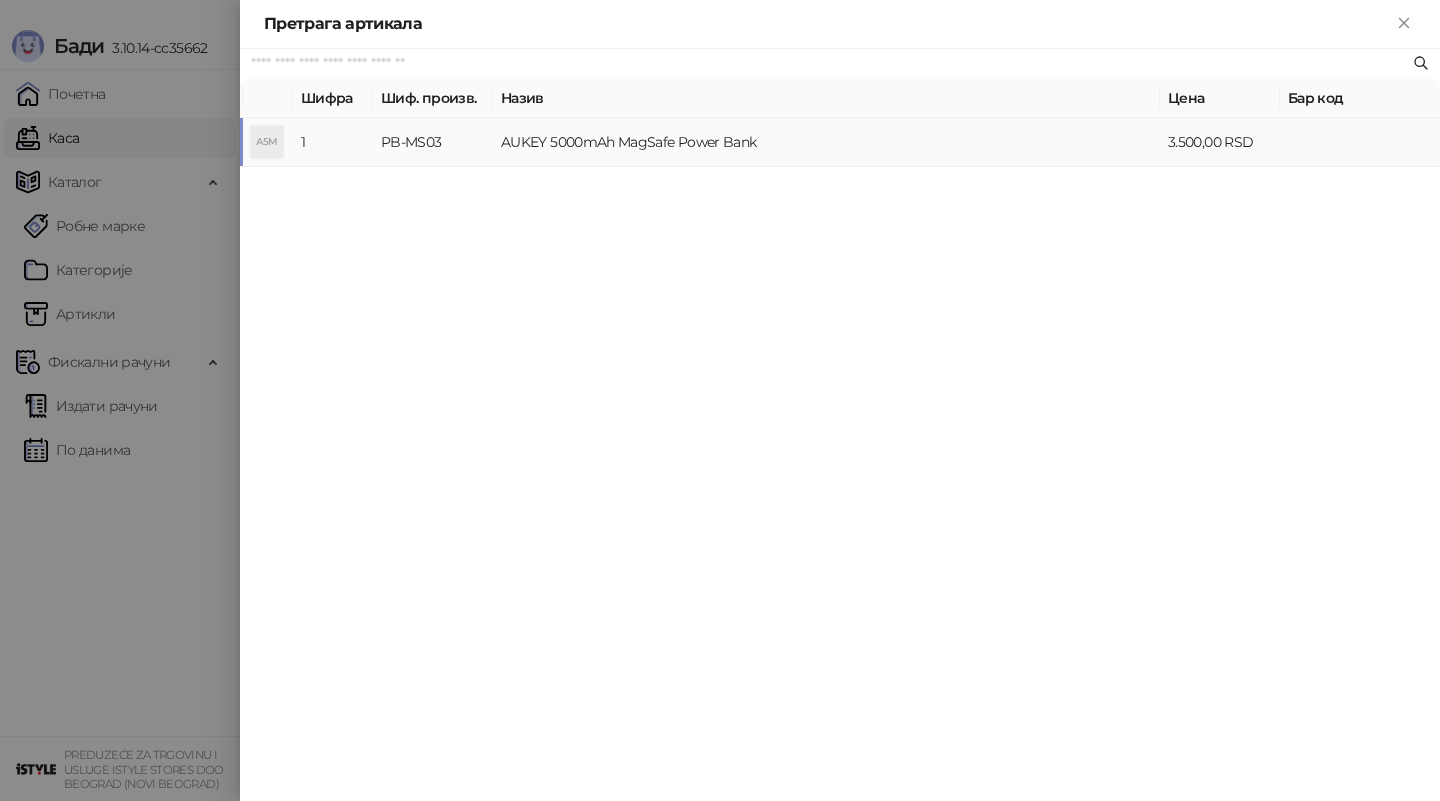 paste on "*********" 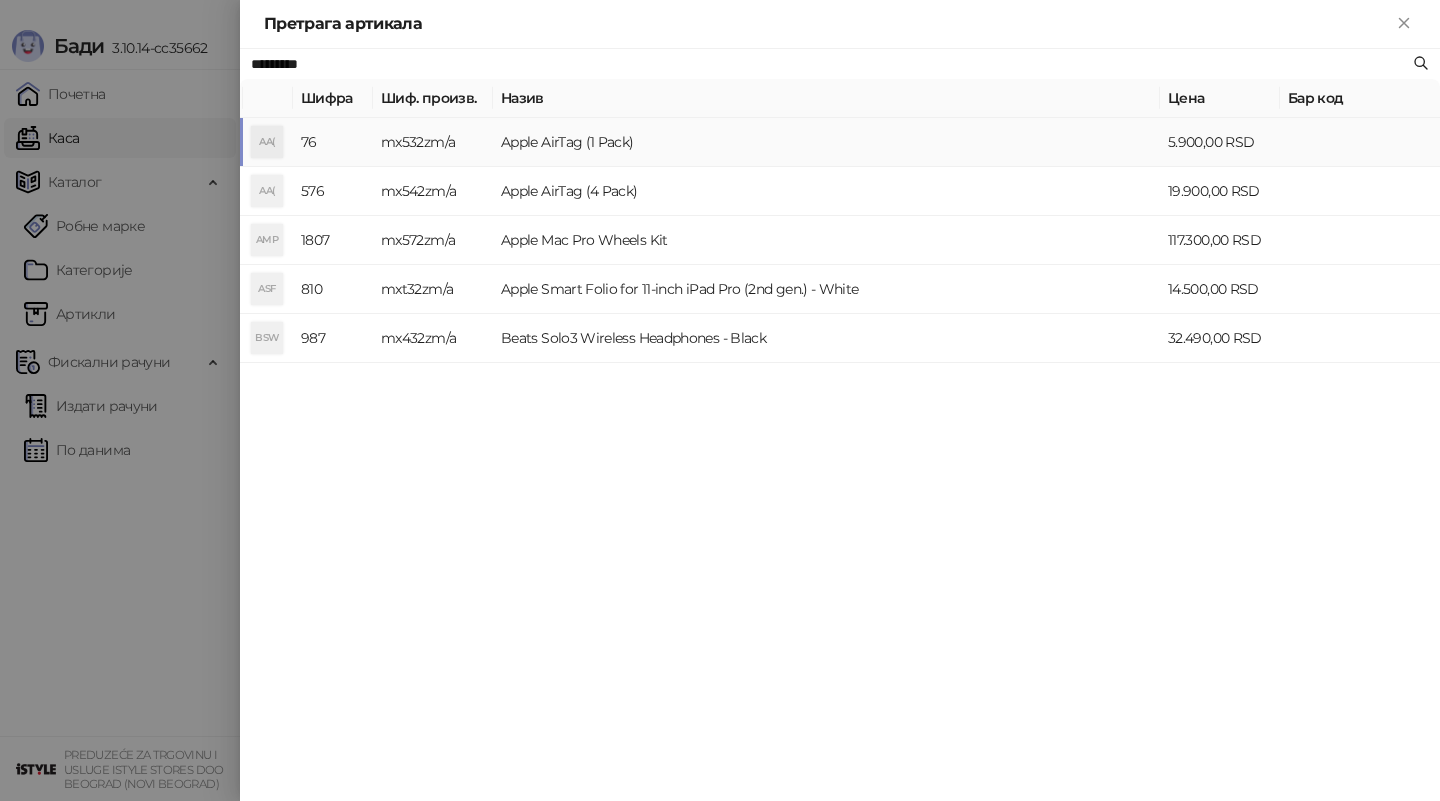 type on "*********" 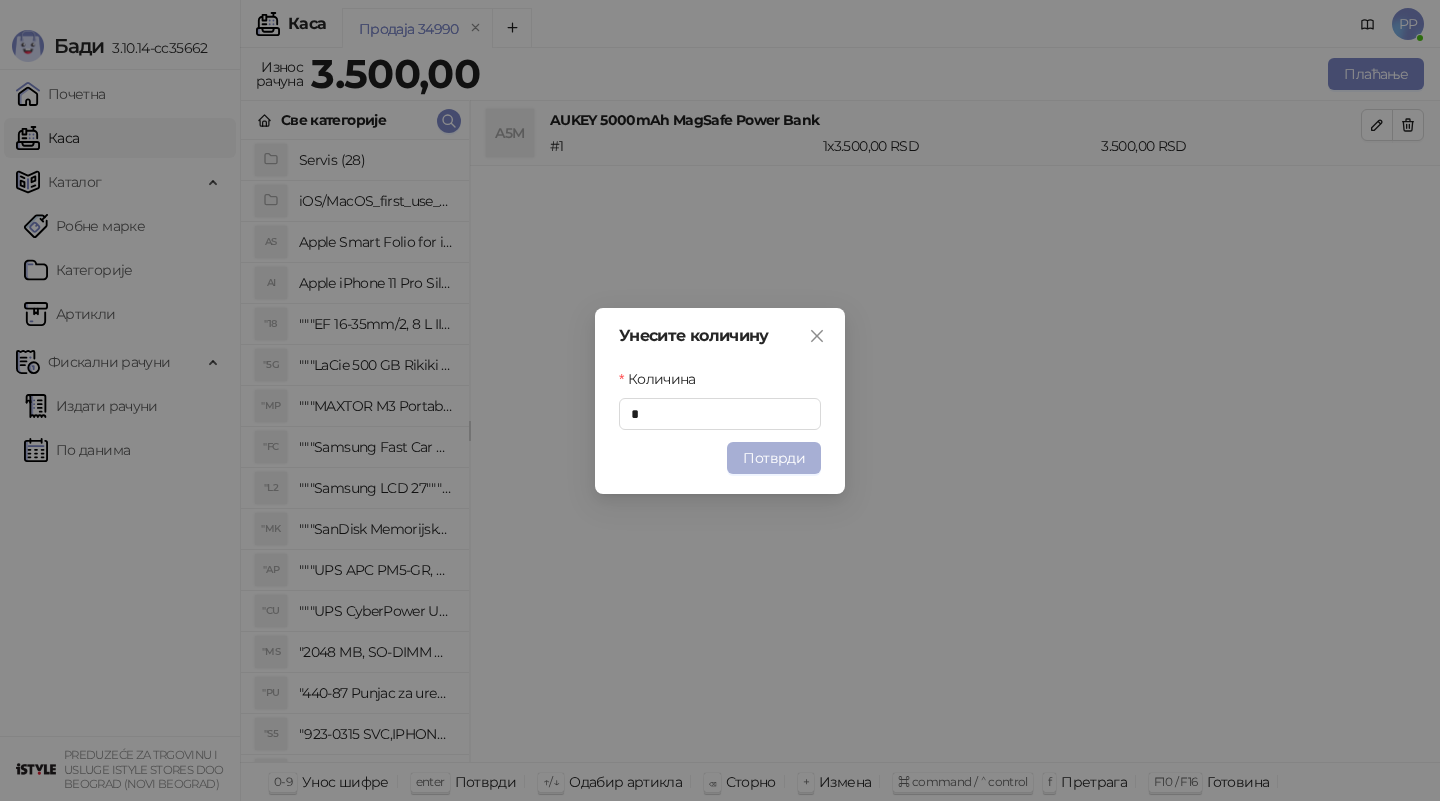 click on "Потврди" at bounding box center (774, 458) 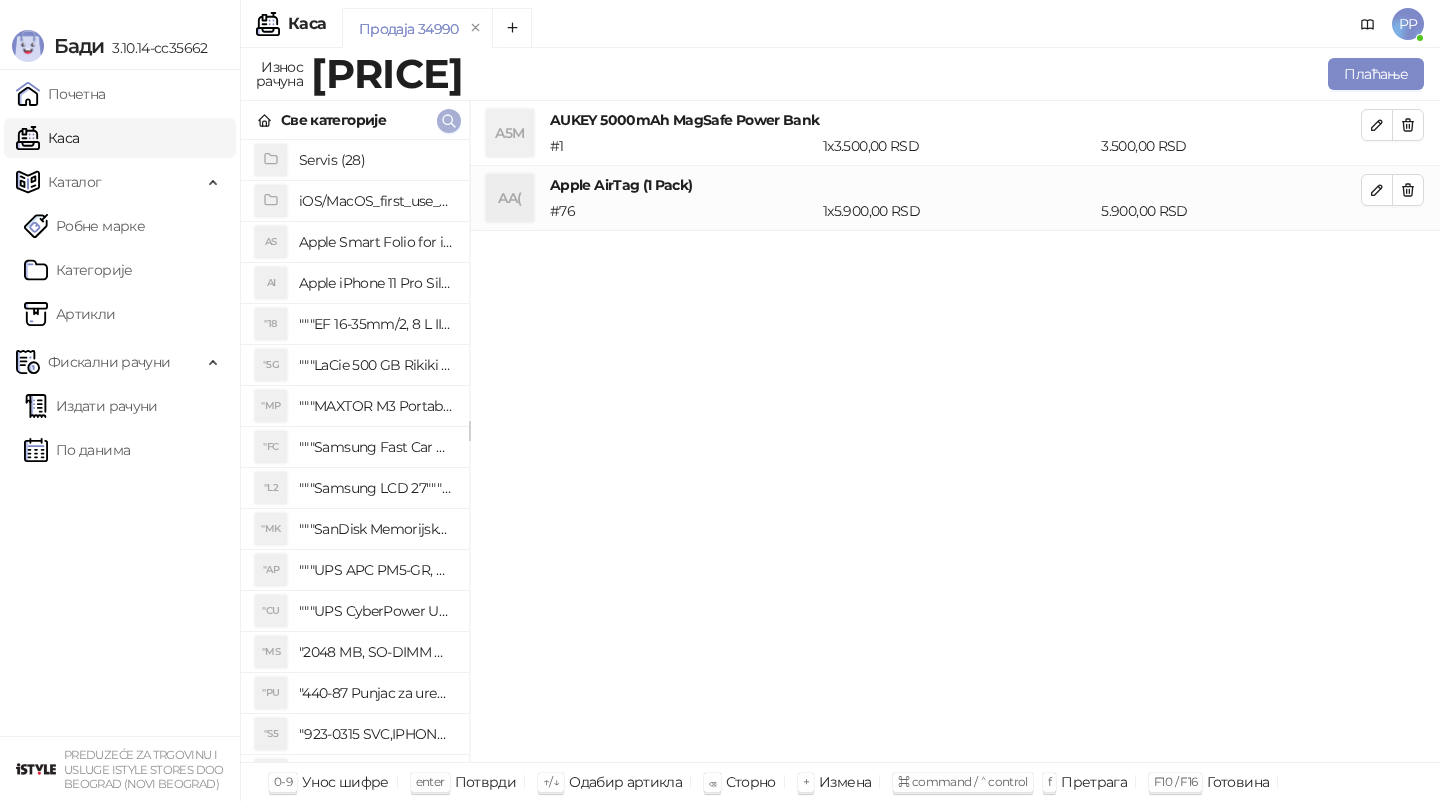 click 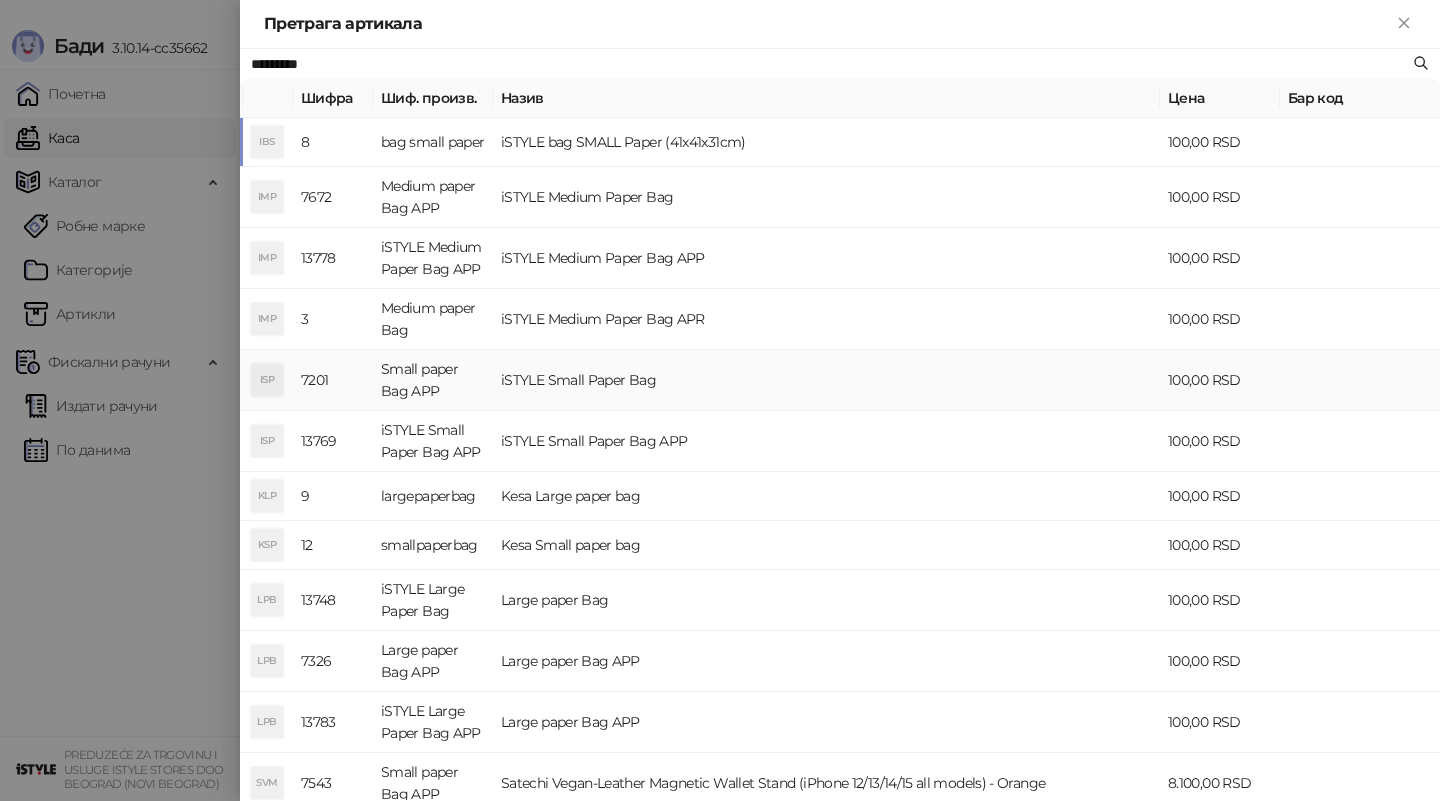 type on "*********" 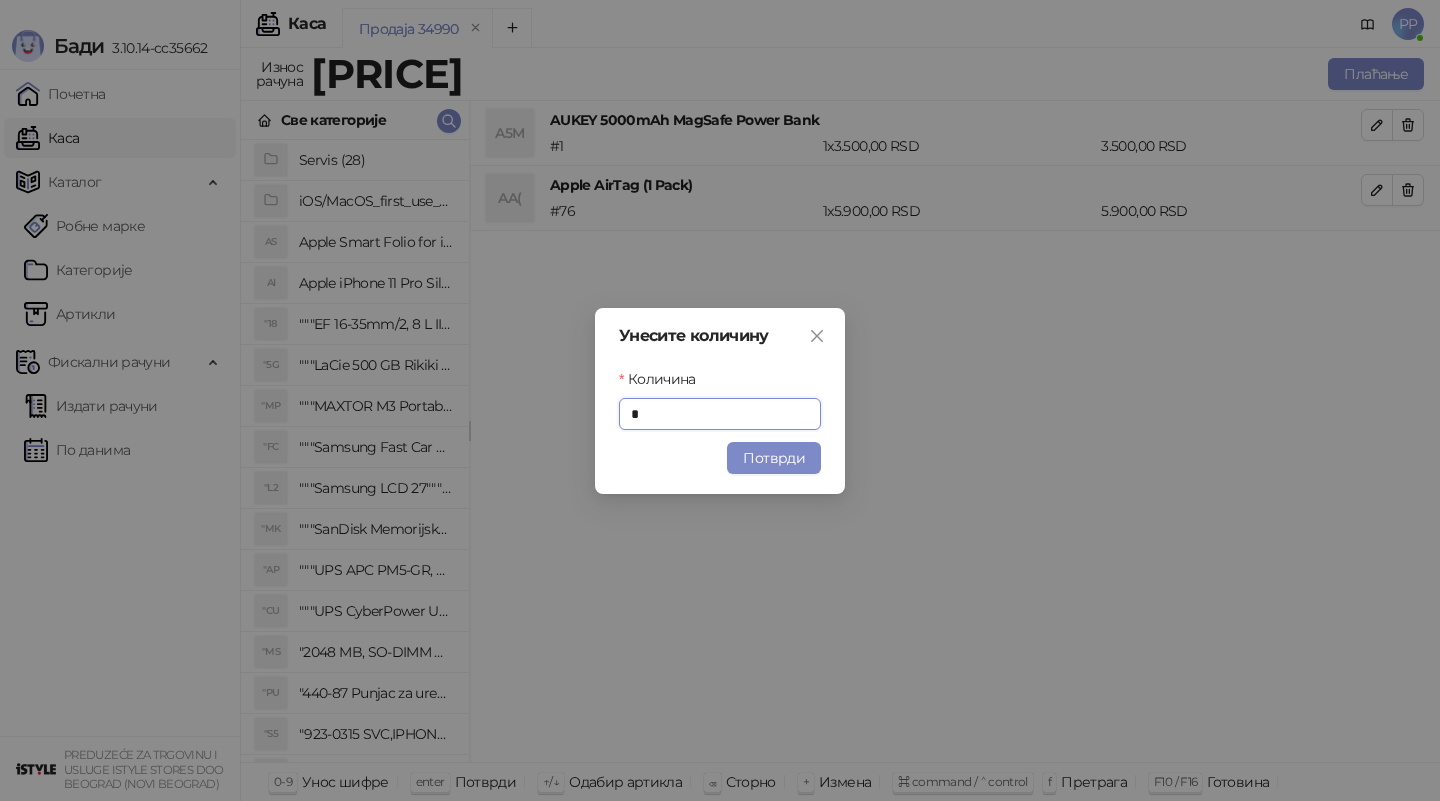 click on "Потврди" at bounding box center [774, 458] 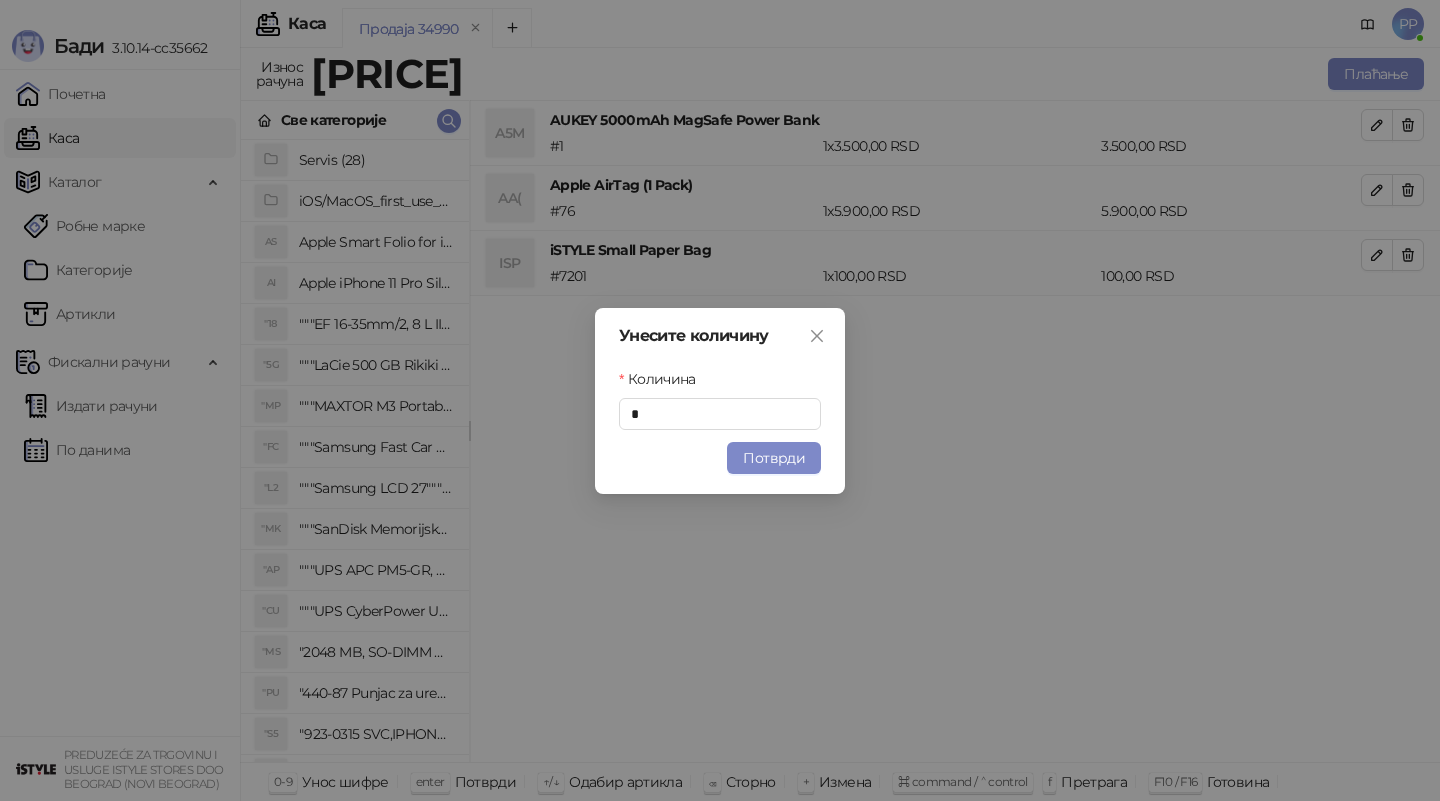 click on "Унесите количину Количина * Потврди" at bounding box center (720, 400) 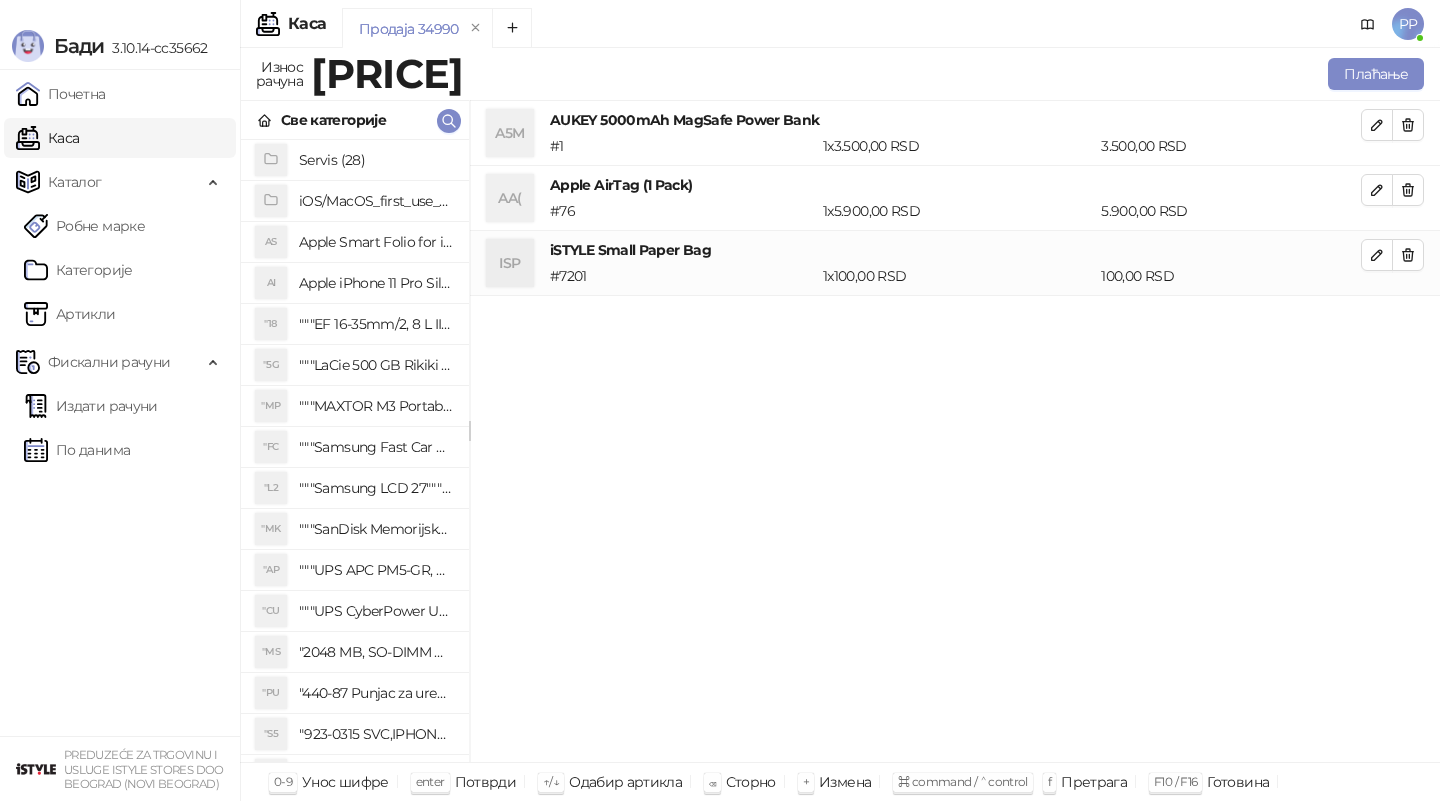 click on "A5M AUKEY 5000mAh MagSafe Power Bank    # [NUMBER] 1  x  [PRICE] RSD [PRICE] RSD AA( Apple AirTag (1 Pack)    # [NUMBER] 1  x  [PRICE] RSD [PRICE] RSD ISP iSTYLE Small Paper Bag    # [NUMBER] 1  x  [PRICE] RSD [PRICE] RSD" at bounding box center (955, 432) 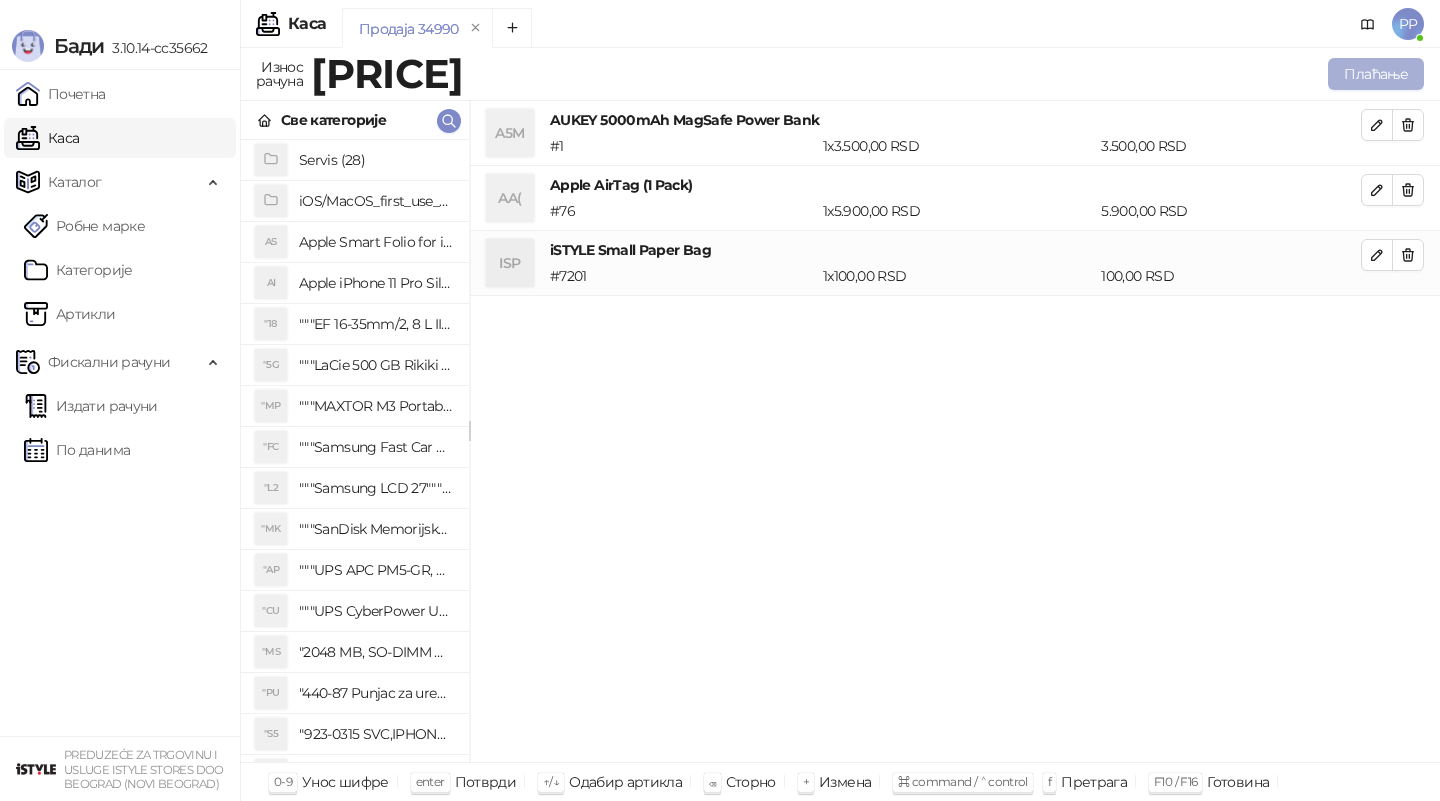click on "Плаћање" at bounding box center [1376, 74] 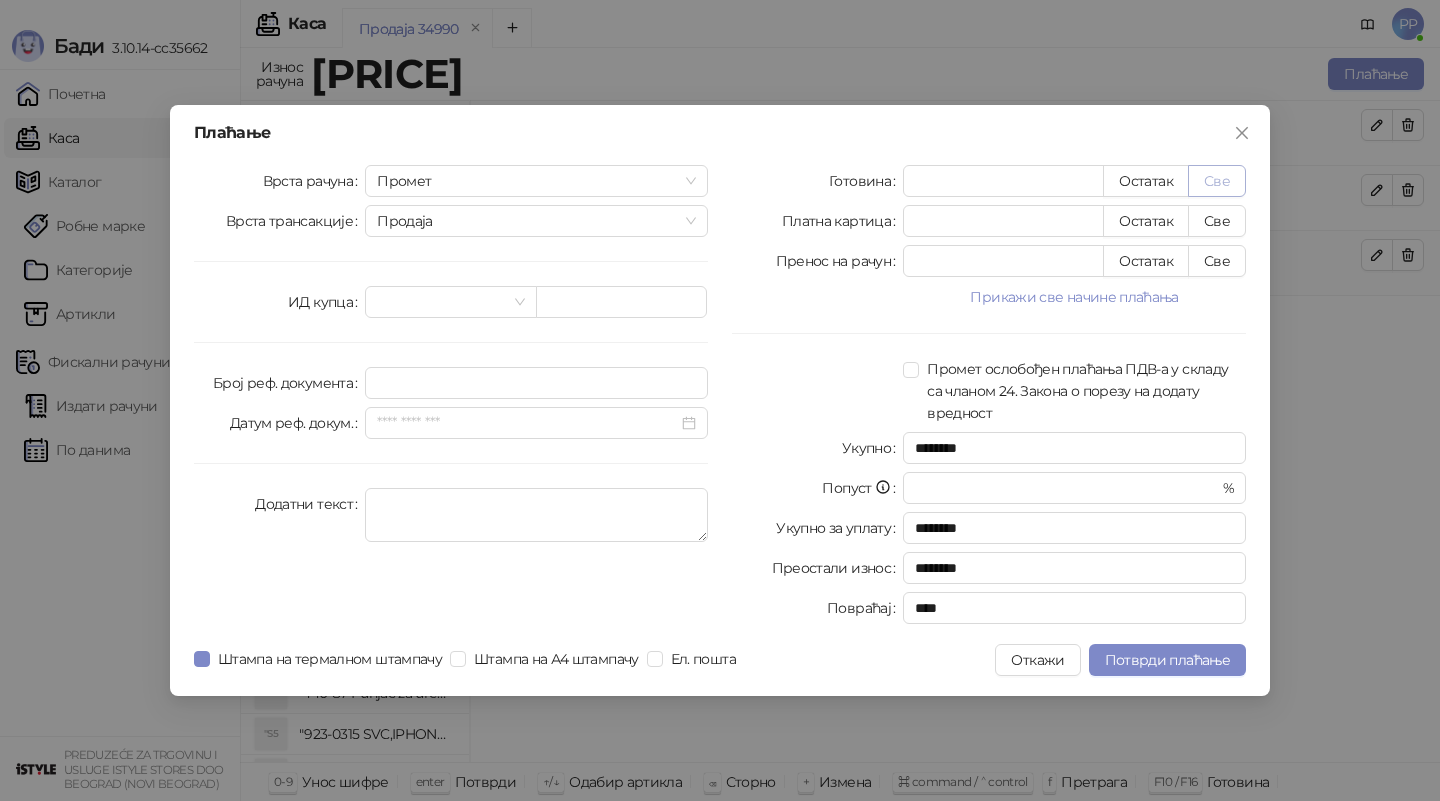 click on "Све" at bounding box center (1217, 181) 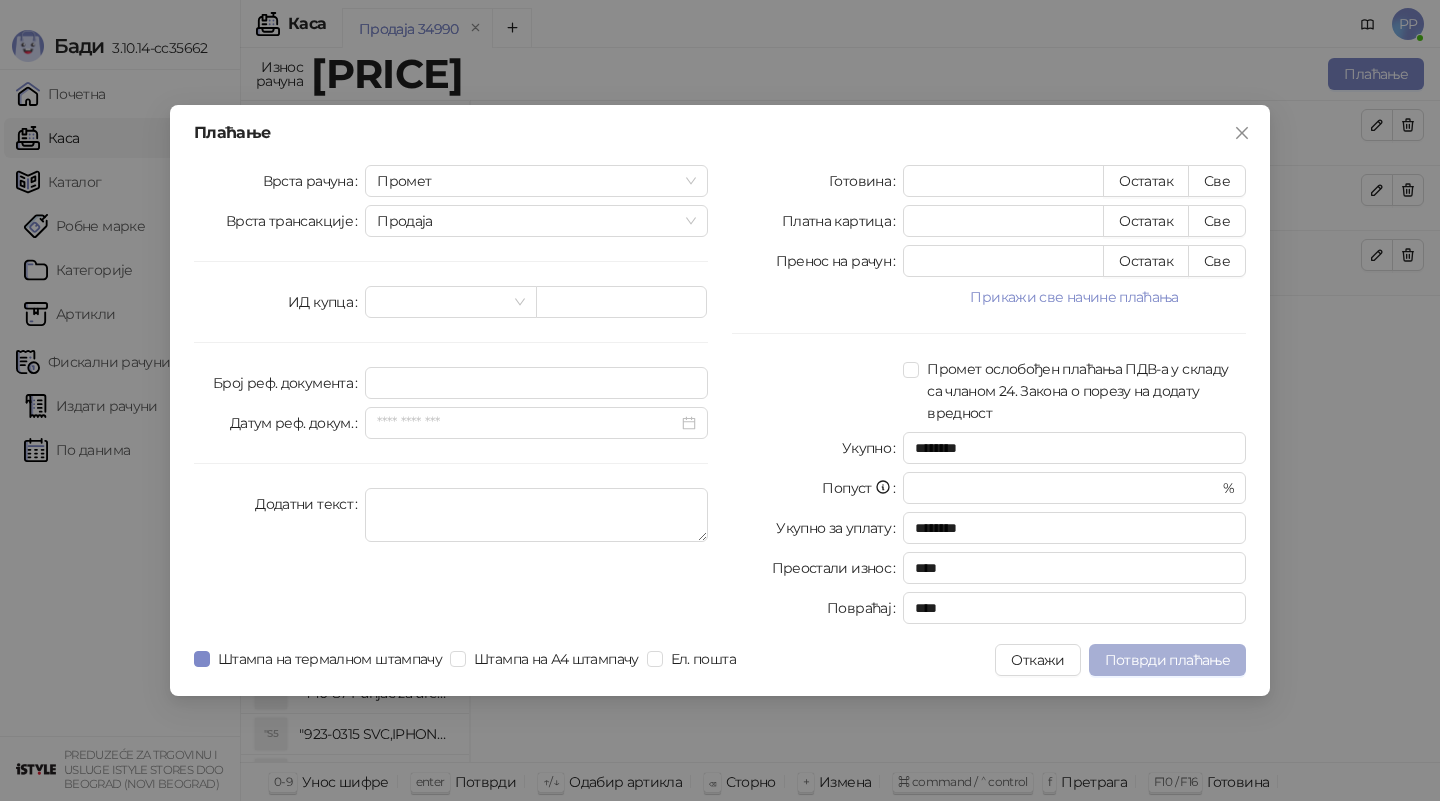 click on "Потврди плаћање" at bounding box center (1167, 660) 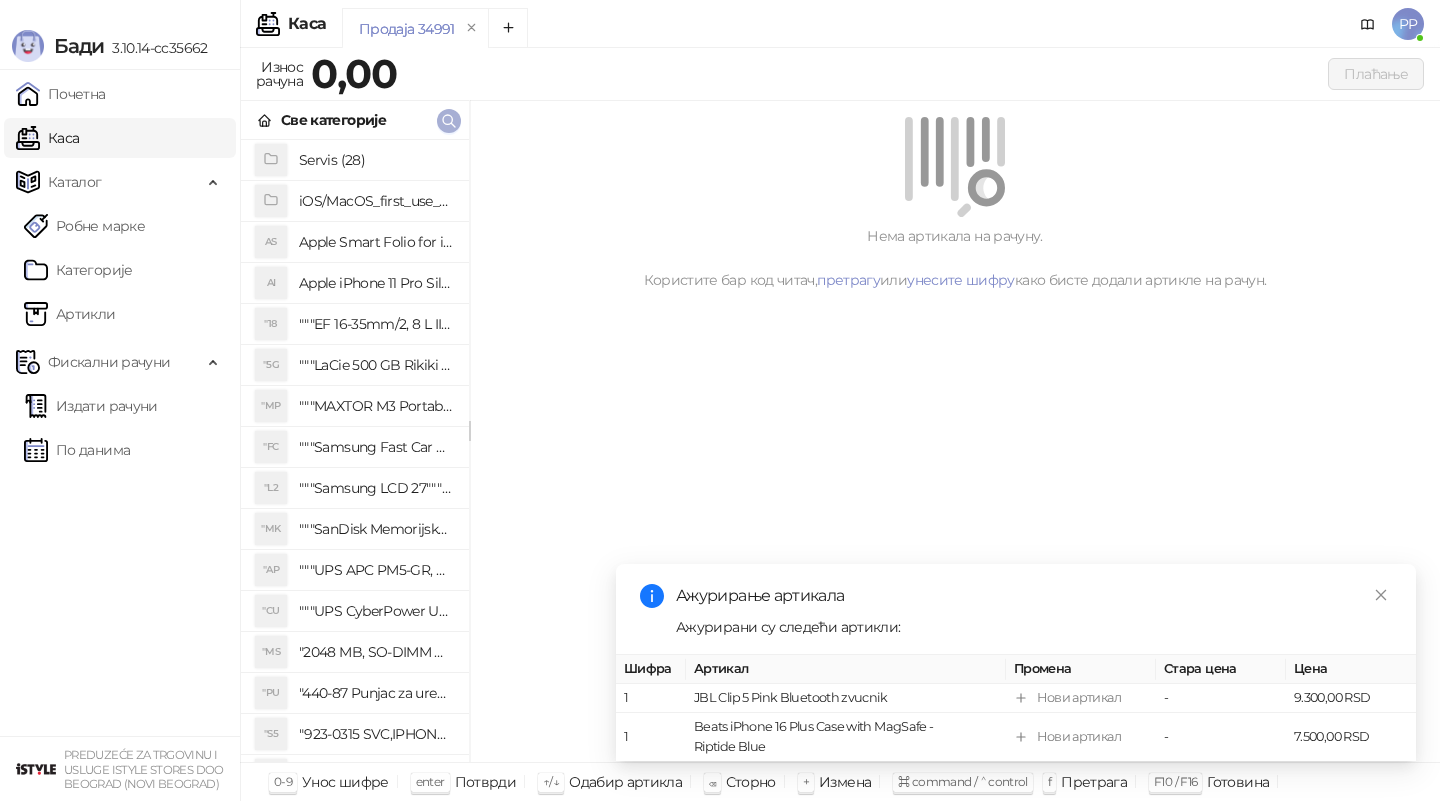 click 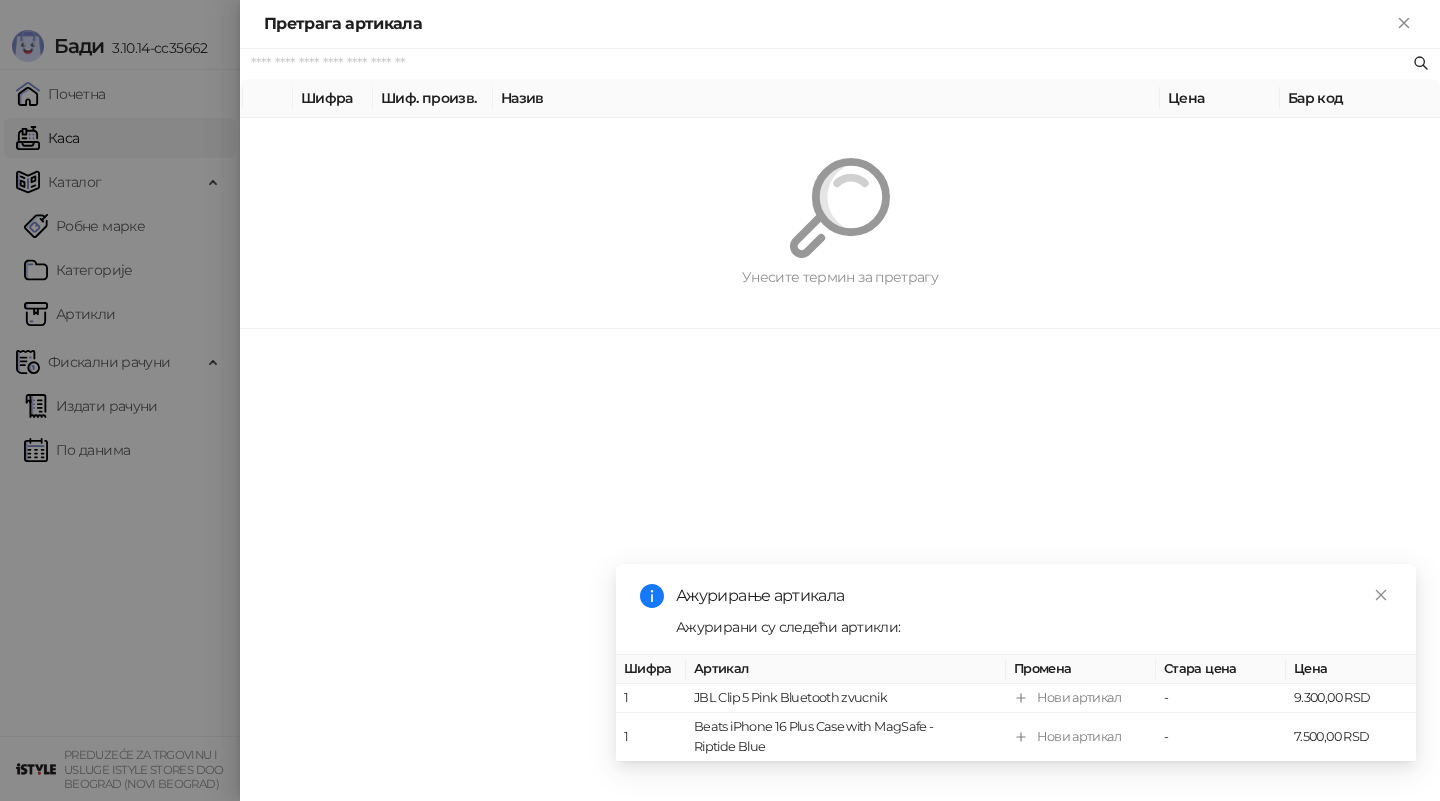paste on "*********" 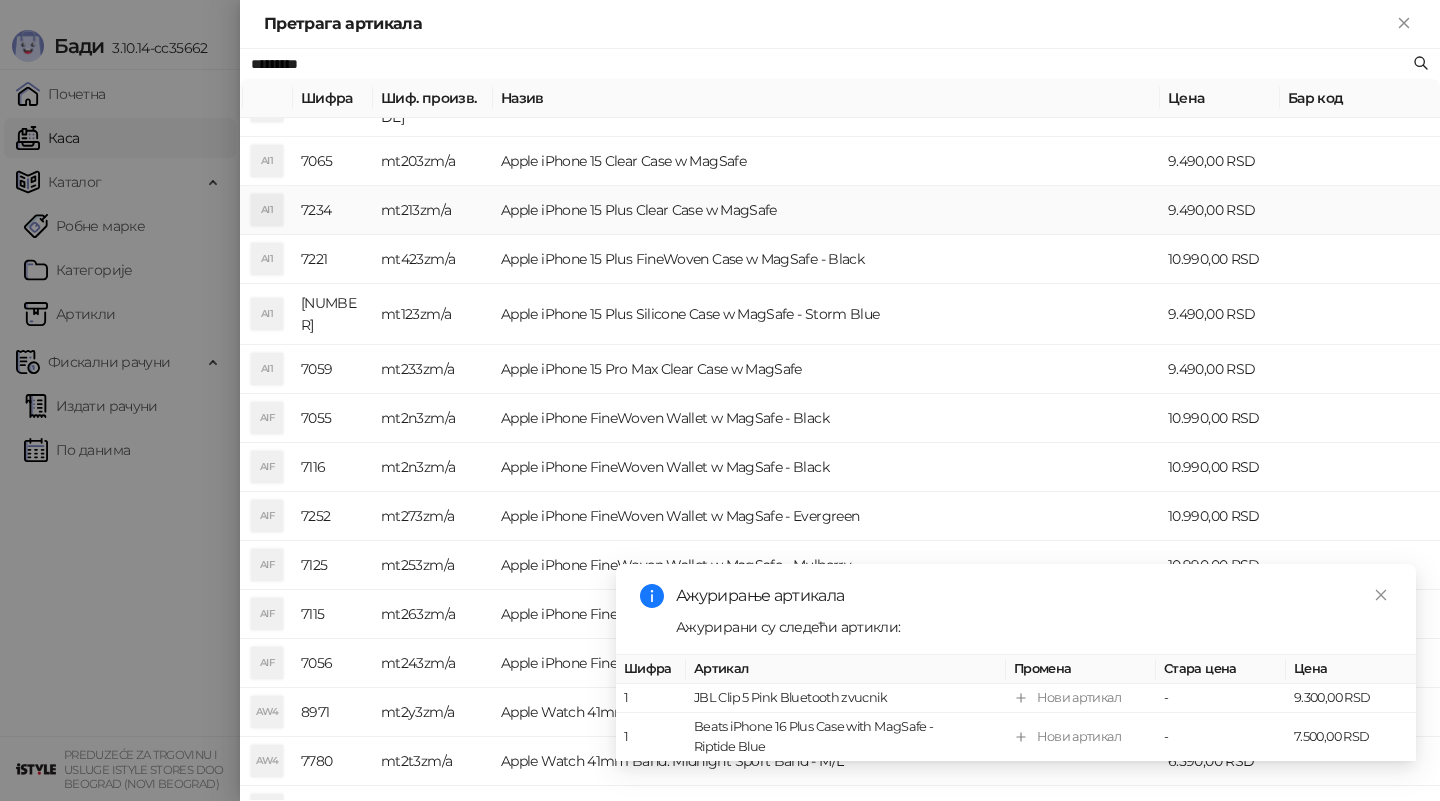 scroll, scrollTop: 151, scrollLeft: 0, axis: vertical 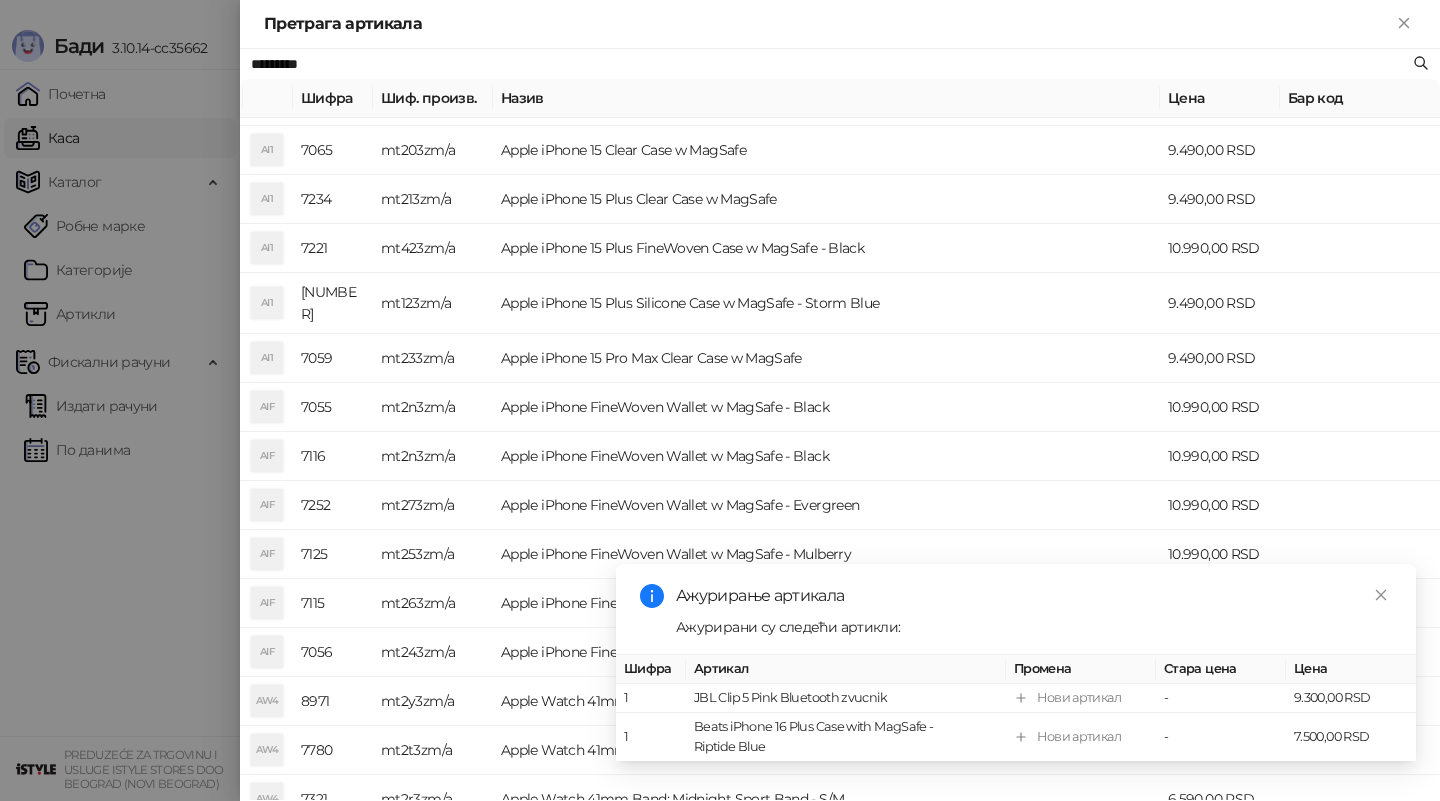 drag, startPoint x: 352, startPoint y: 65, endPoint x: 79, endPoint y: 37, distance: 274.43213 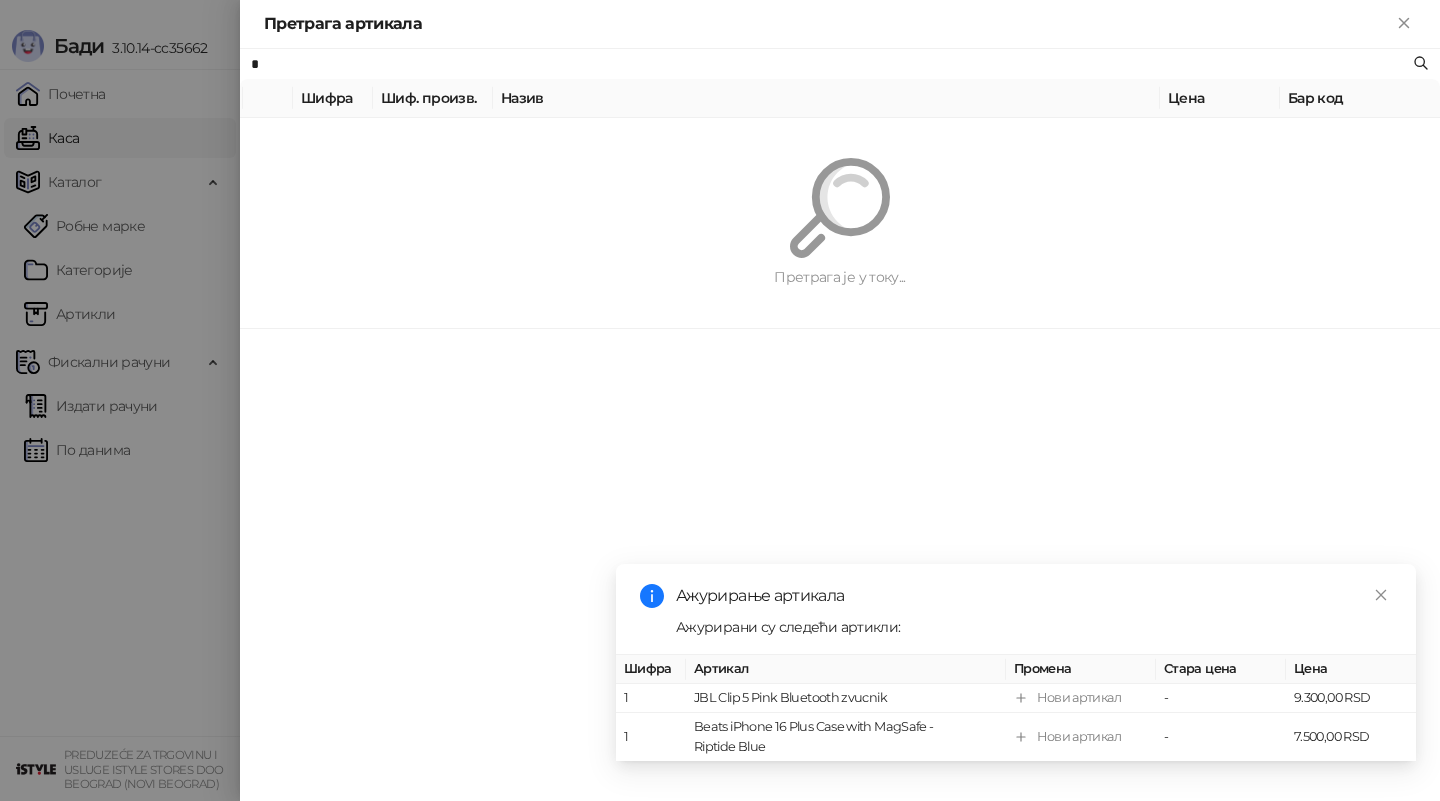 scroll, scrollTop: 0, scrollLeft: 0, axis: both 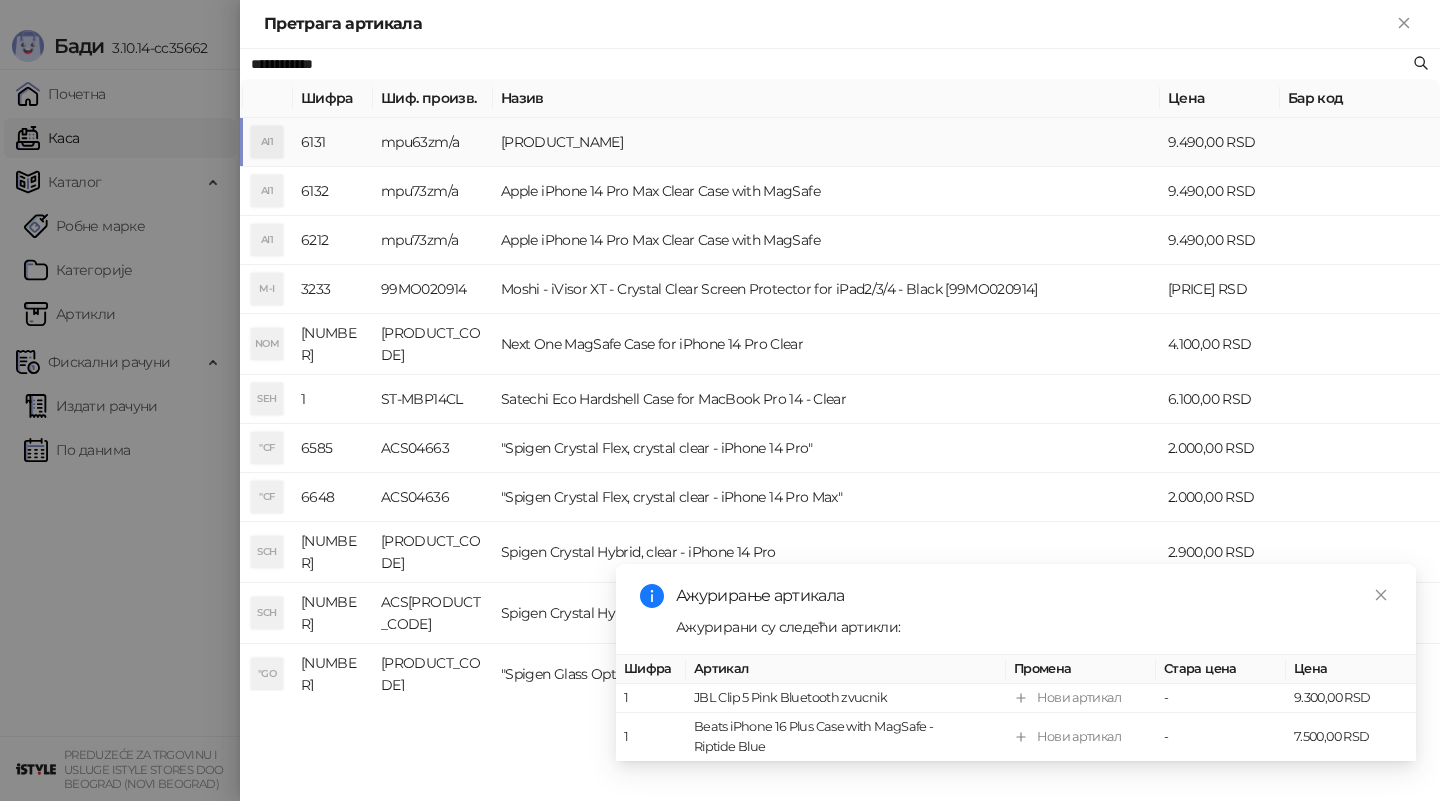 type on "**********" 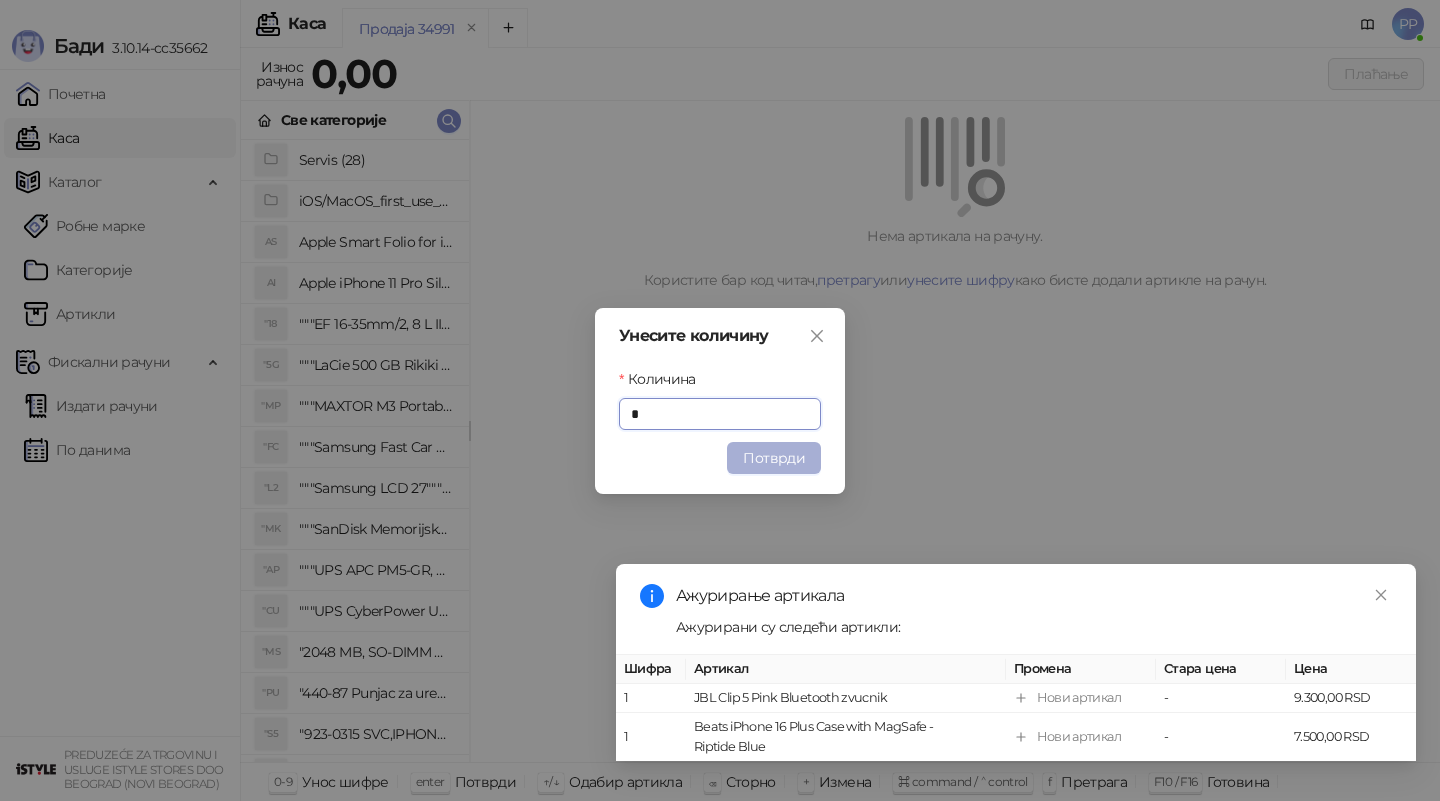 click on "Потврди" at bounding box center [774, 458] 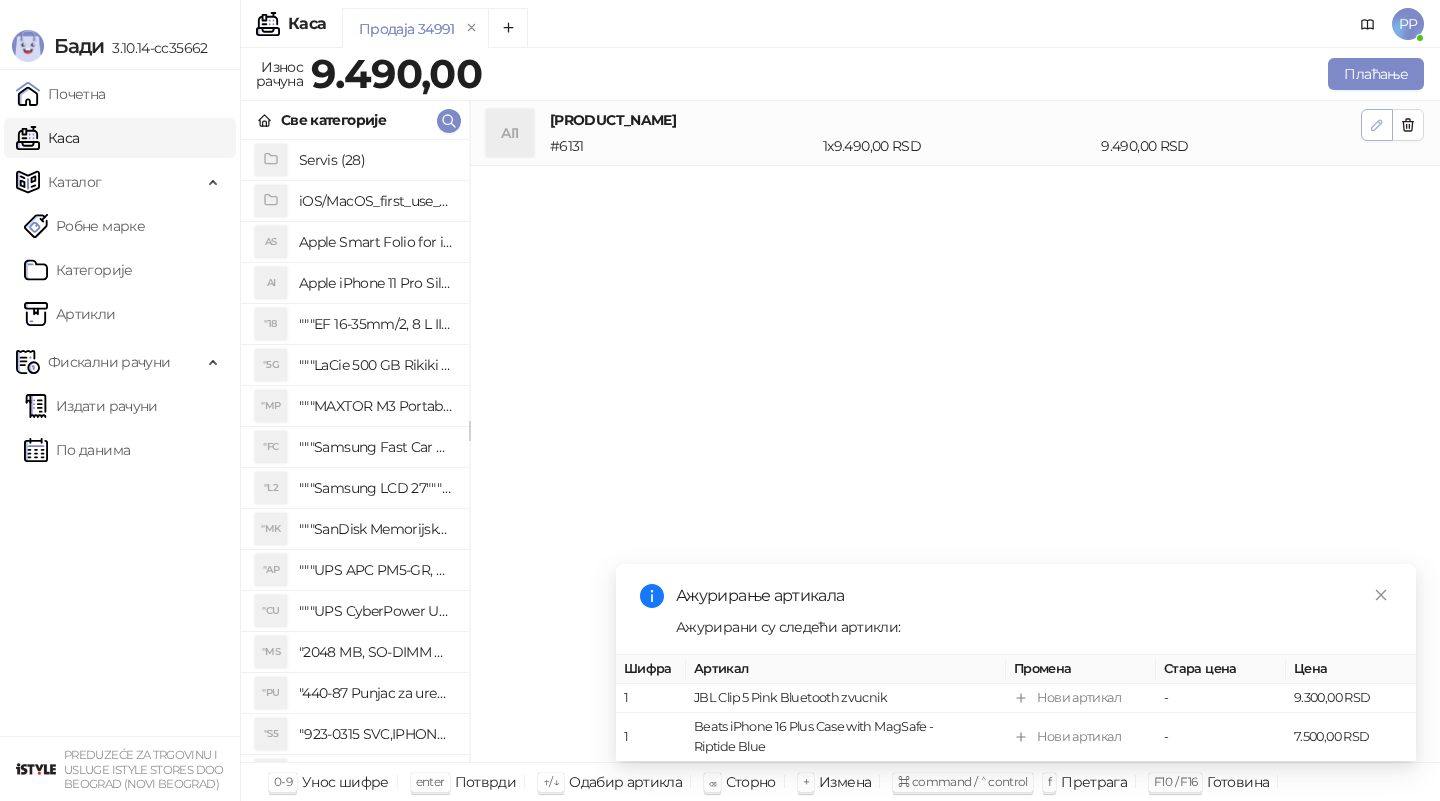 click 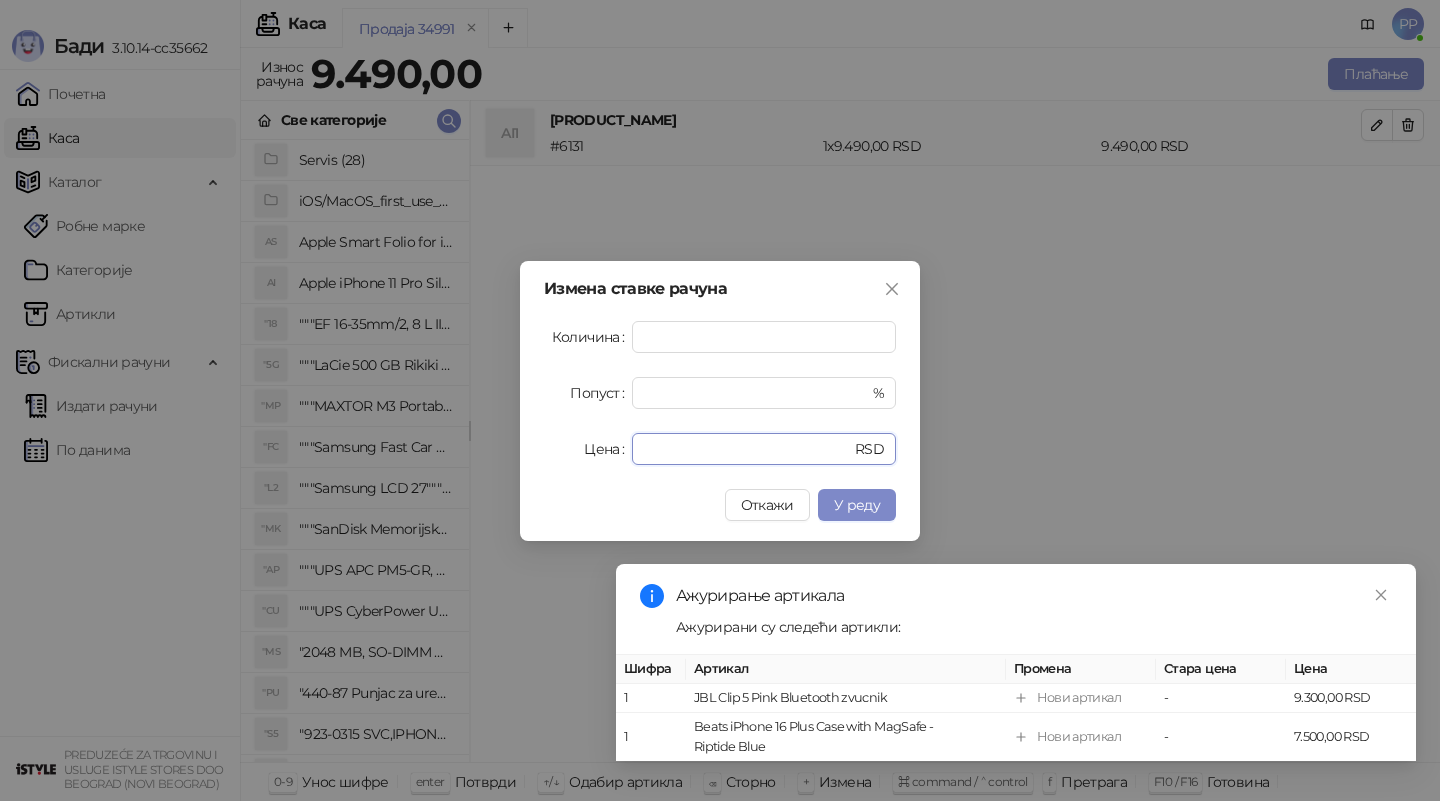 drag, startPoint x: 684, startPoint y: 452, endPoint x: 475, endPoint y: 429, distance: 210.26175 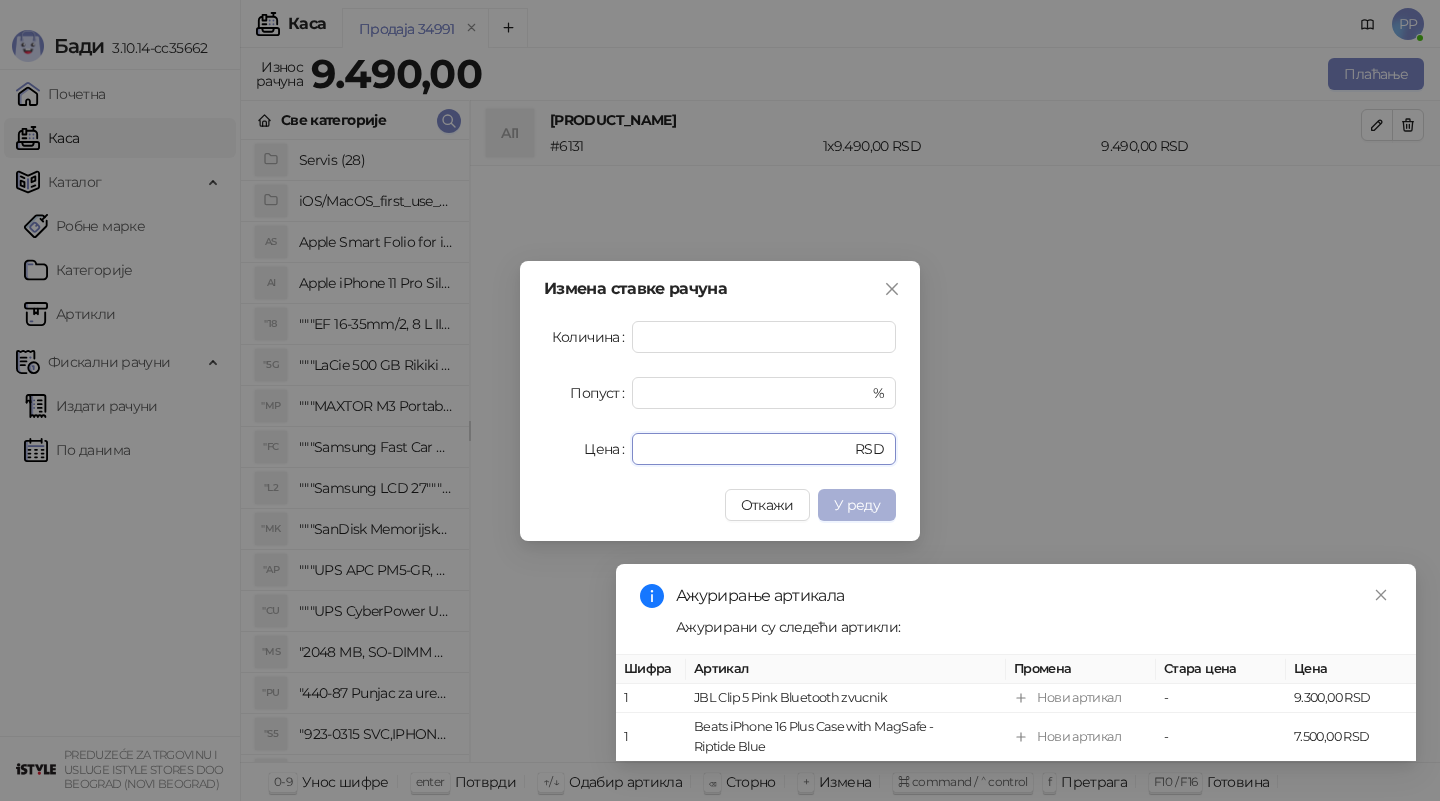type on "****" 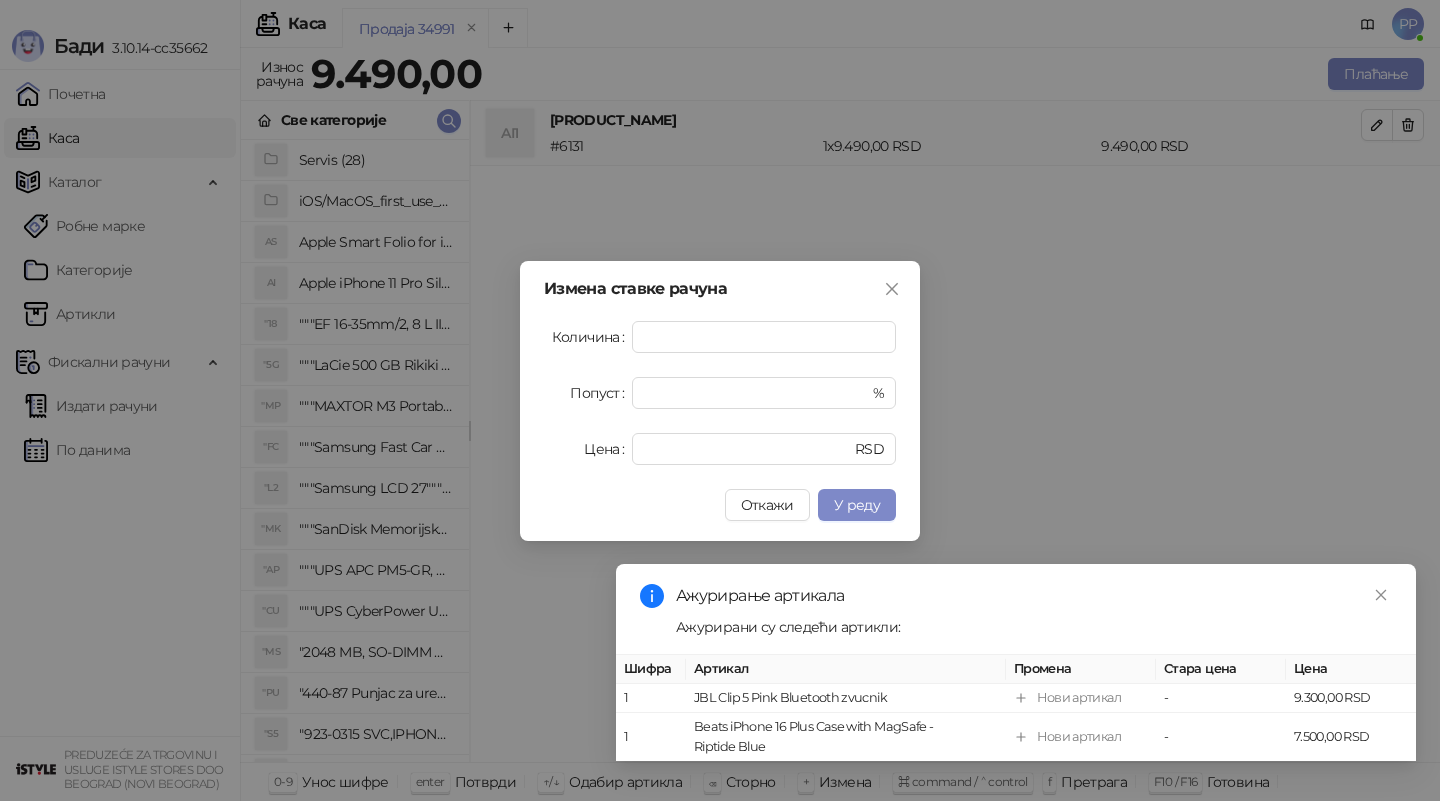click on "У реду" at bounding box center (857, 505) 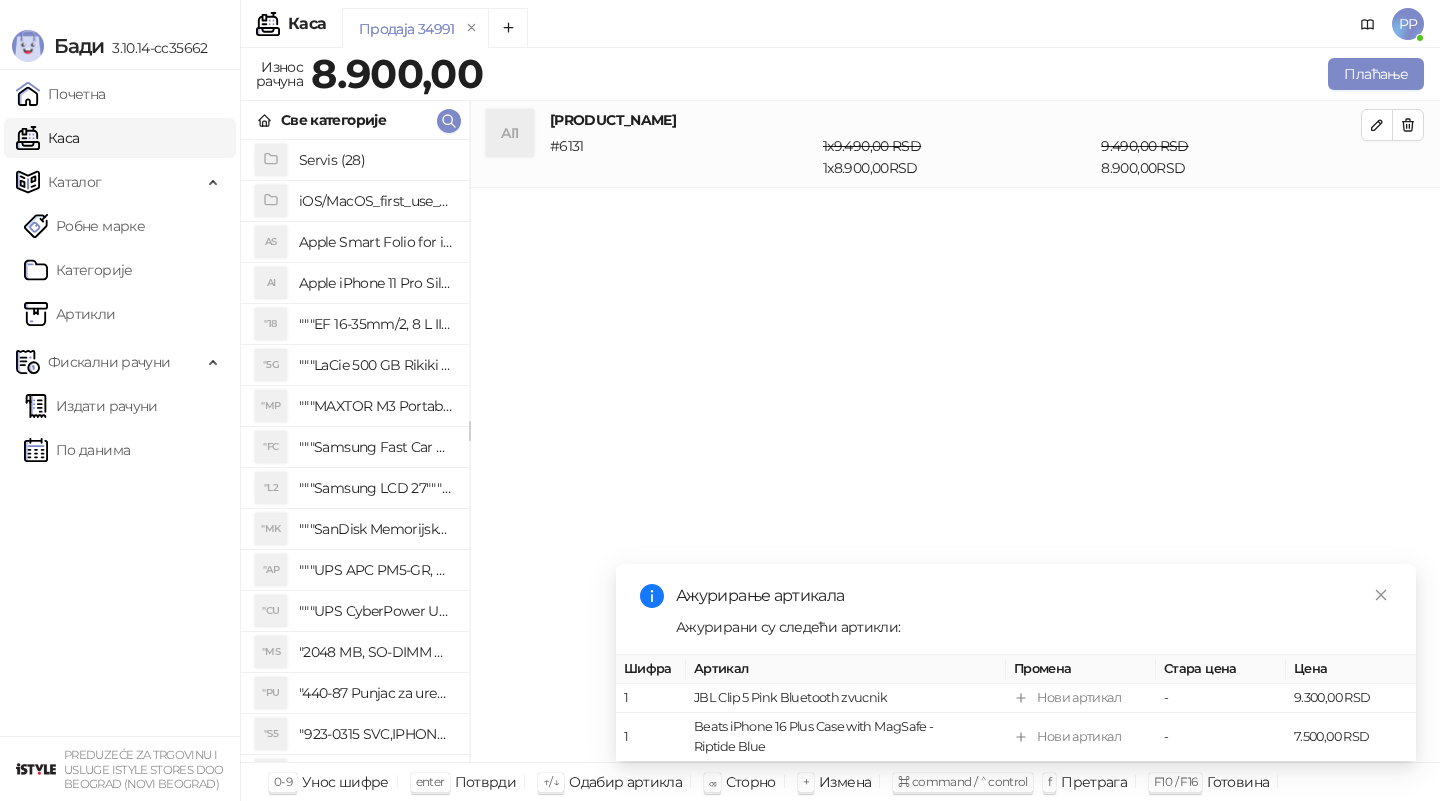 click on "[PRODUCT_CODE] [PRODUCT_NAME]    # [NUMBER] 1  x  [PRICE]   RSD 1  x  [PRICE]  RSD  [PRICE]   RSD [PRICE]  RSD" at bounding box center [955, 432] 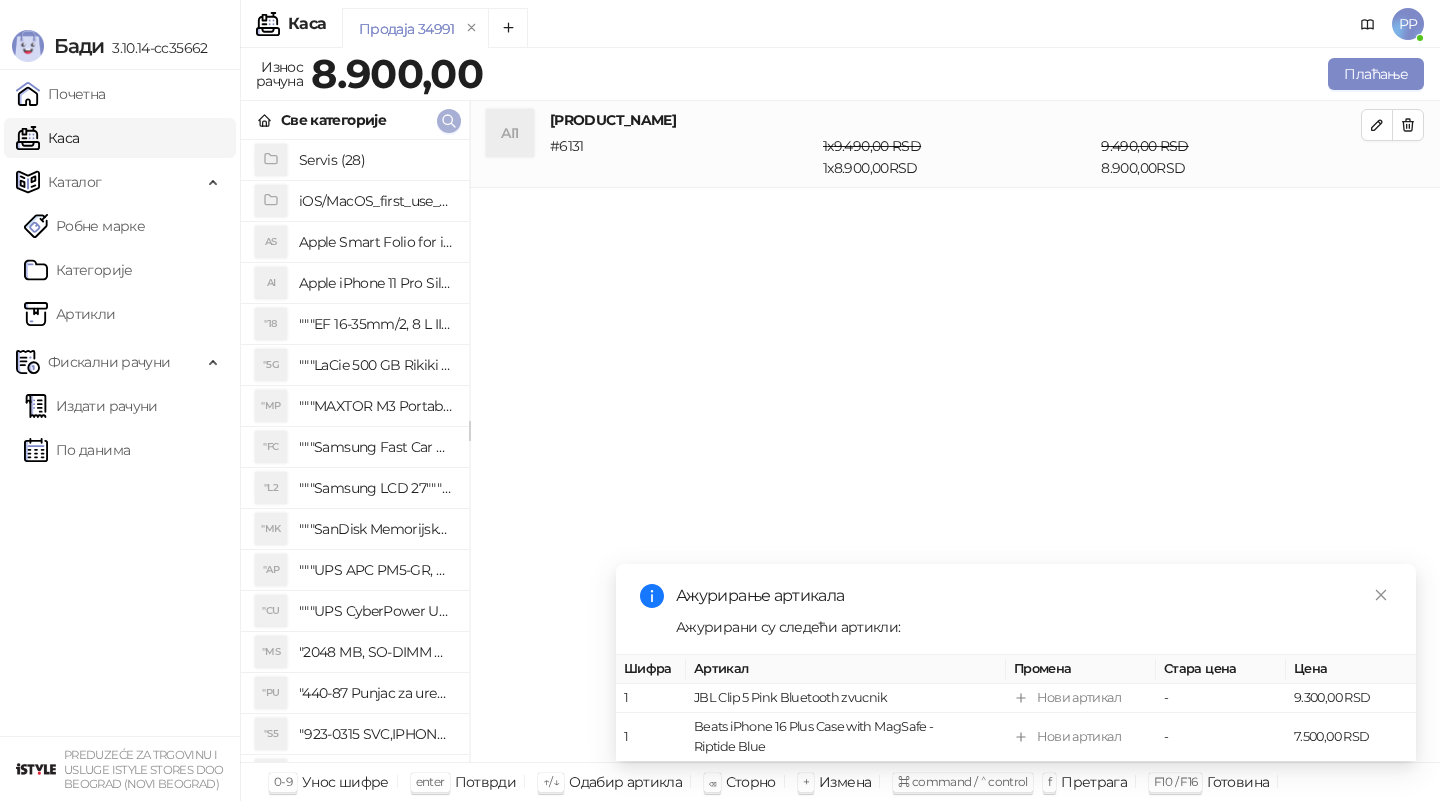 click 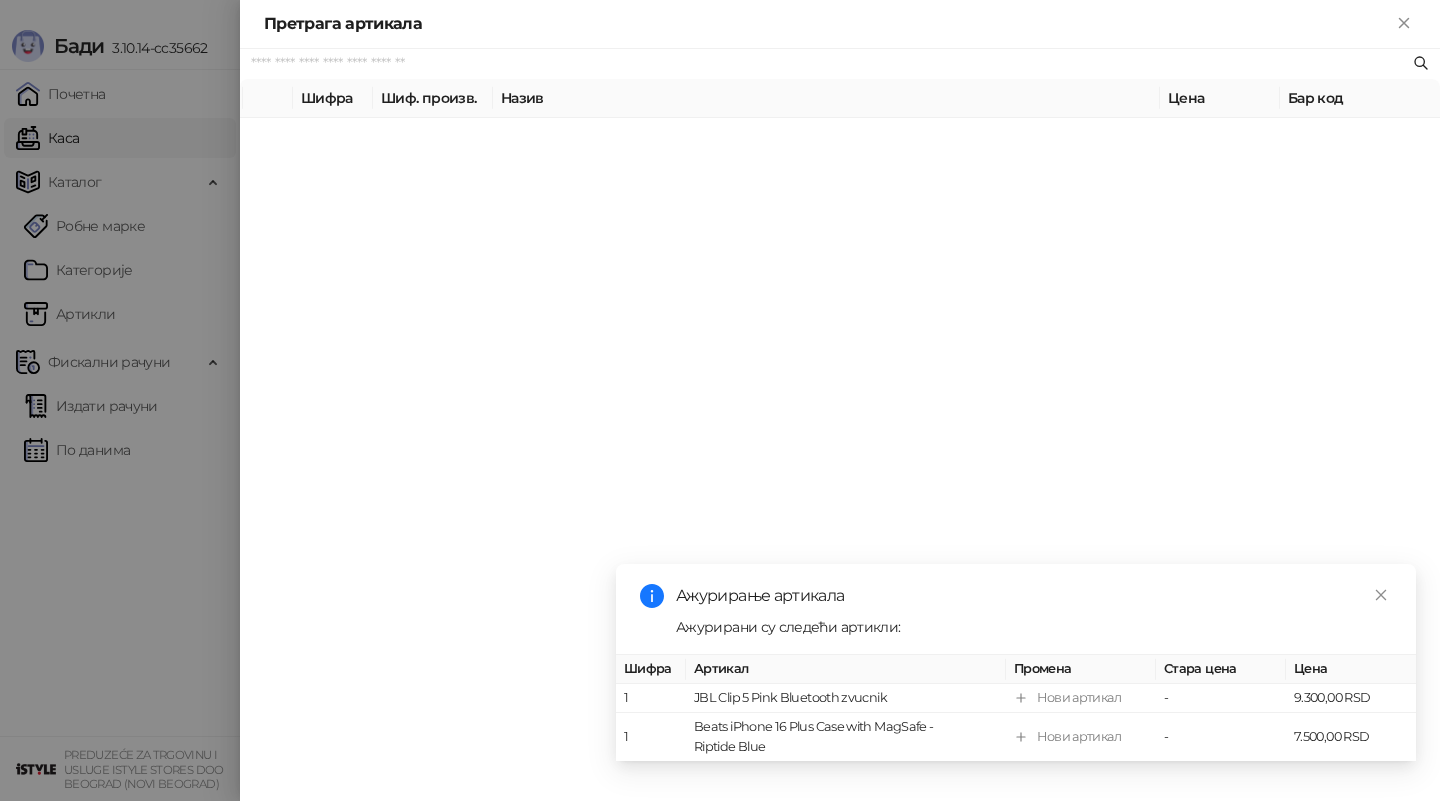 paste on "**********" 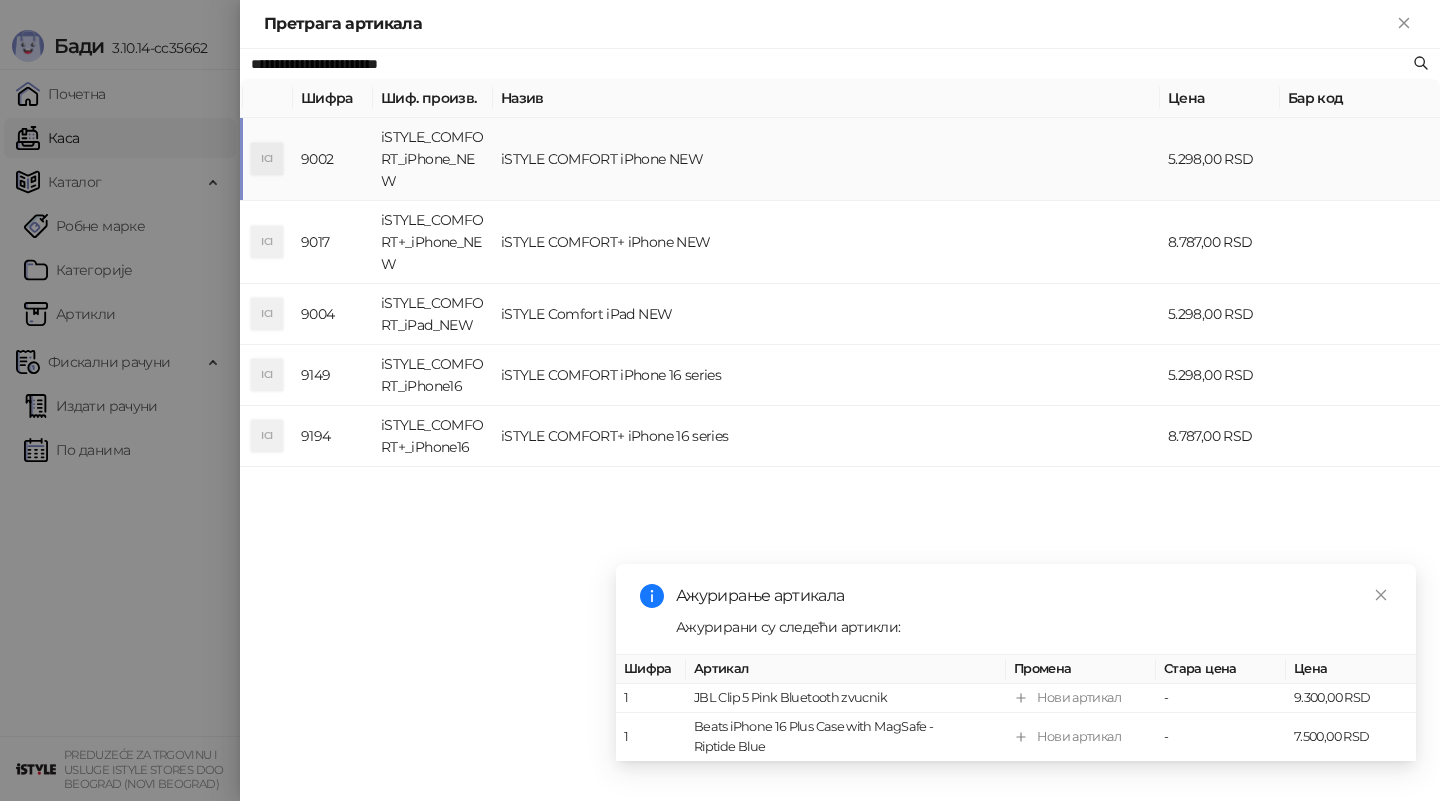 type on "**********" 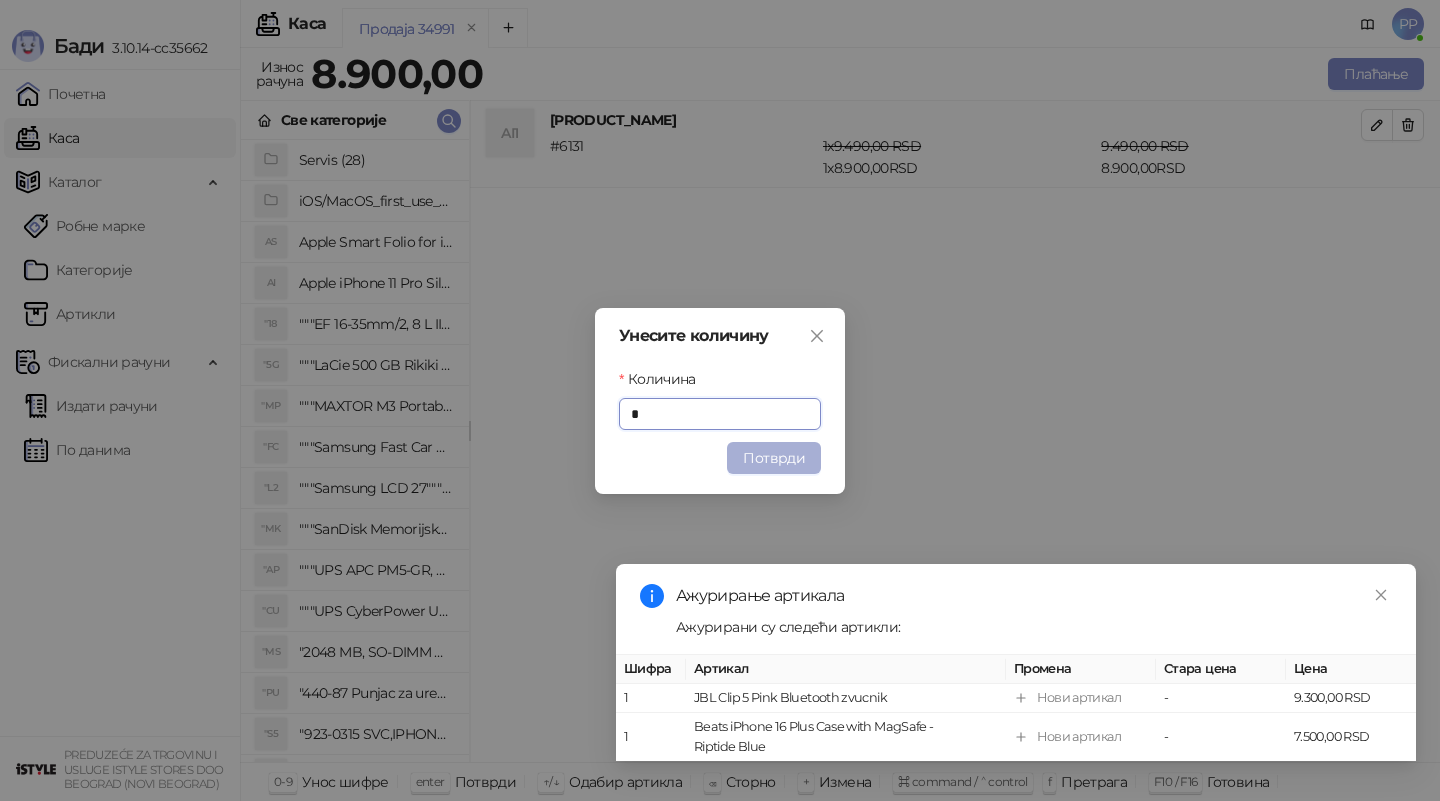 click on "Потврди" at bounding box center (774, 458) 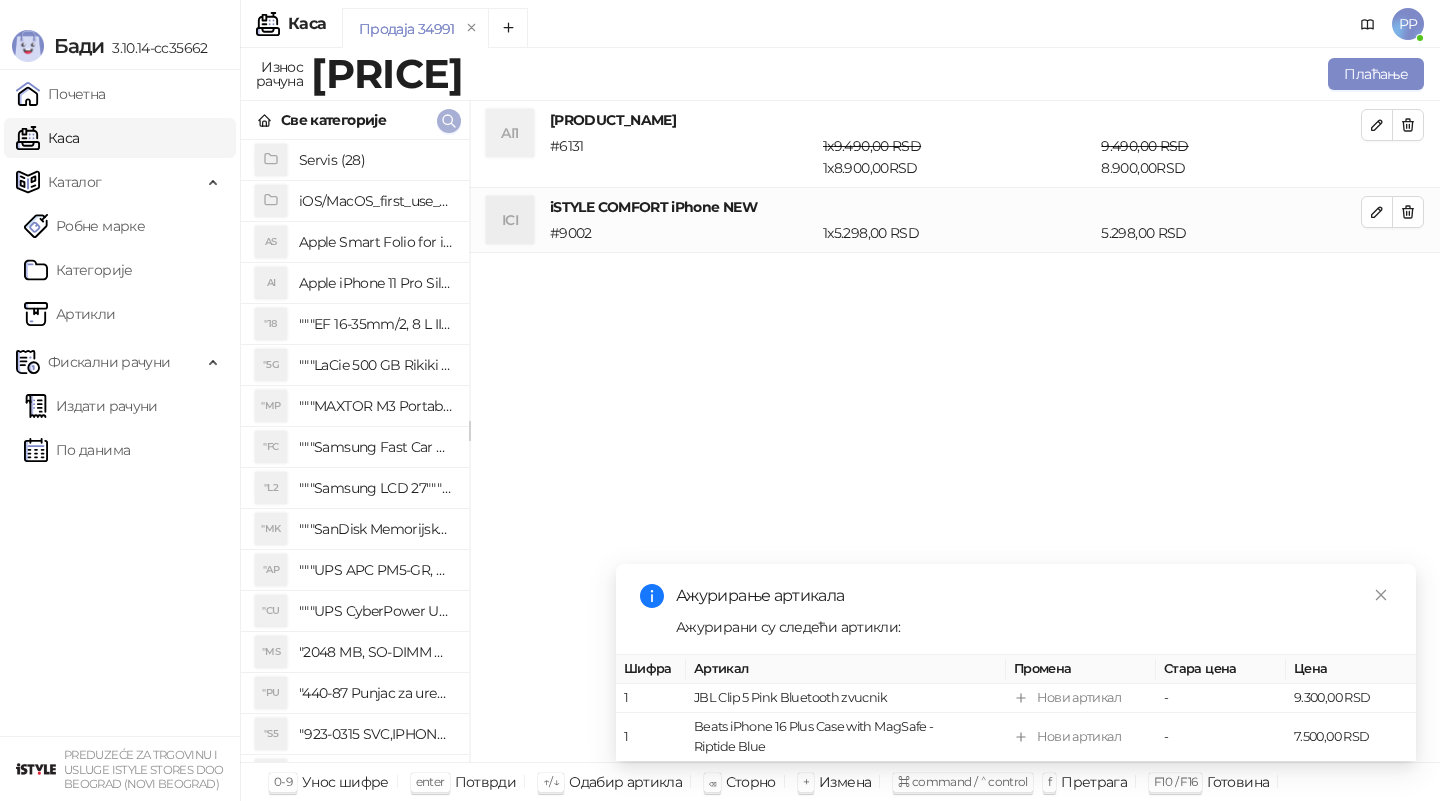 click 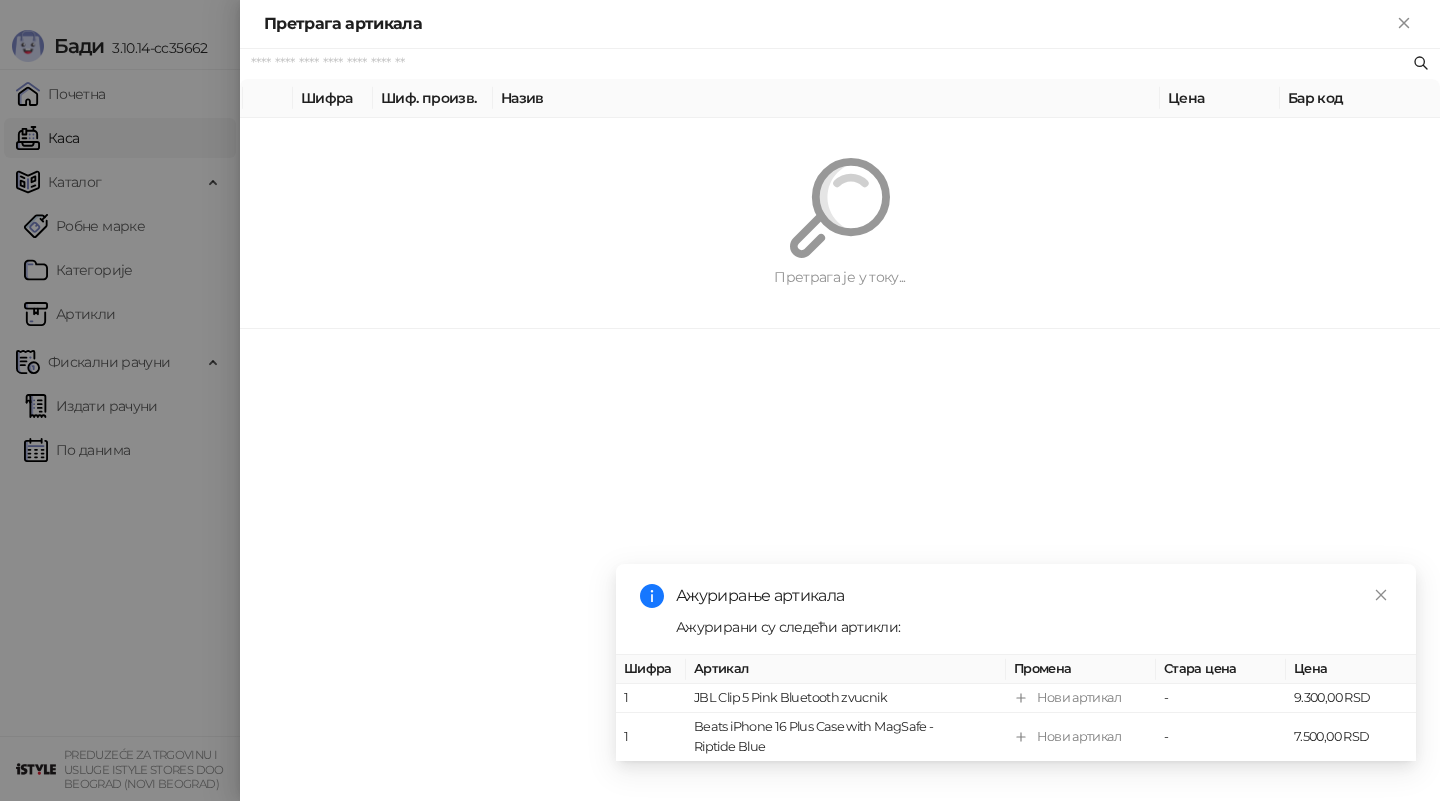 paste on "**********" 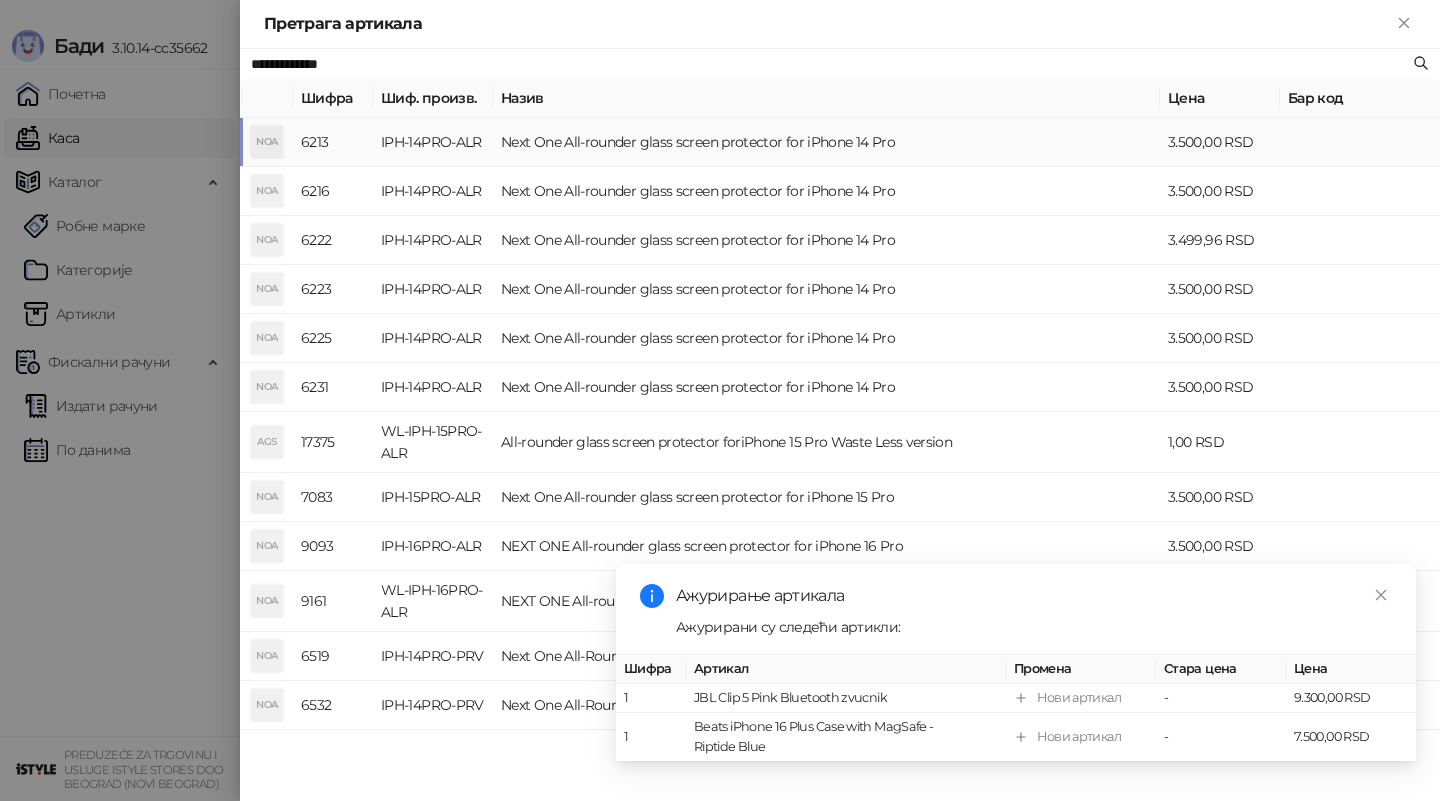 type on "**********" 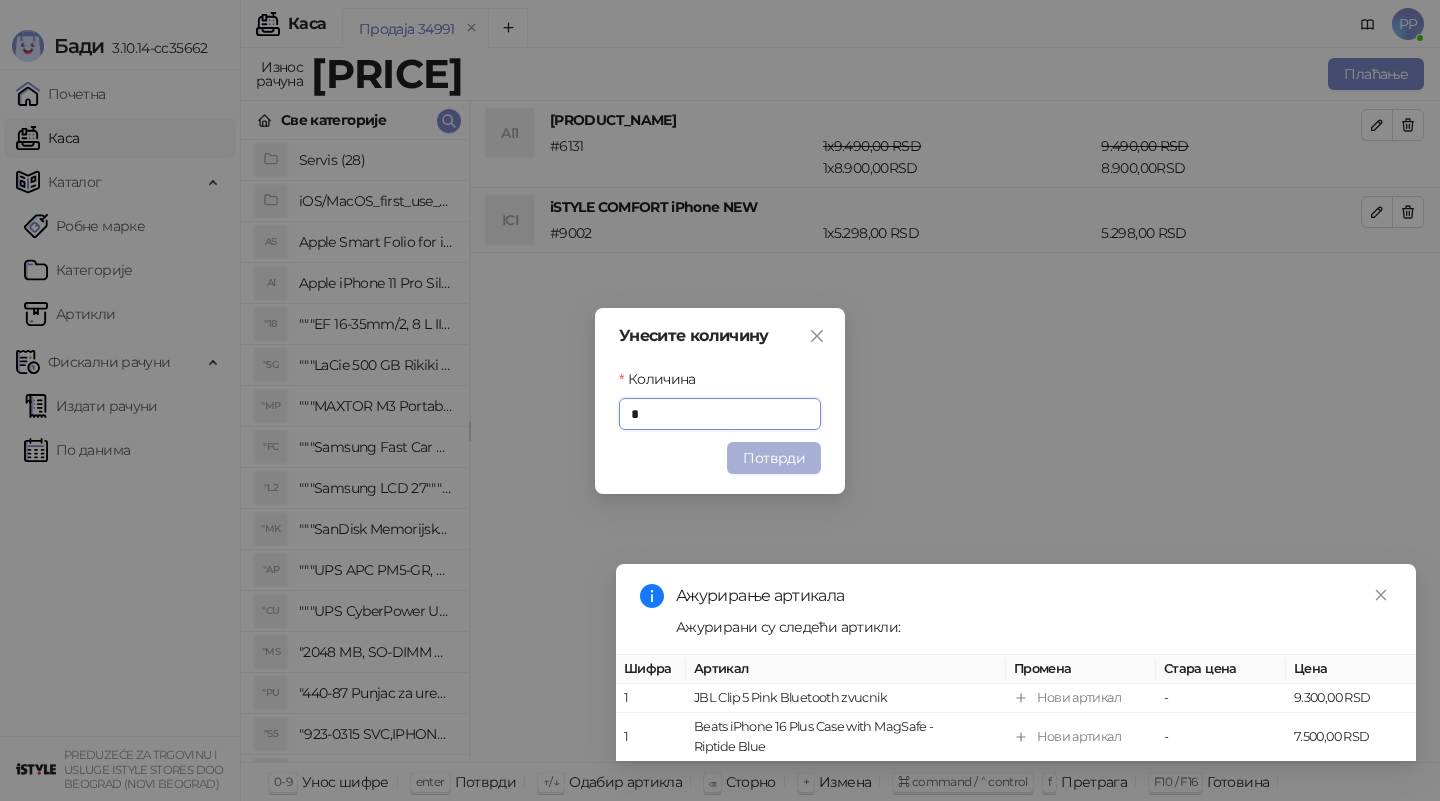 click on "Потврди" at bounding box center (774, 458) 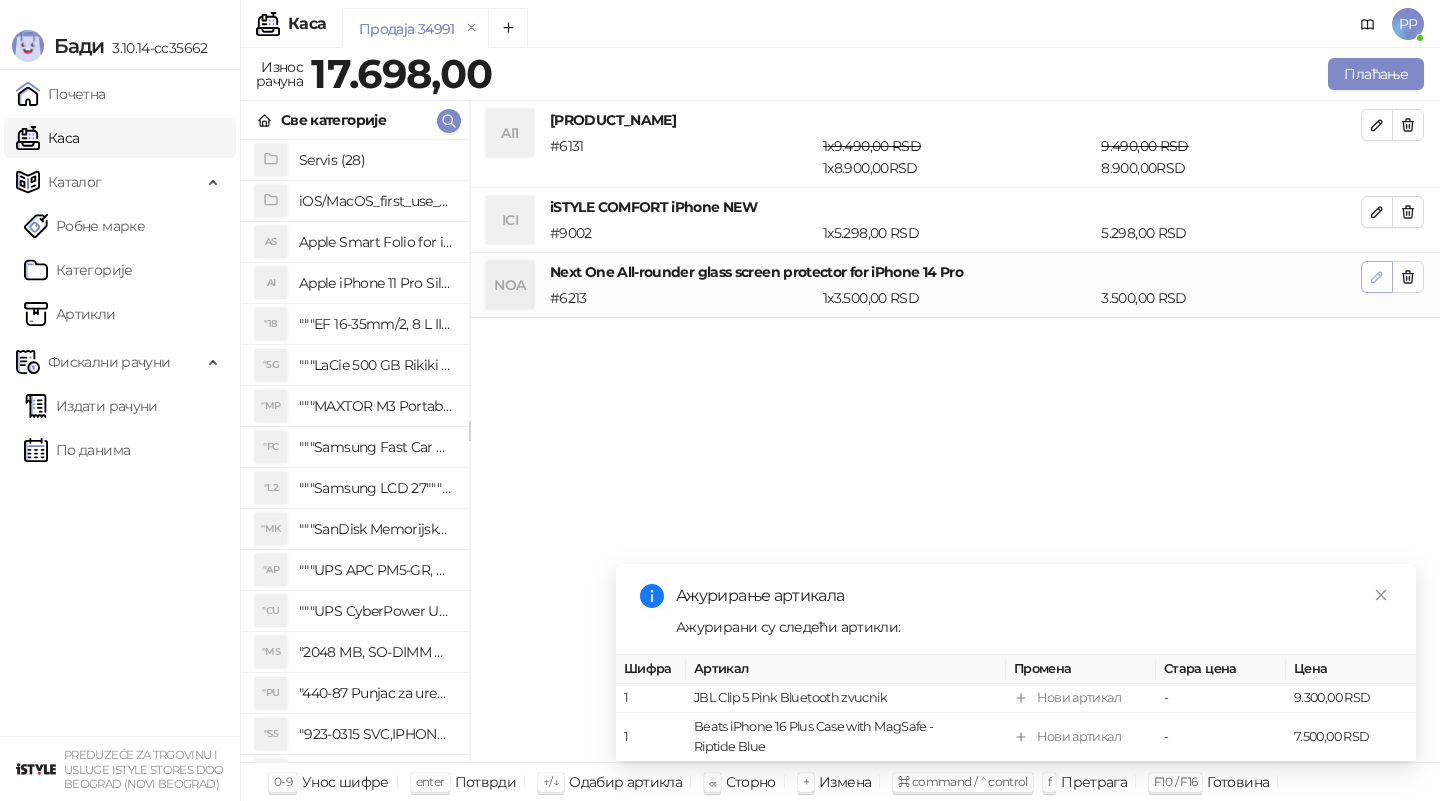 click 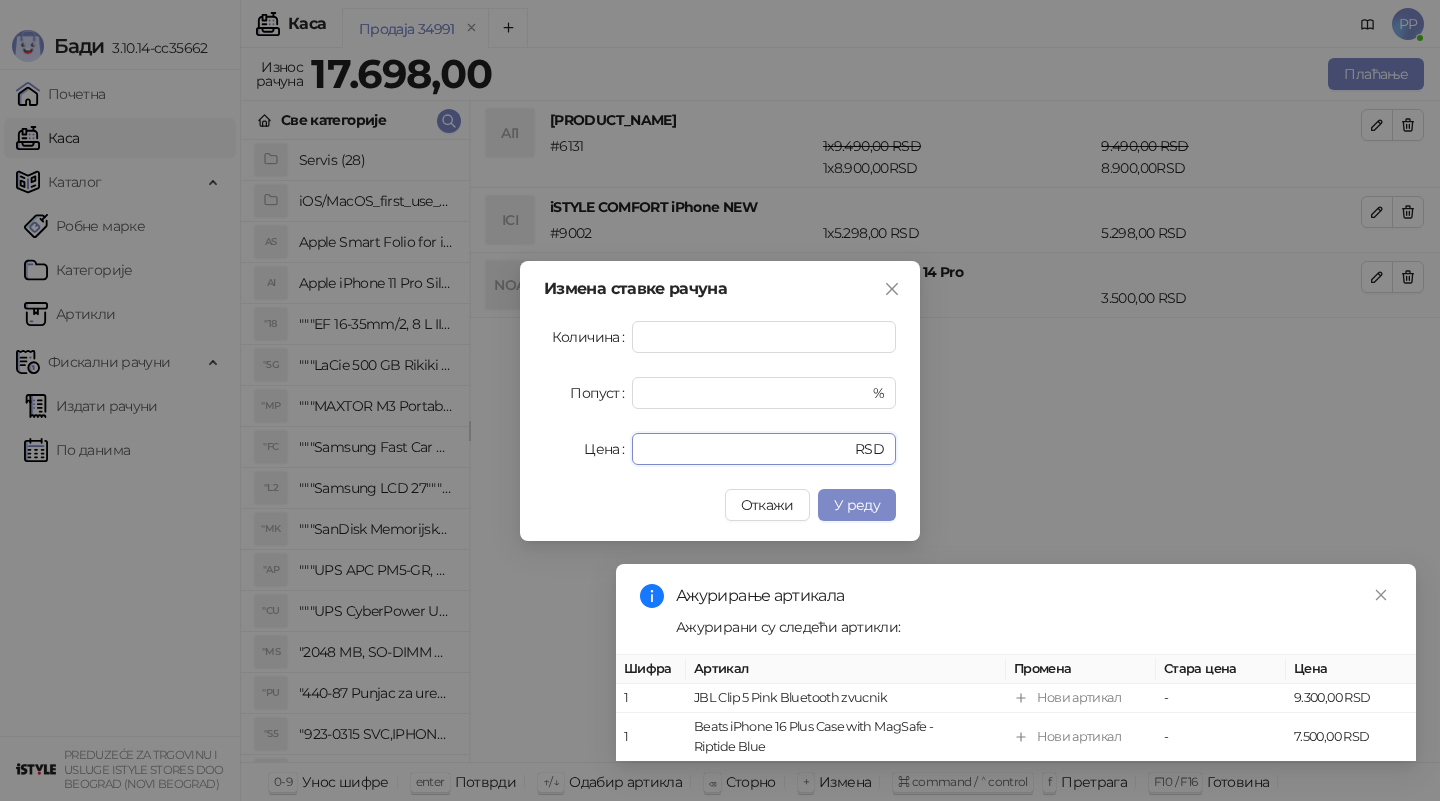drag, startPoint x: 689, startPoint y: 458, endPoint x: 547, endPoint y: 426, distance: 145.56099 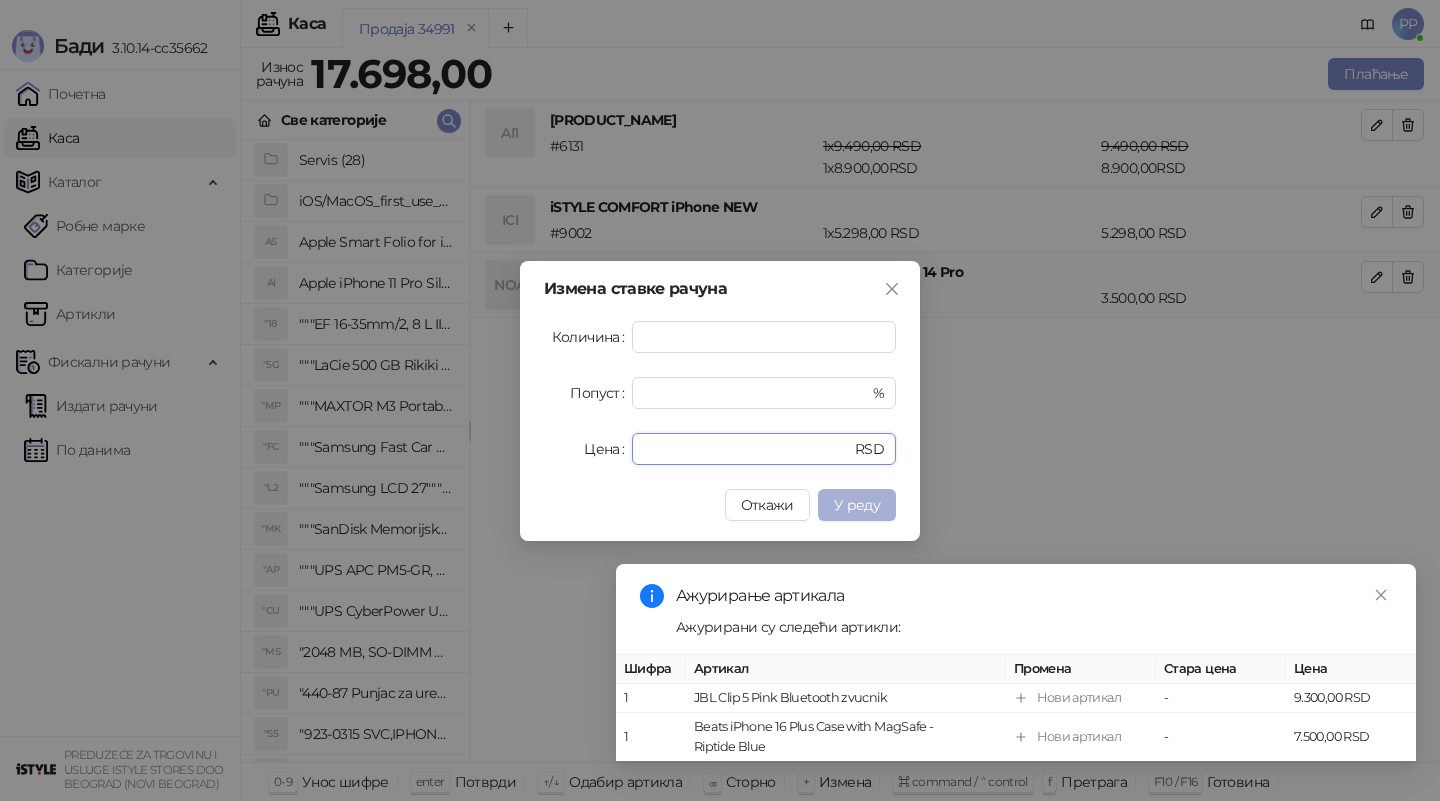 type on "*" 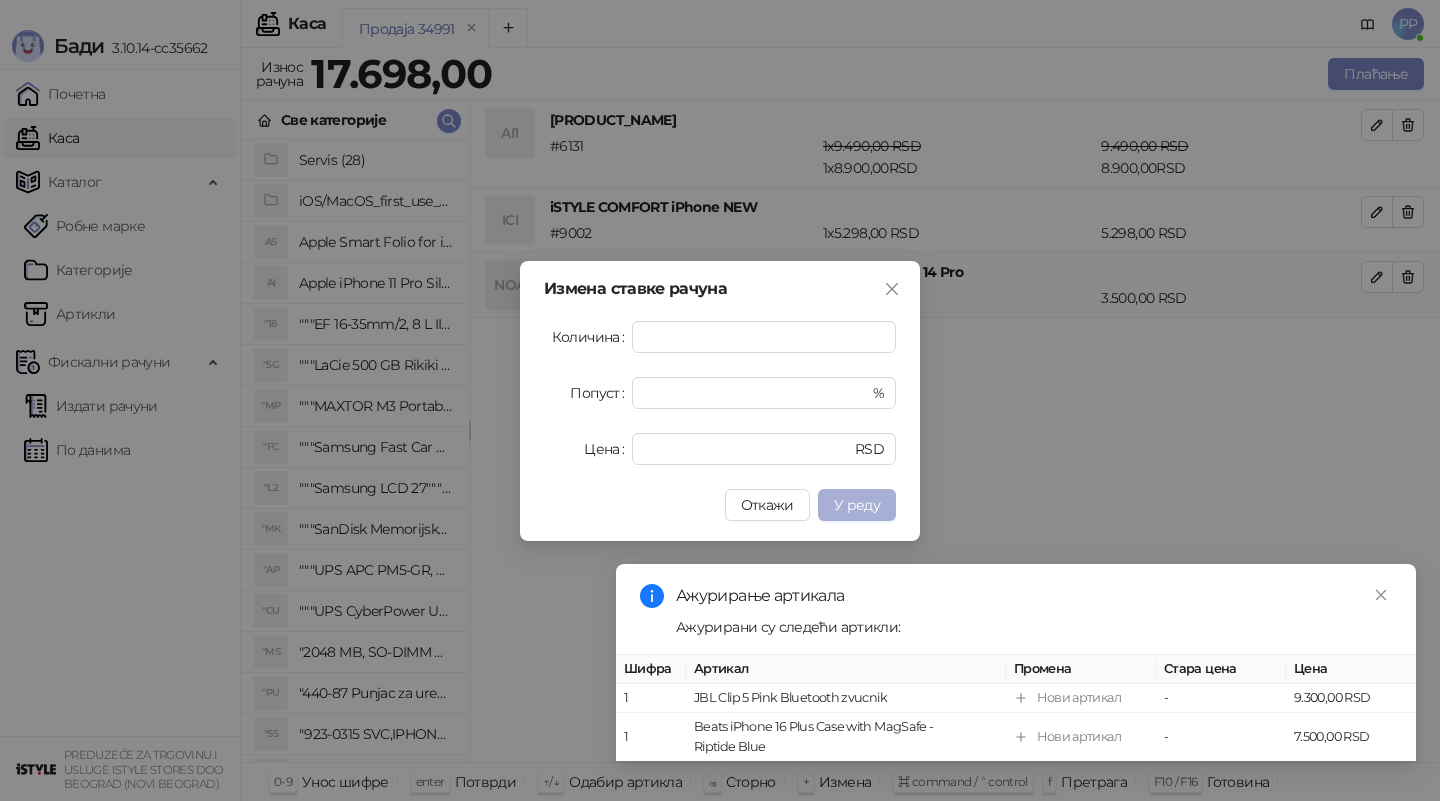 click on "У реду" at bounding box center (857, 505) 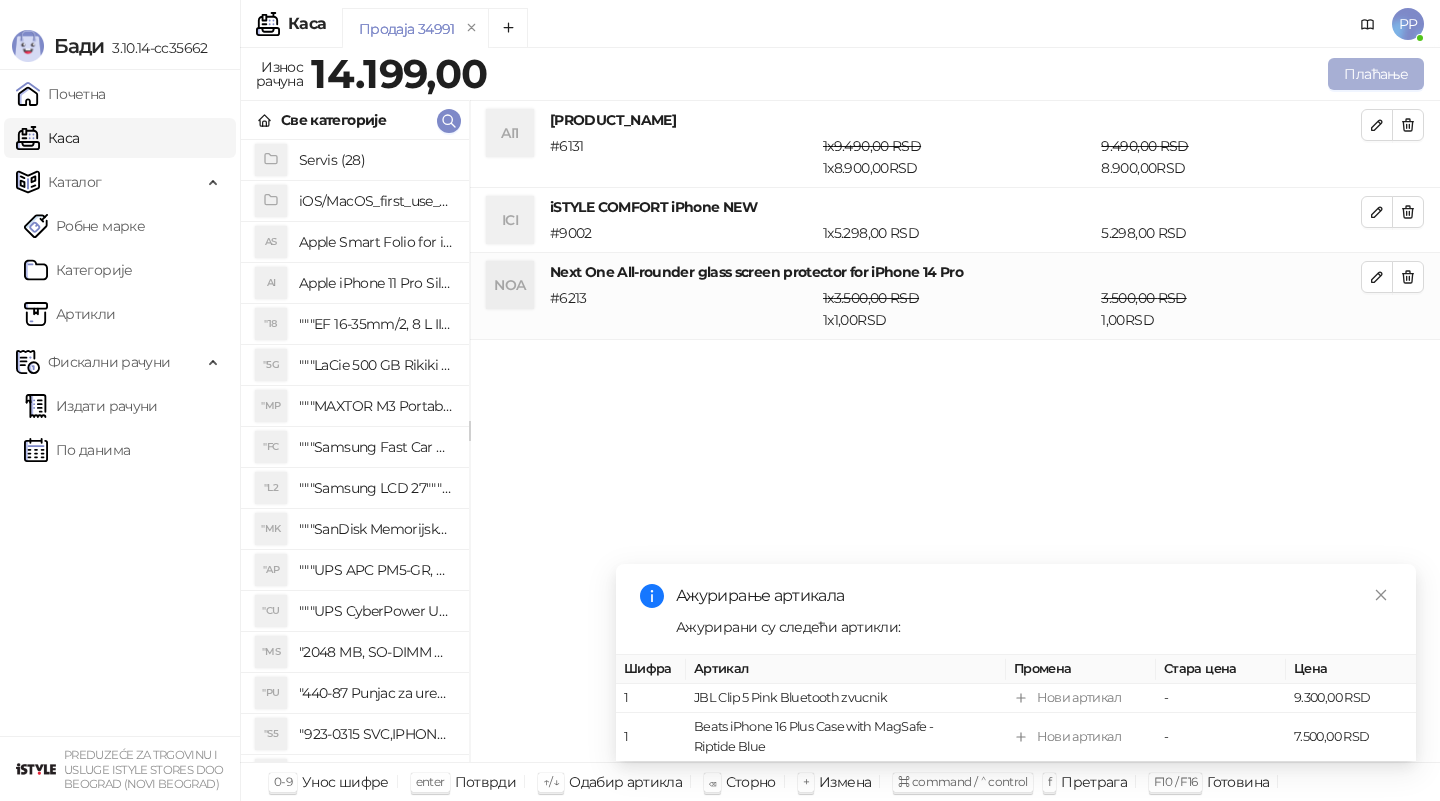 click on "Плаћање" at bounding box center (1376, 74) 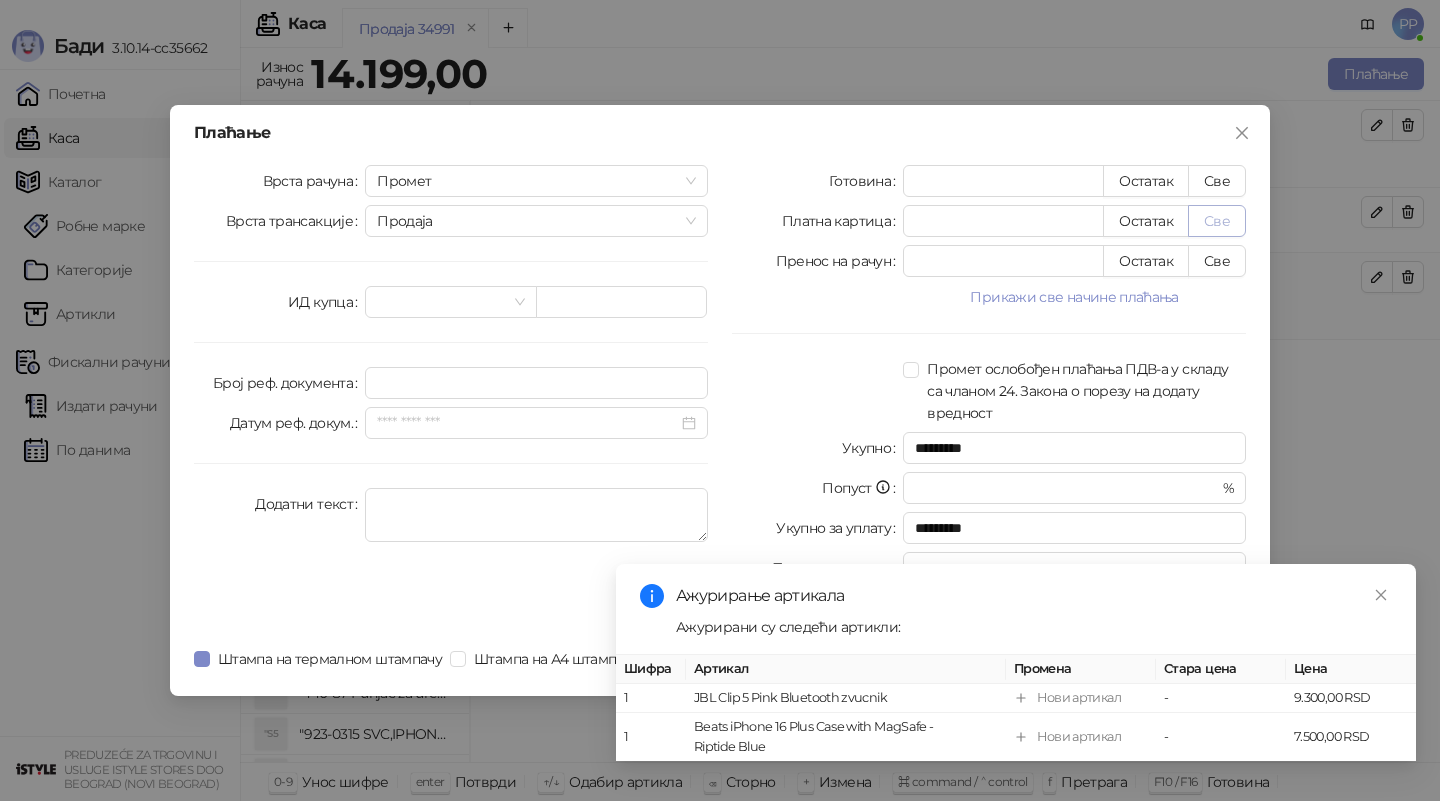 click on "Све" at bounding box center (1217, 221) 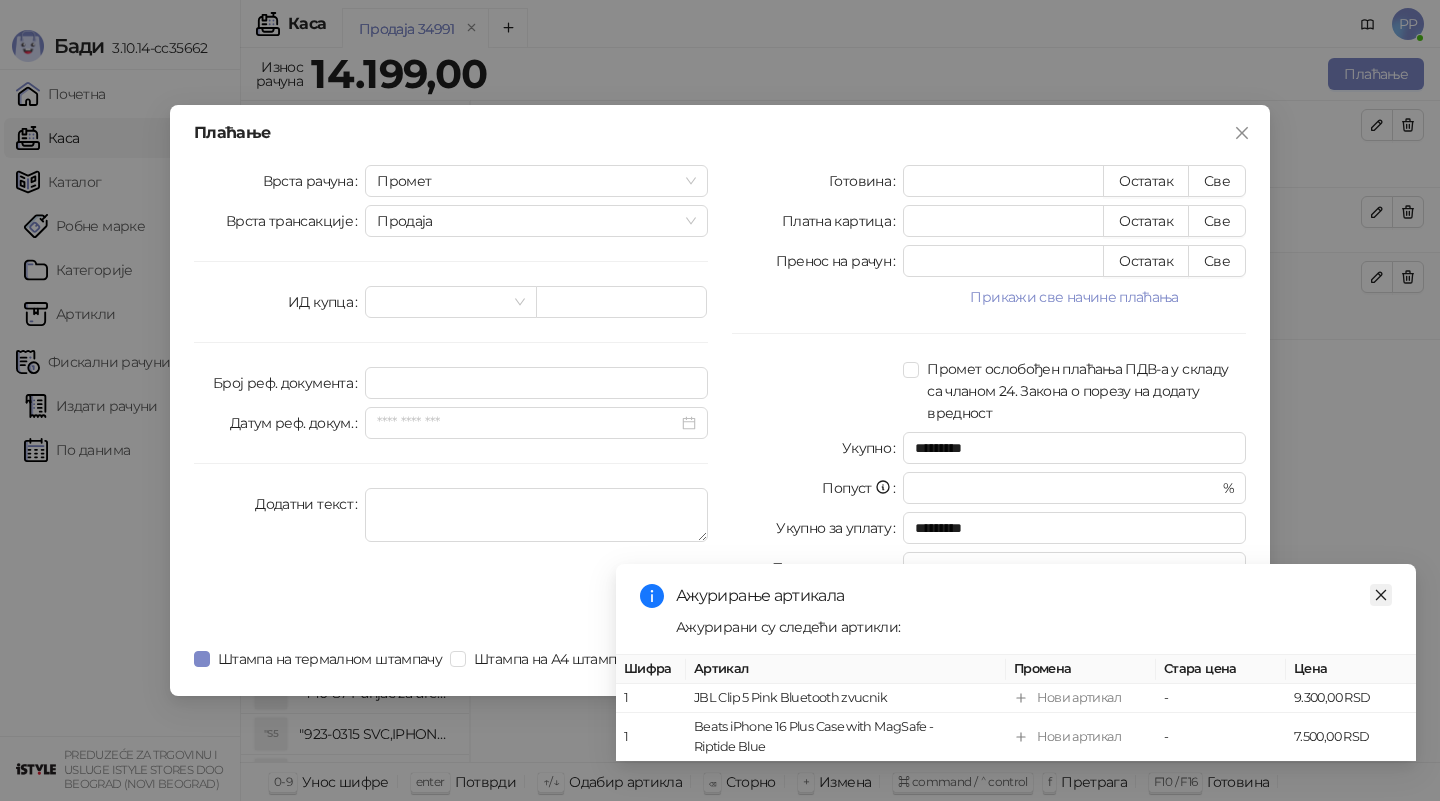 click 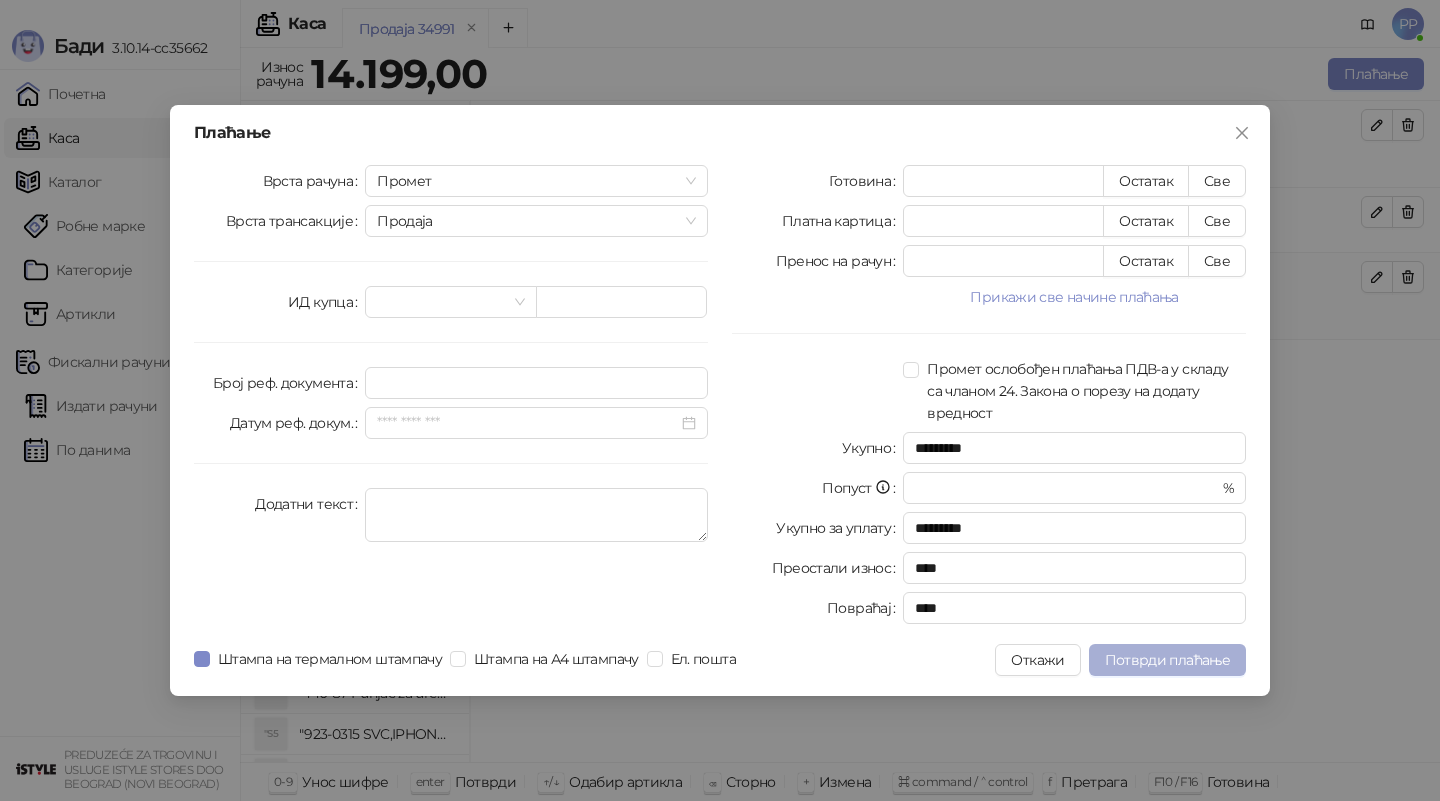 click on "Потврди плаћање" at bounding box center [1167, 660] 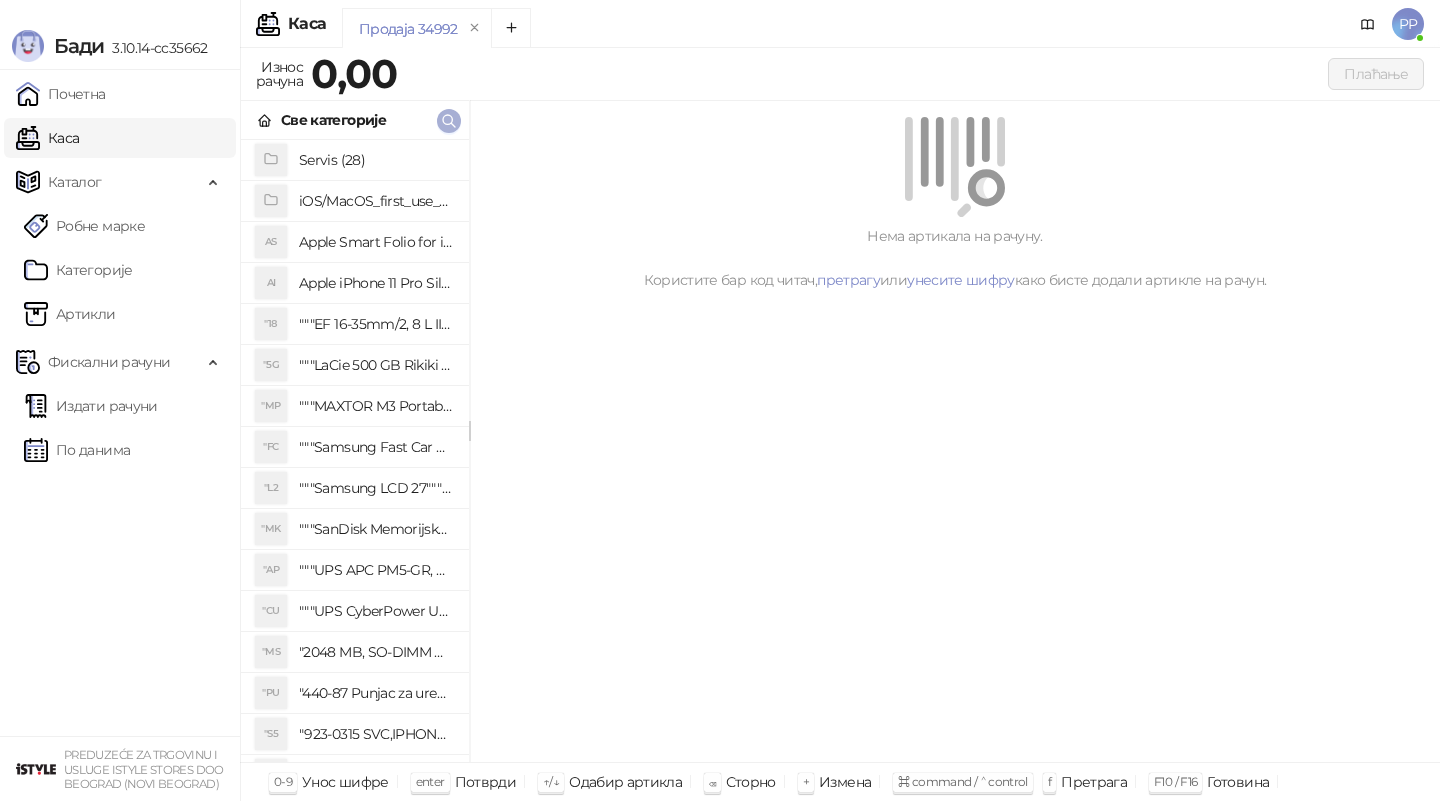 click 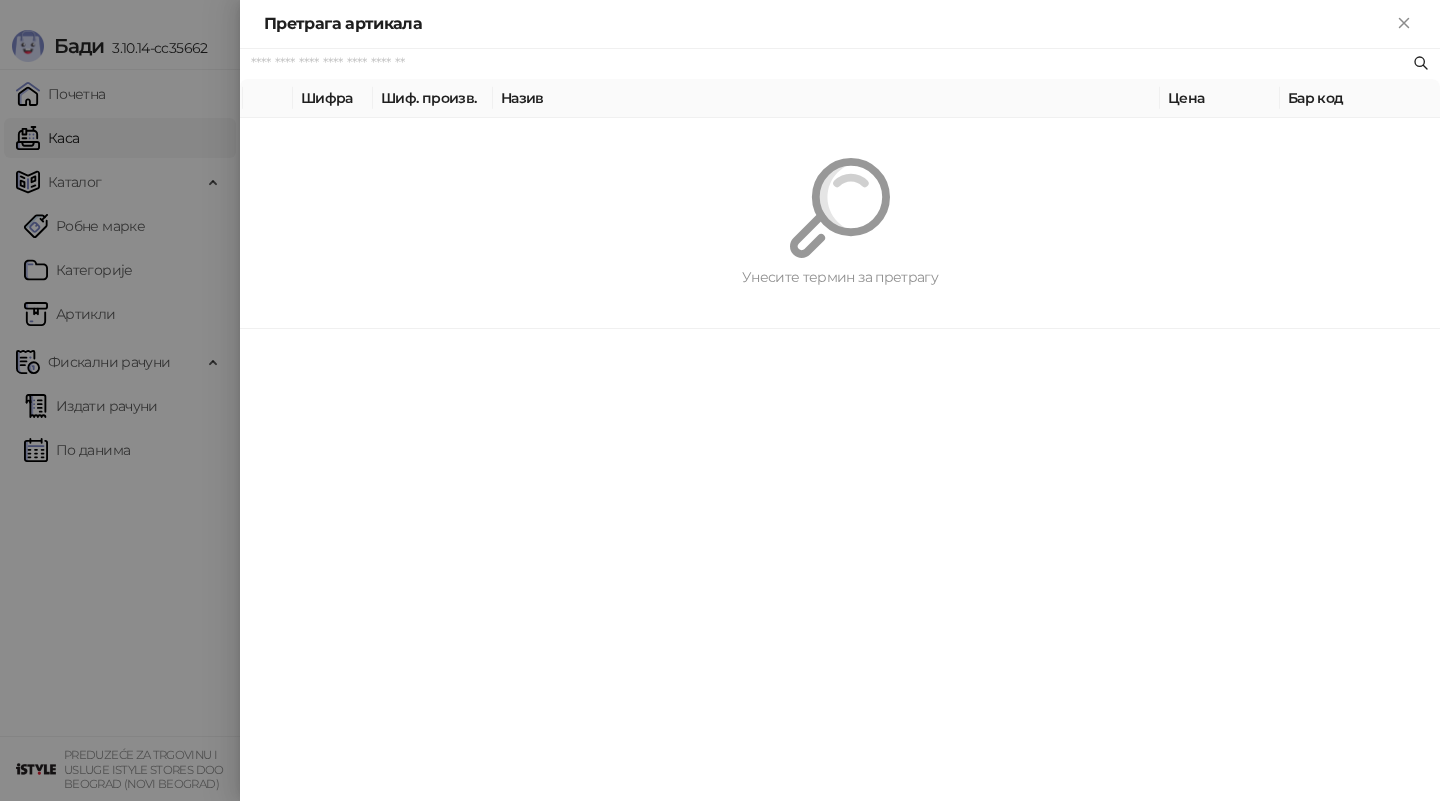 paste on "**********" 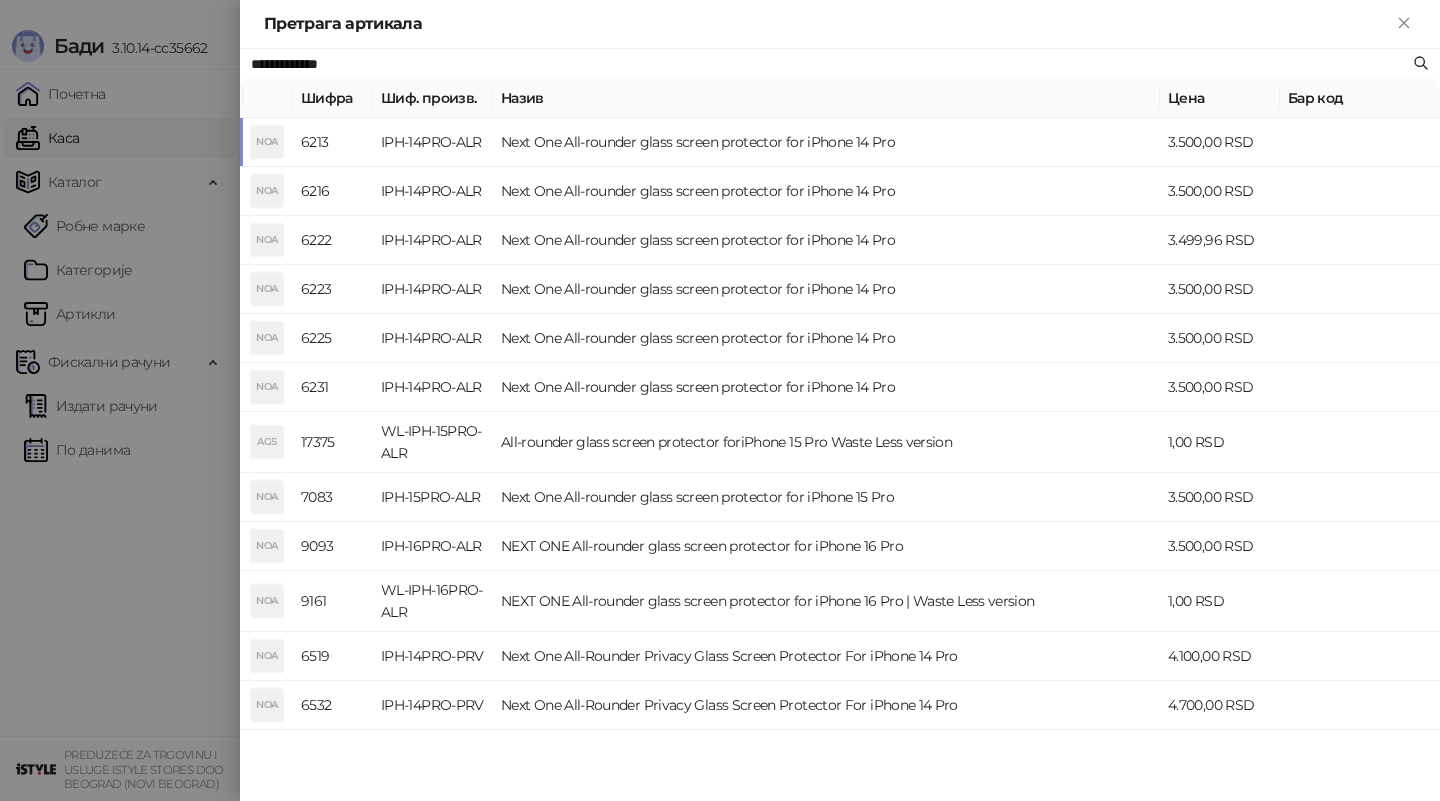 drag, startPoint x: 381, startPoint y: 59, endPoint x: 15, endPoint y: 51, distance: 366.08743 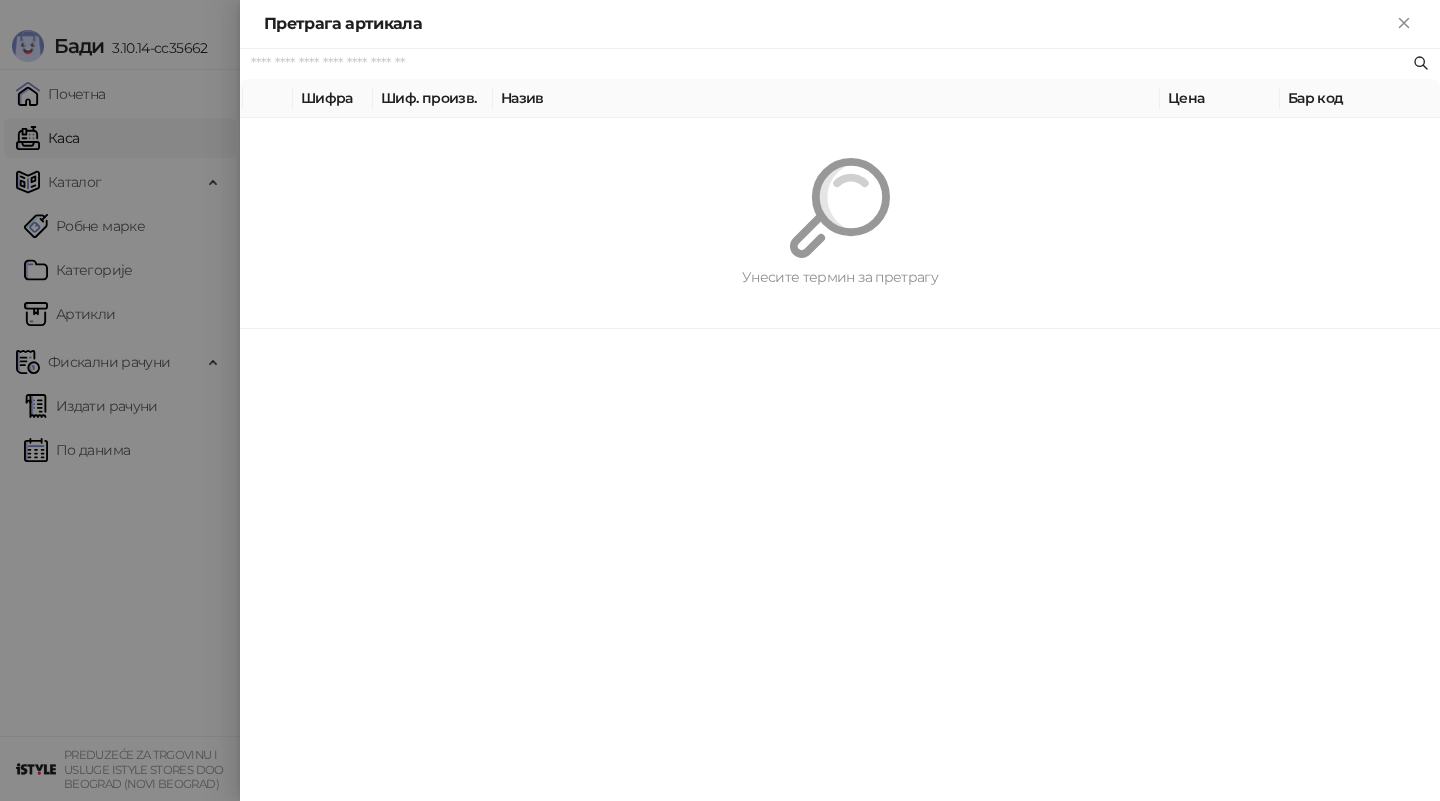 paste on "*********" 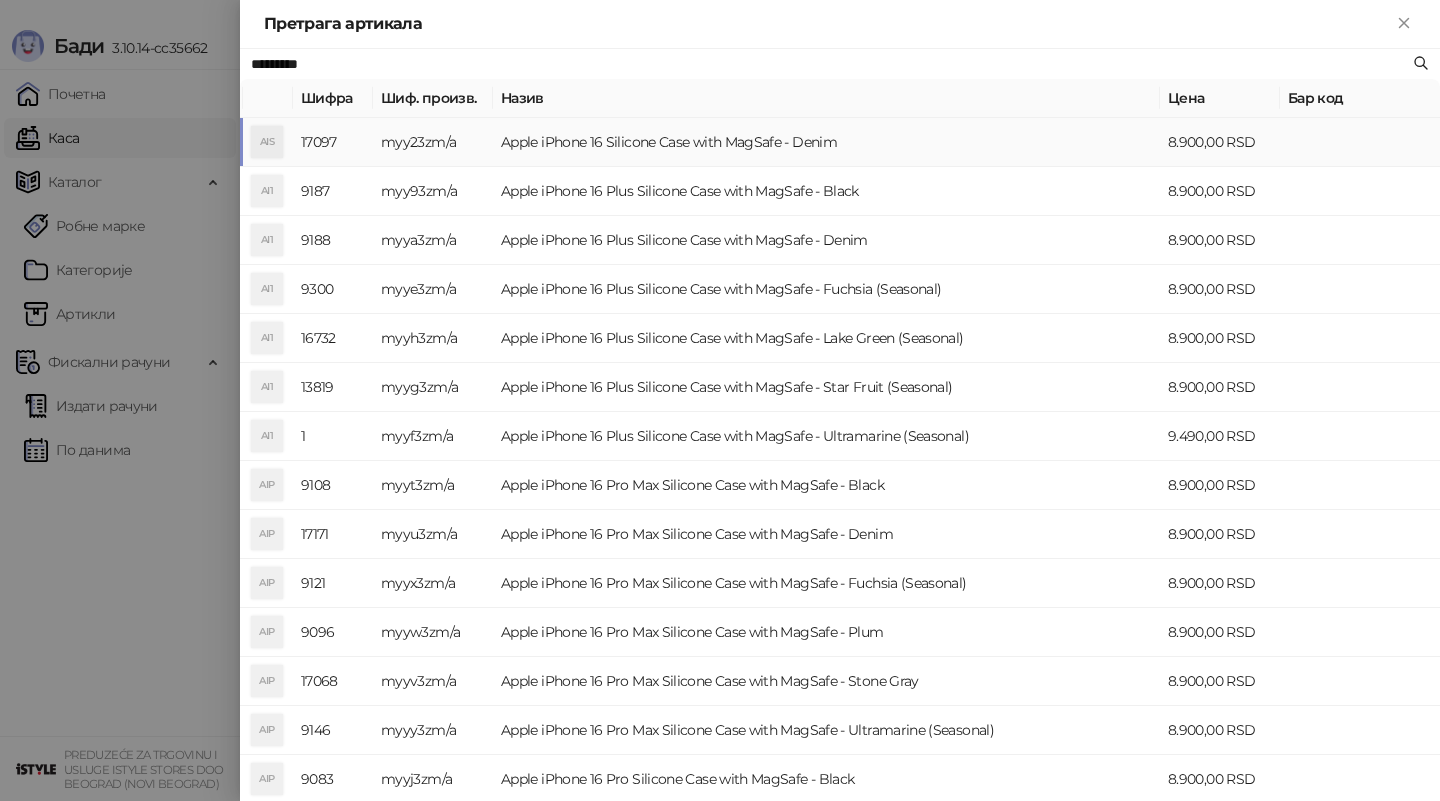type on "*********" 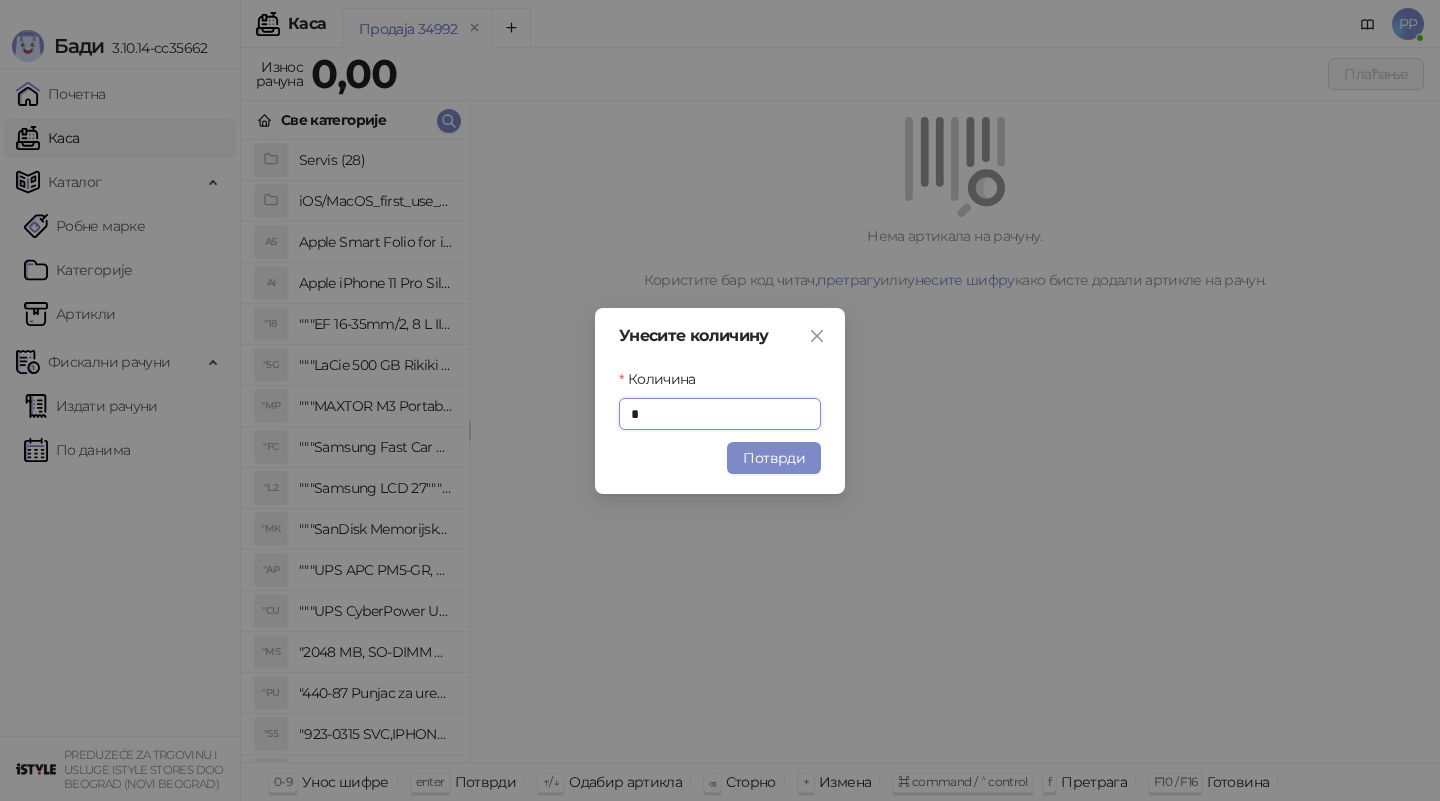 click on "Потврди" at bounding box center (774, 458) 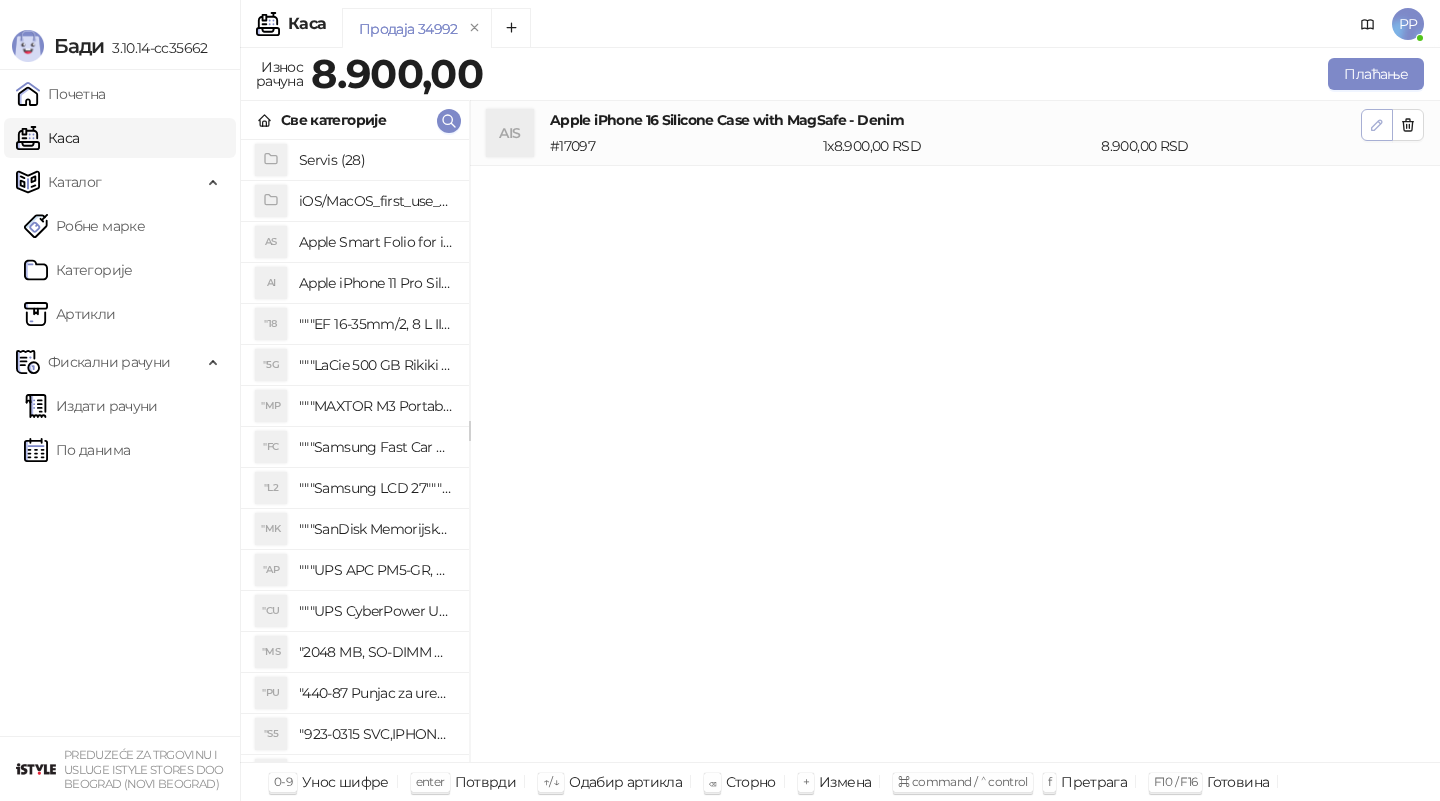 click at bounding box center [1377, 125] 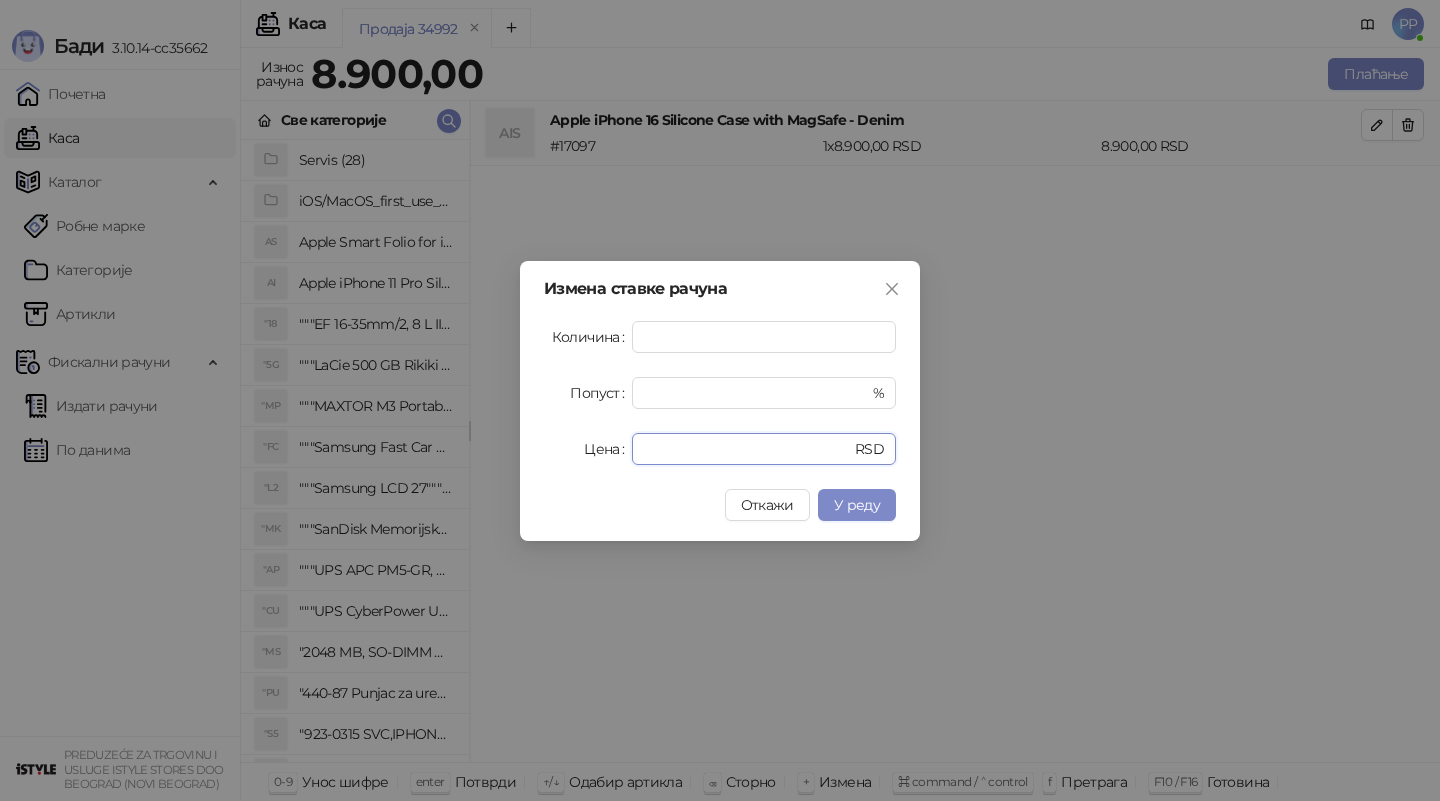 drag, startPoint x: 651, startPoint y: 444, endPoint x: 599, endPoint y: 444, distance: 52 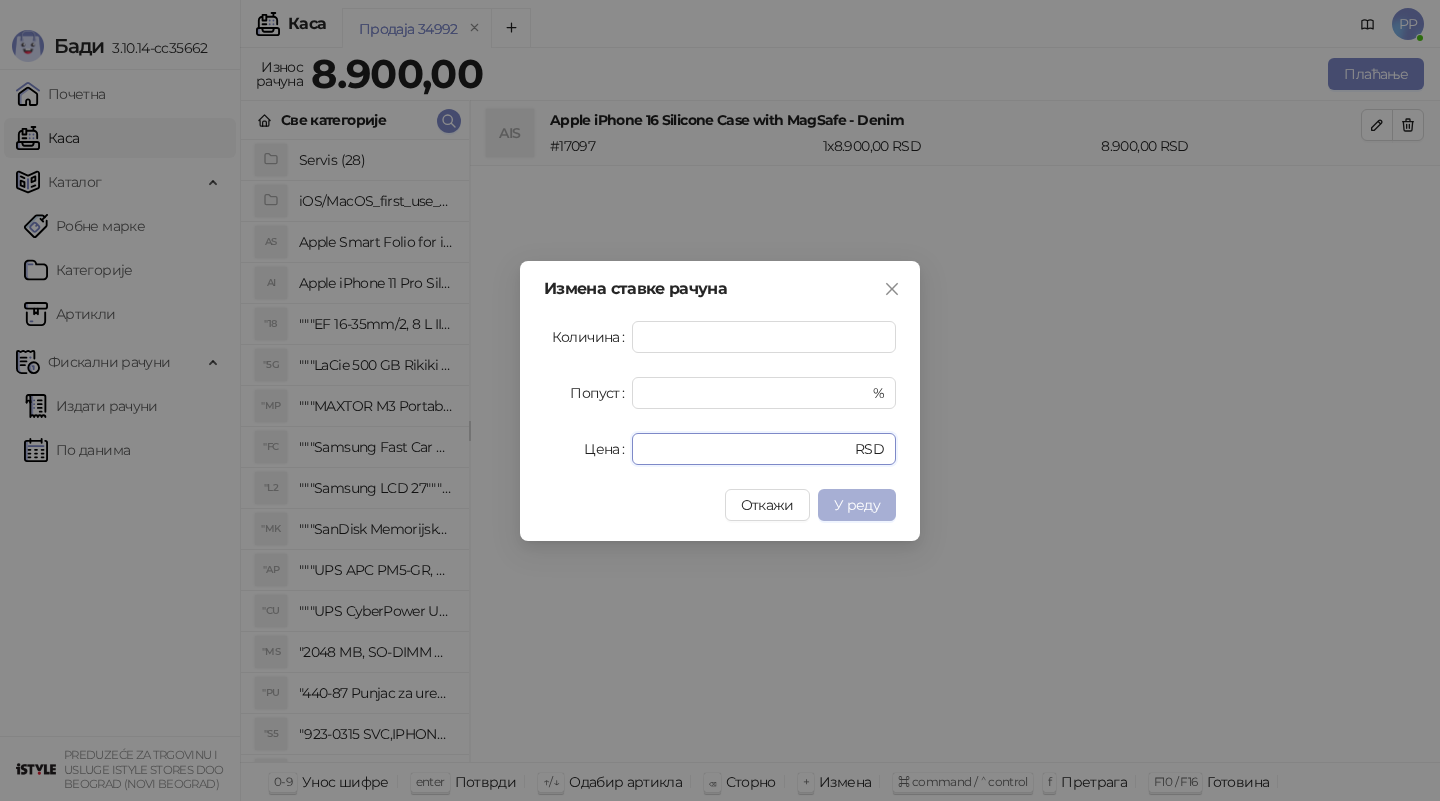 type on "****" 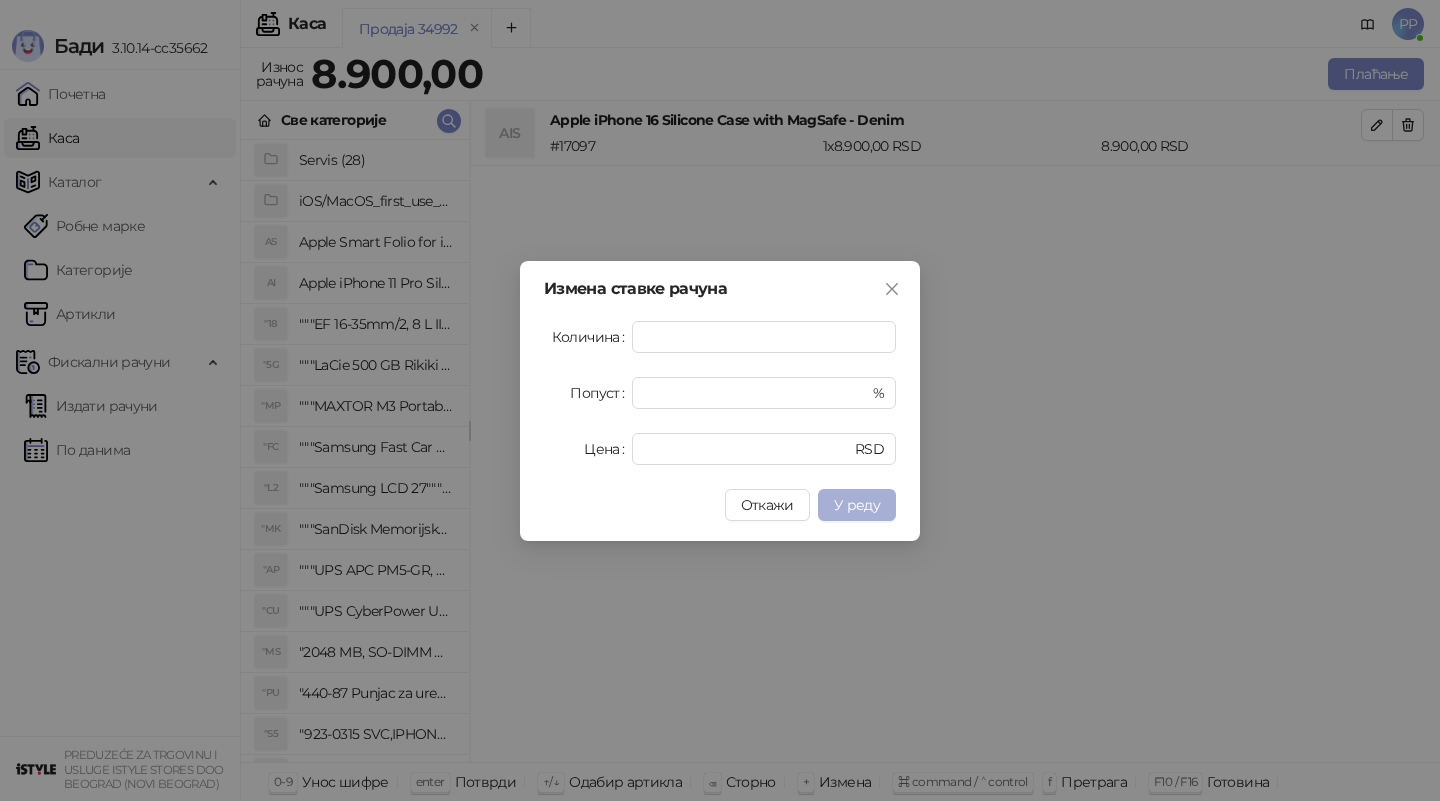 click on "У реду" at bounding box center (857, 505) 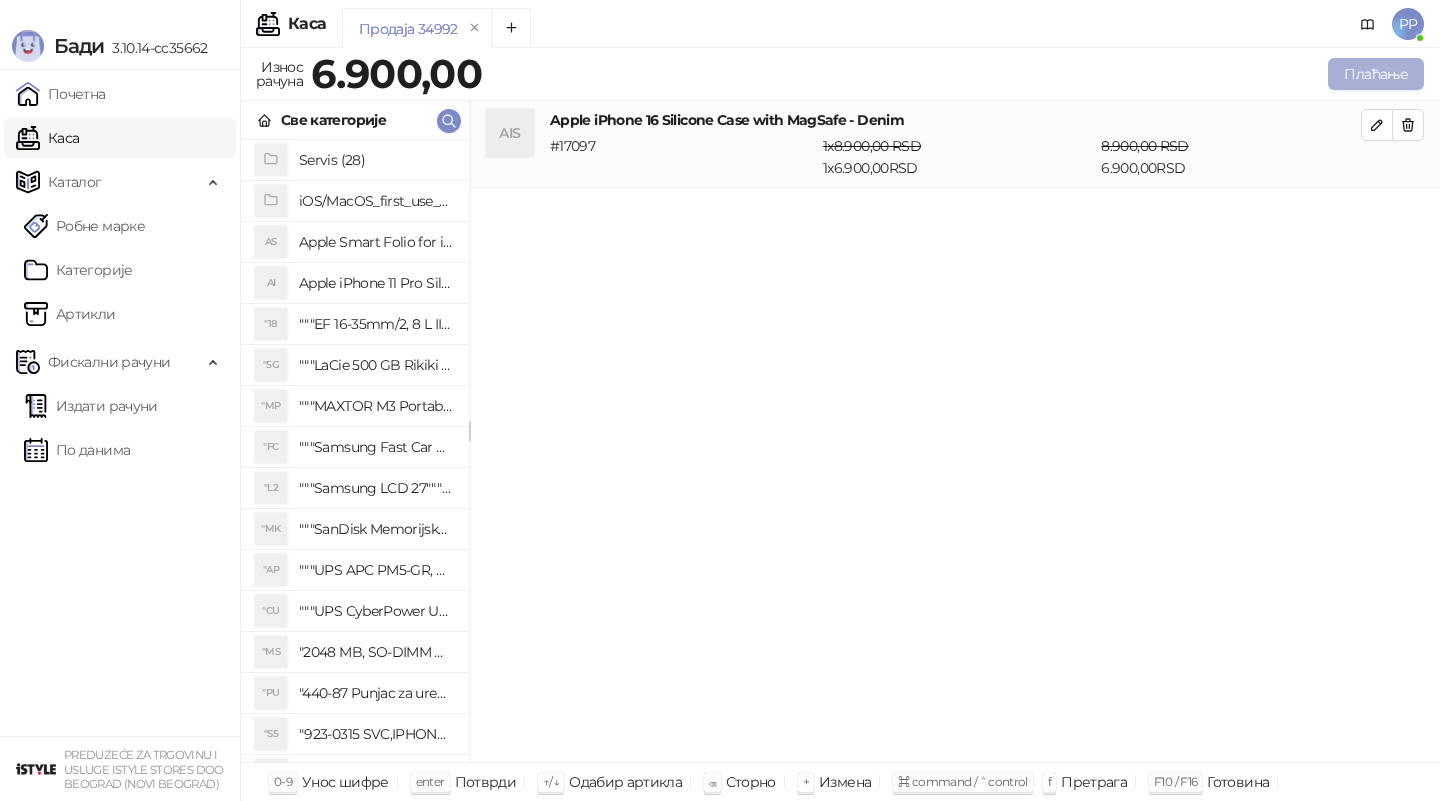 click on "Плаћање" at bounding box center (1376, 74) 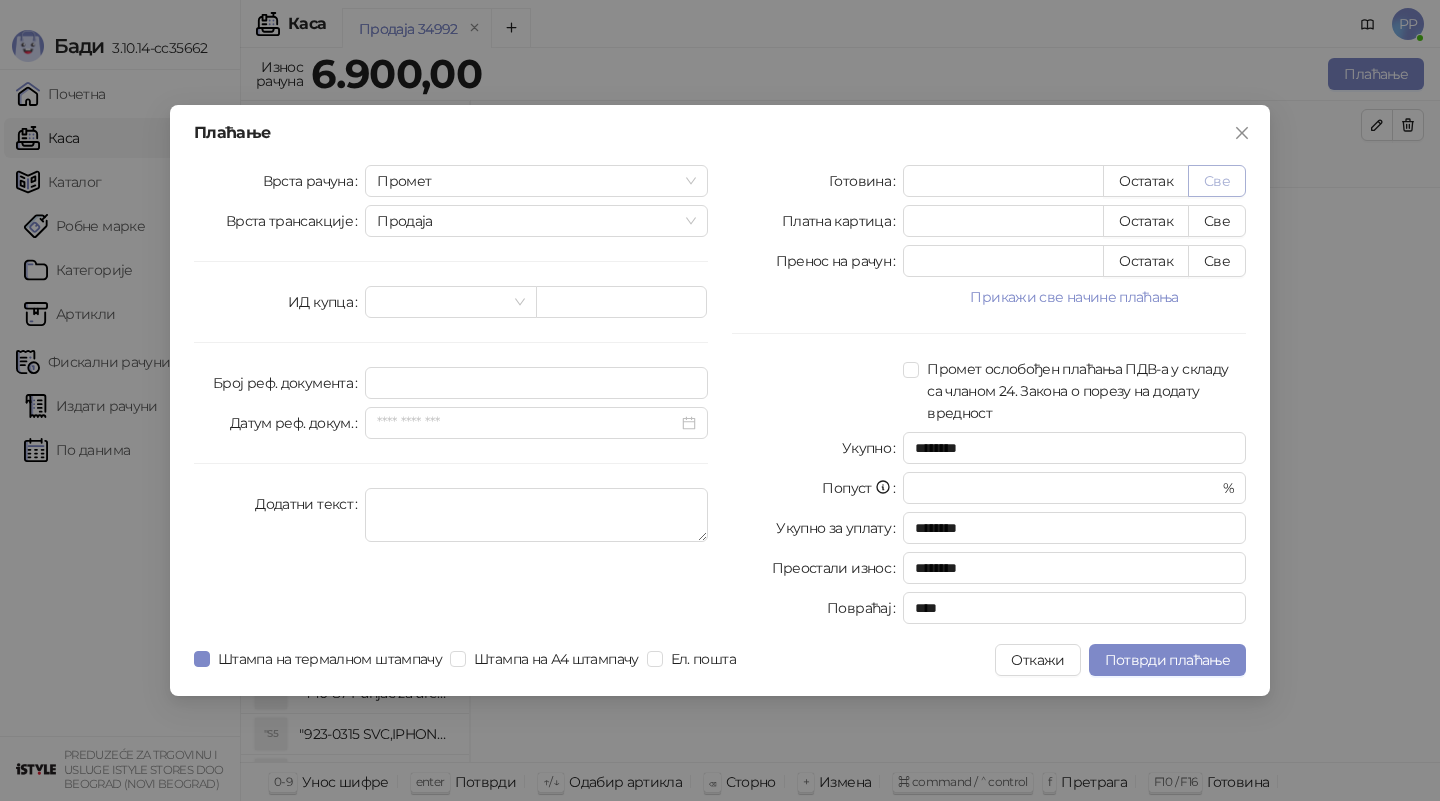 click on "Све" at bounding box center (1217, 181) 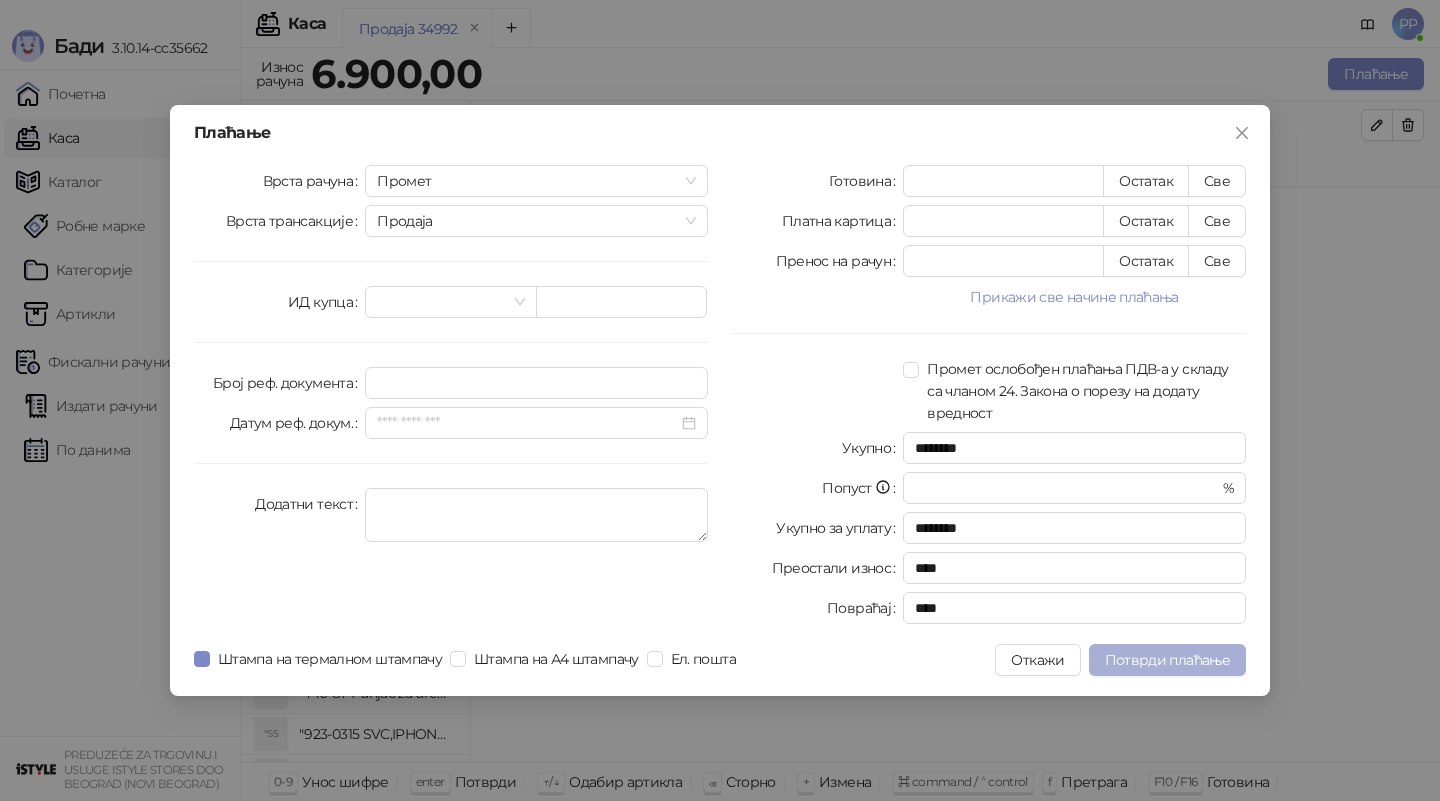 click on "Потврди плаћање" at bounding box center [1167, 660] 